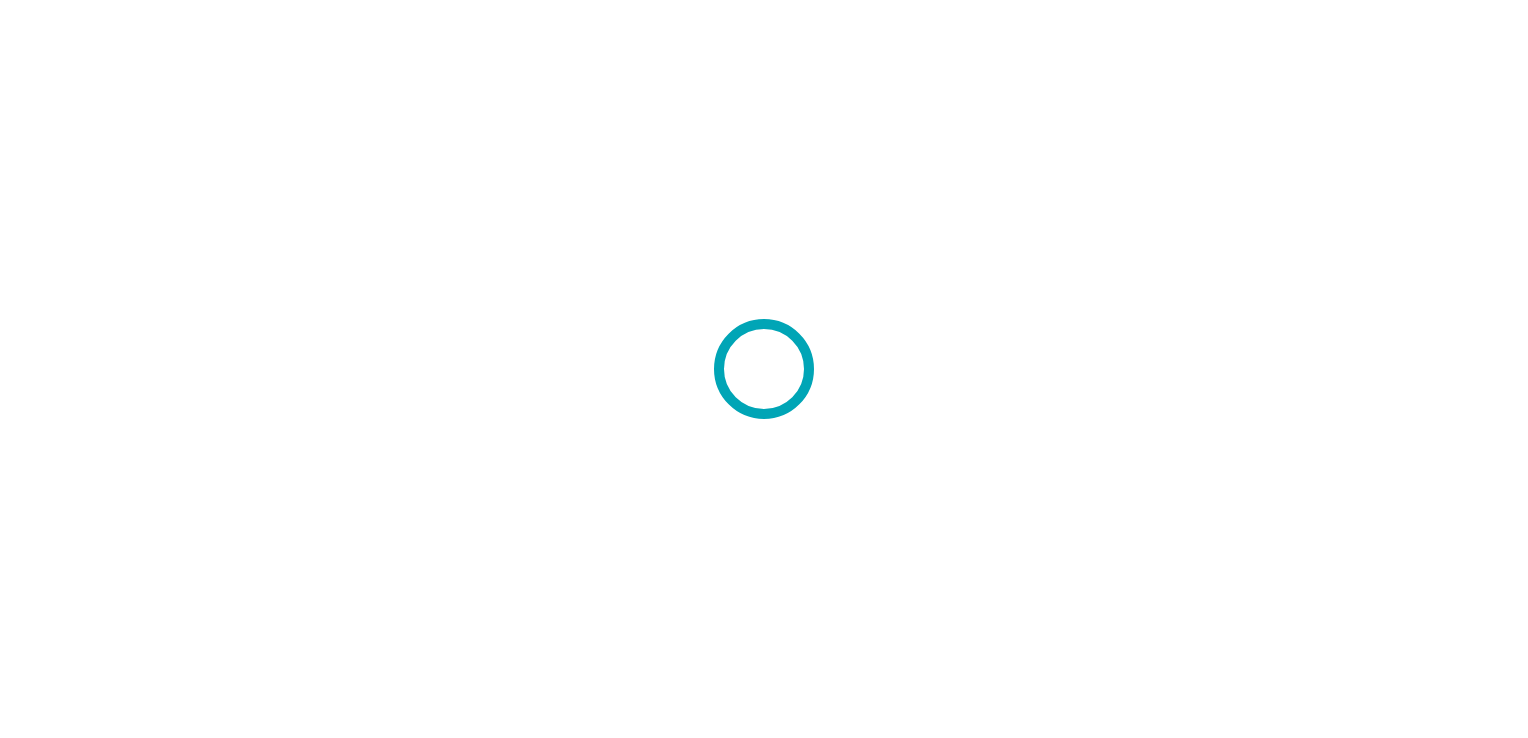 scroll, scrollTop: 0, scrollLeft: 0, axis: both 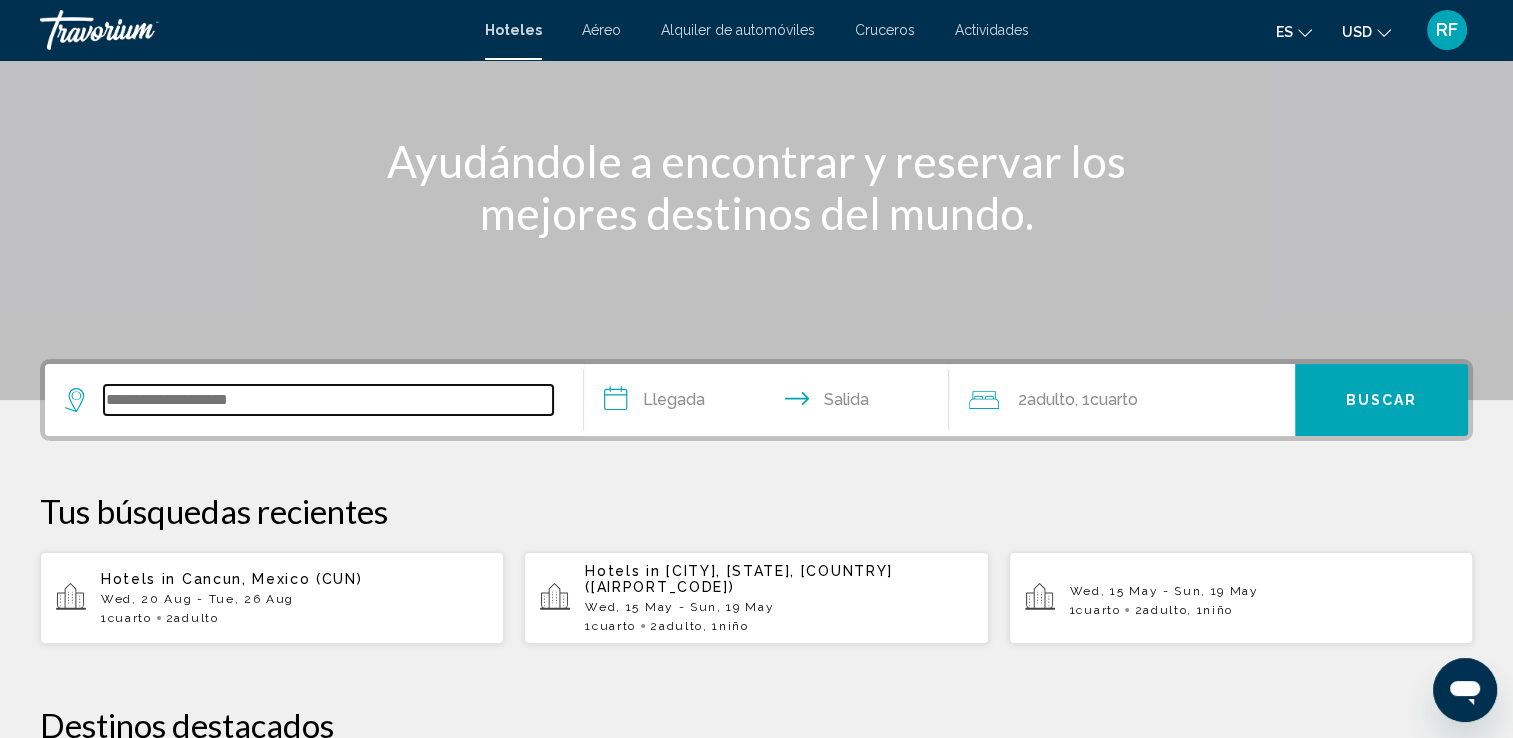 click at bounding box center [328, 400] 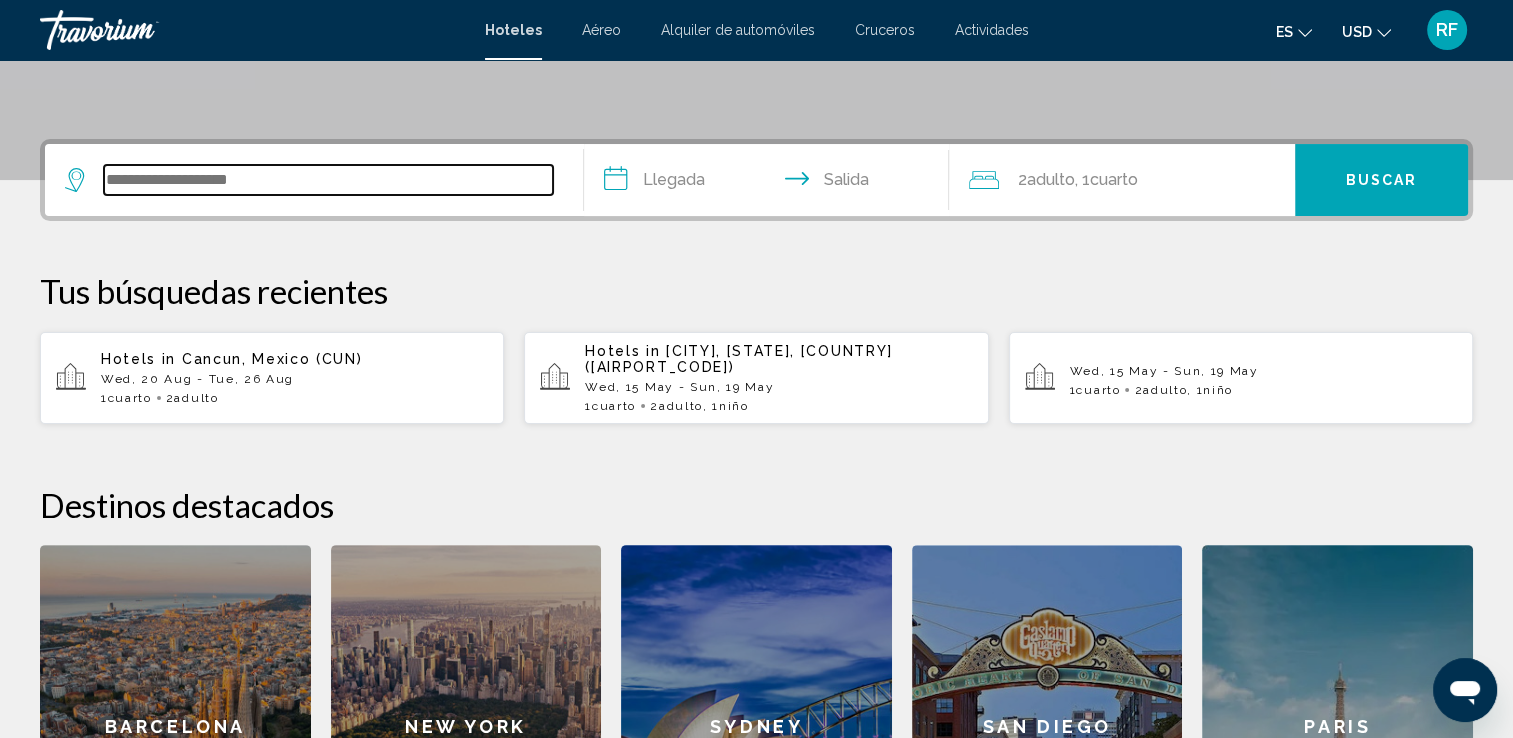 scroll, scrollTop: 493, scrollLeft: 0, axis: vertical 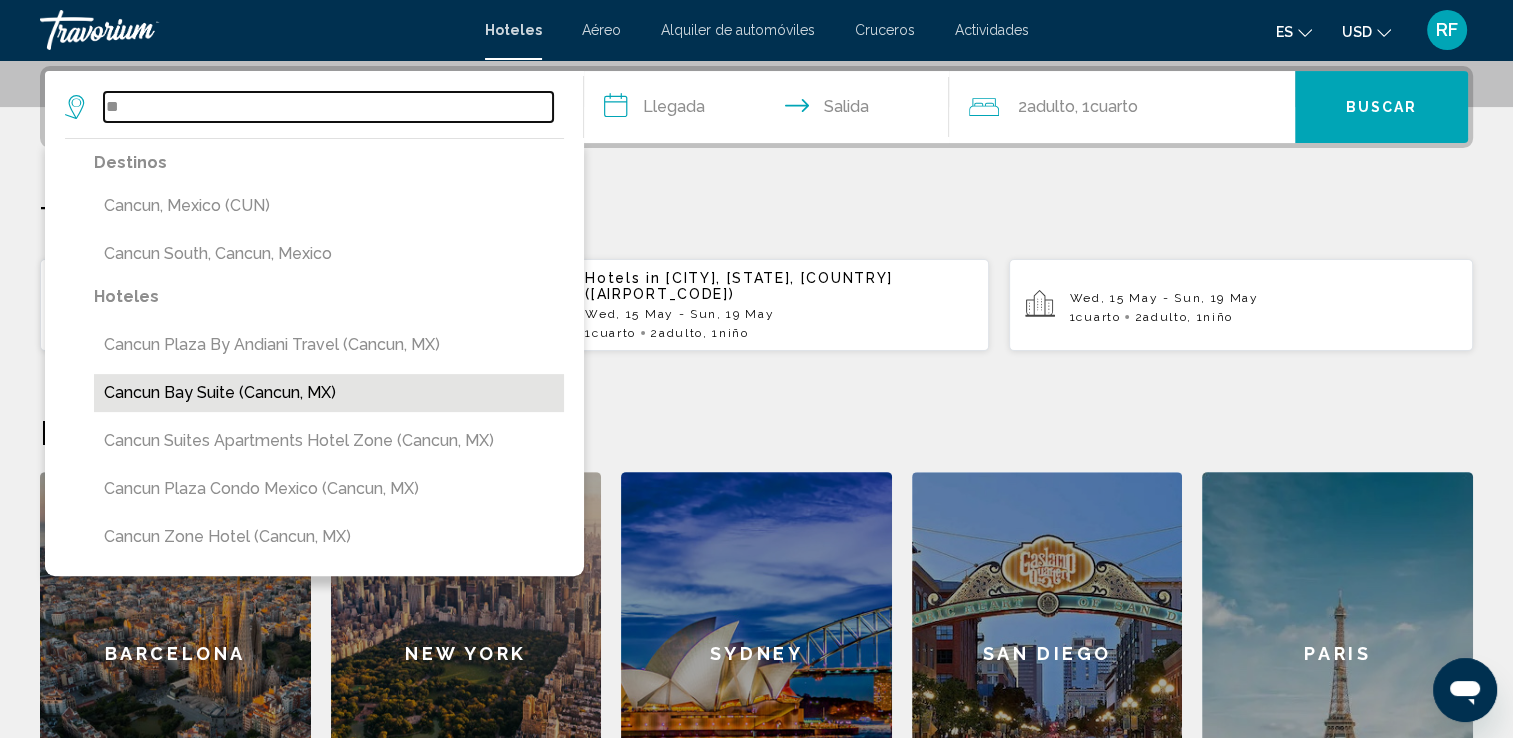 type on "*" 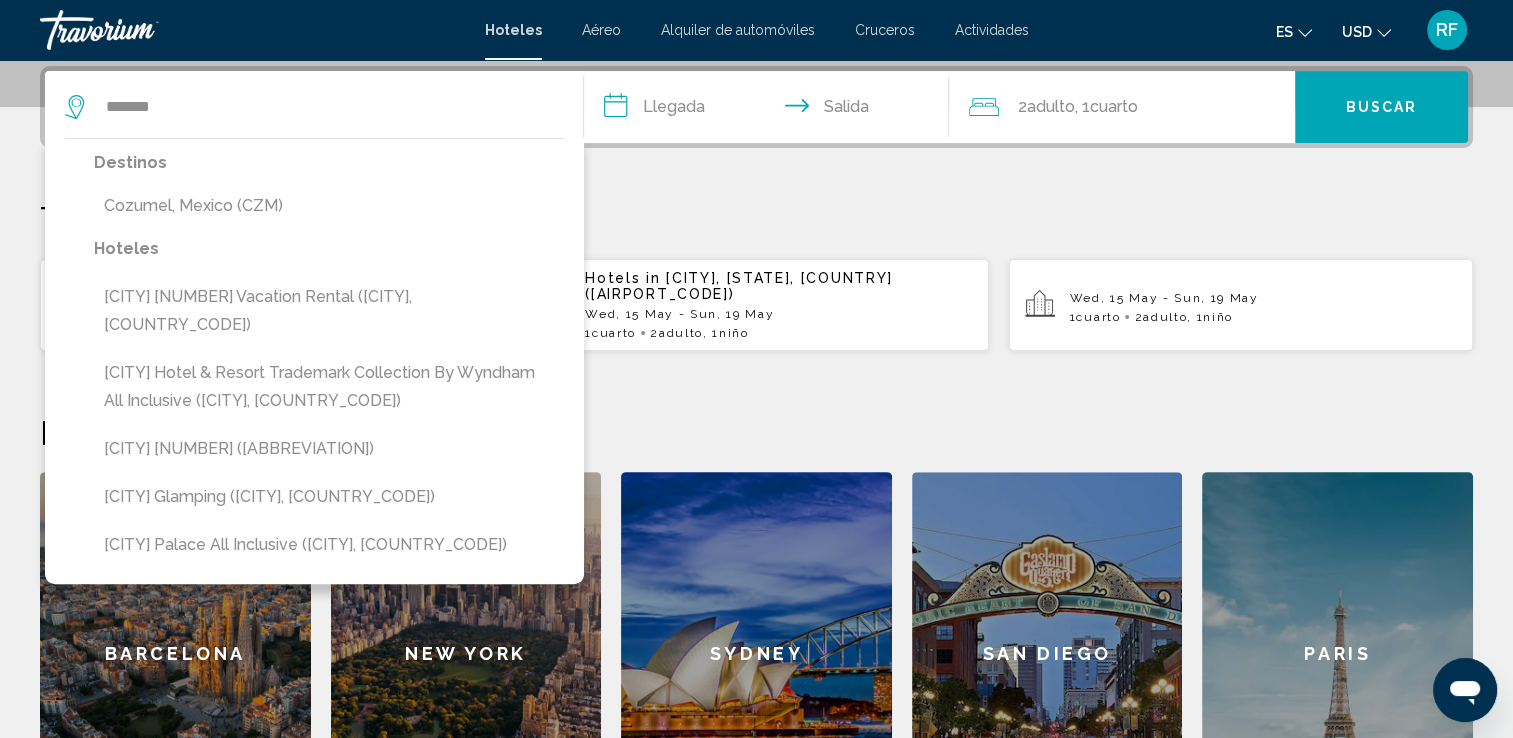 click on "Cozumel, Mexico (CZM)" at bounding box center [329, 206] 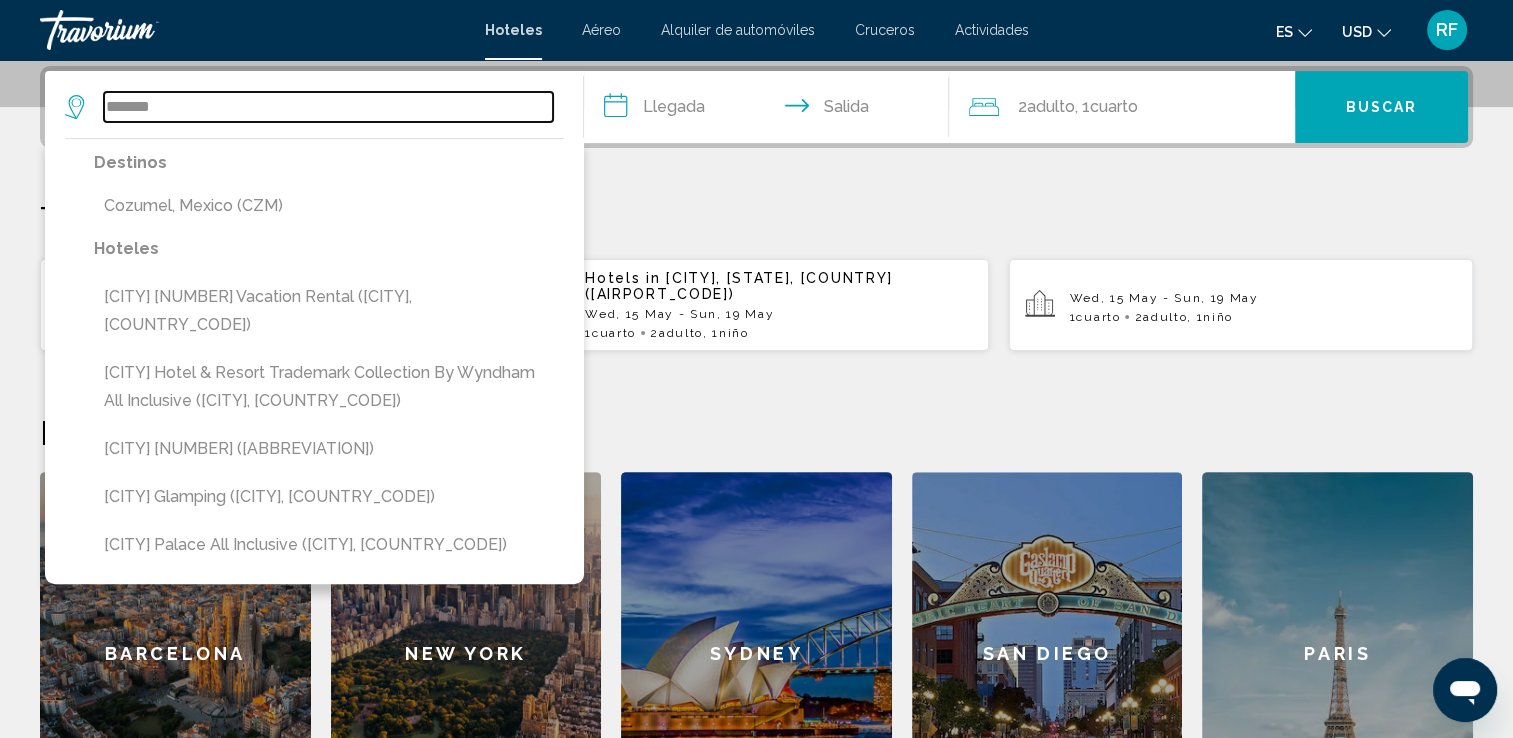 type on "**********" 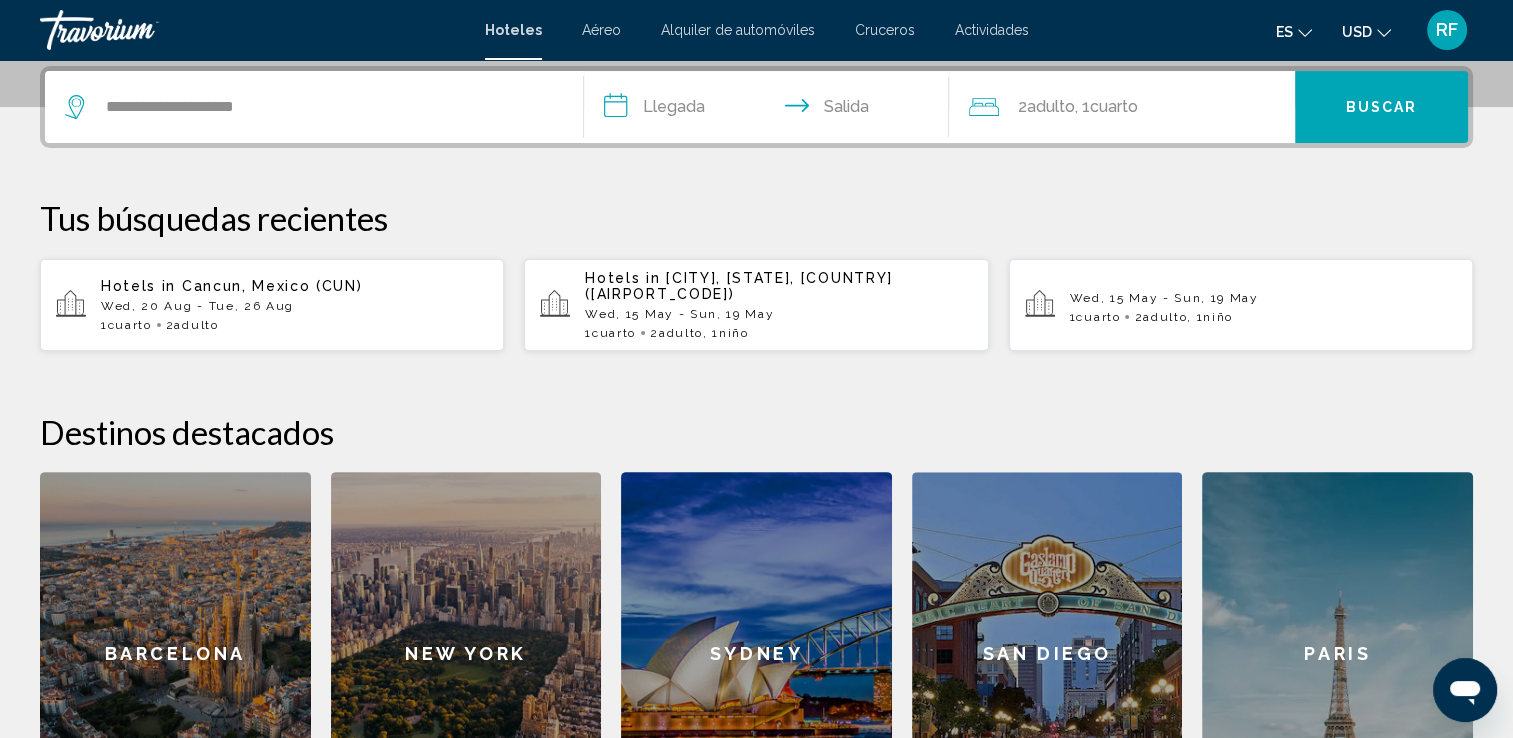 click on "**********" at bounding box center [771, 110] 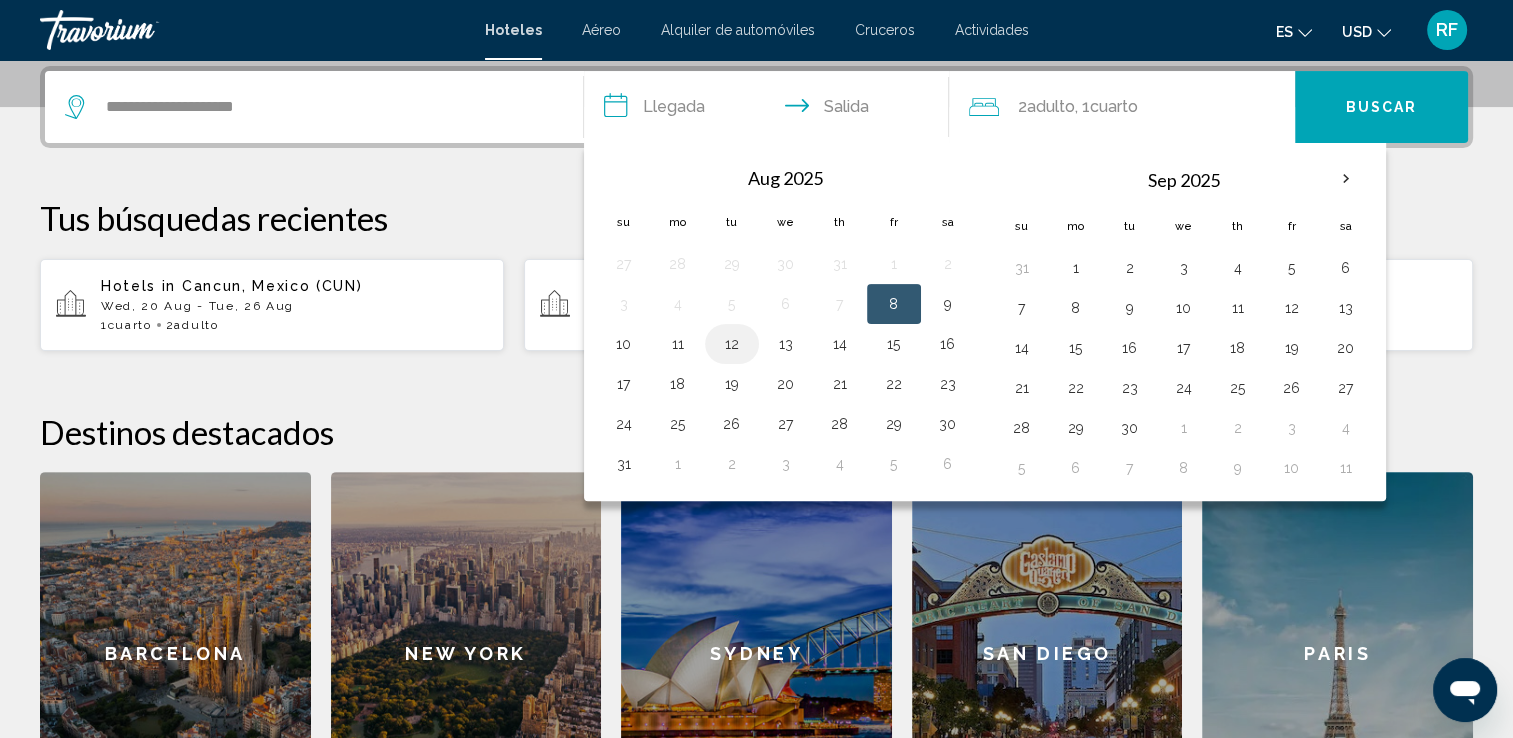 click on "12" at bounding box center (732, 344) 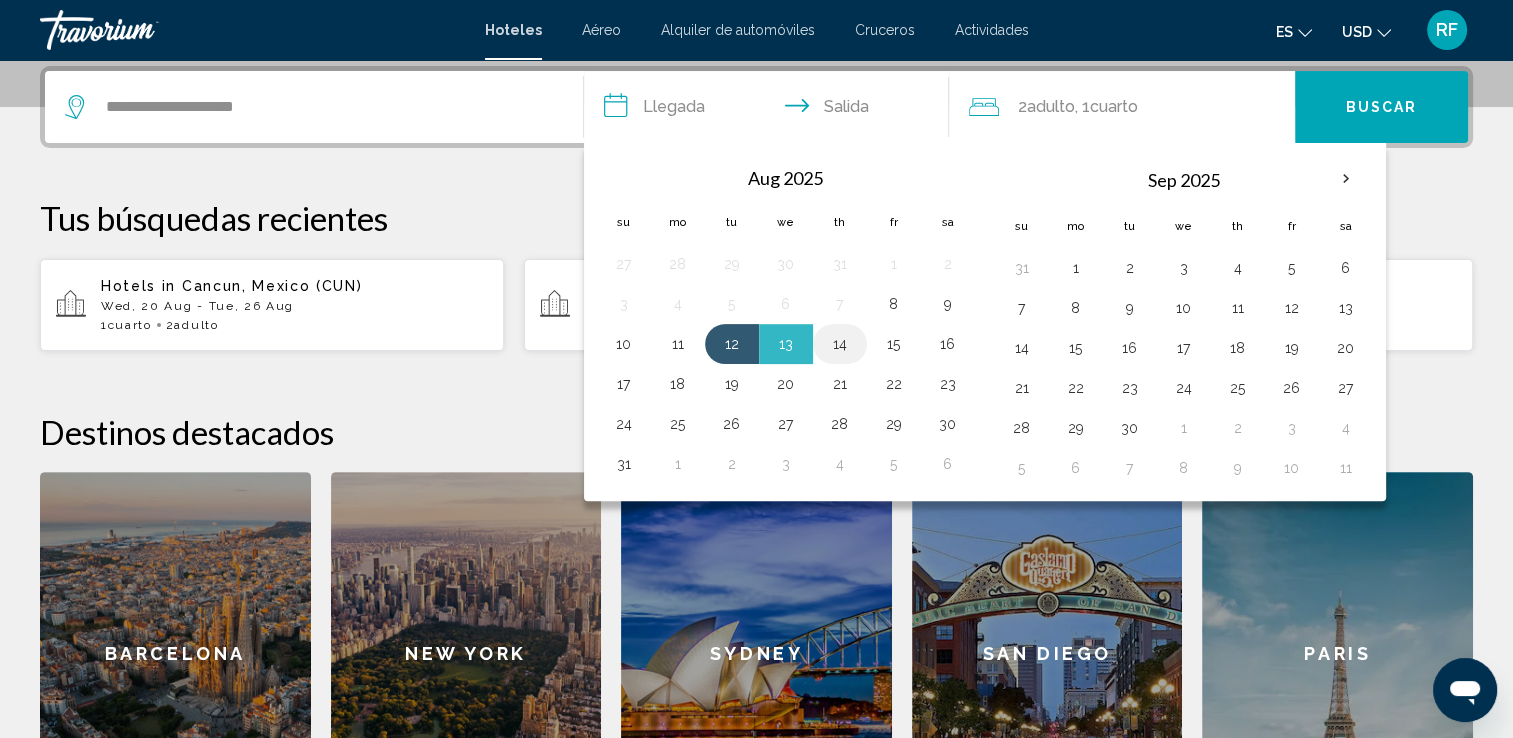 click on "14" at bounding box center [840, 344] 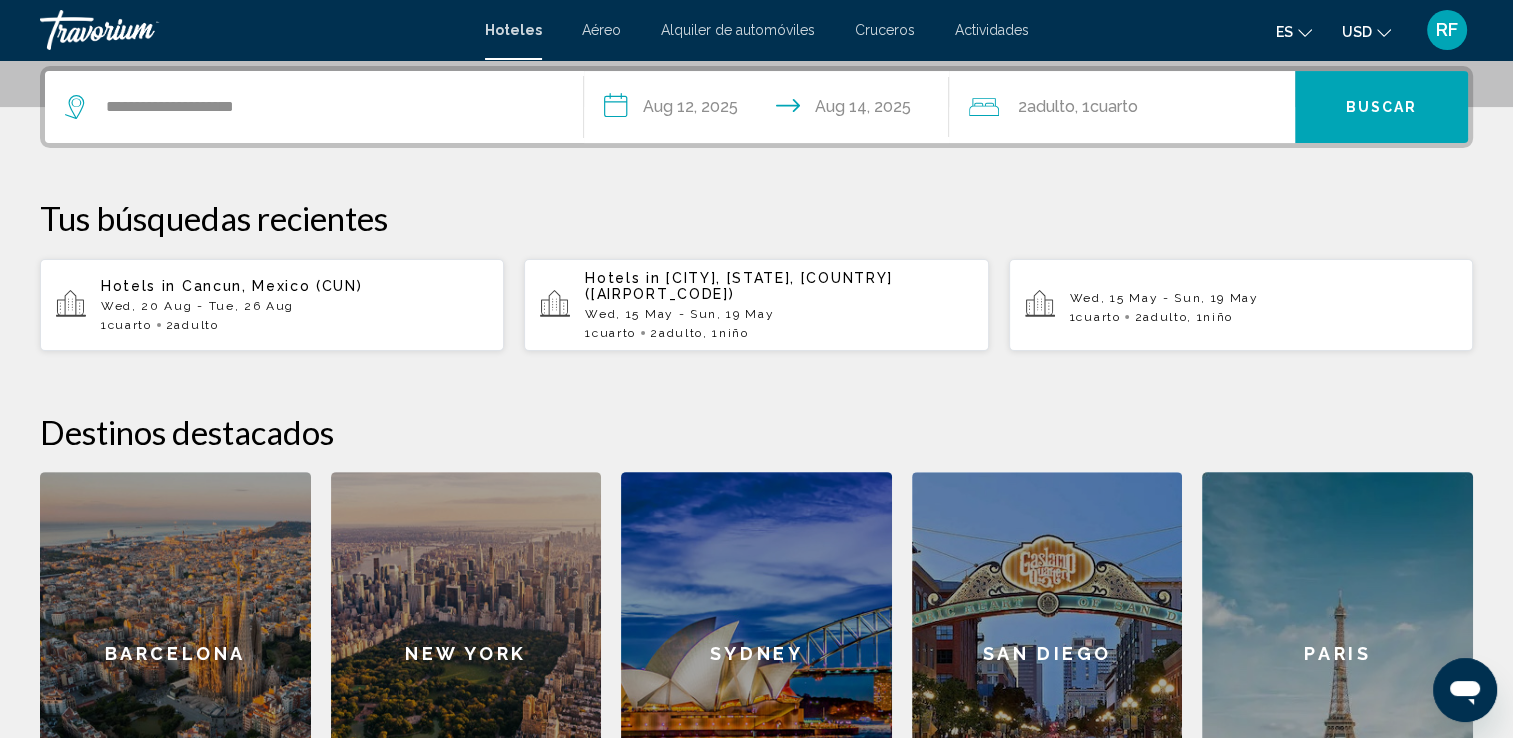 click on "Adulto" 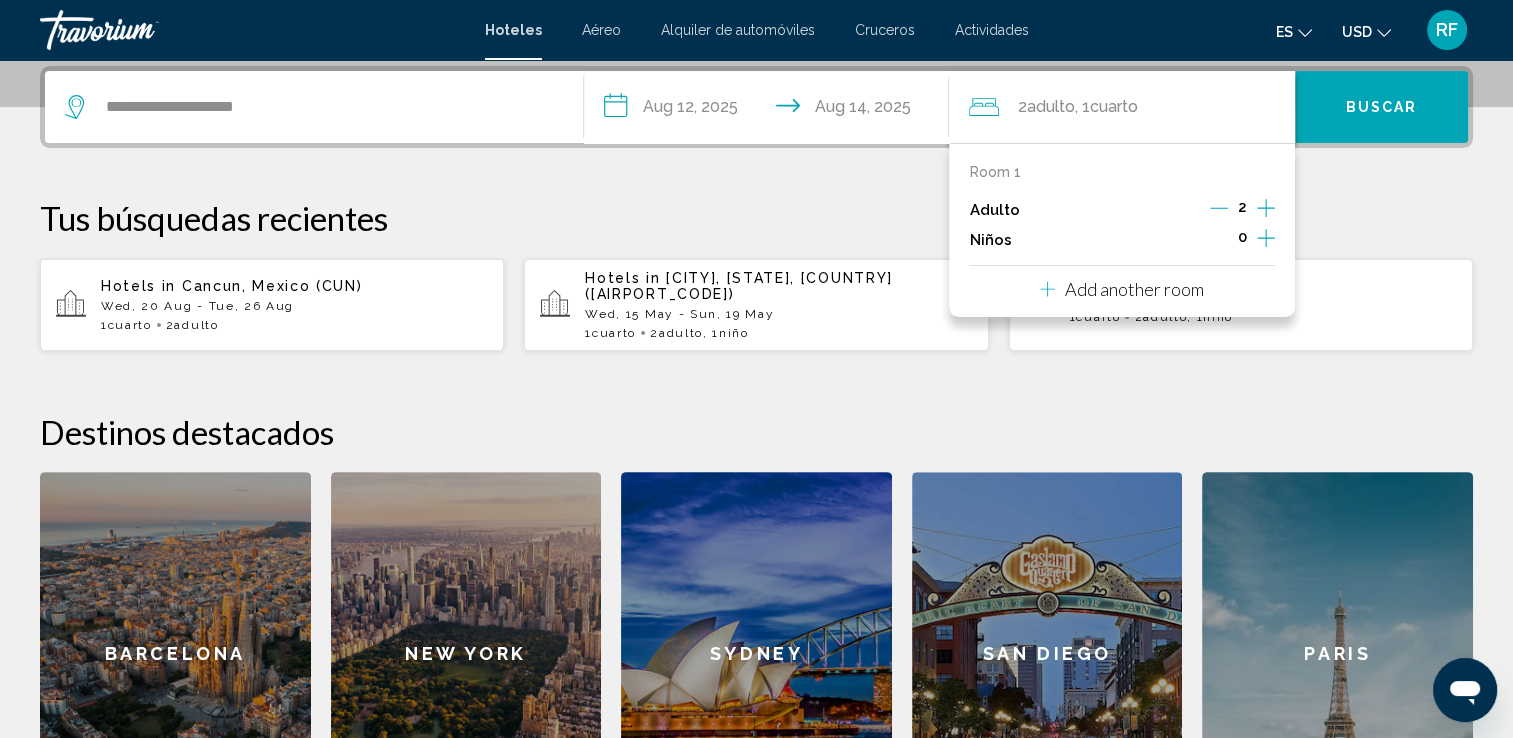 click 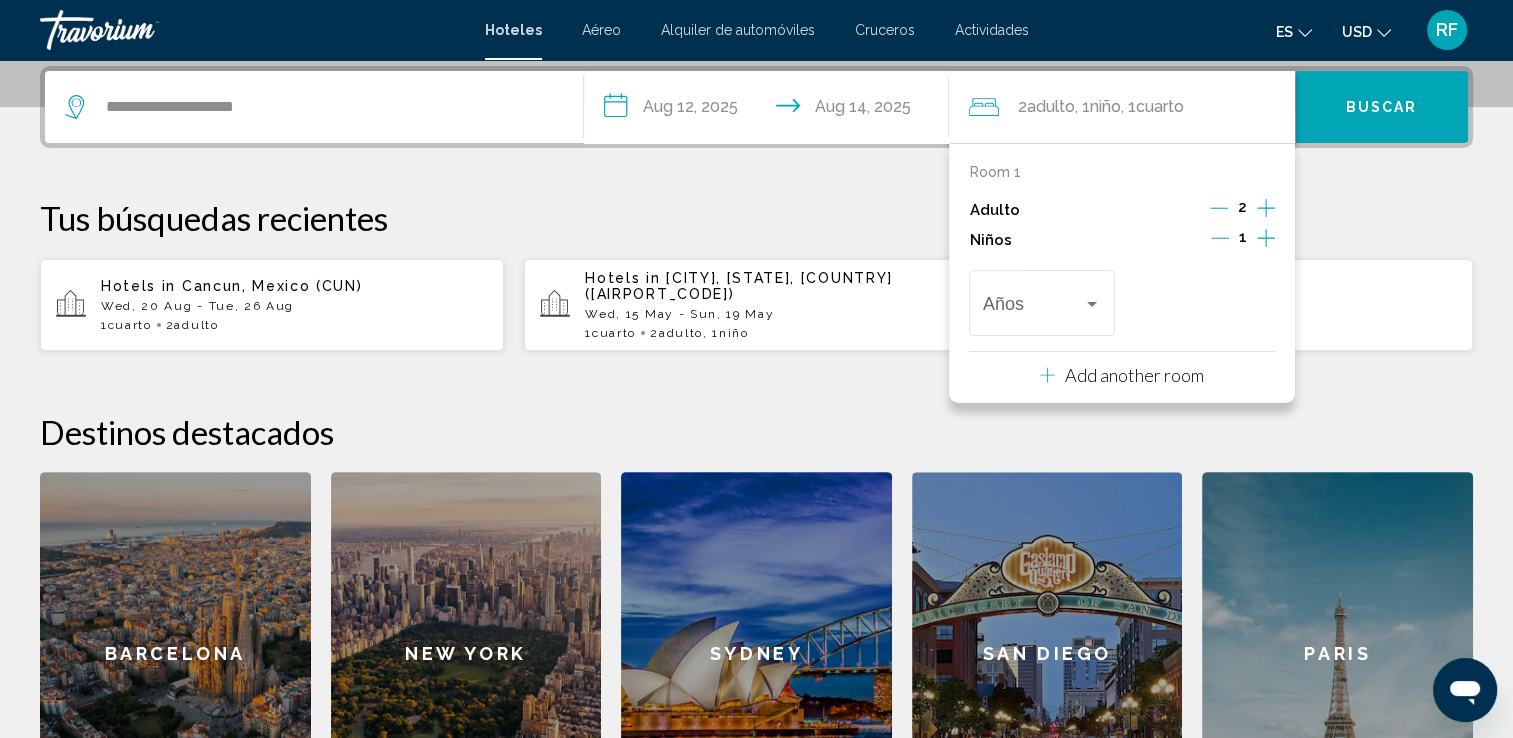 click 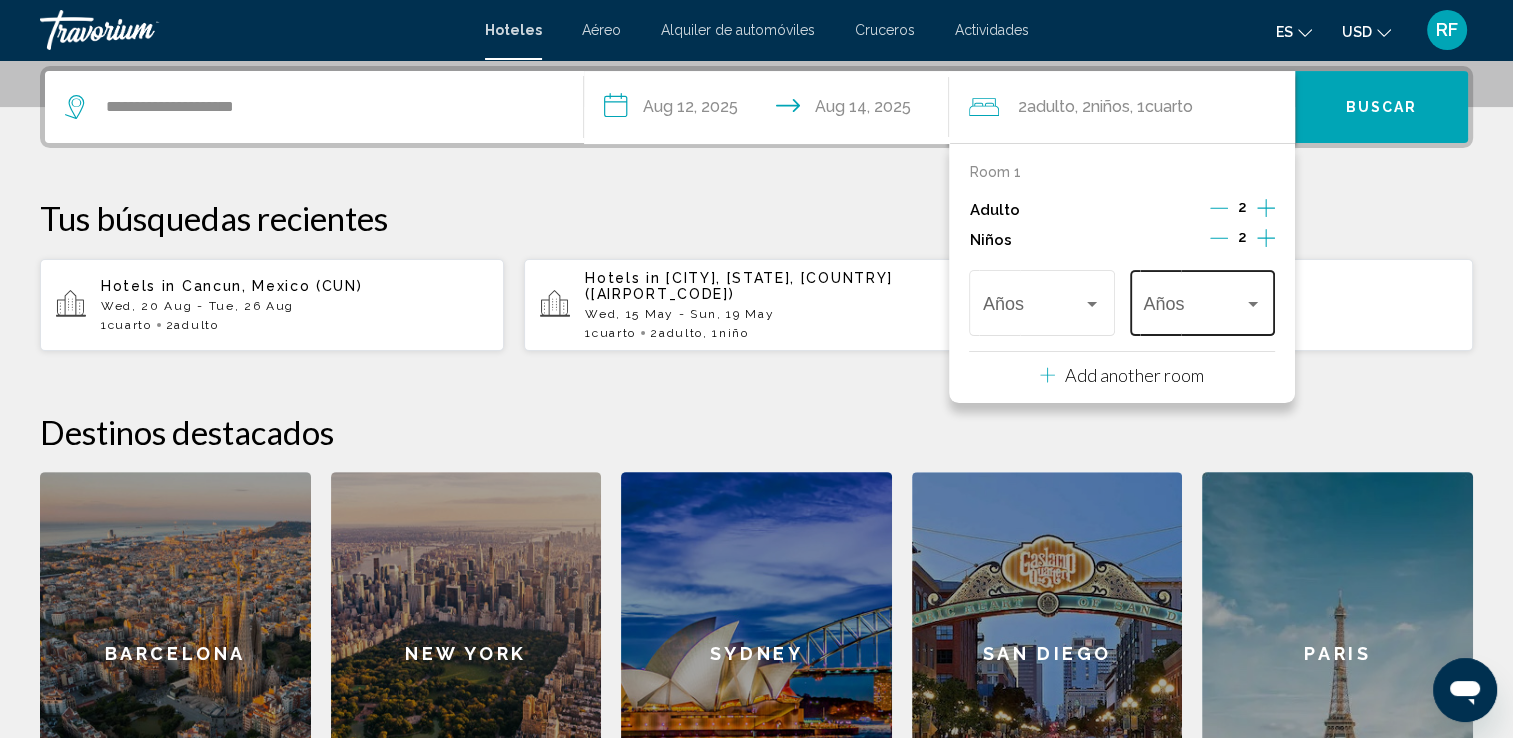 click at bounding box center (1253, 304) 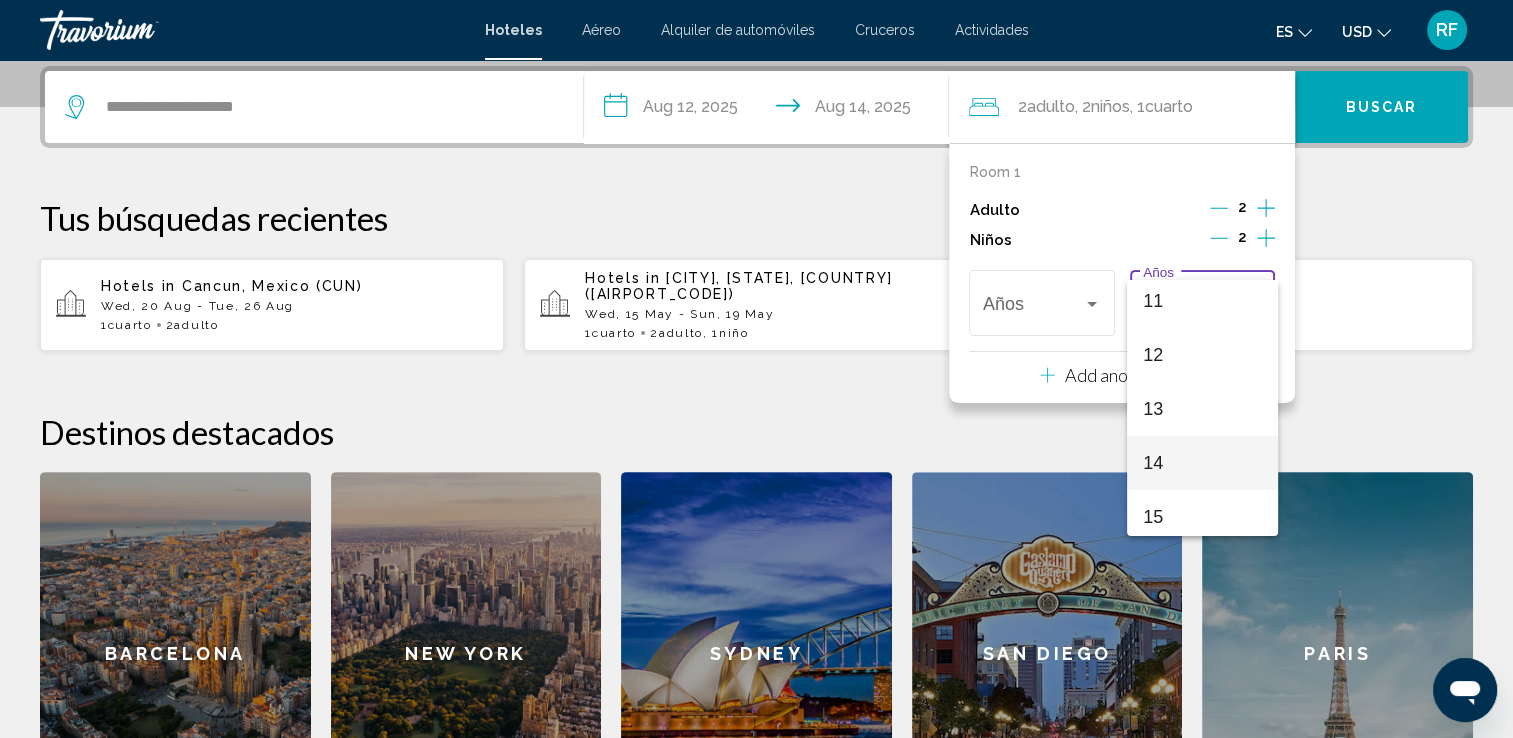 scroll, scrollTop: 500, scrollLeft: 0, axis: vertical 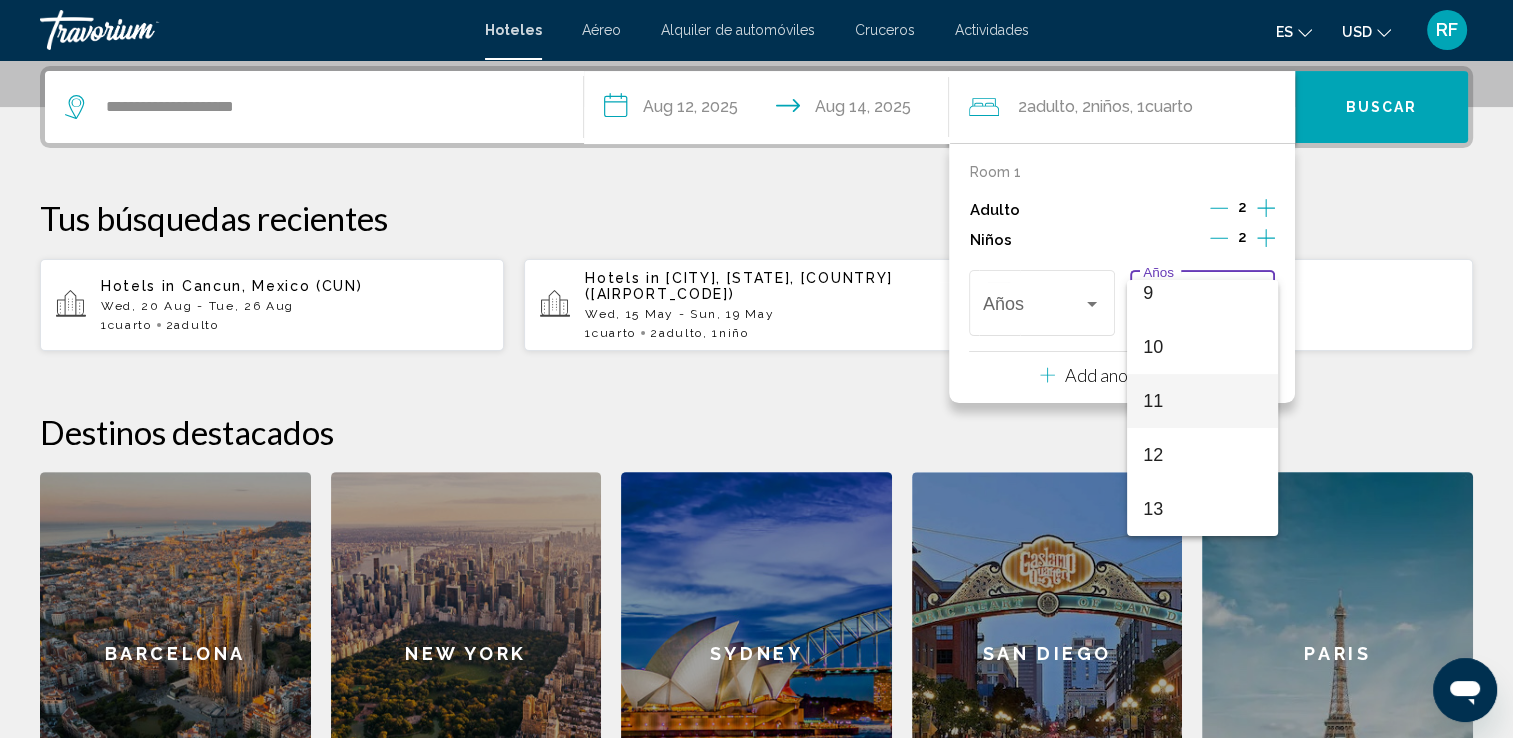 click on "11" at bounding box center [1202, 401] 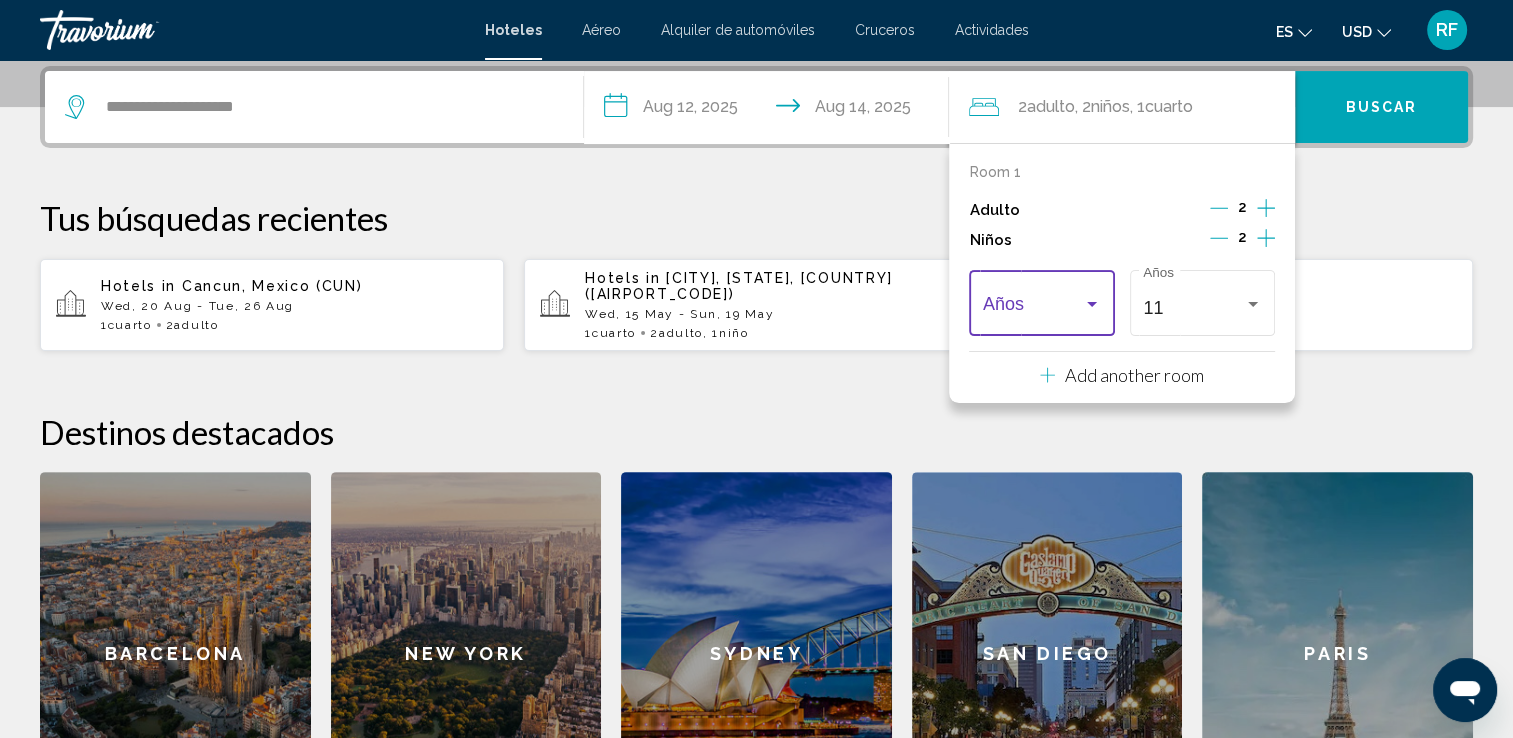 click at bounding box center (1092, 304) 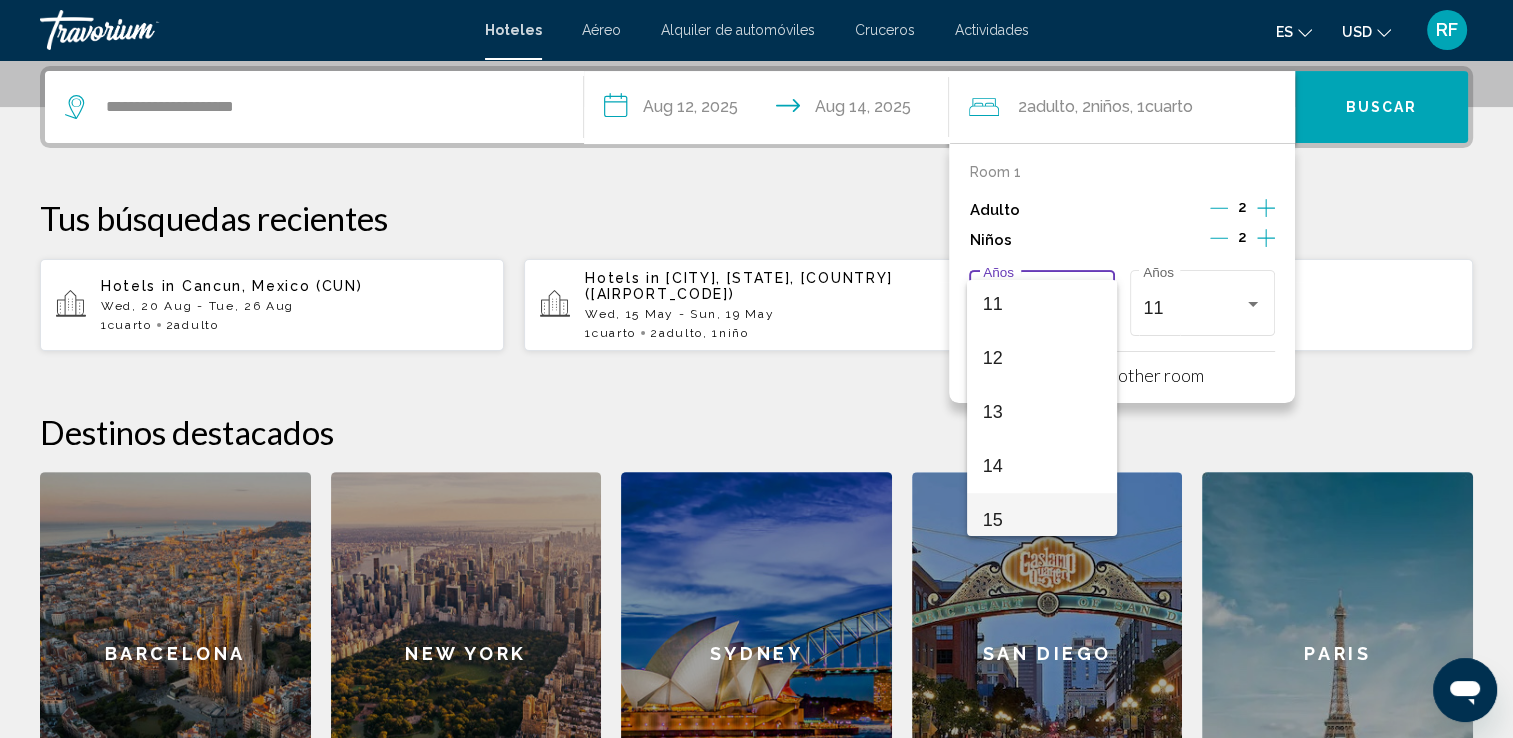 scroll, scrollTop: 600, scrollLeft: 0, axis: vertical 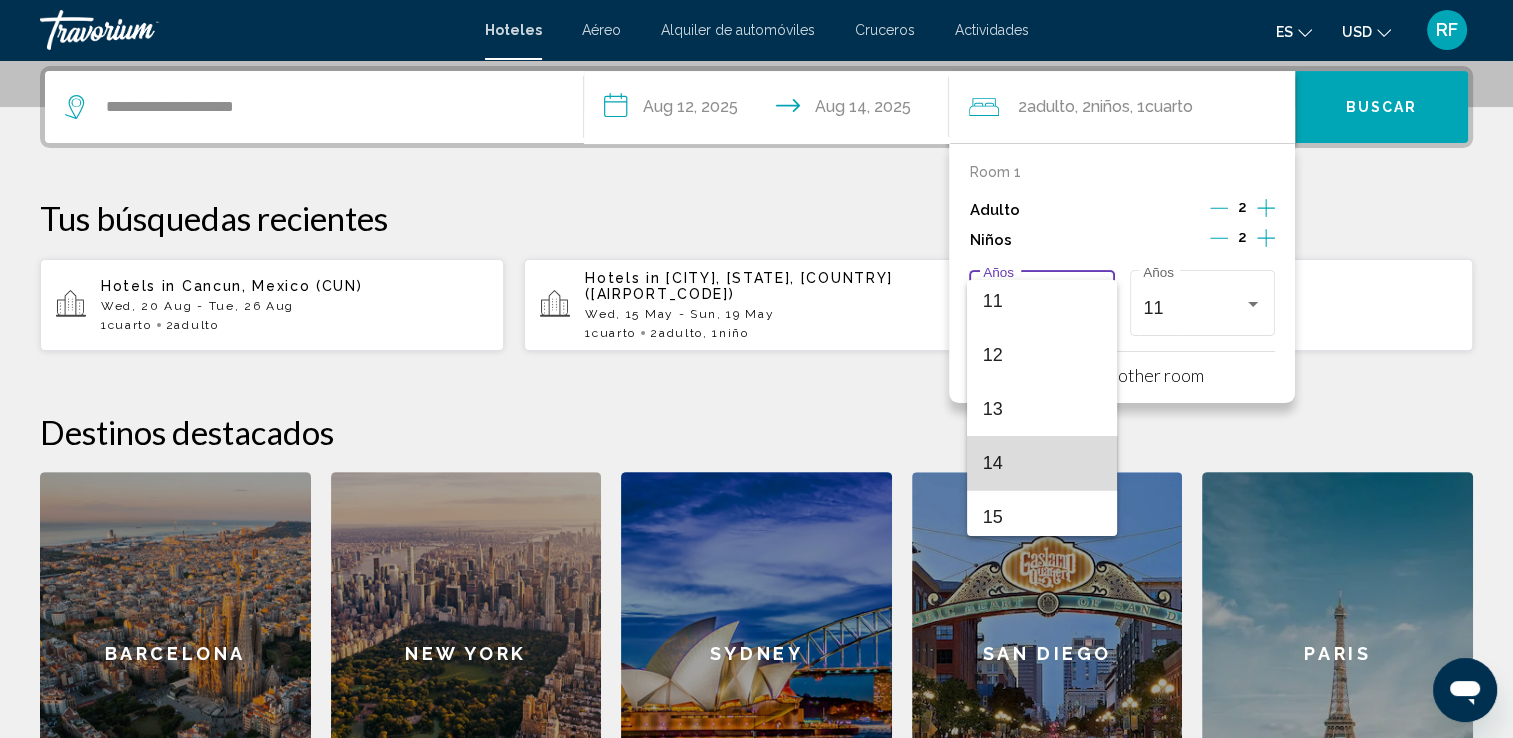 click on "14" at bounding box center [1042, 463] 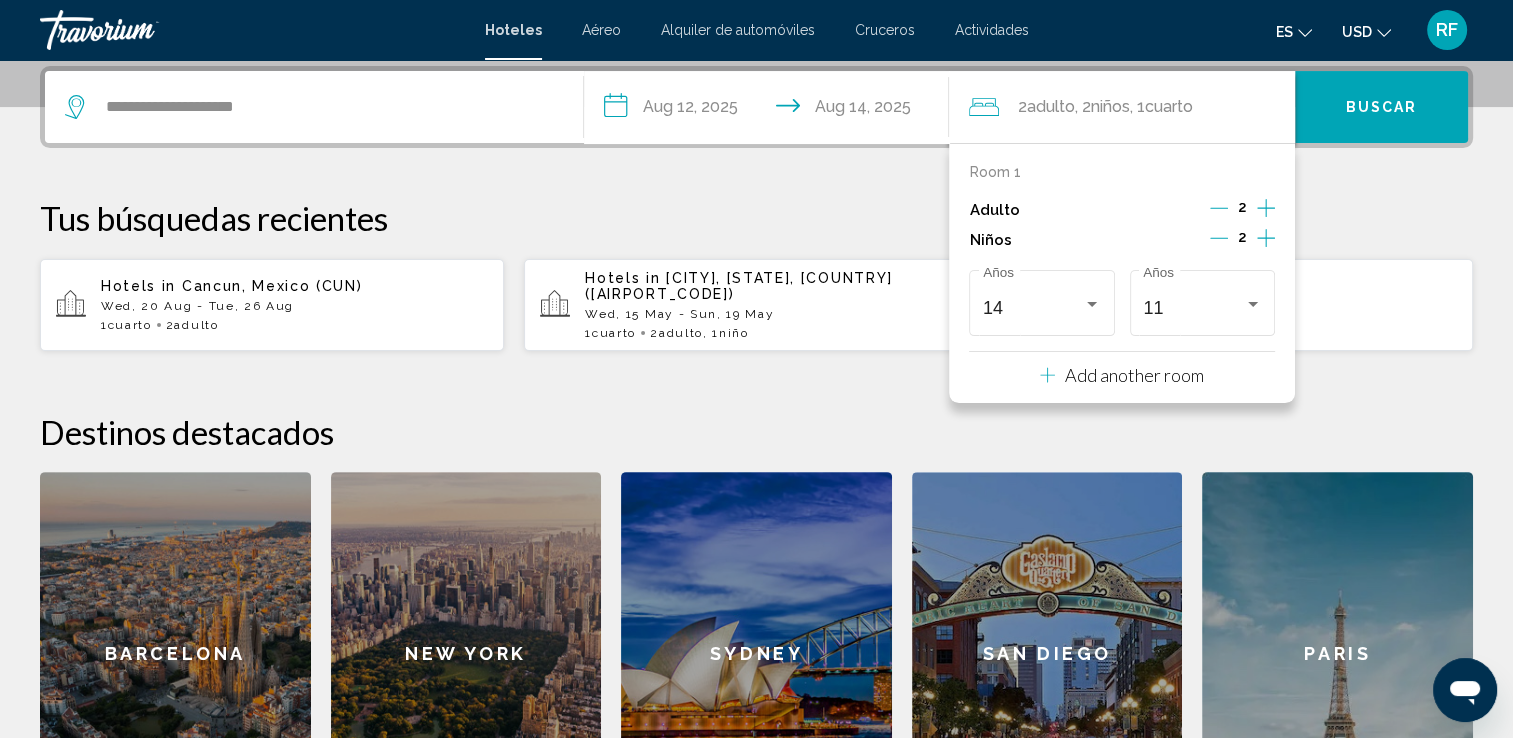 click on "Buscar" at bounding box center [1381, 107] 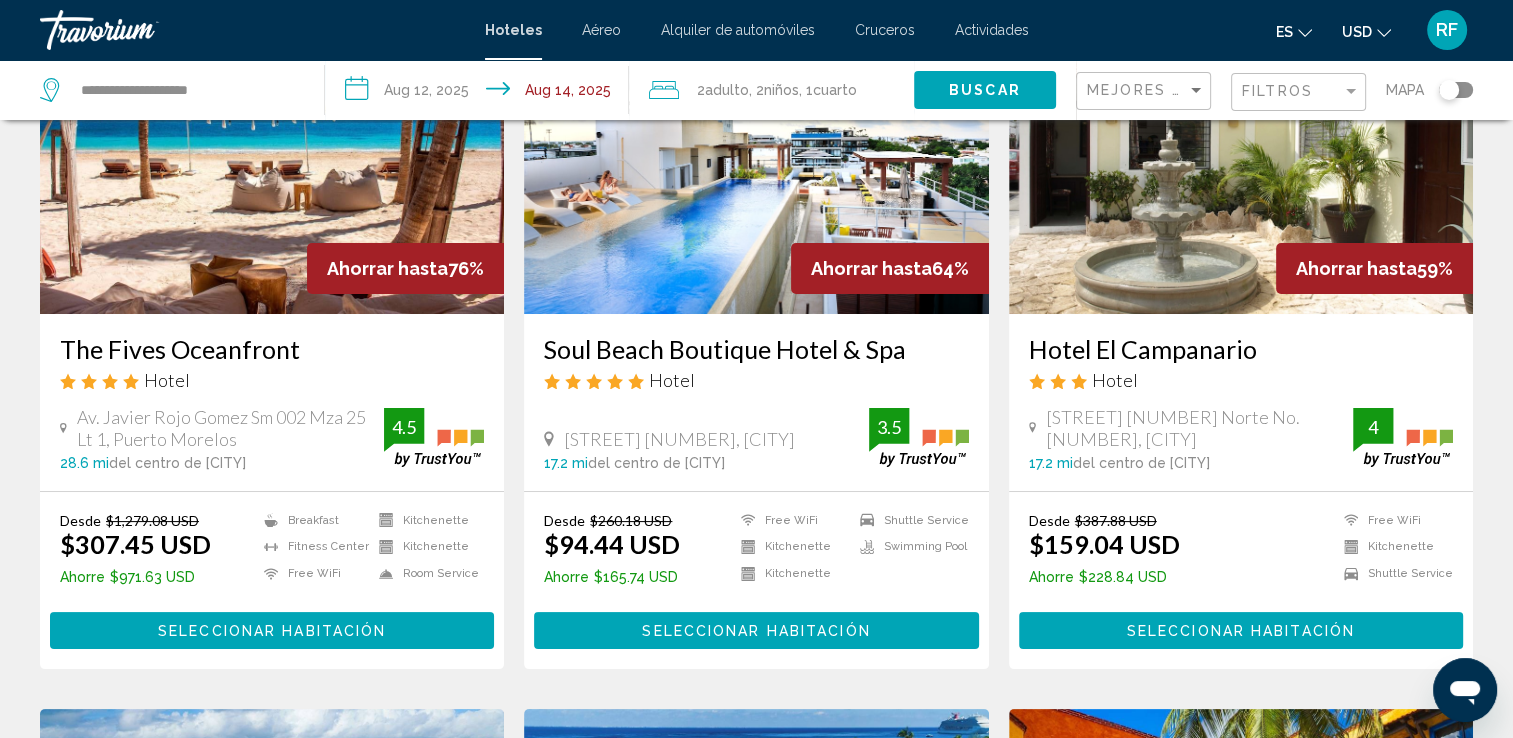 scroll, scrollTop: 200, scrollLeft: 0, axis: vertical 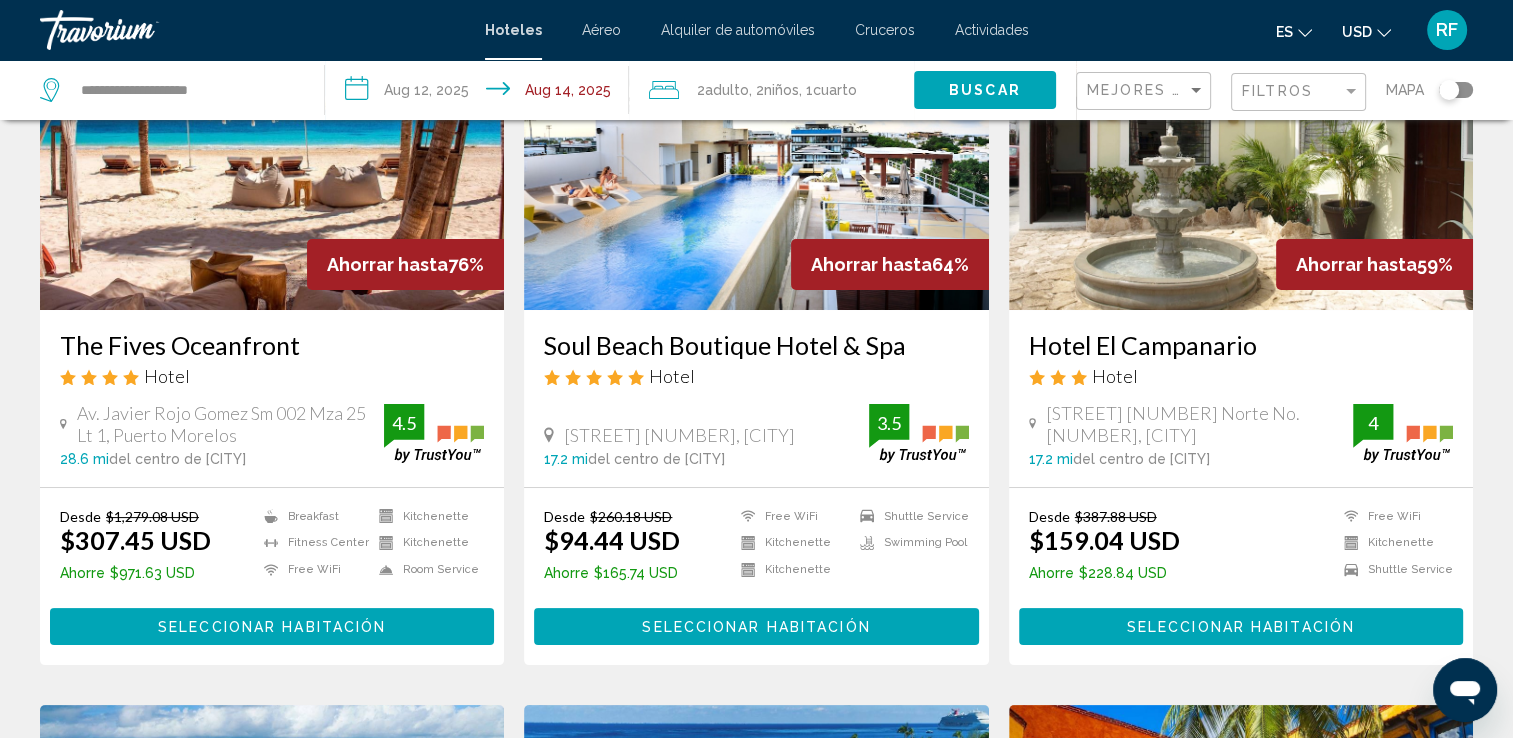 click on "Seleccionar habitación" at bounding box center (272, 627) 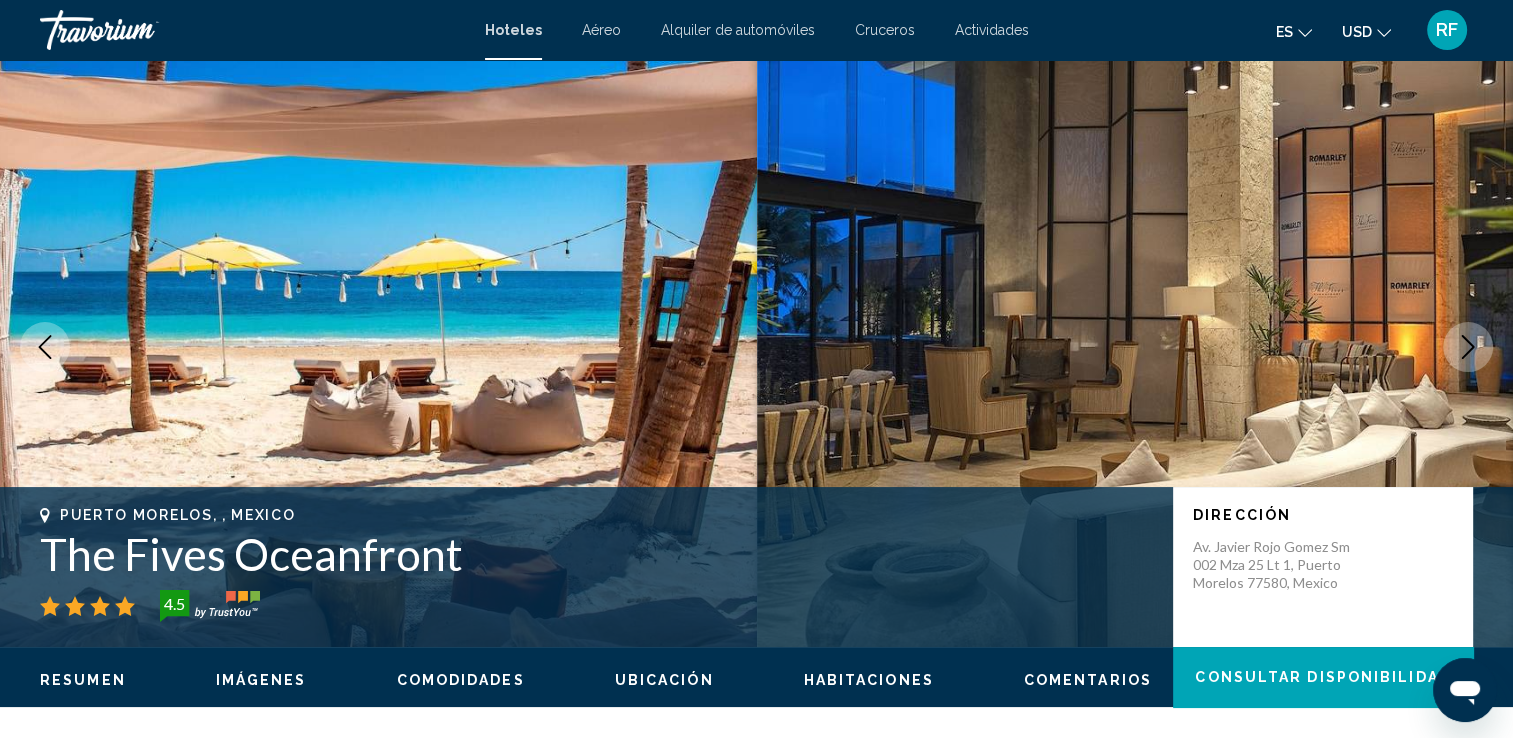 scroll, scrollTop: 0, scrollLeft: 0, axis: both 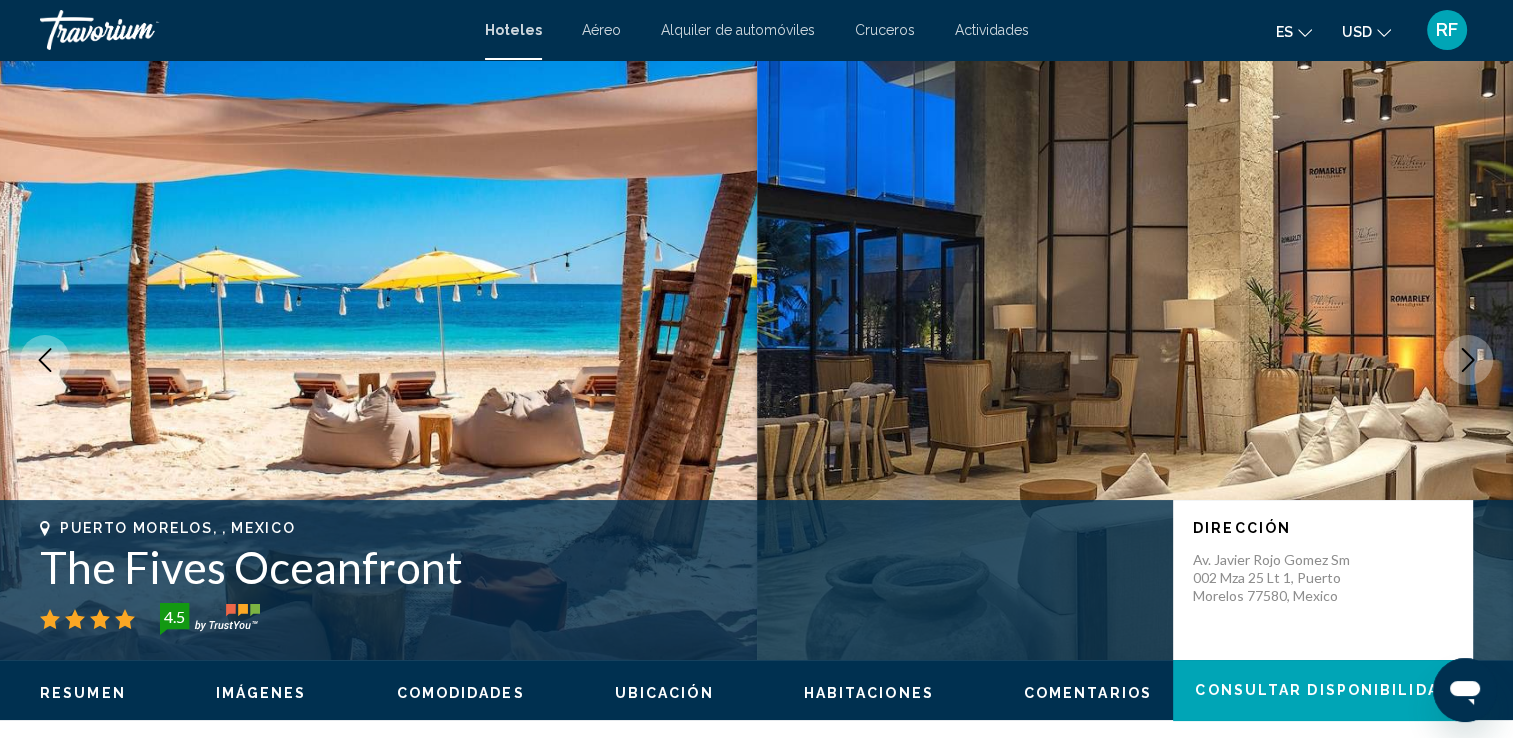click at bounding box center (1468, 360) 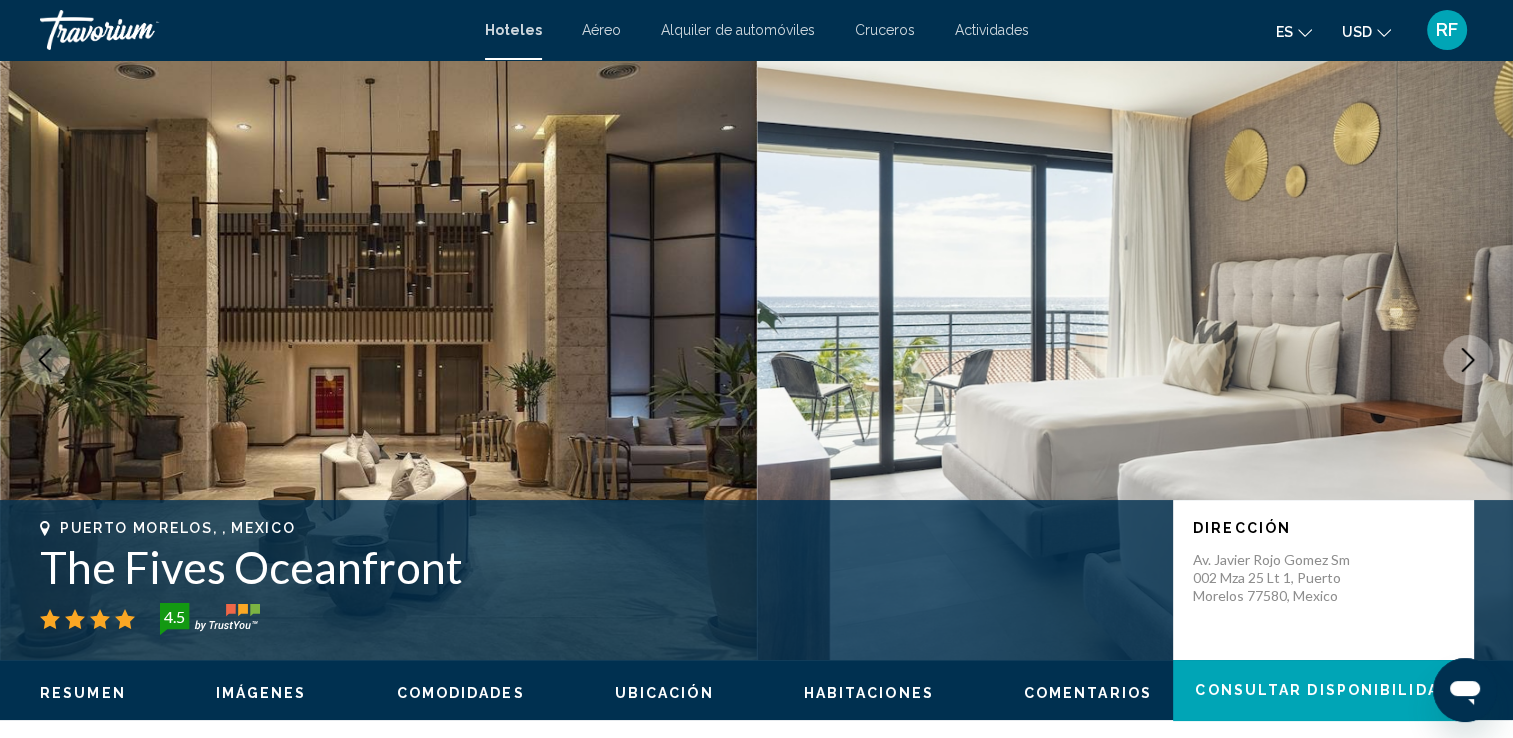 click 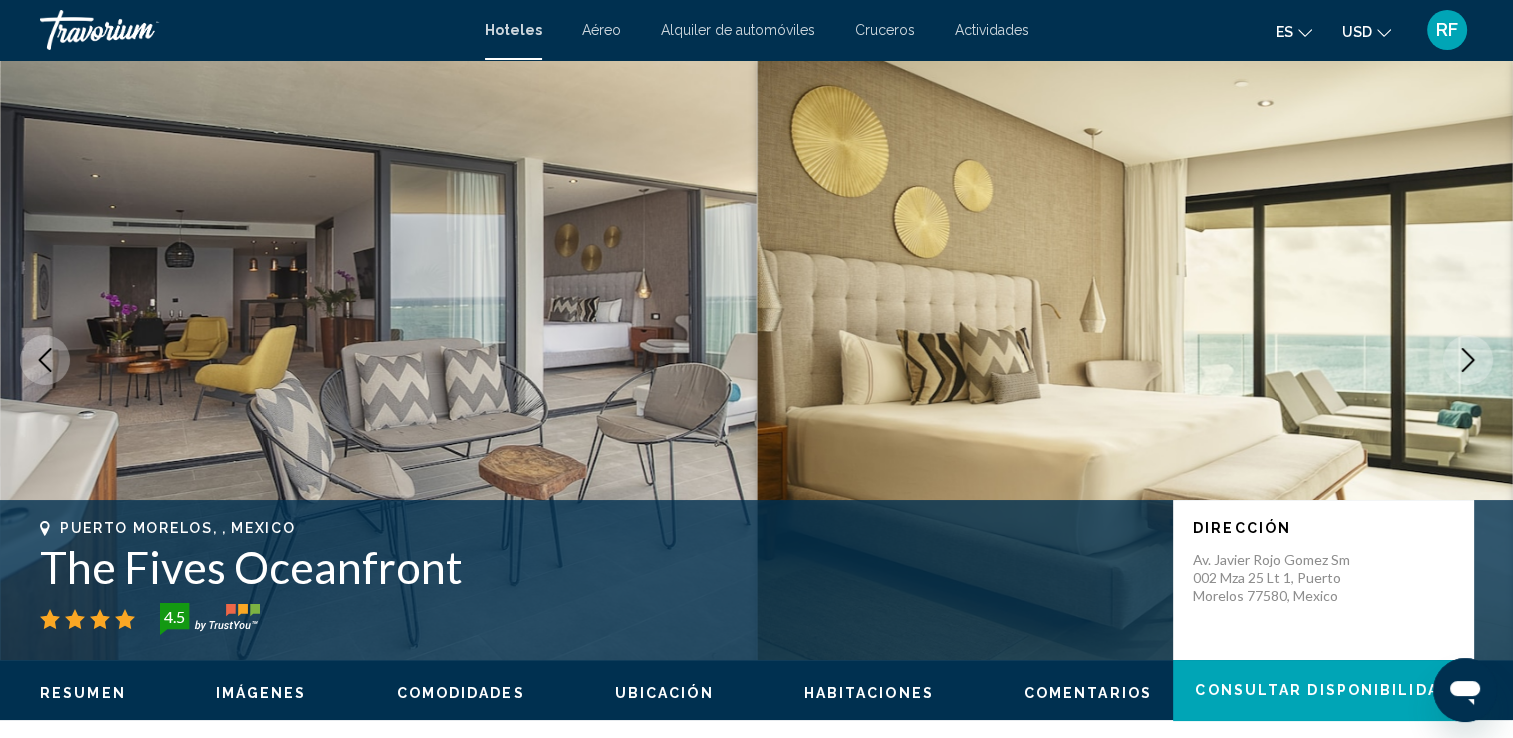 click 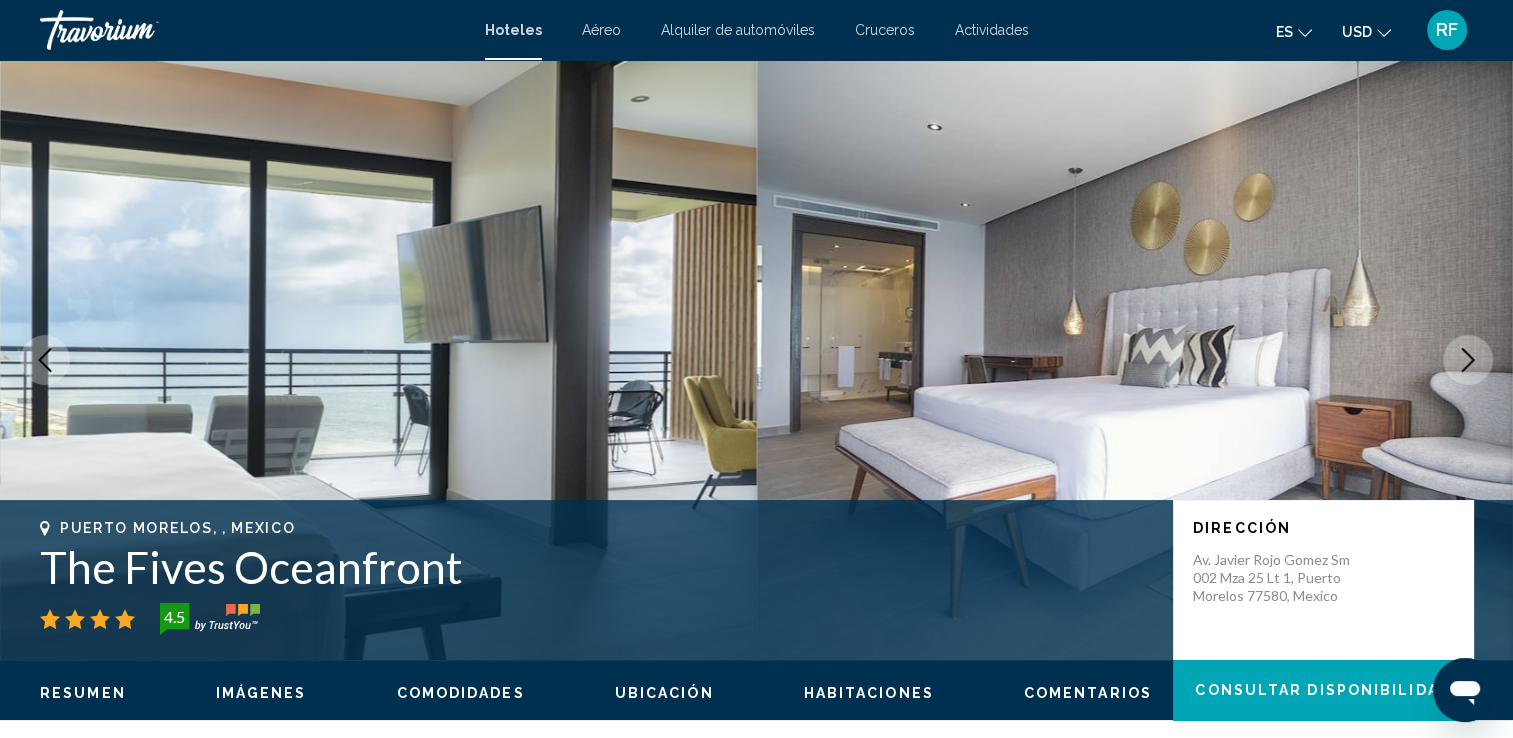 click 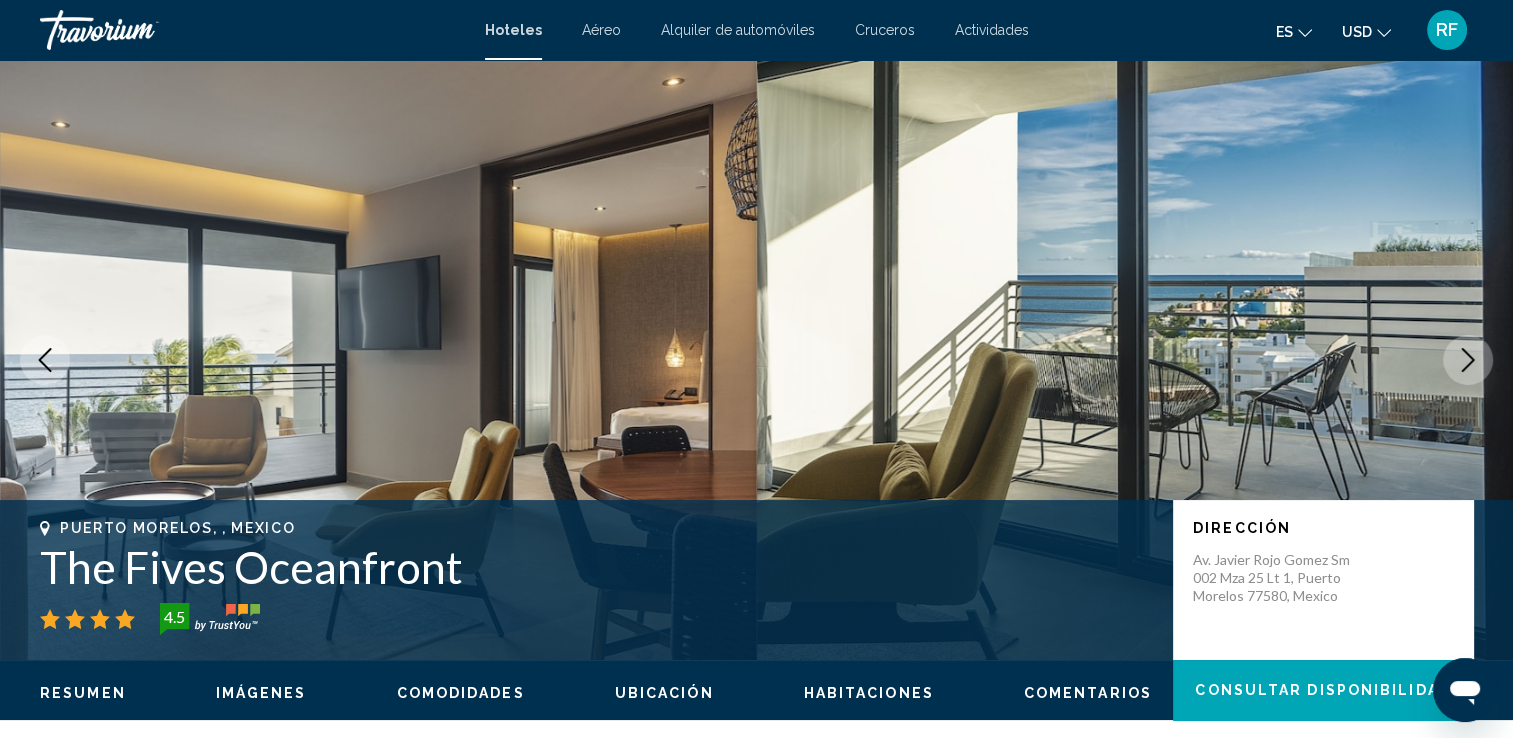 click 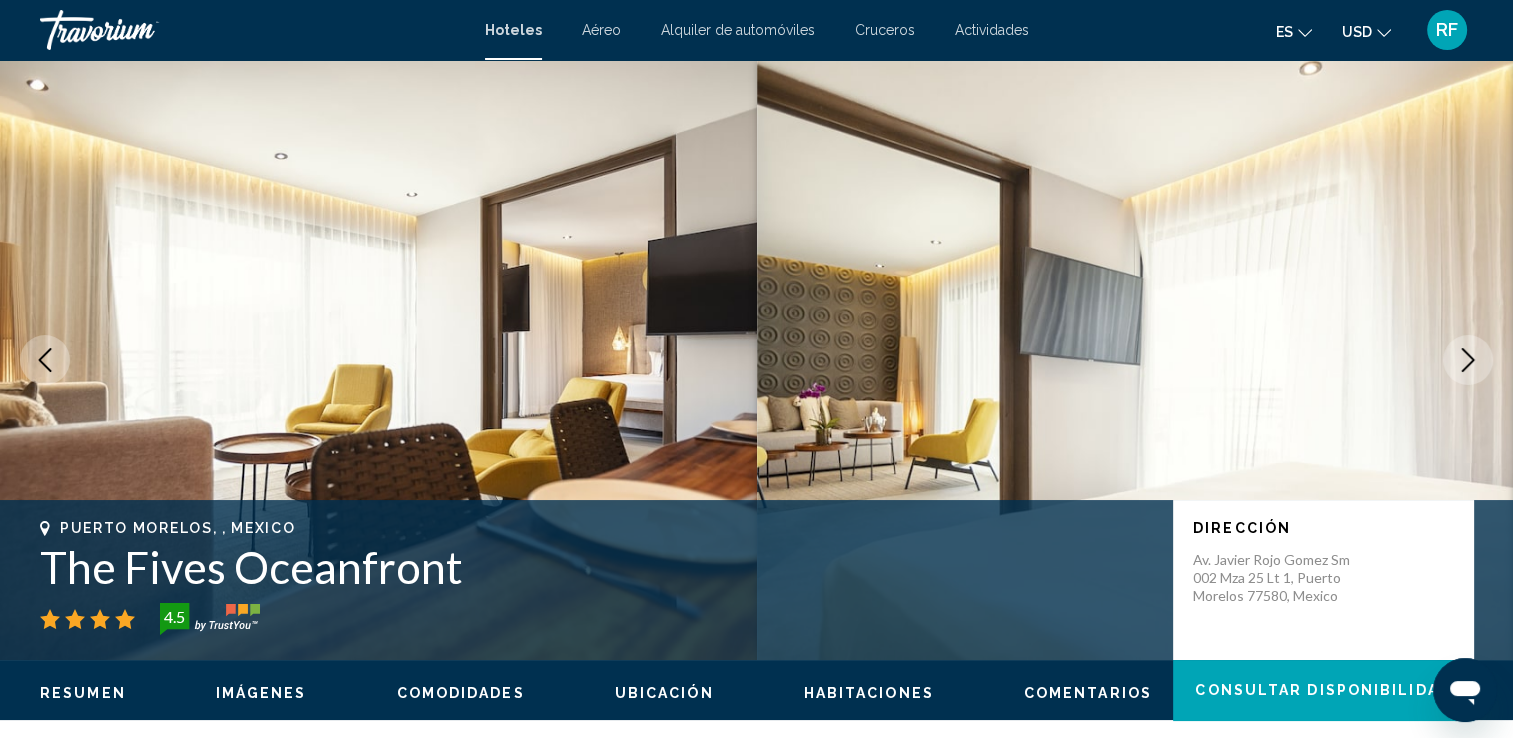 click 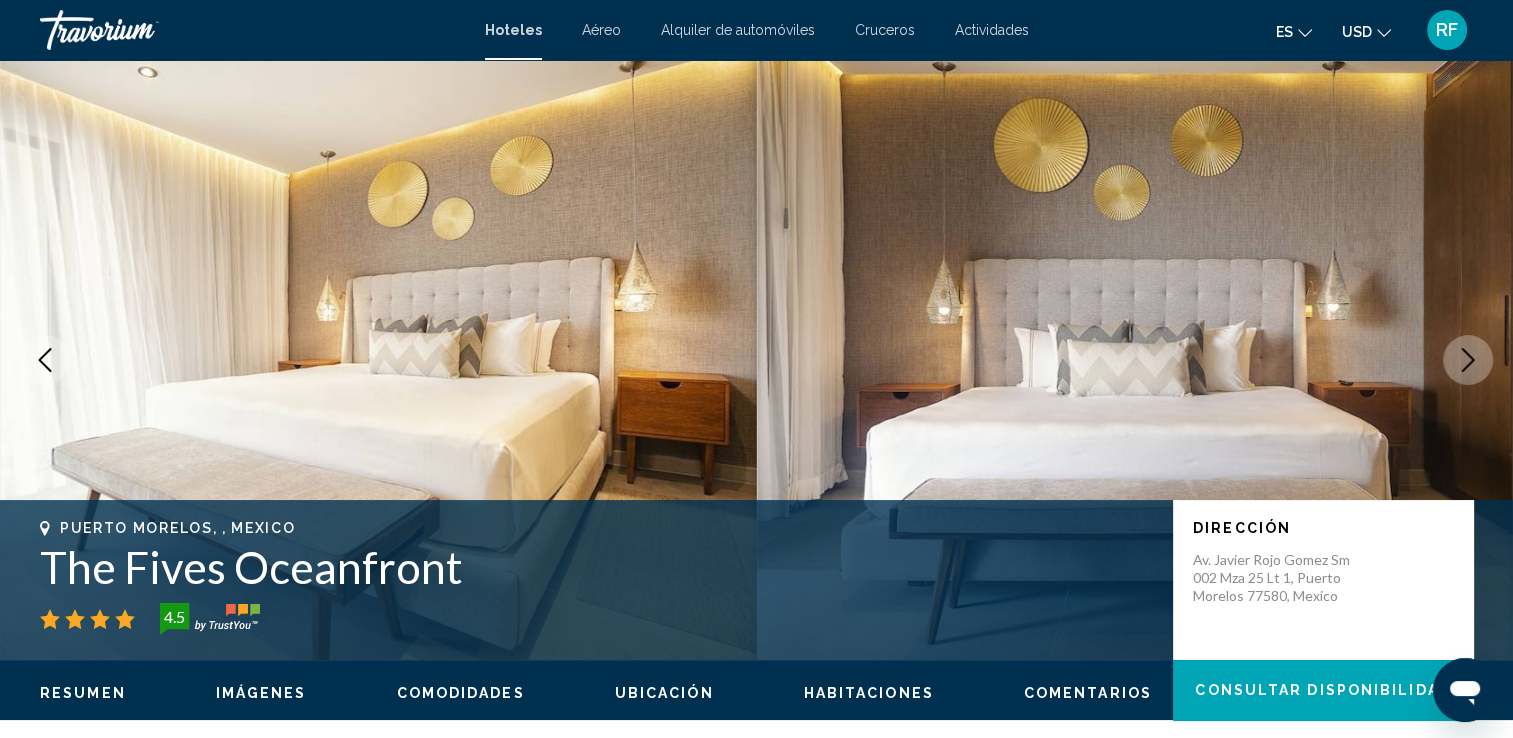 click 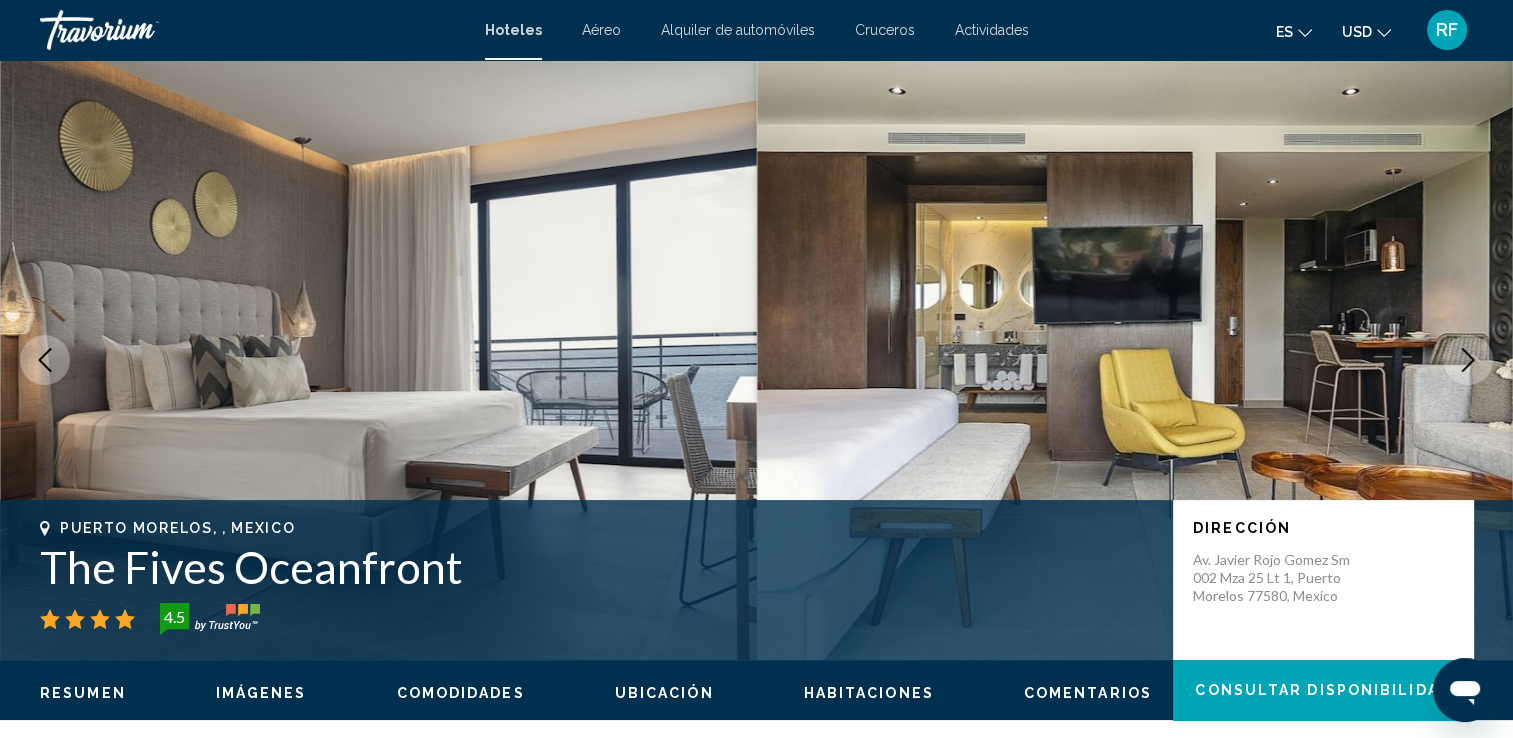 click 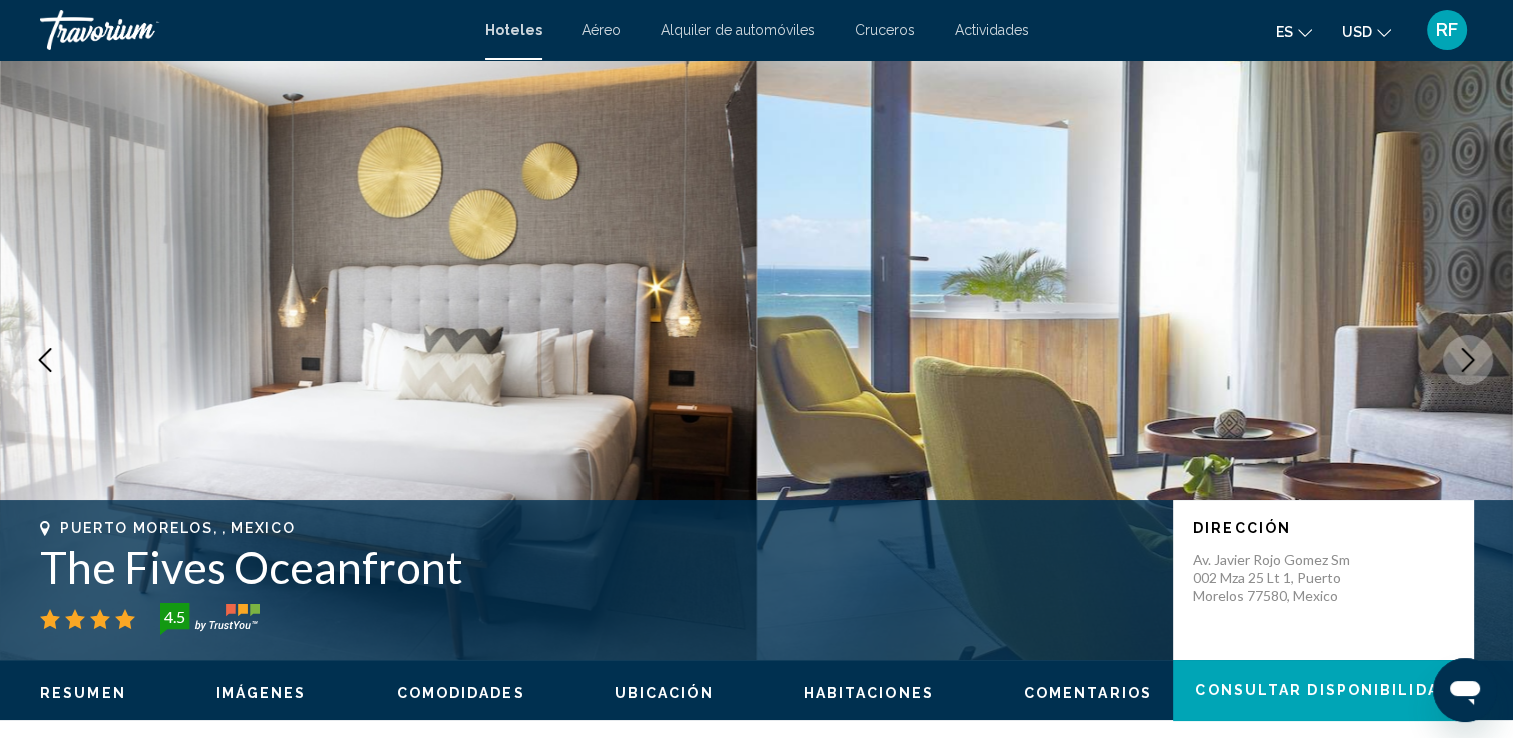 click 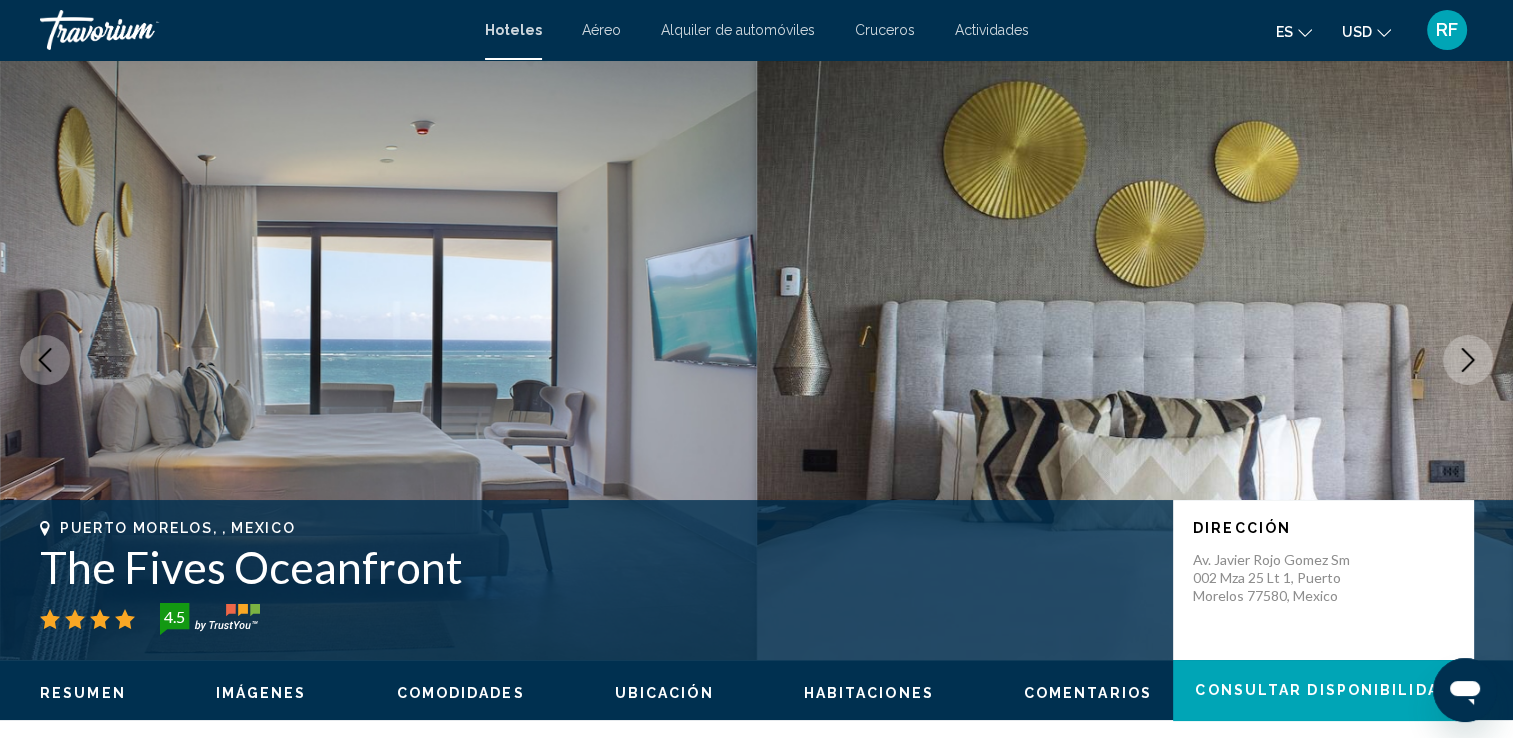 click 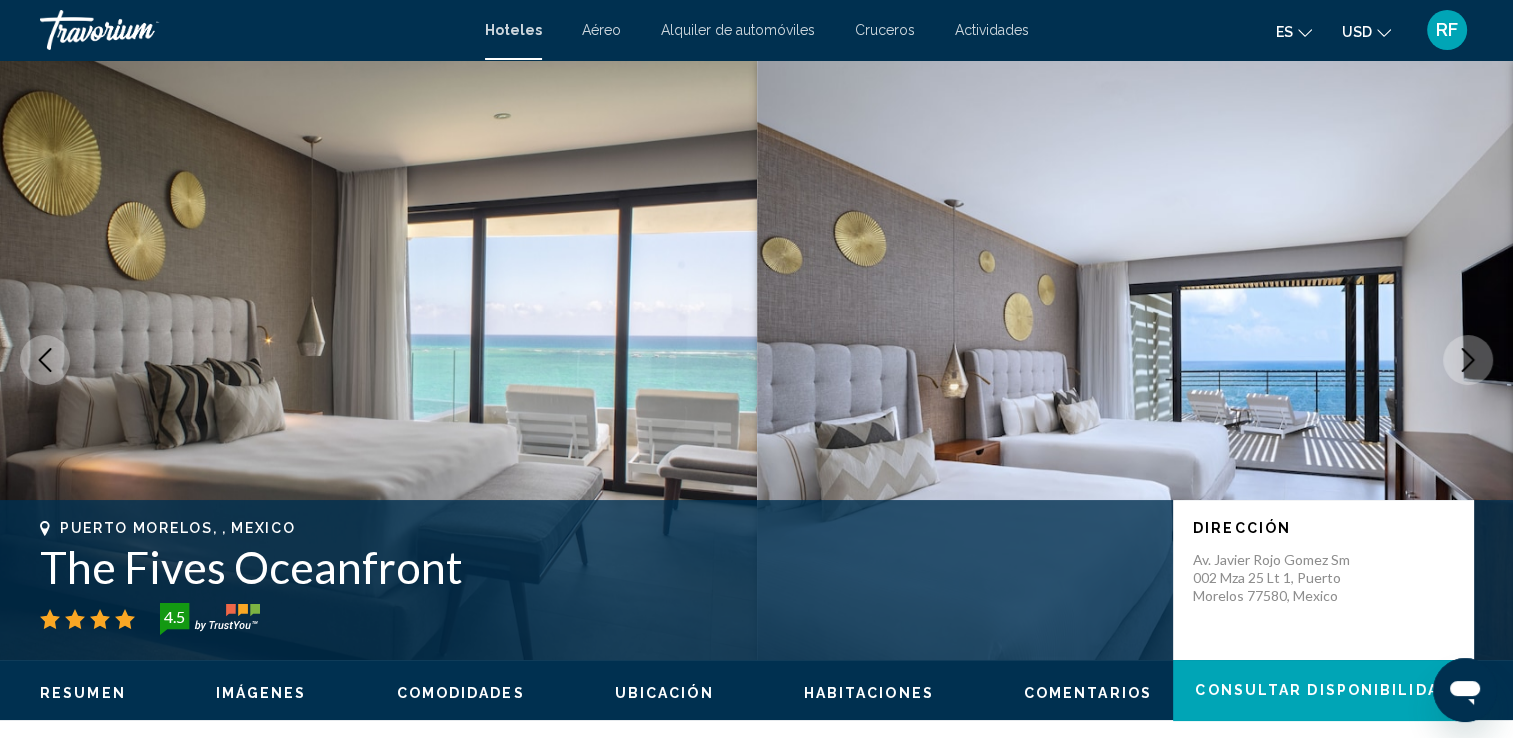 click 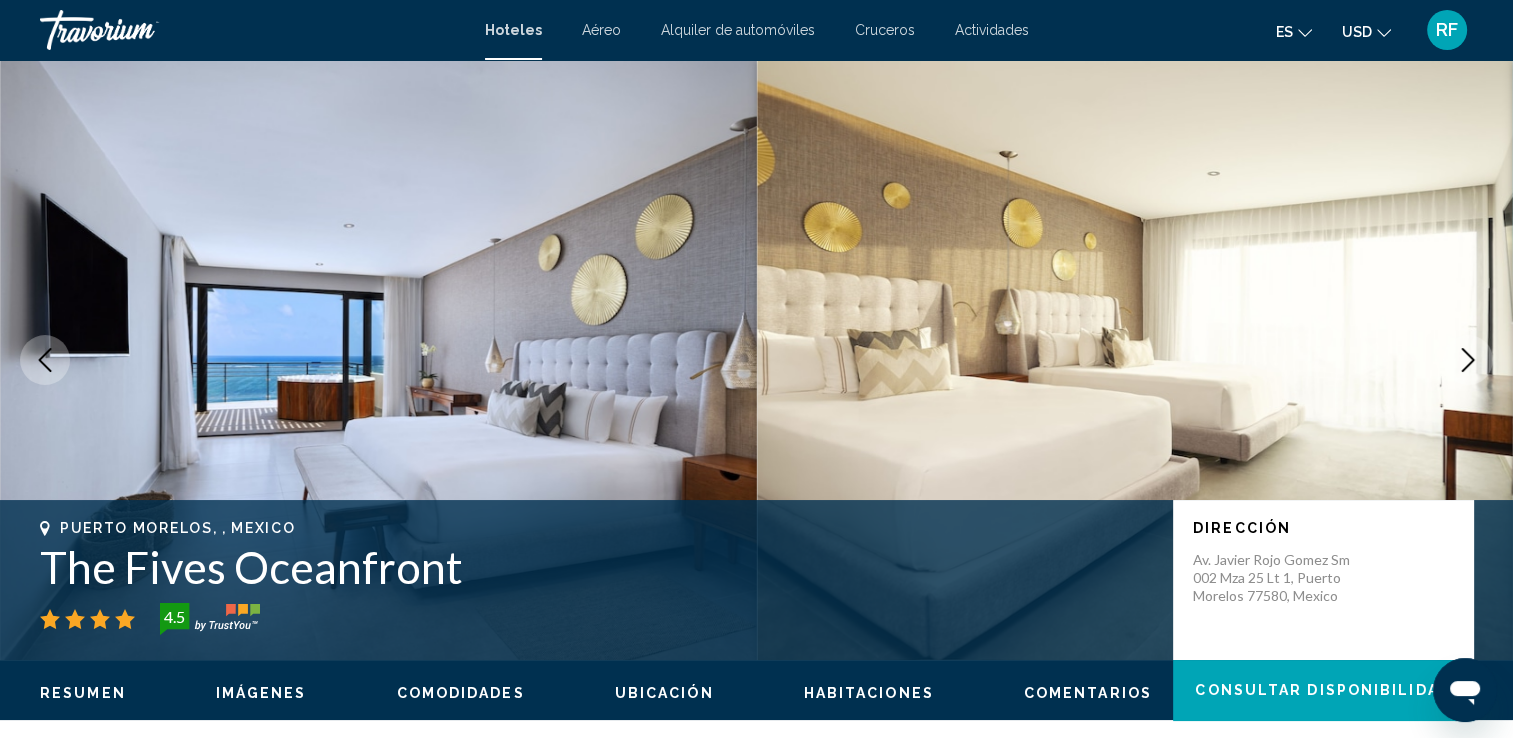 click 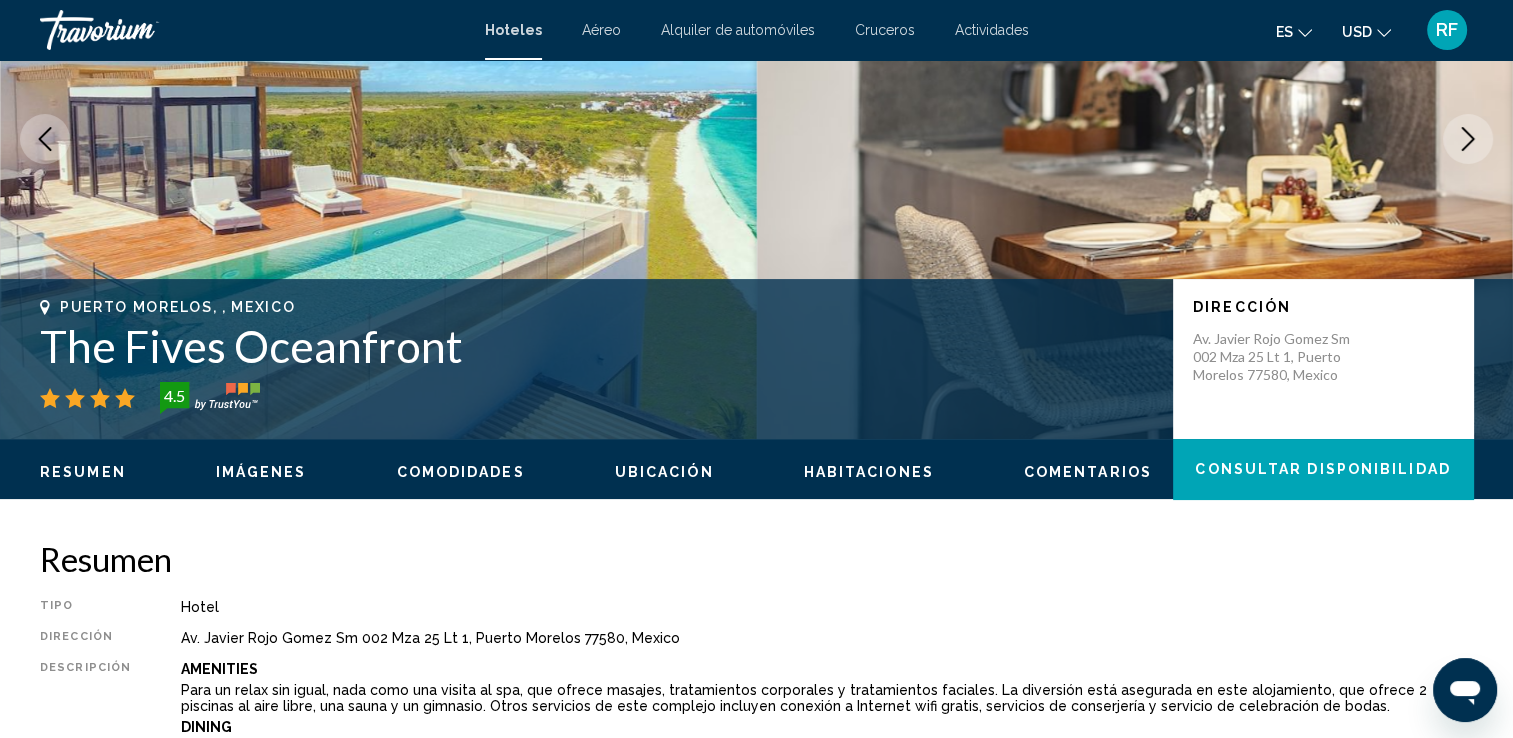 scroll, scrollTop: 100, scrollLeft: 0, axis: vertical 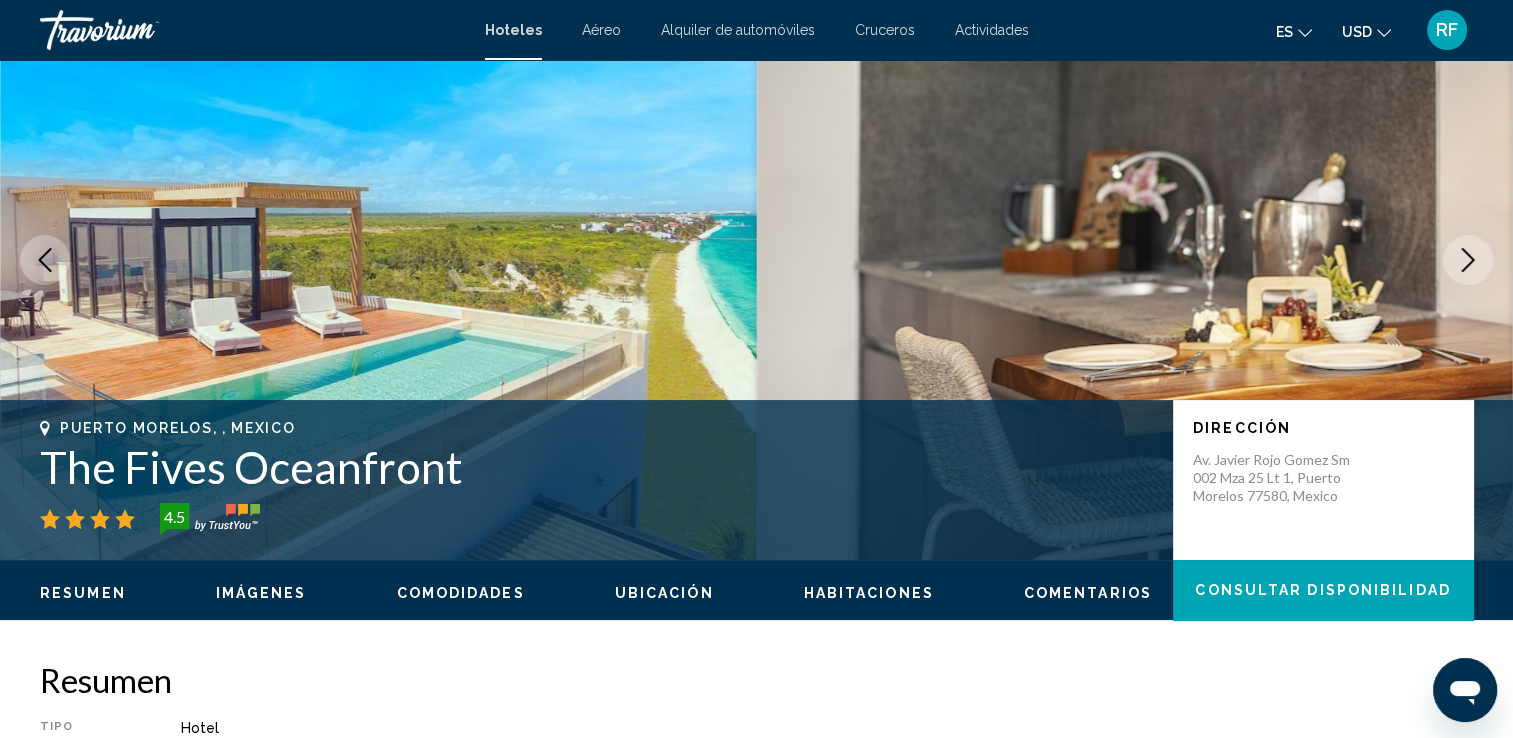 click on "Habitaciones" at bounding box center (869, 593) 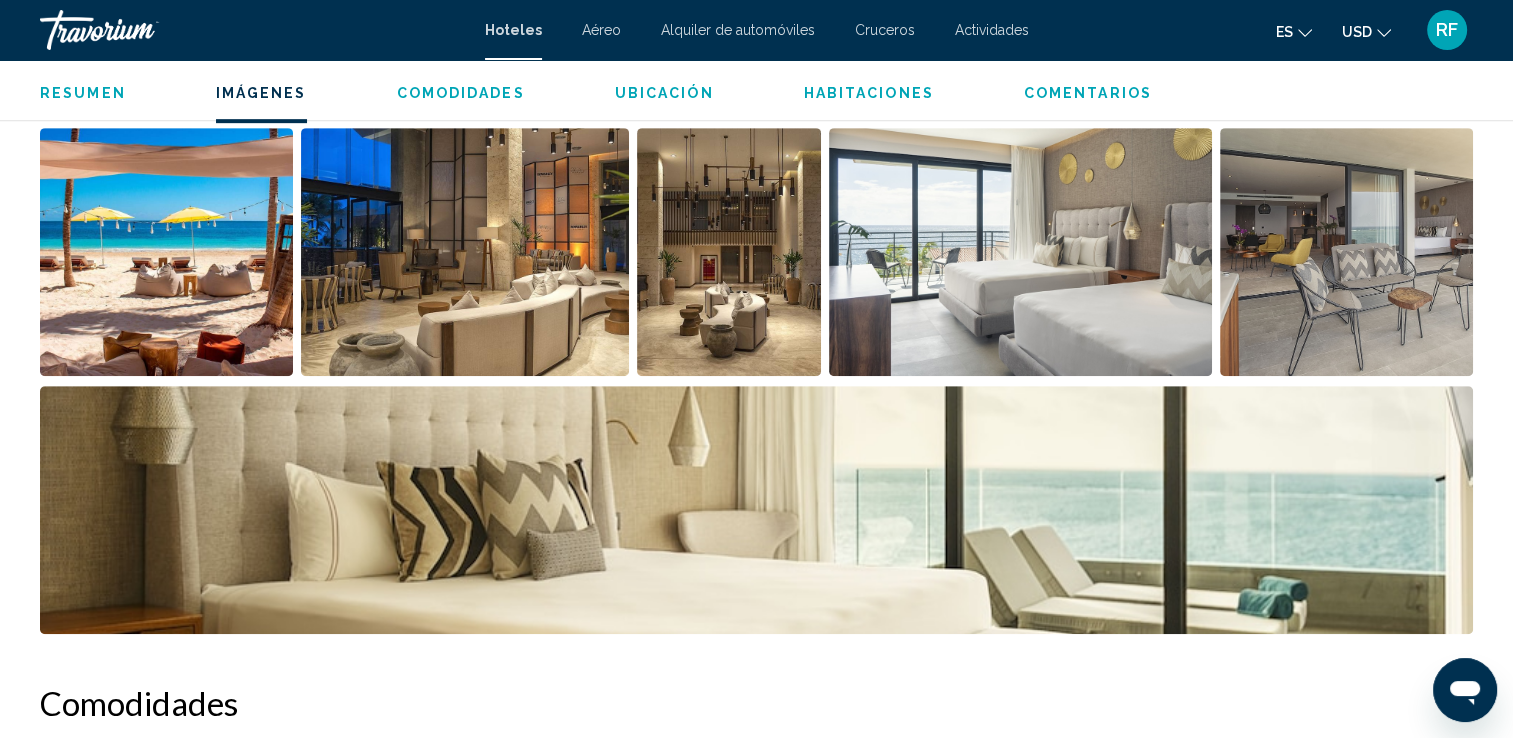 scroll, scrollTop: 931, scrollLeft: 0, axis: vertical 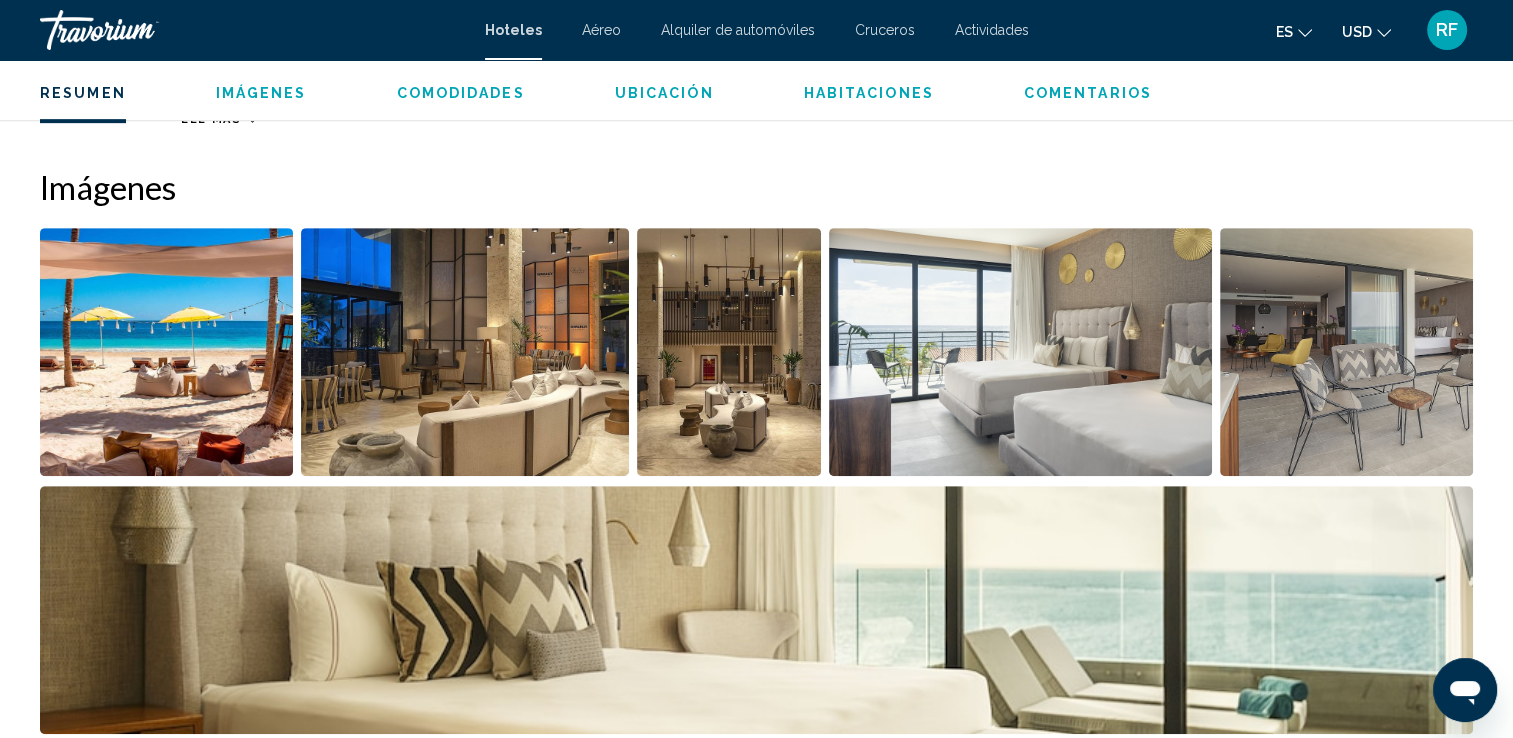 click at bounding box center [166, 352] 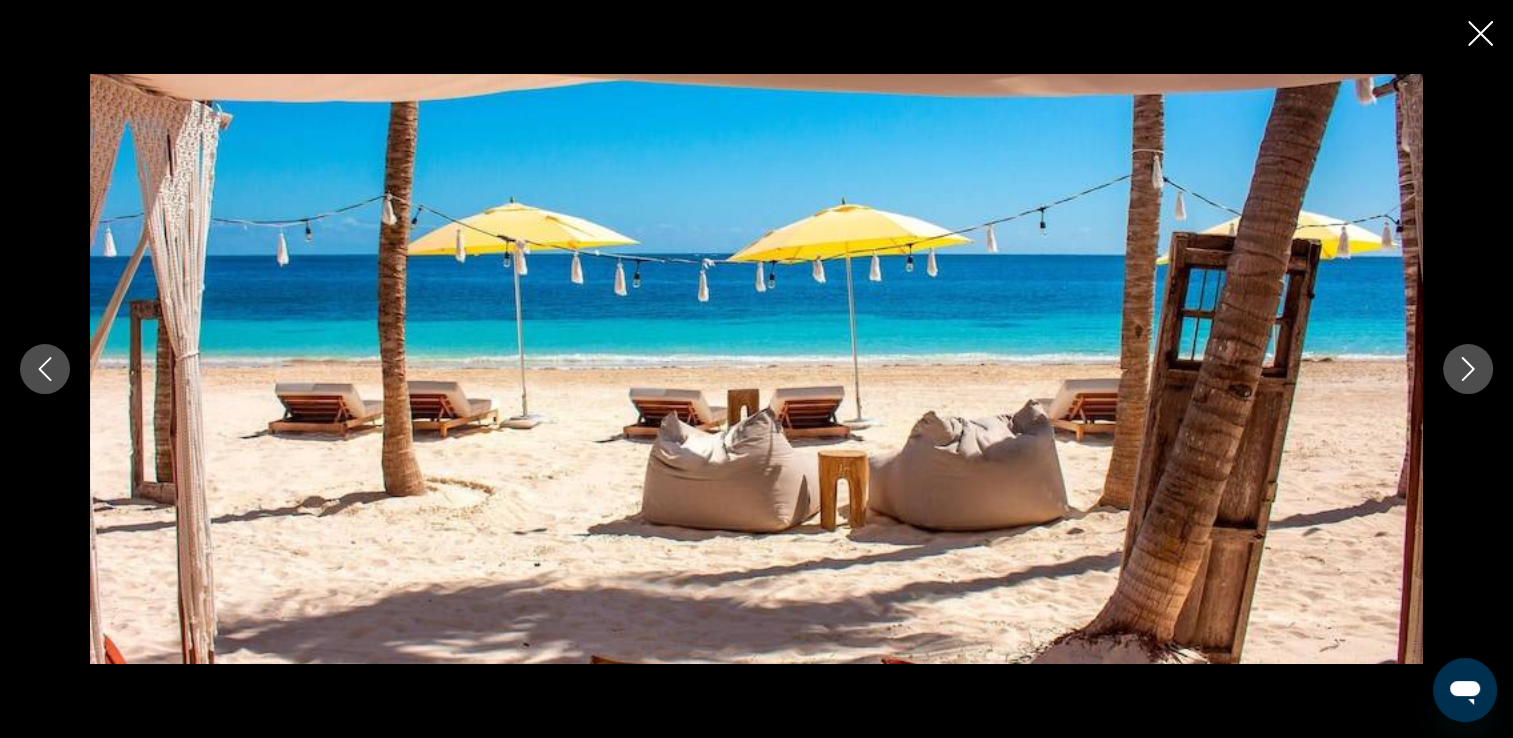 scroll, scrollTop: 1331, scrollLeft: 0, axis: vertical 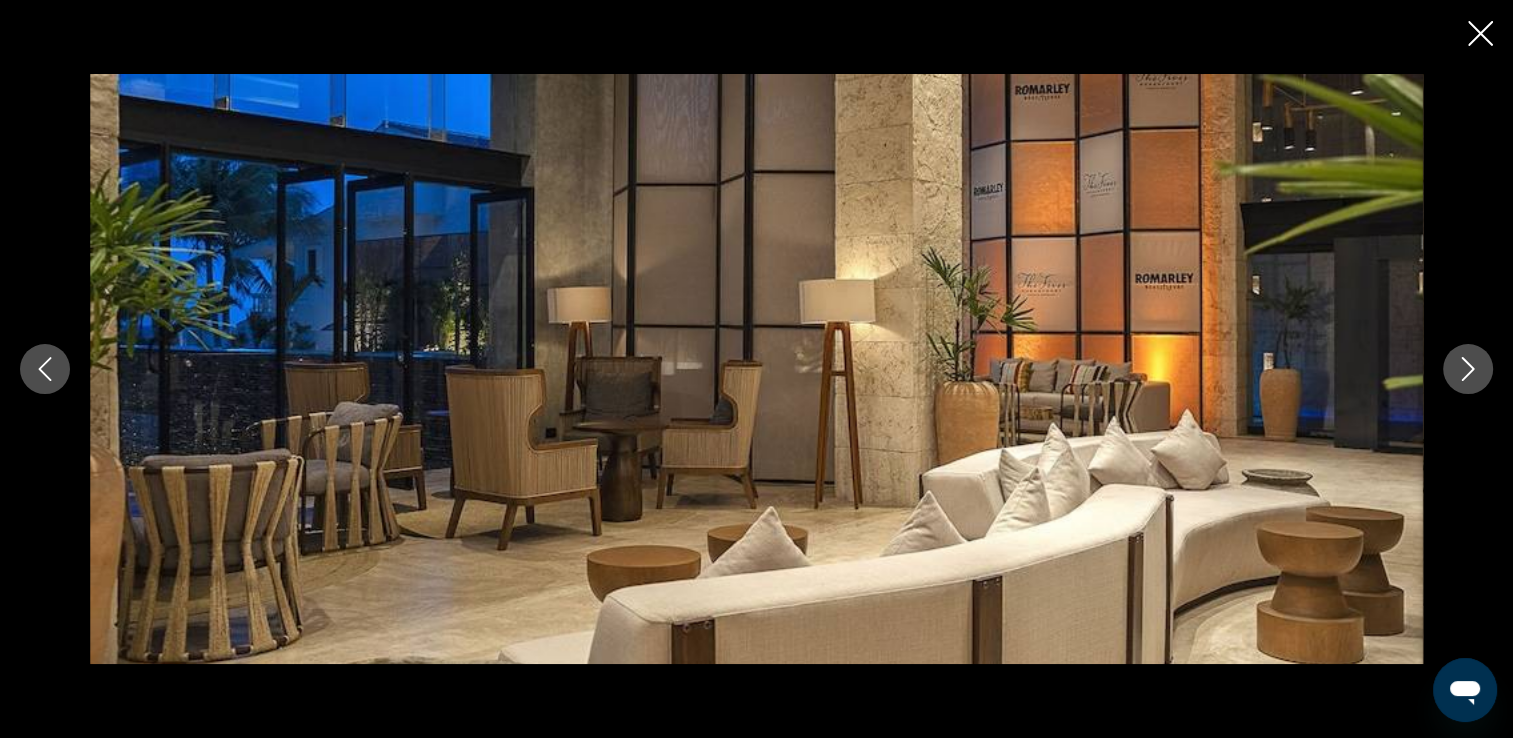 click 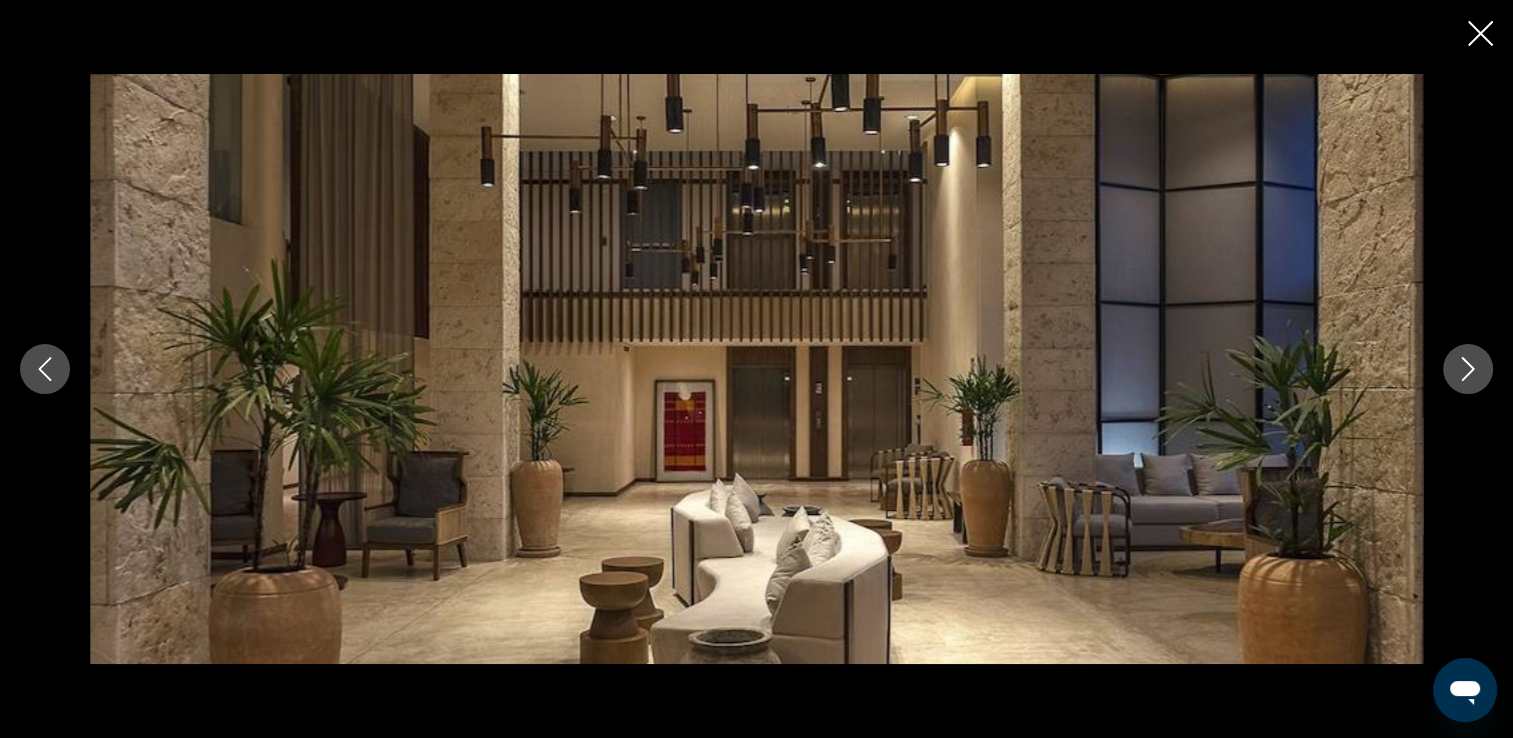 click 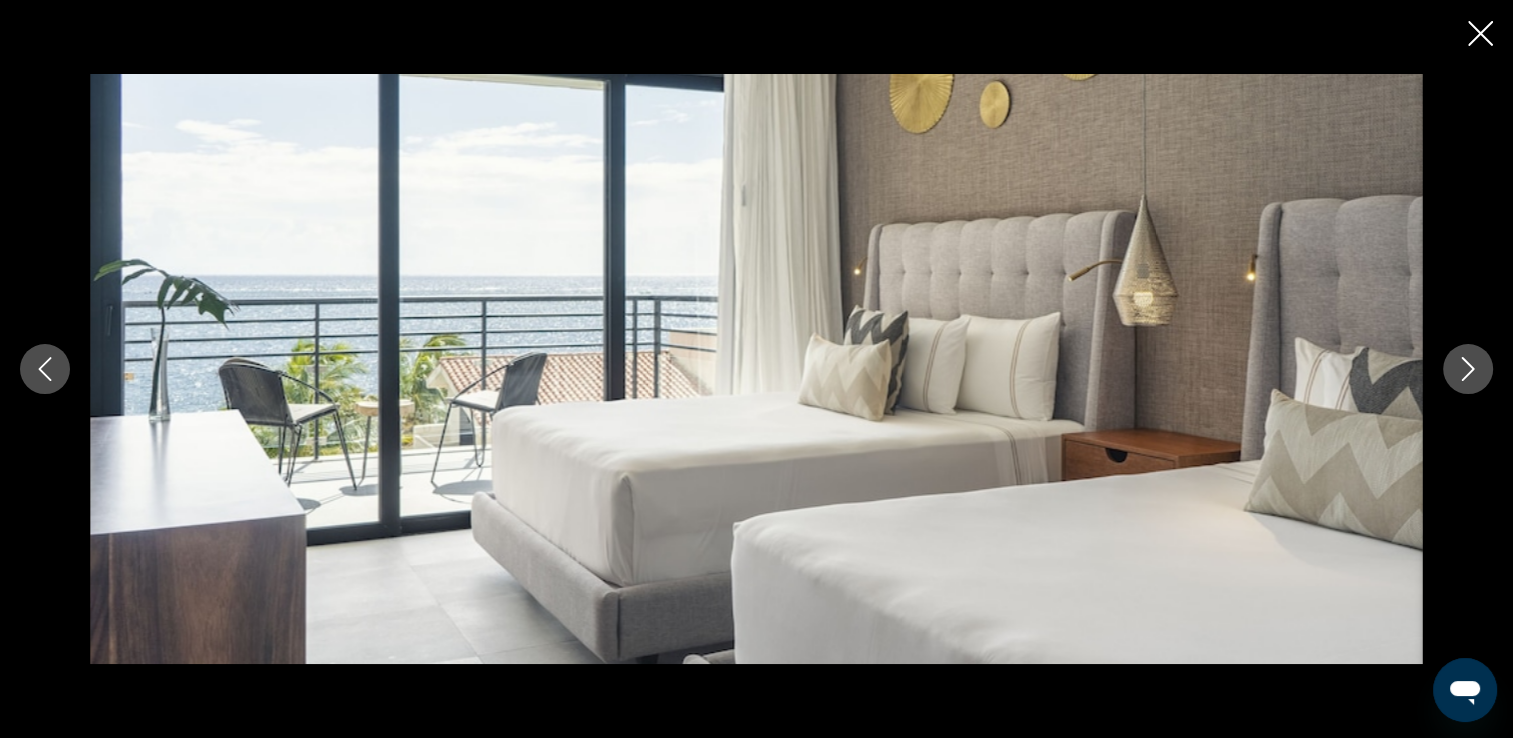 click 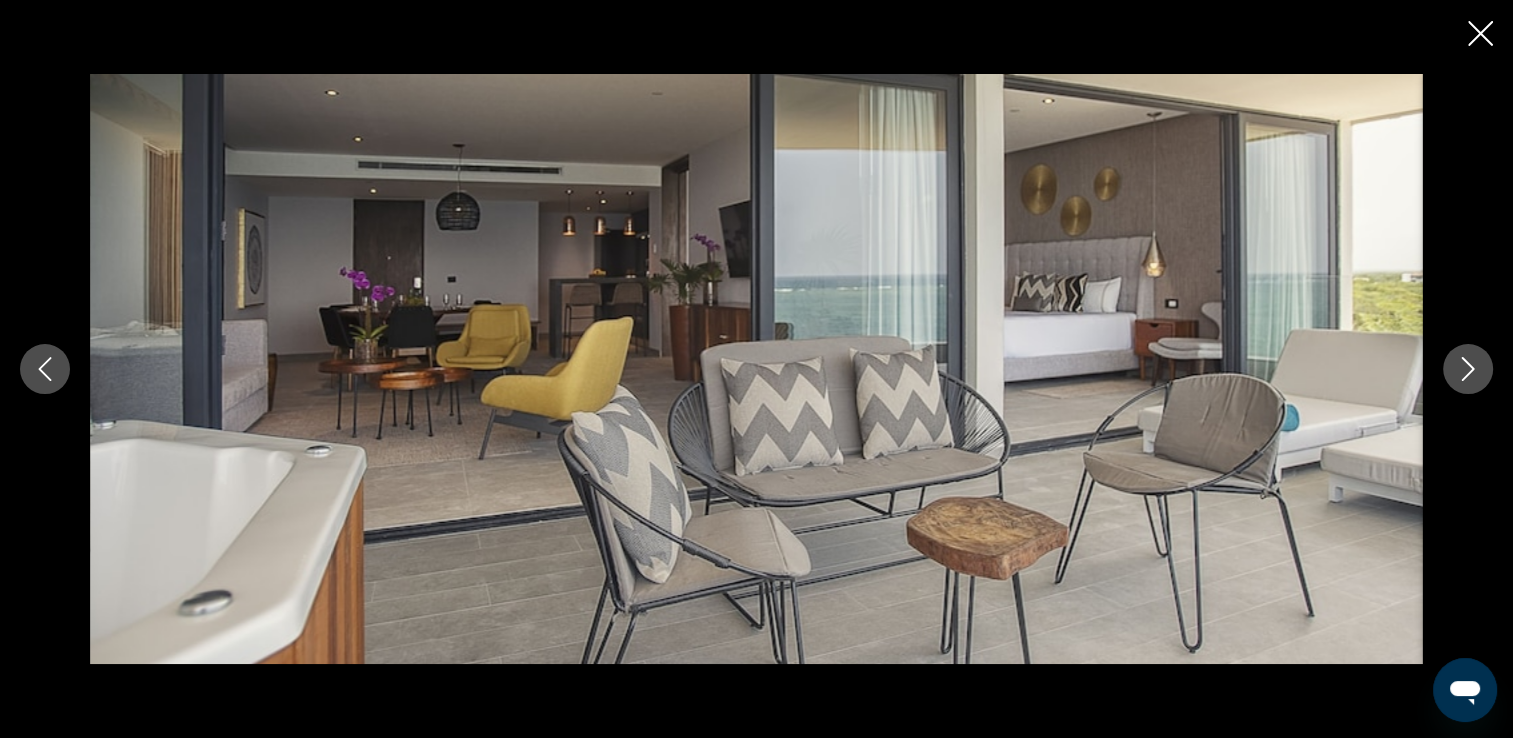 click 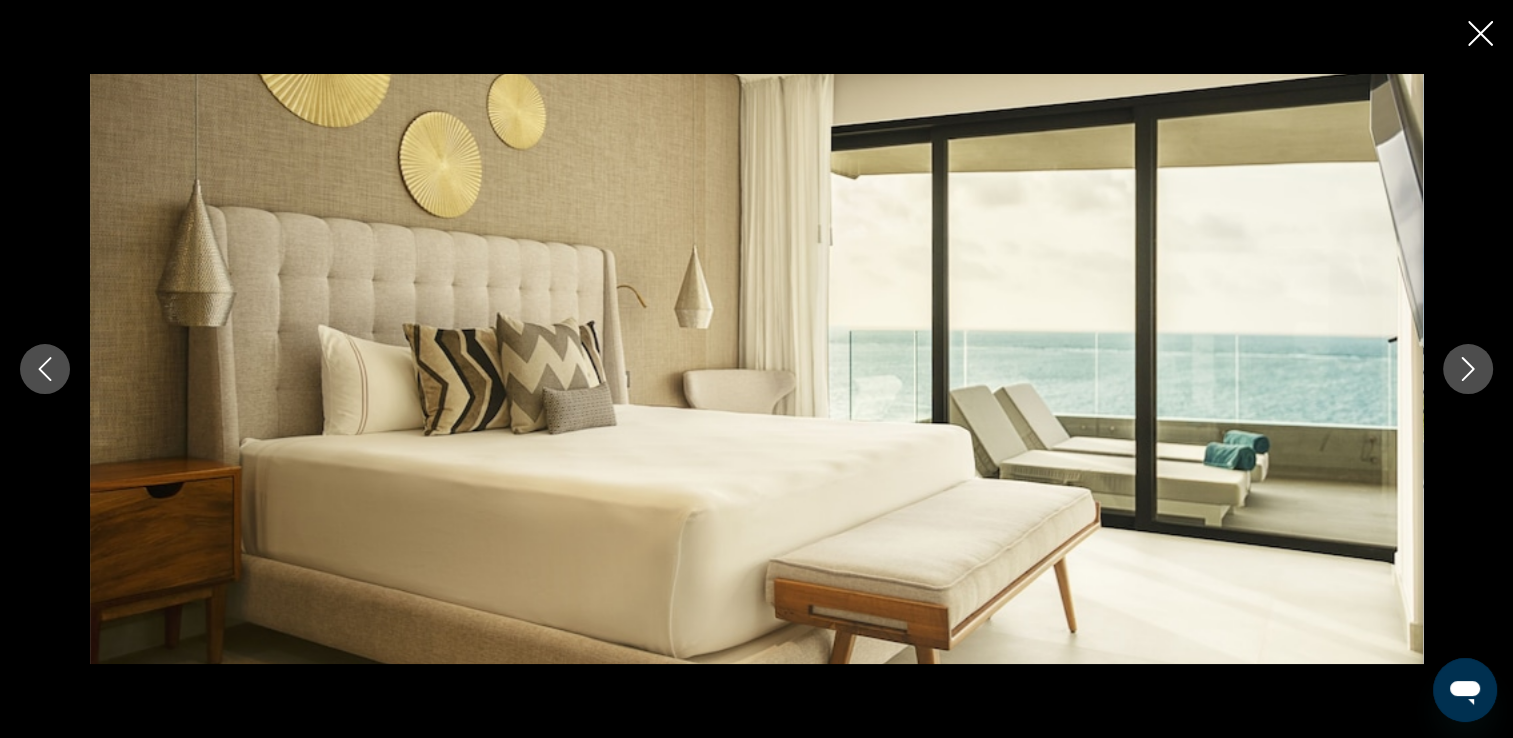 click 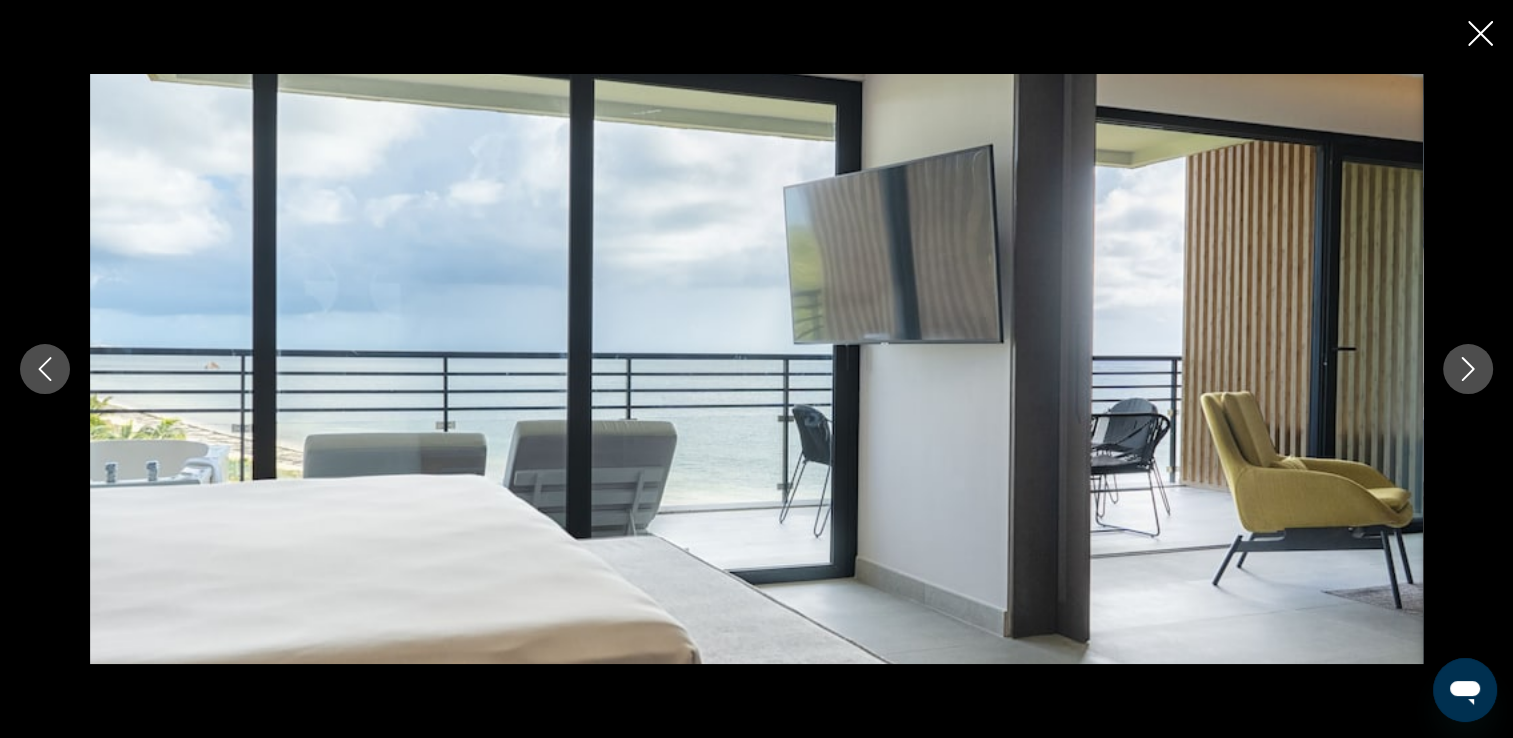 click 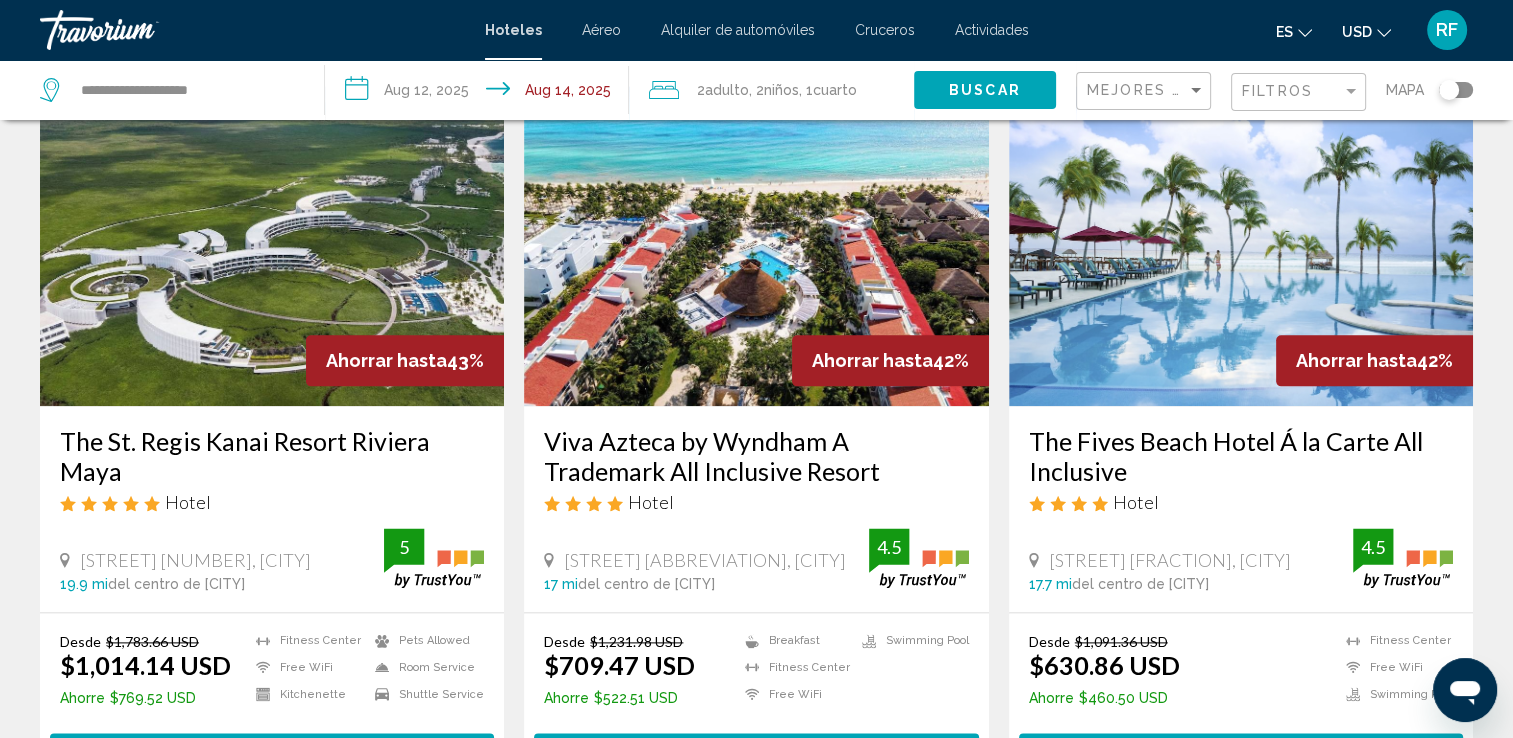 scroll, scrollTop: 2200, scrollLeft: 0, axis: vertical 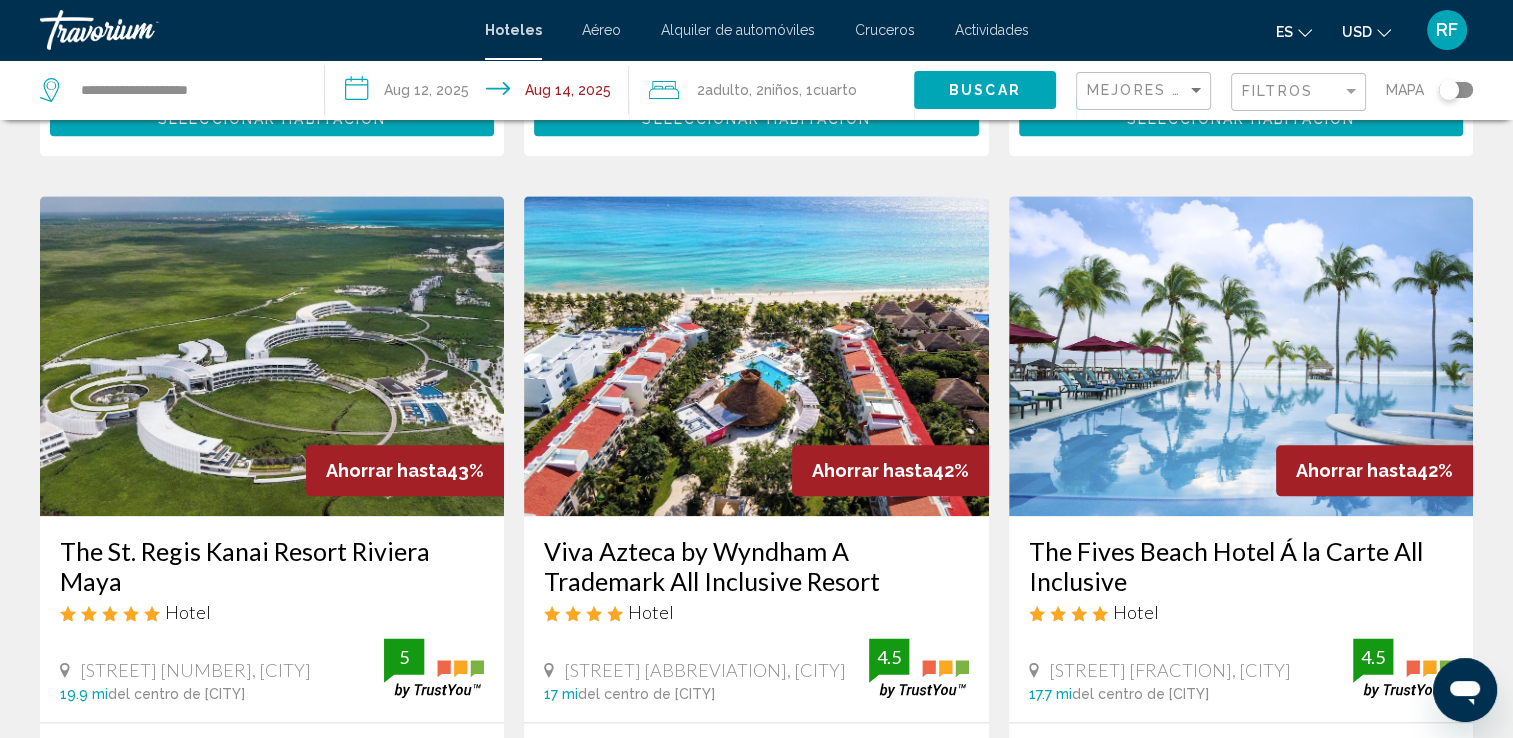 click at bounding box center (1241, 356) 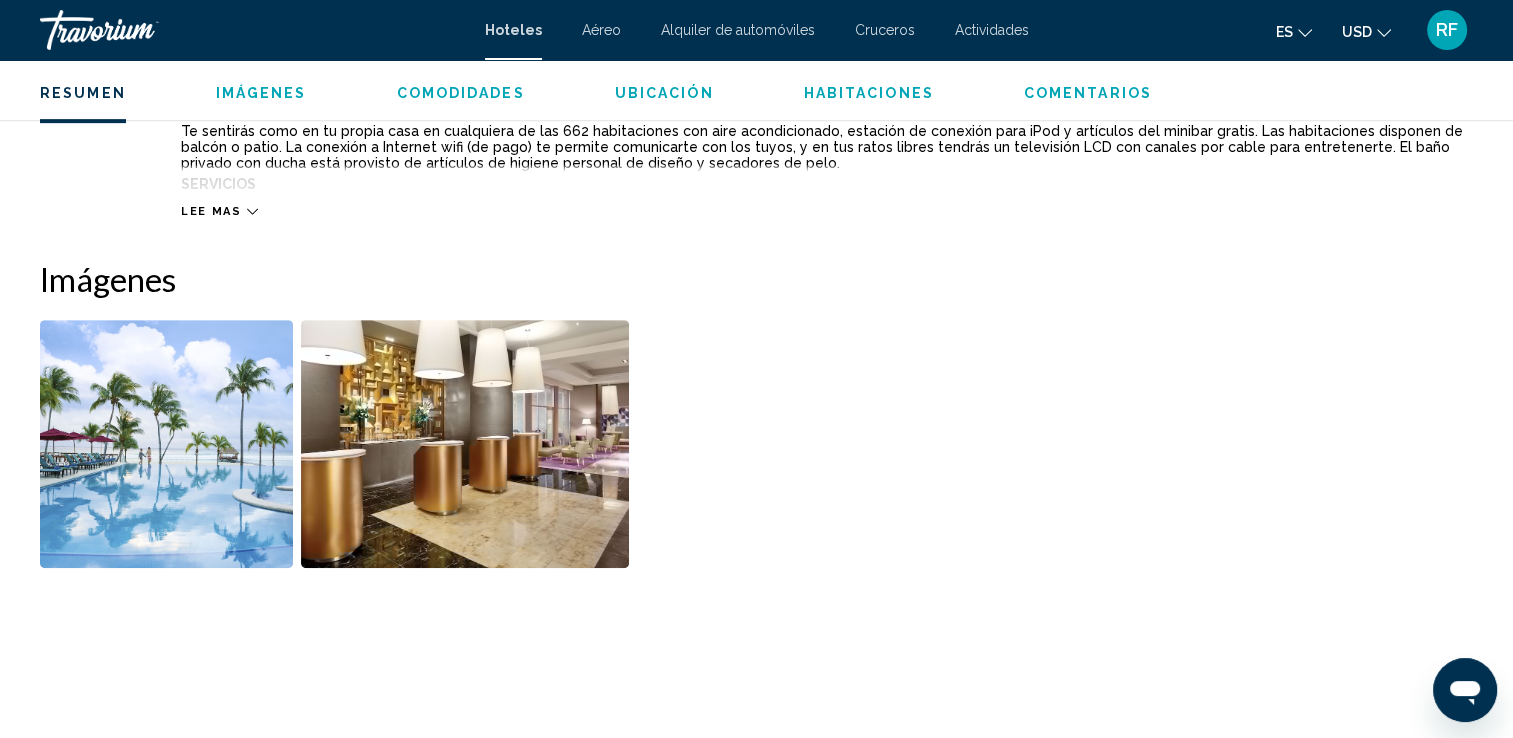 scroll, scrollTop: 800, scrollLeft: 0, axis: vertical 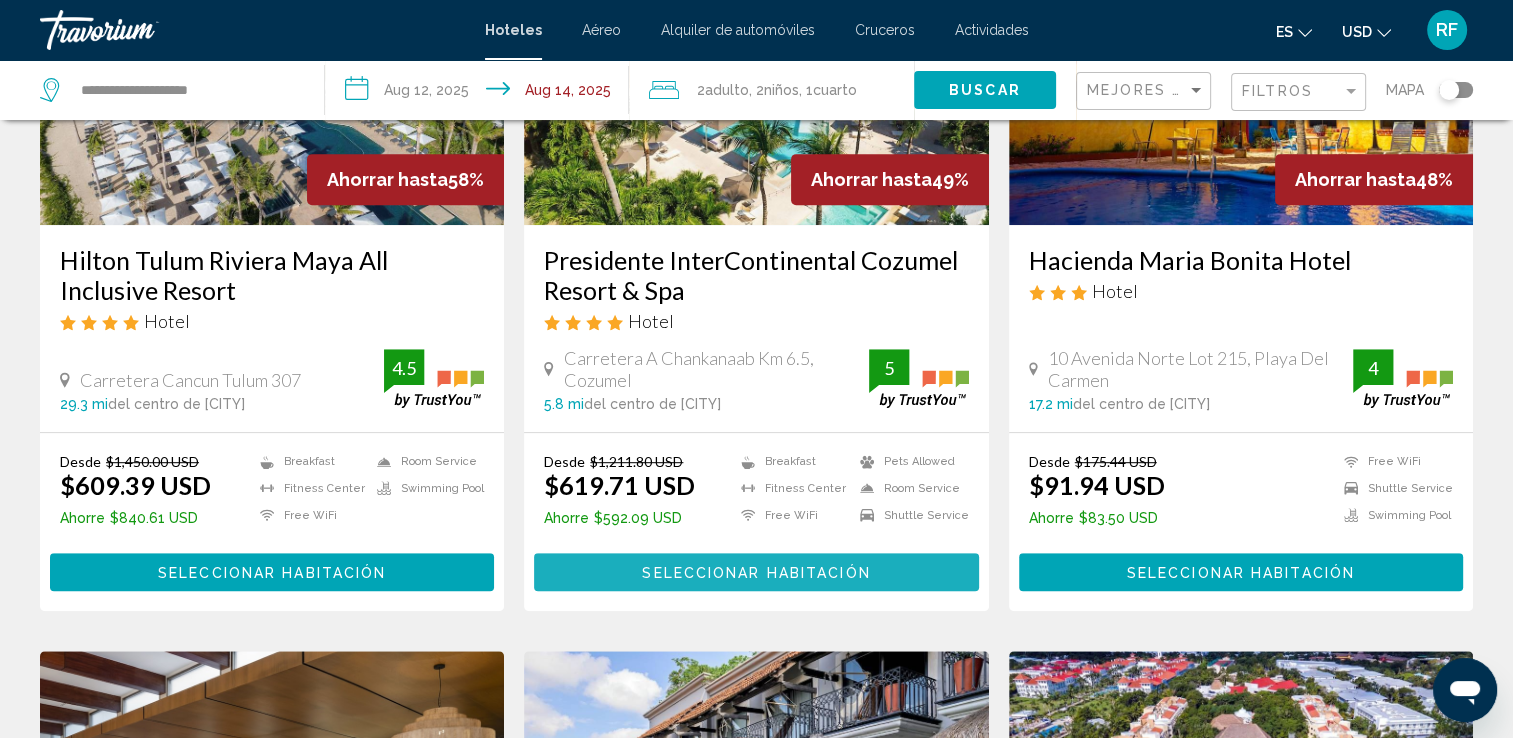 click on "Seleccionar habitación" at bounding box center [756, 573] 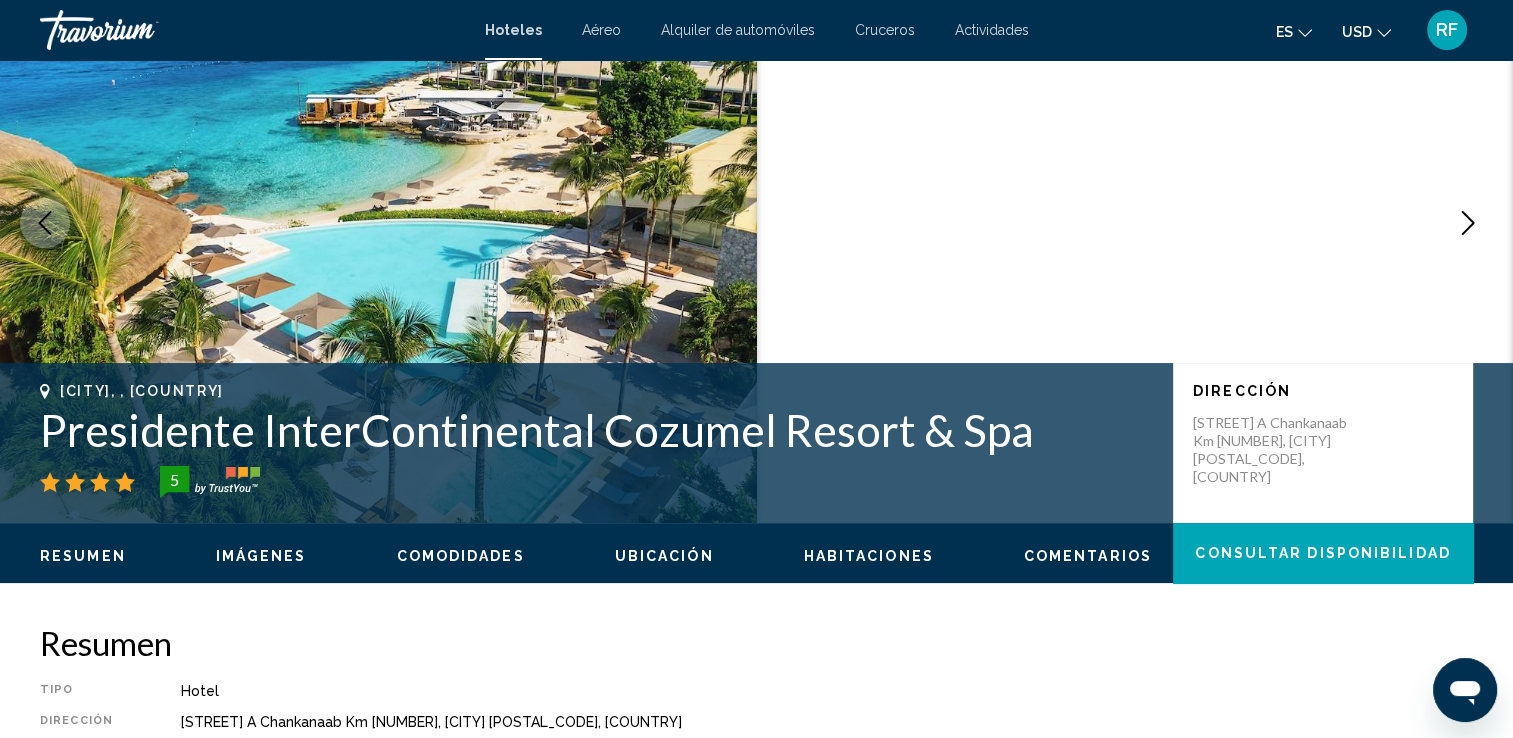 scroll, scrollTop: 0, scrollLeft: 0, axis: both 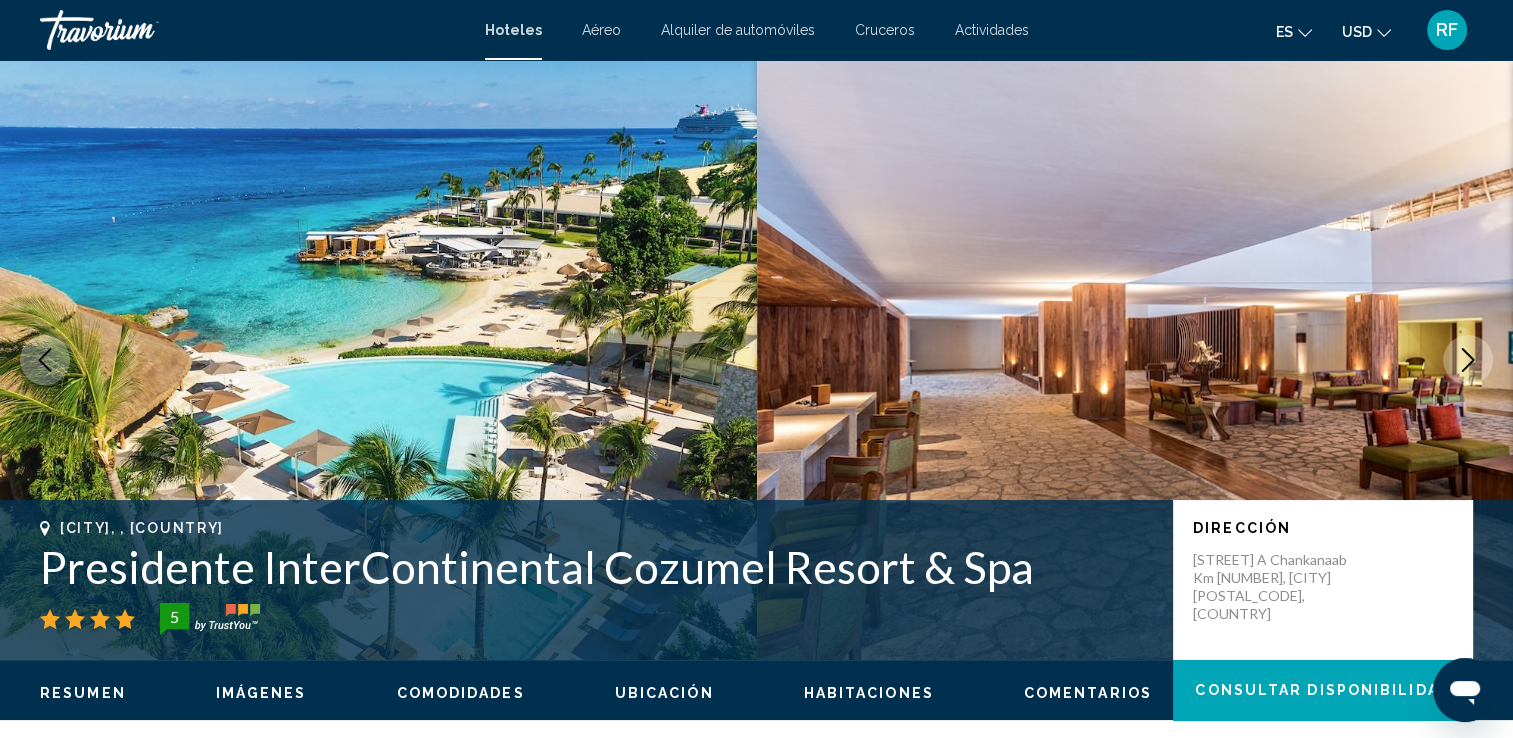 click 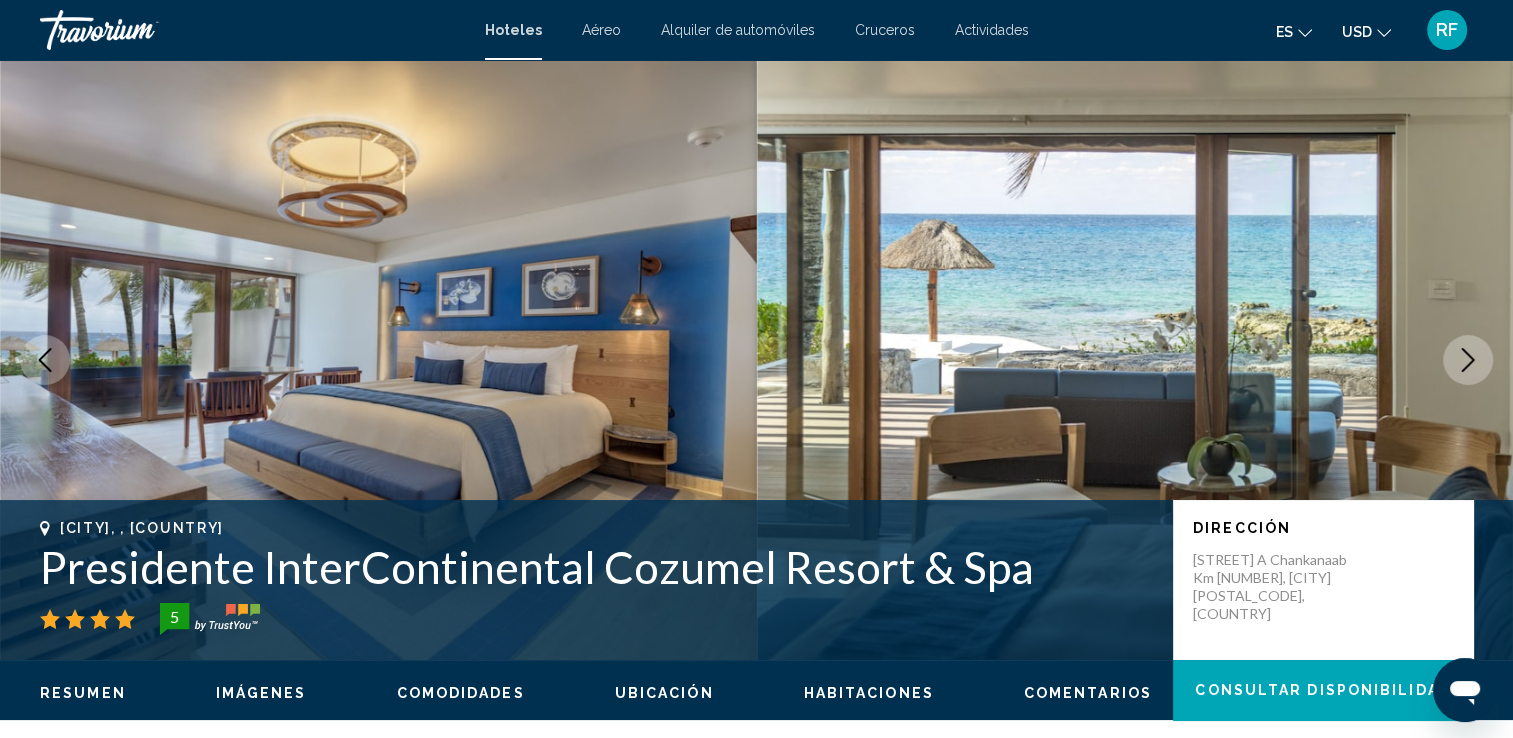 click 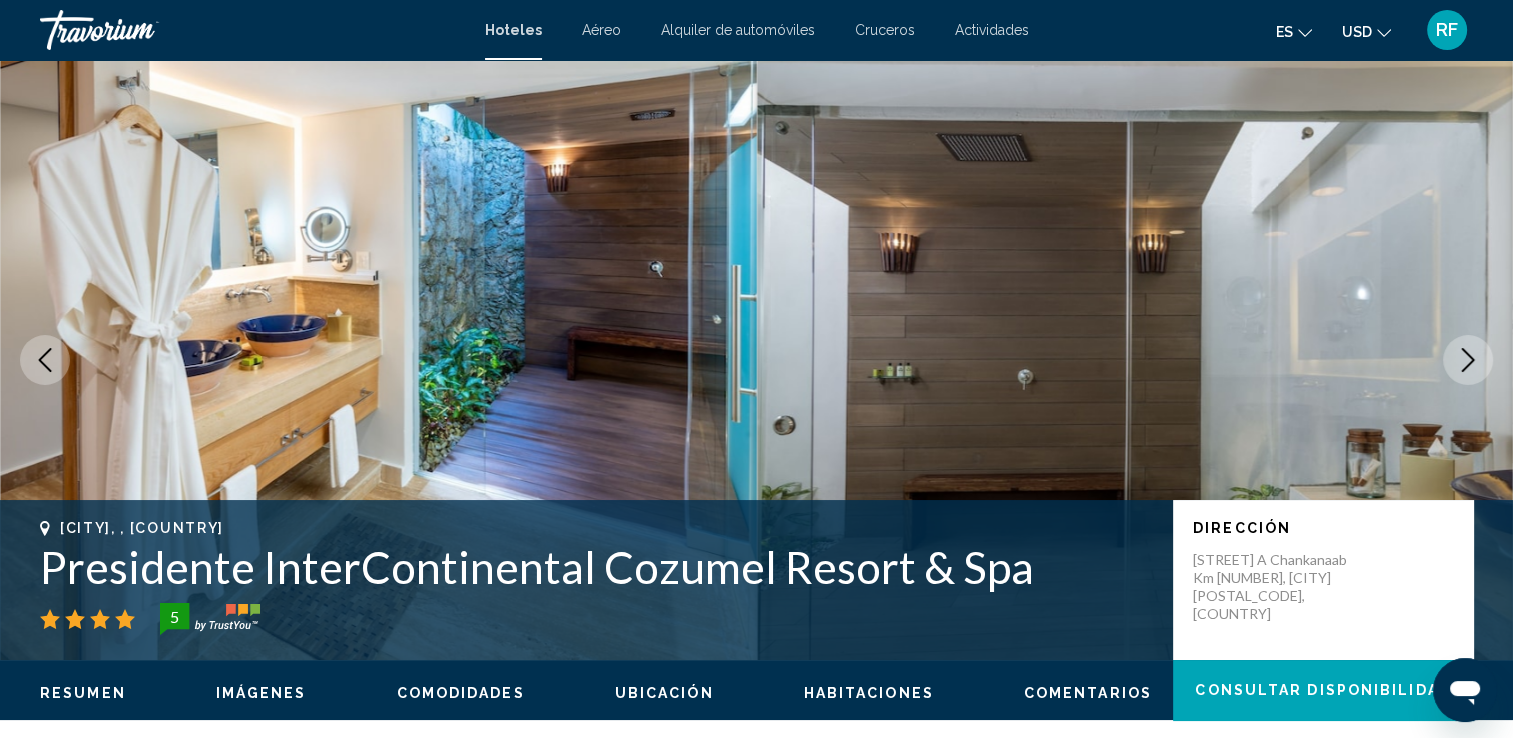 click 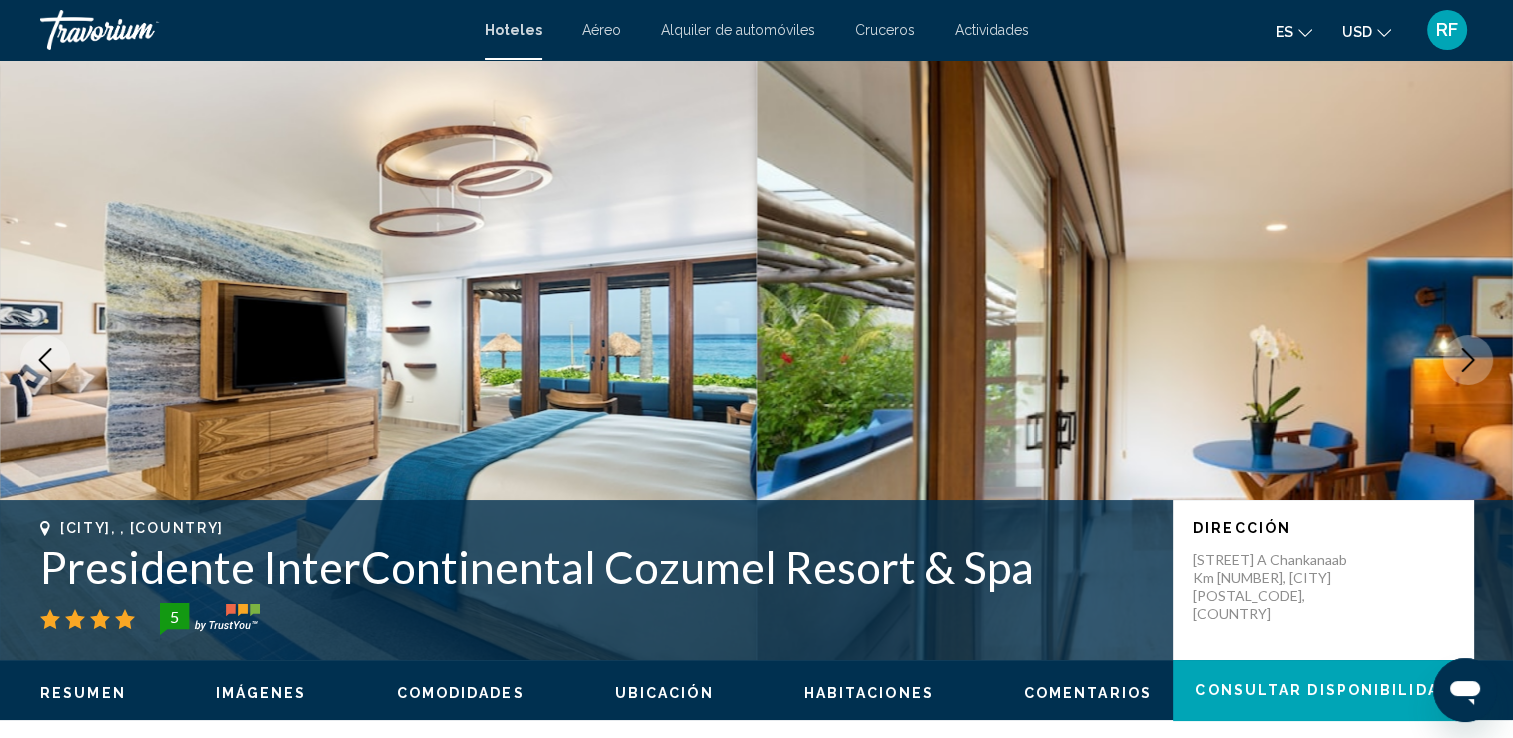 click 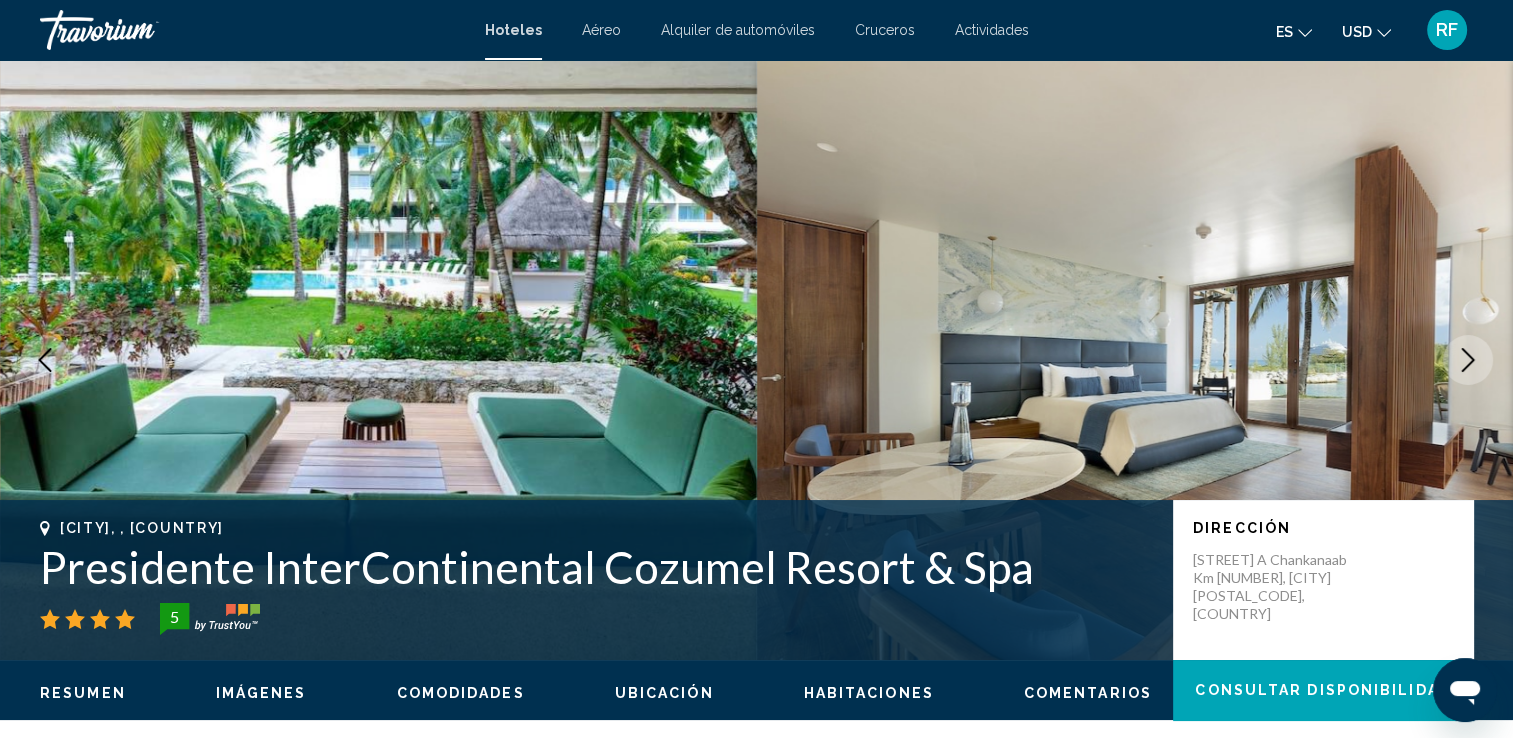 click 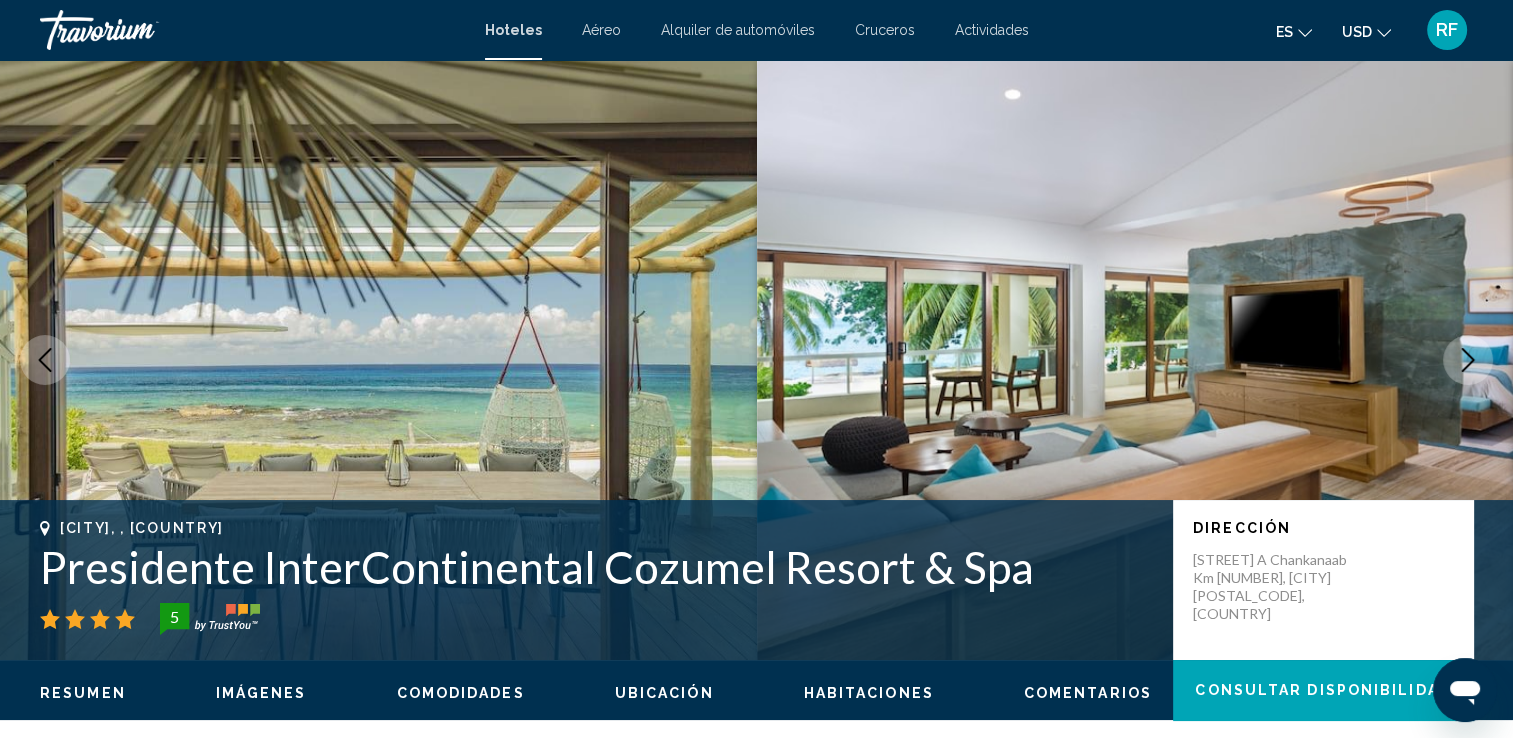 click 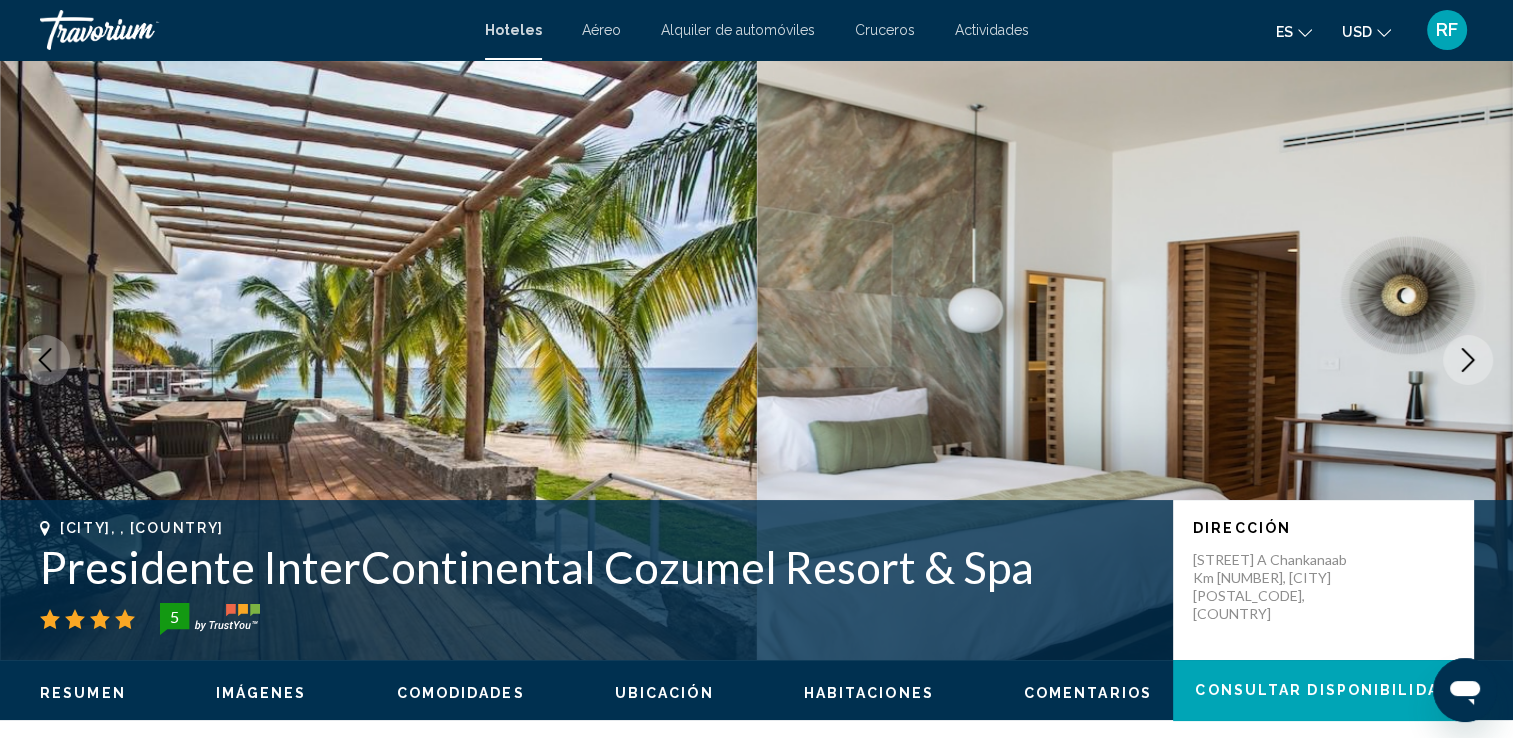 click 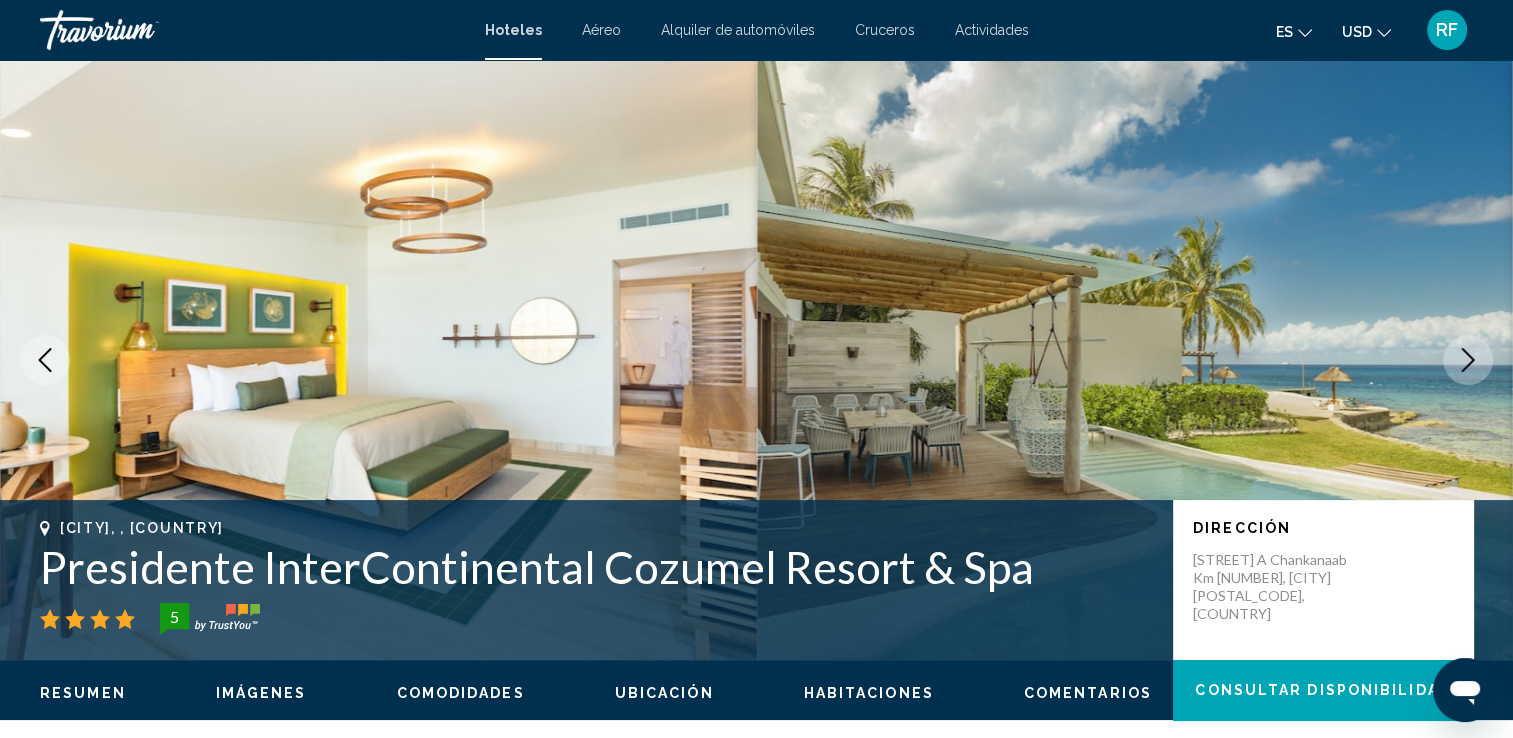 click 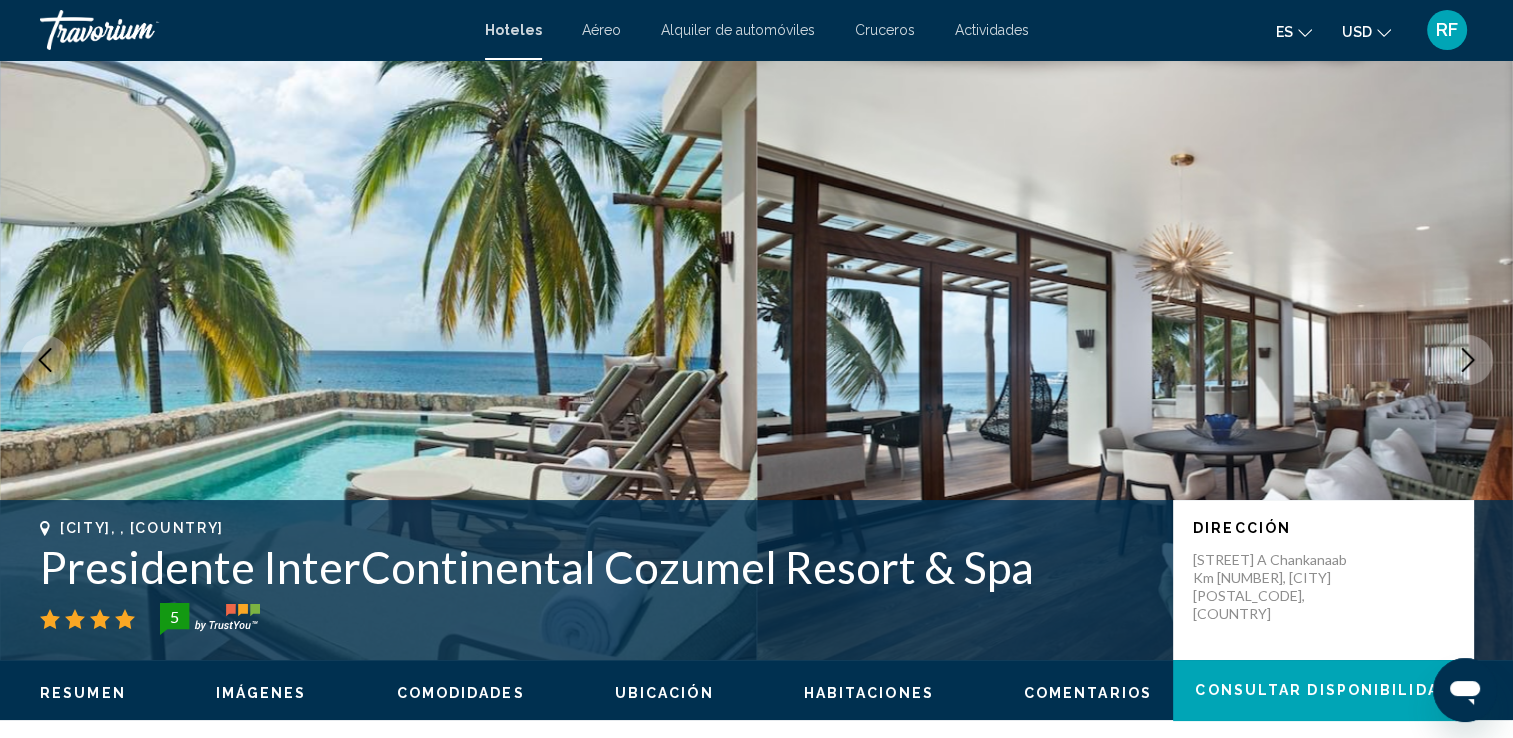click 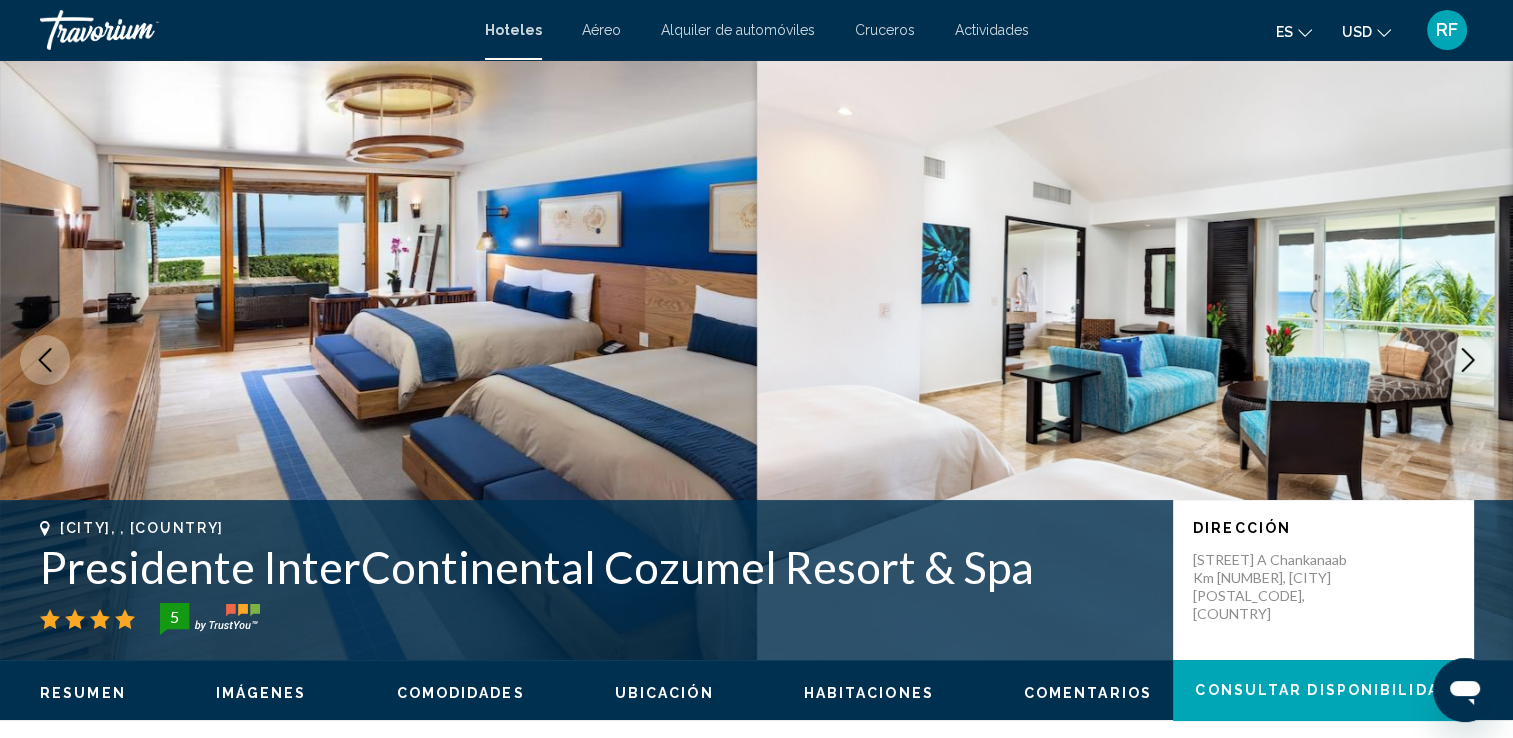 click 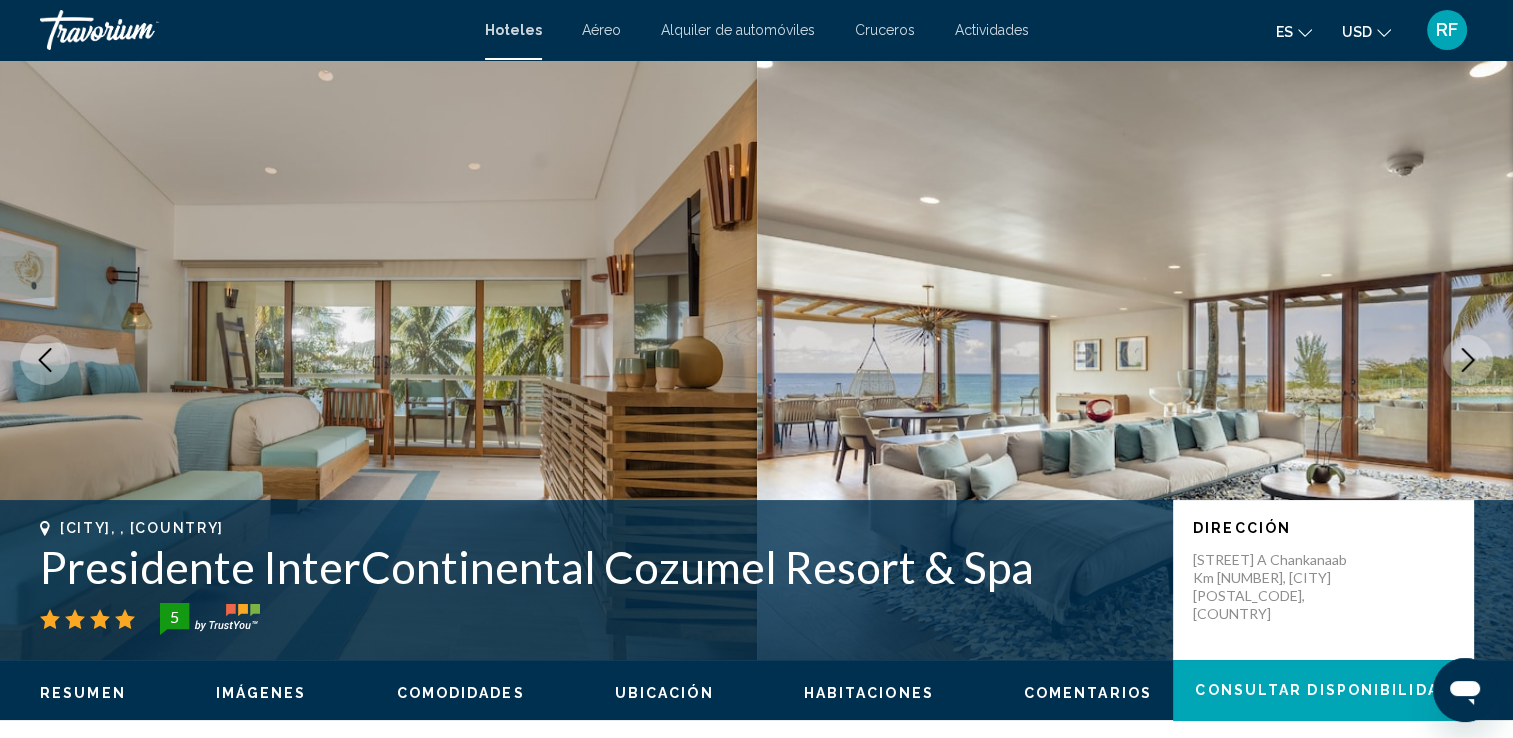 click 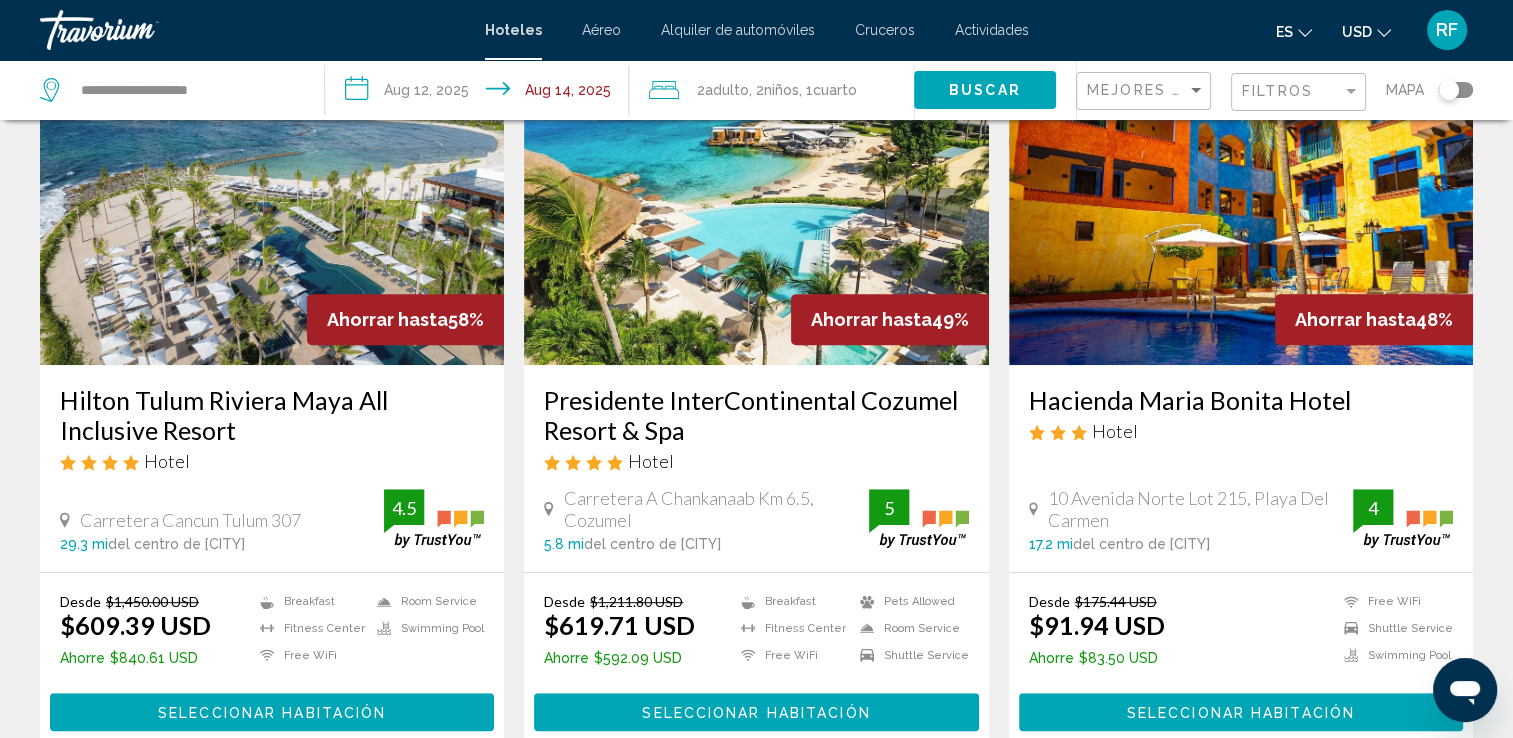 scroll, scrollTop: 900, scrollLeft: 0, axis: vertical 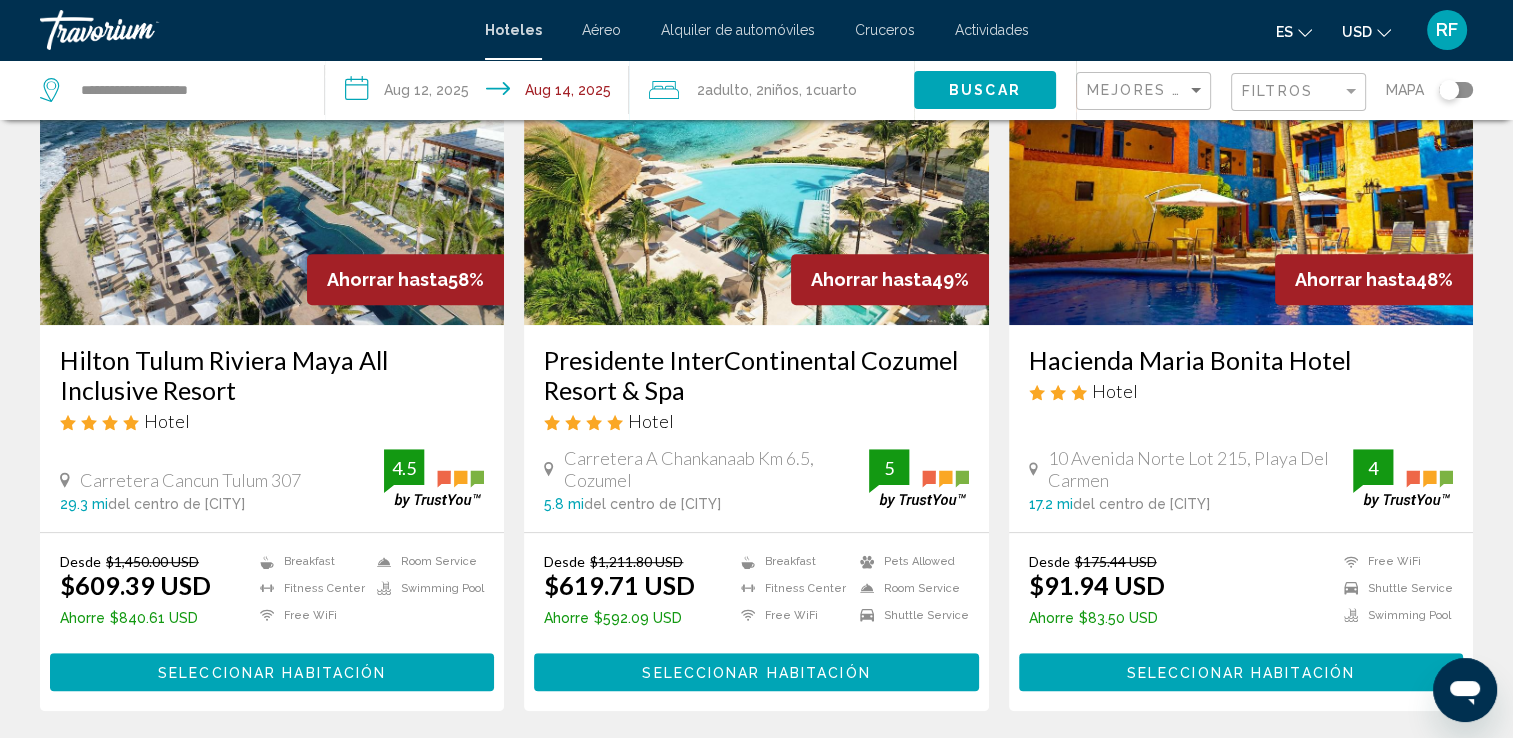 click at bounding box center [272, 165] 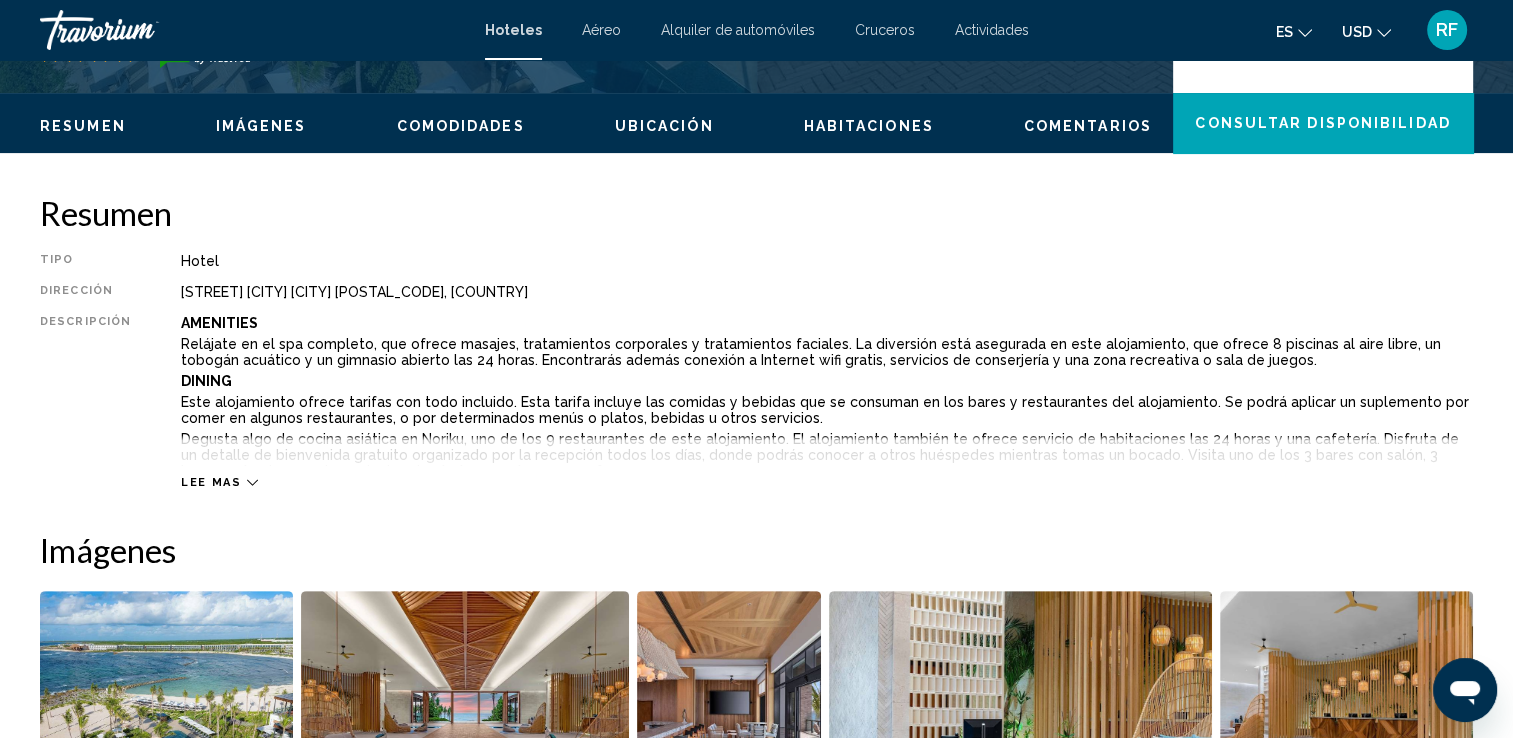 scroll, scrollTop: 600, scrollLeft: 0, axis: vertical 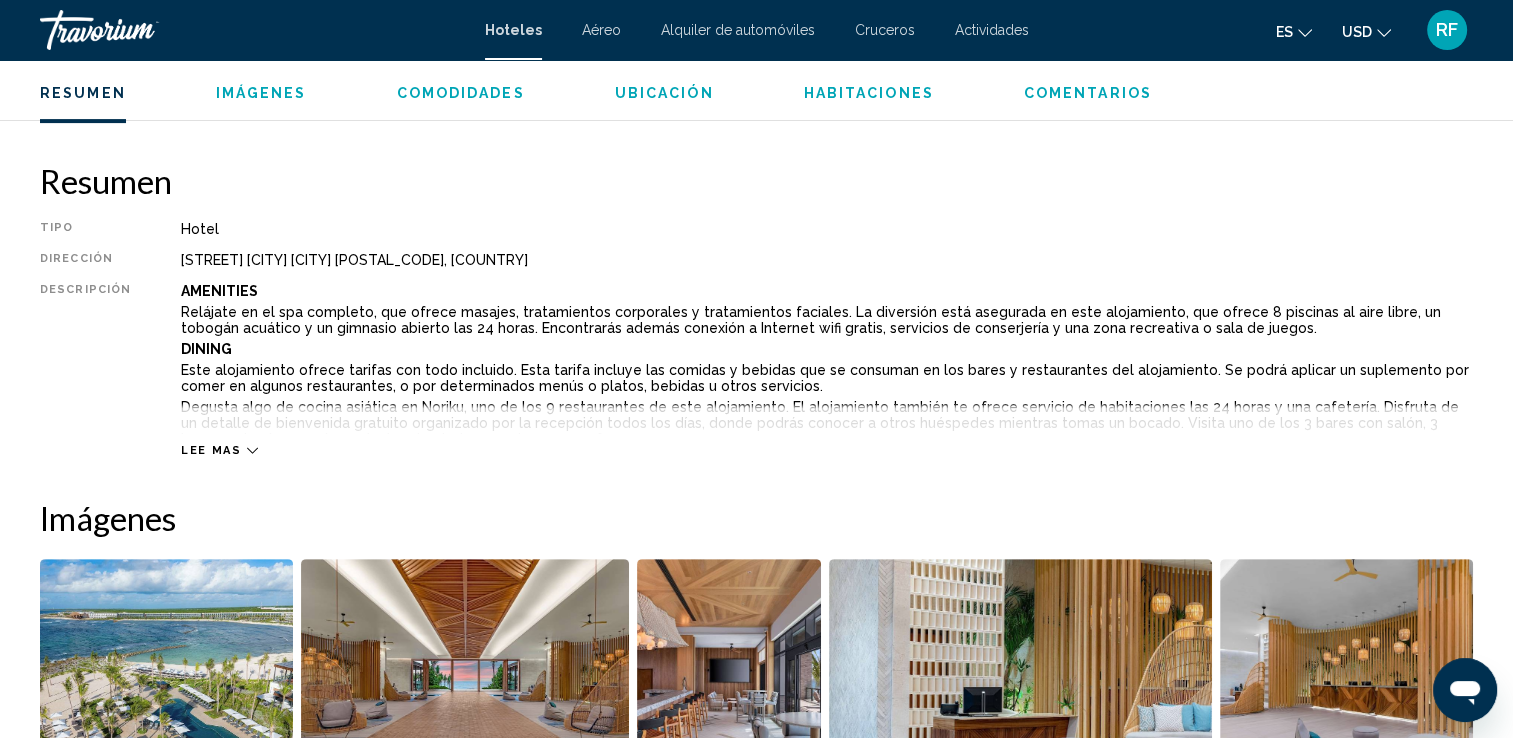 click on "Lee mas" at bounding box center (219, 450) 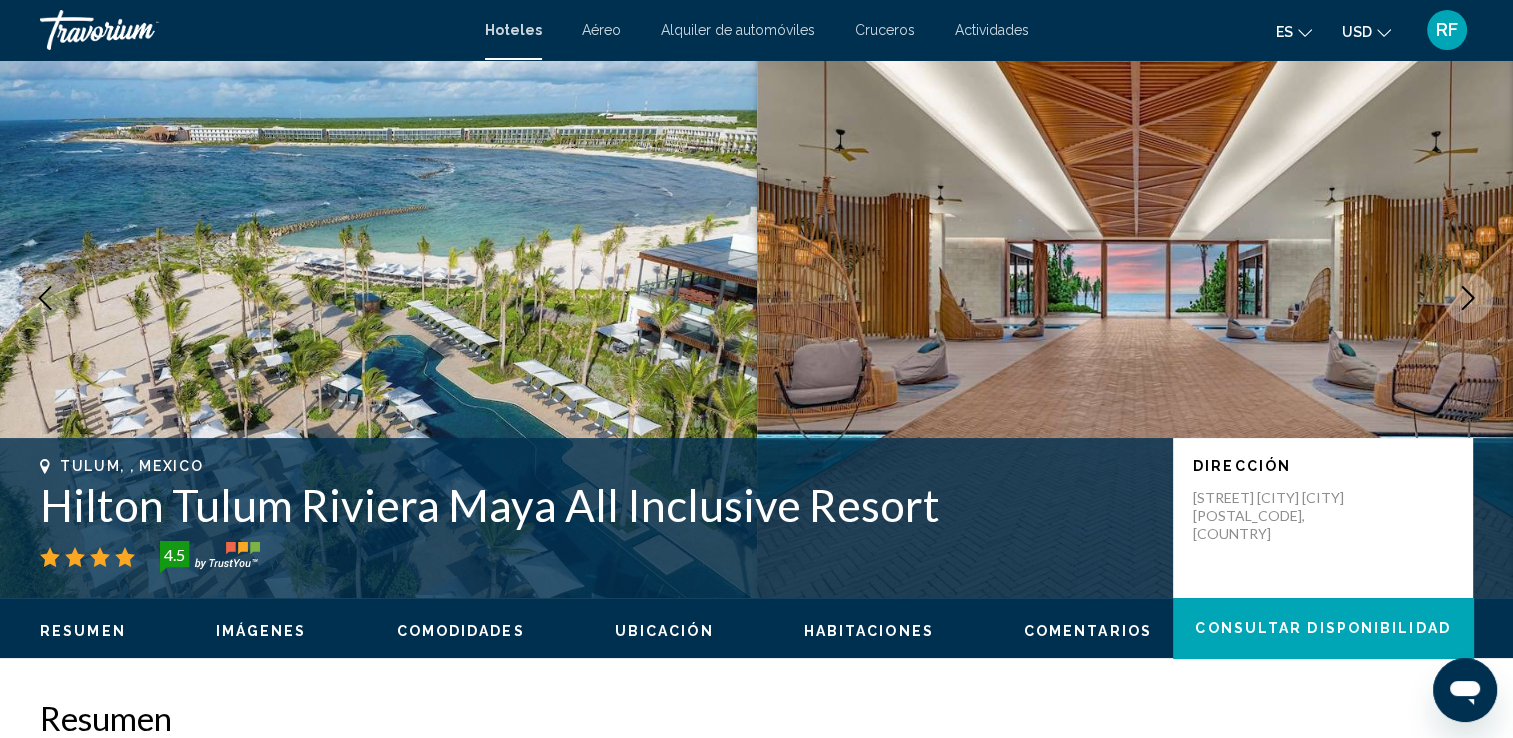 scroll, scrollTop: 100, scrollLeft: 0, axis: vertical 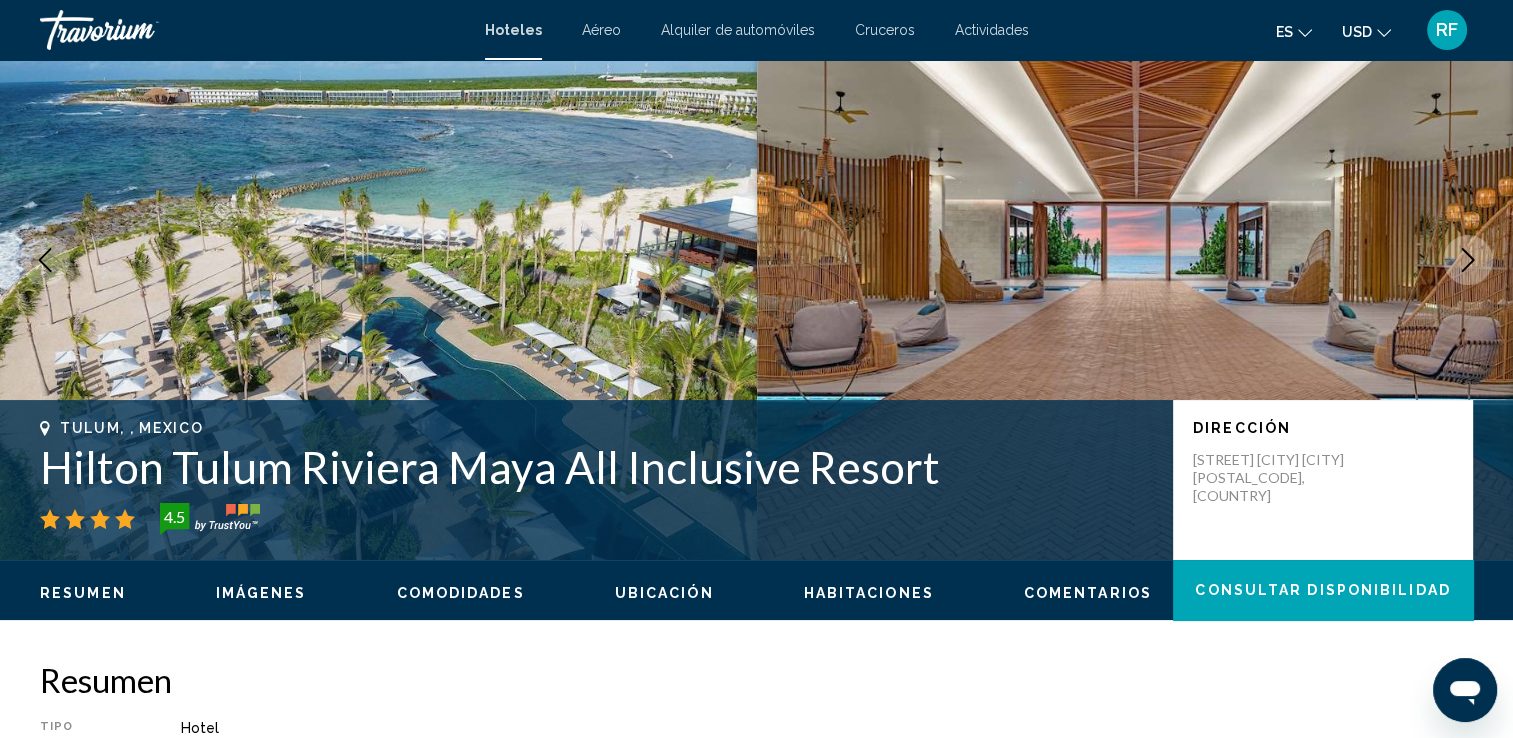 click 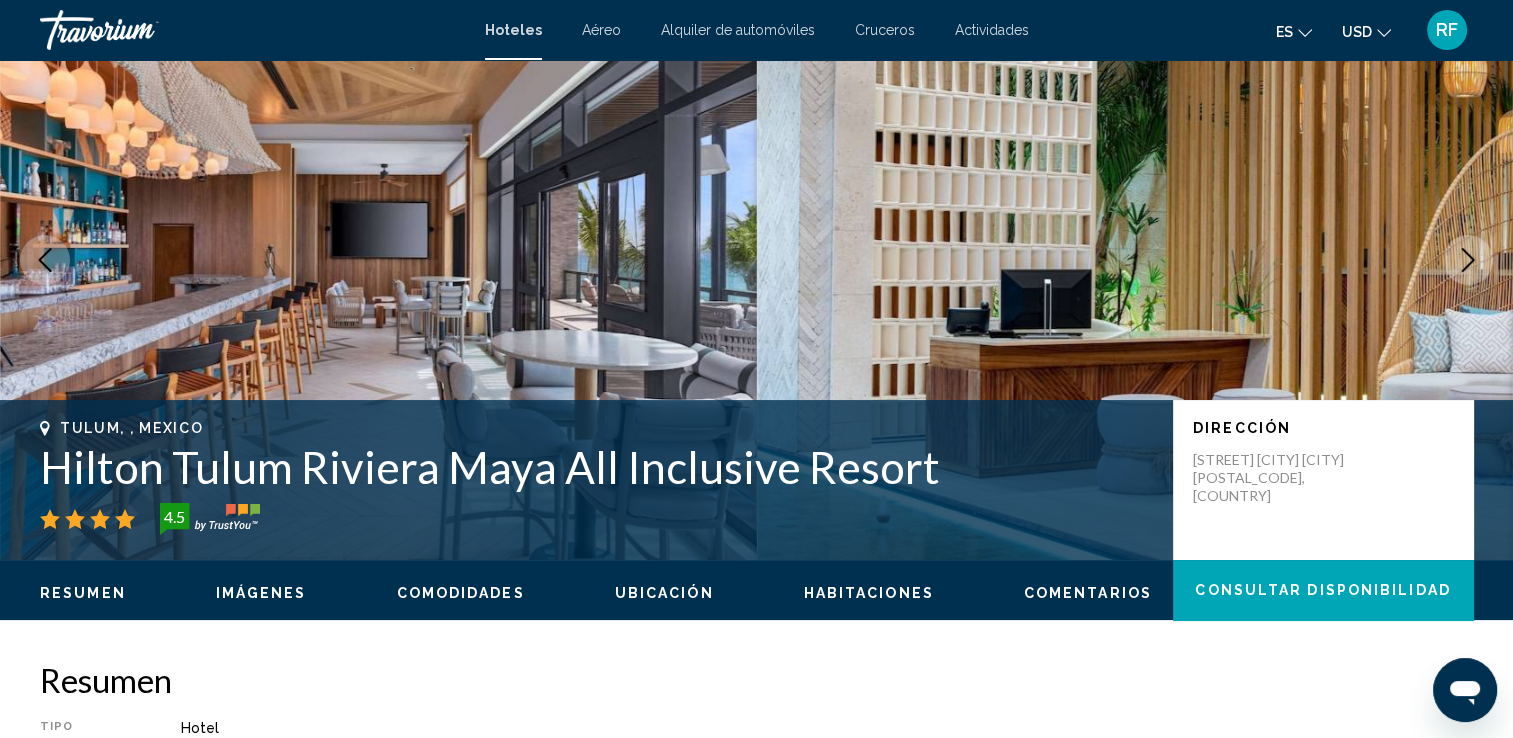 click 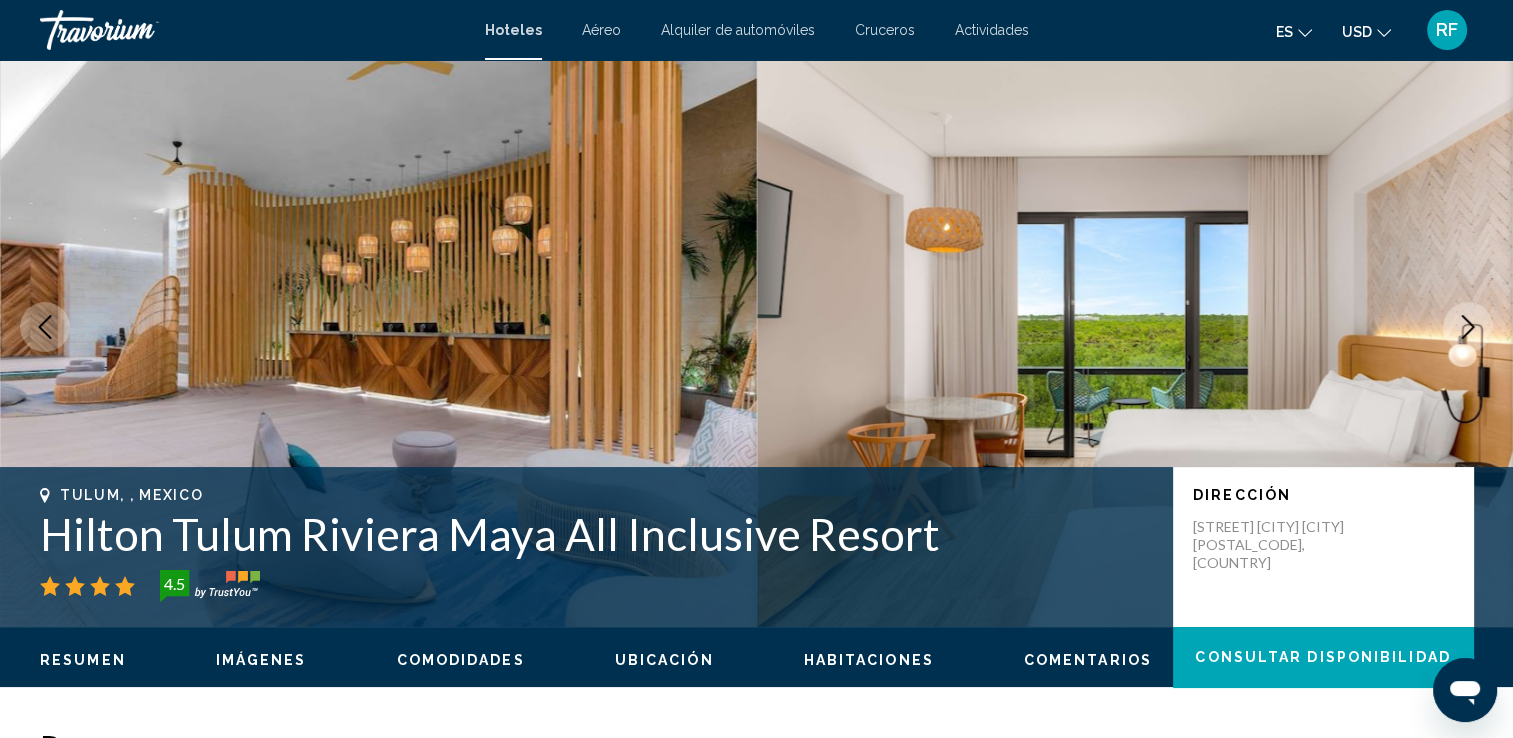 scroll, scrollTop: 0, scrollLeft: 0, axis: both 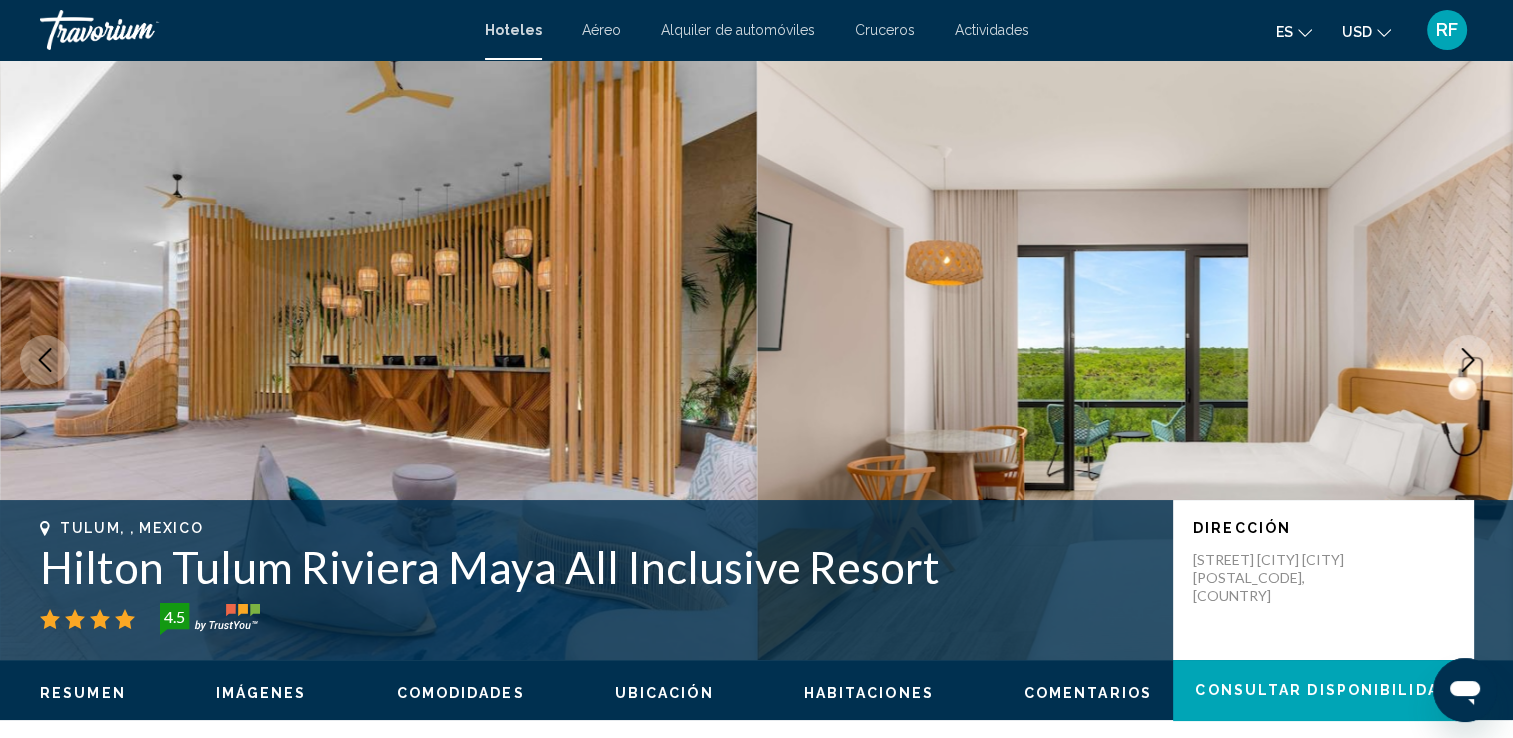 click 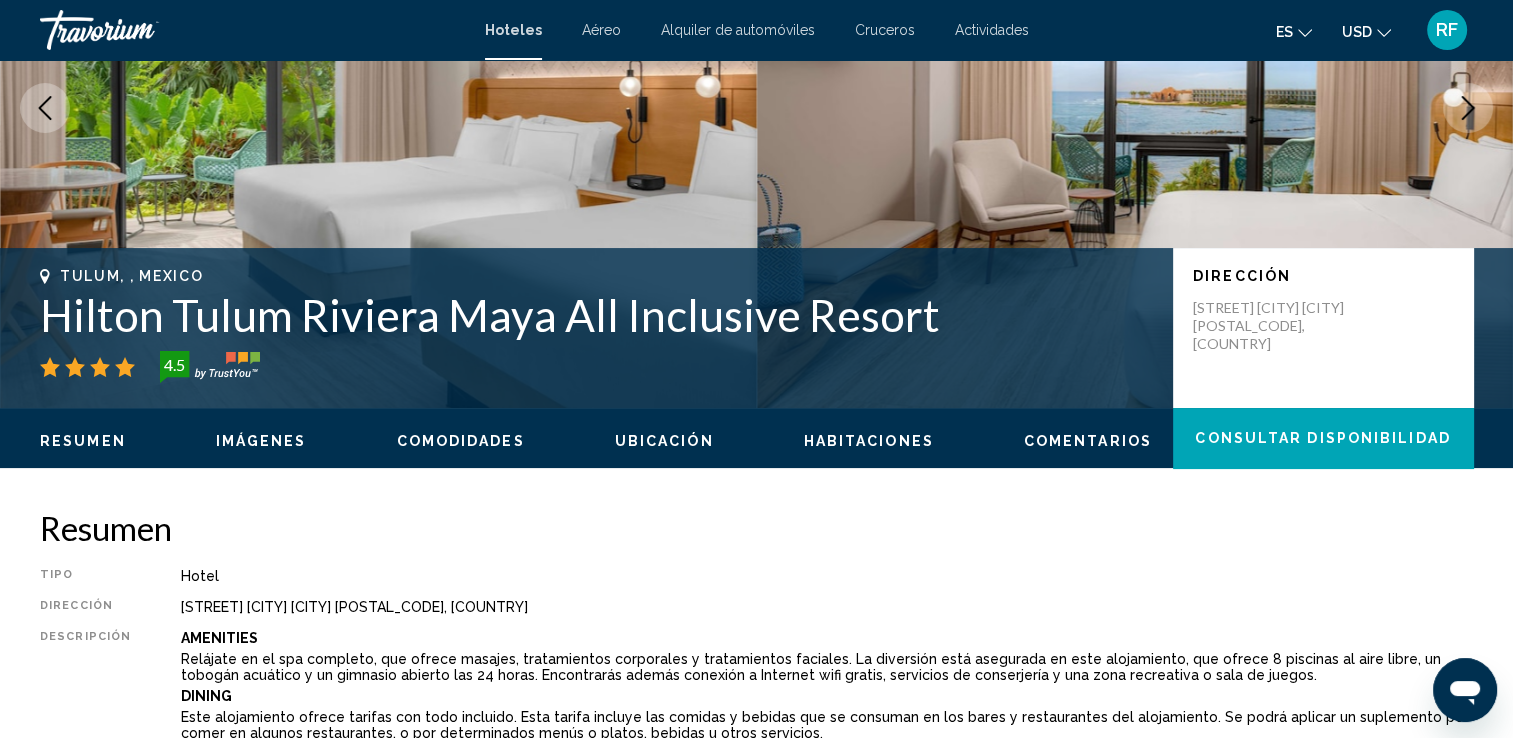 scroll, scrollTop: 300, scrollLeft: 0, axis: vertical 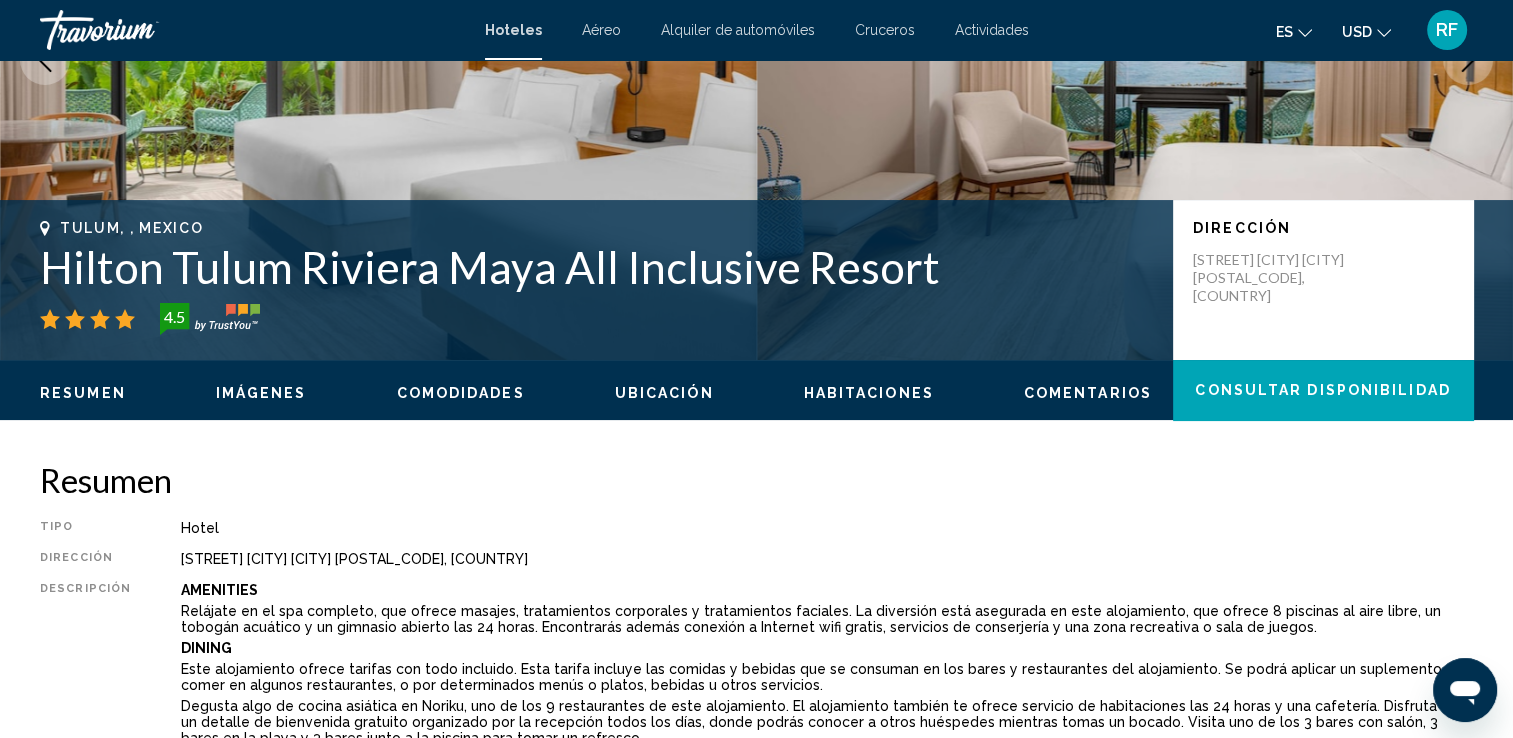 click on "Habitaciones" at bounding box center (869, 393) 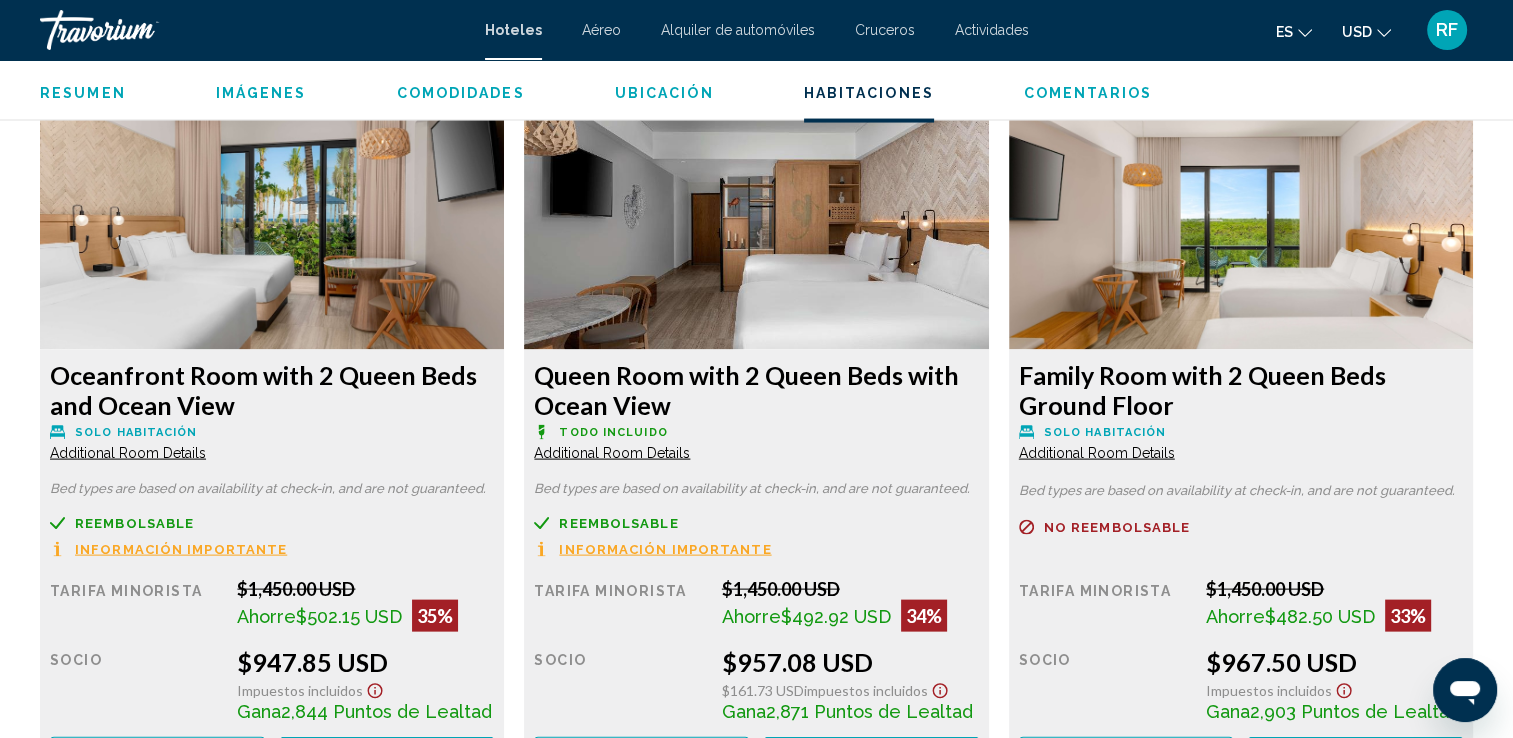scroll, scrollTop: 3986, scrollLeft: 0, axis: vertical 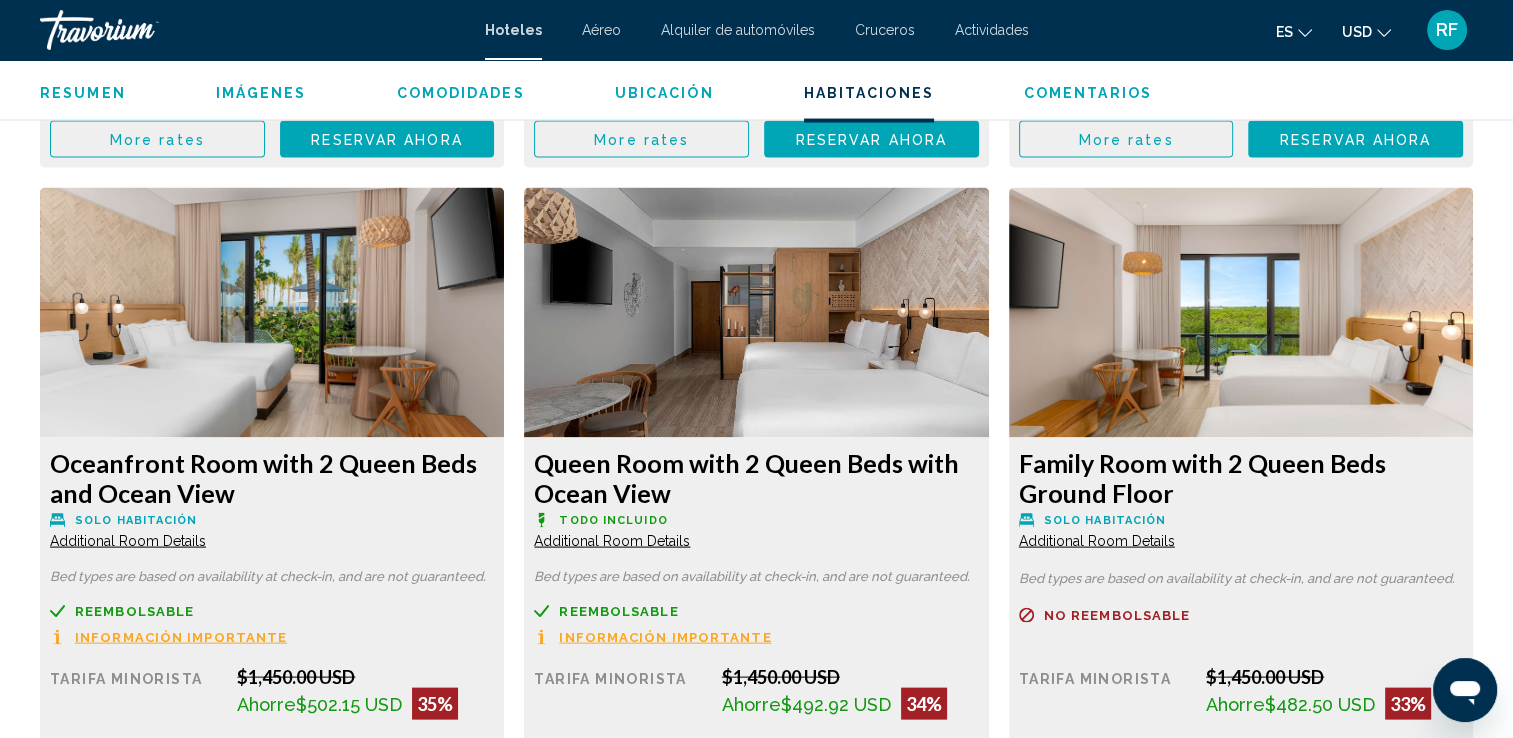 click at bounding box center (272, -374) 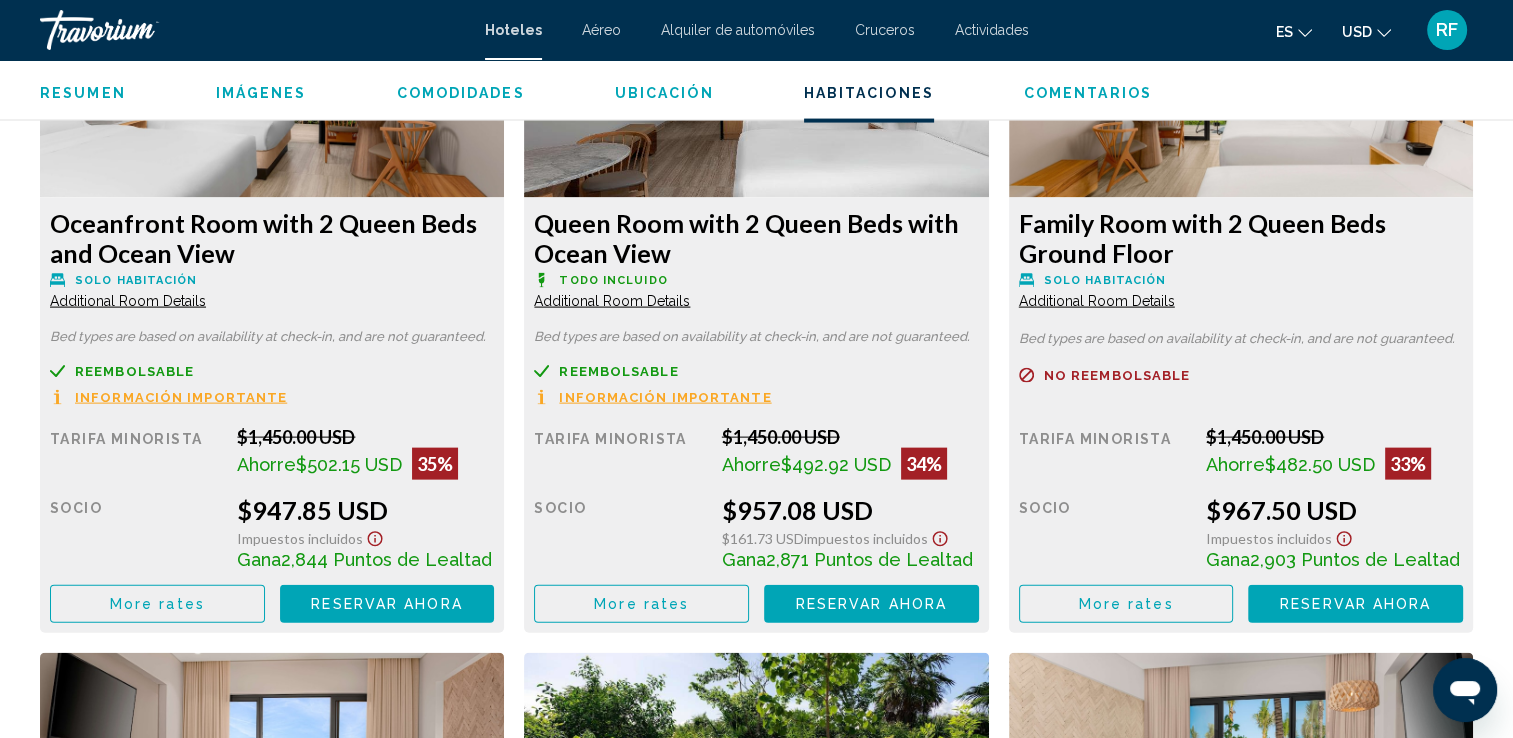 scroll, scrollTop: 3986, scrollLeft: 0, axis: vertical 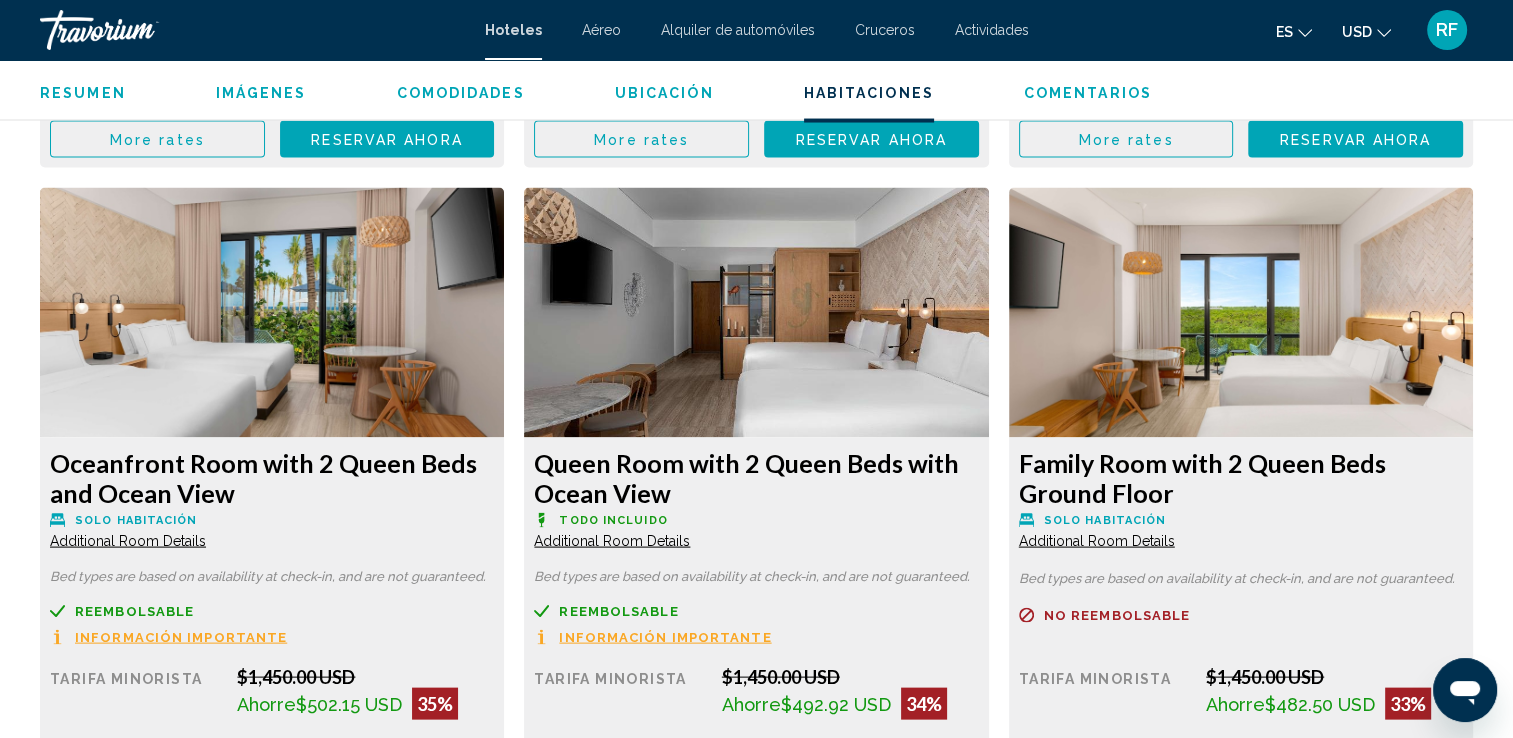 click at bounding box center [272, -374] 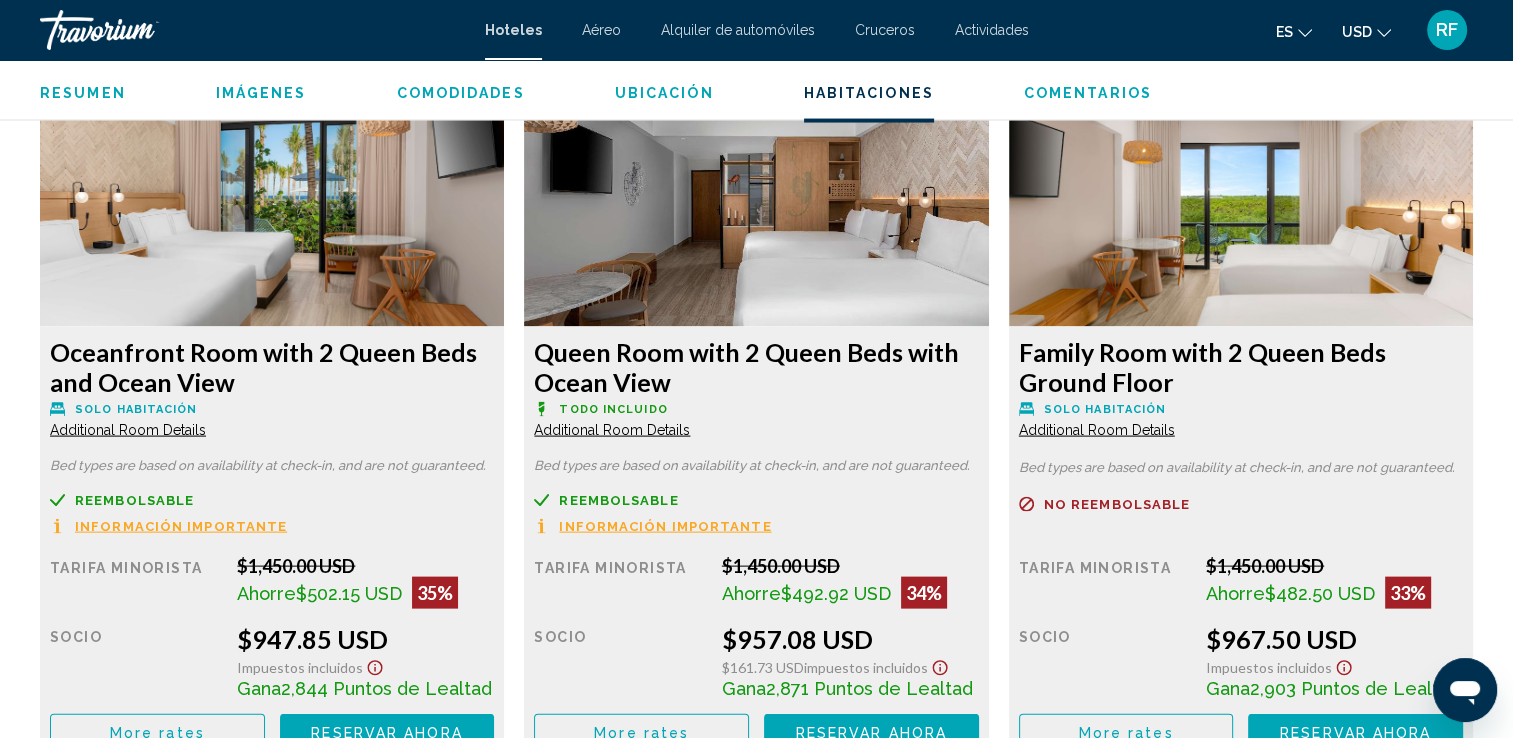 scroll, scrollTop: 4086, scrollLeft: 0, axis: vertical 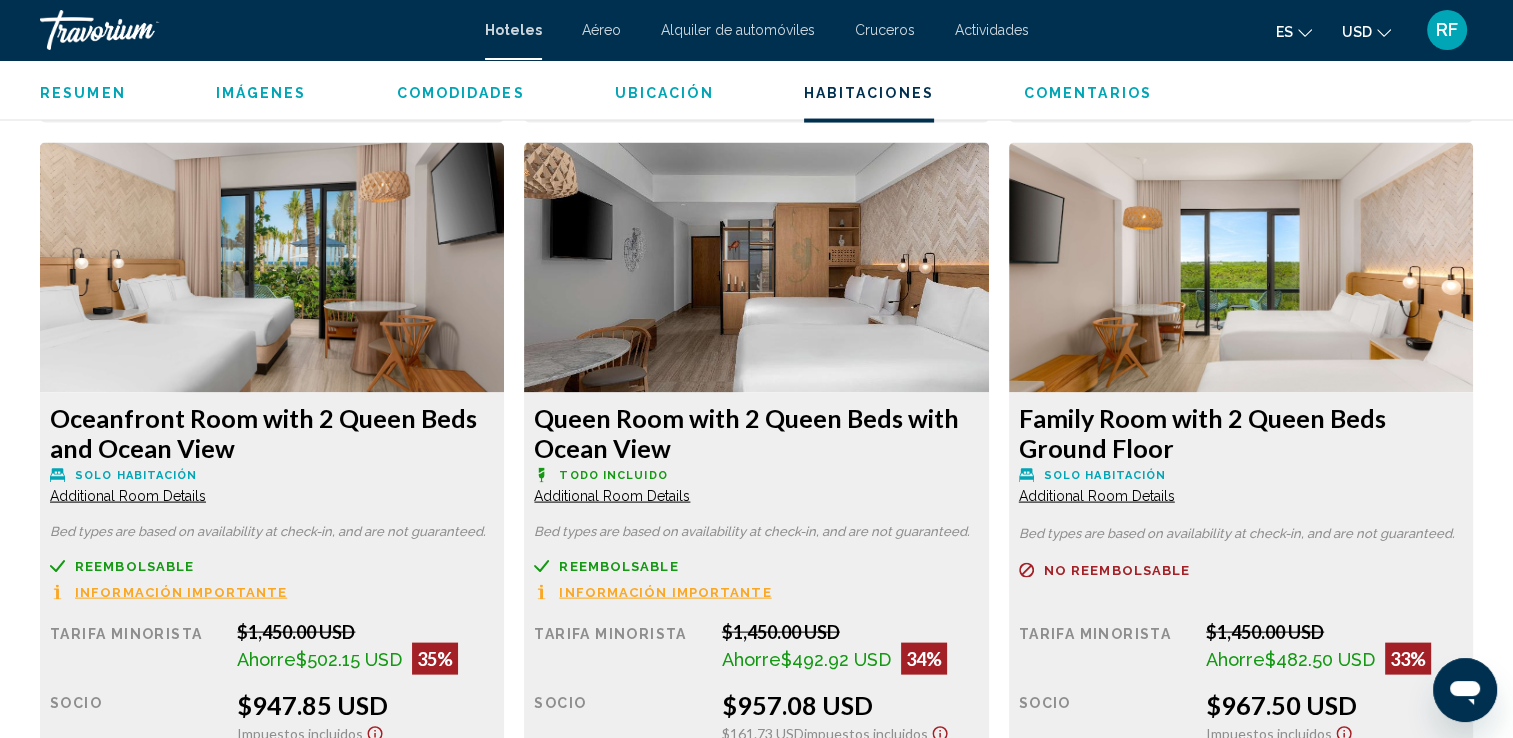 click at bounding box center (272, -419) 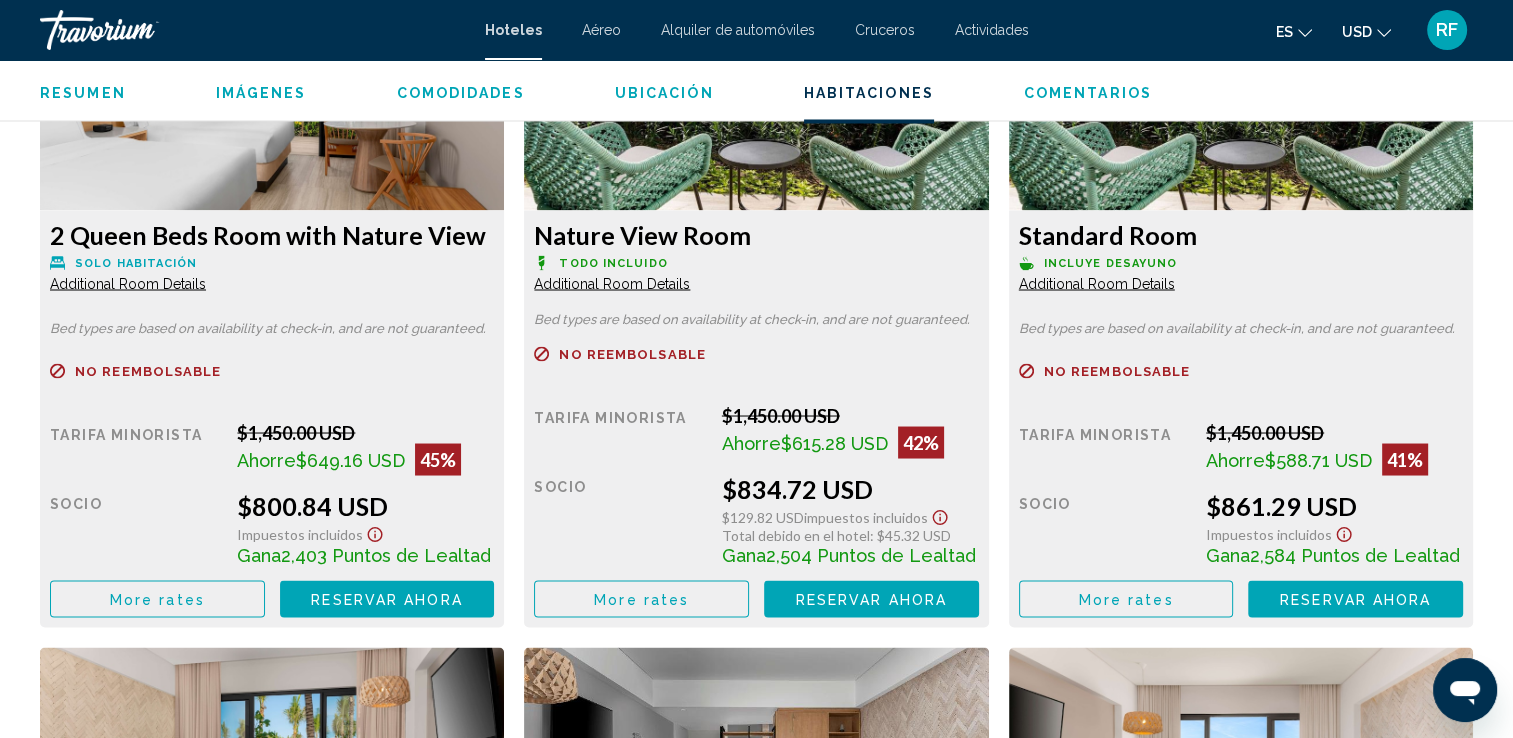 scroll, scrollTop: 3631, scrollLeft: 0, axis: vertical 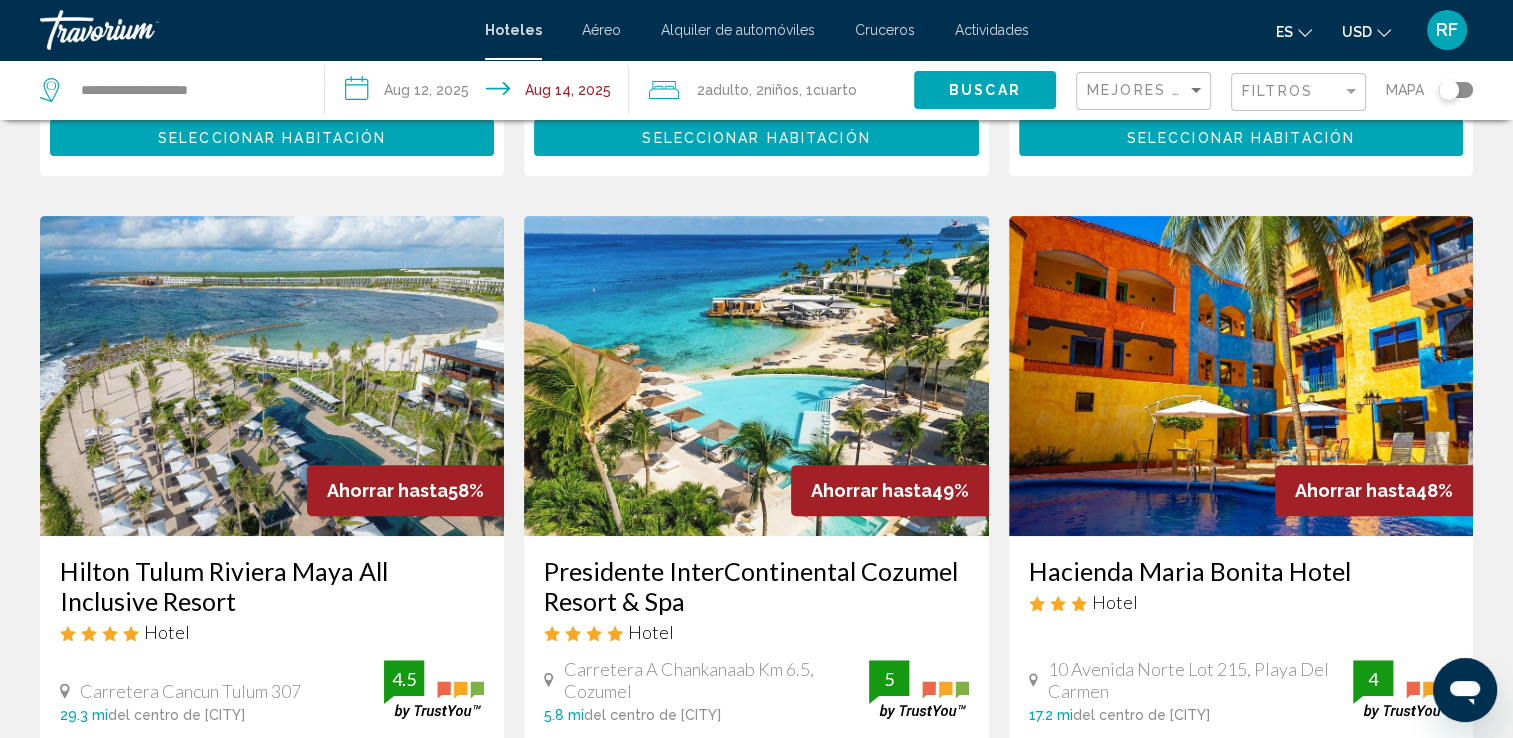 click at bounding box center [272, 376] 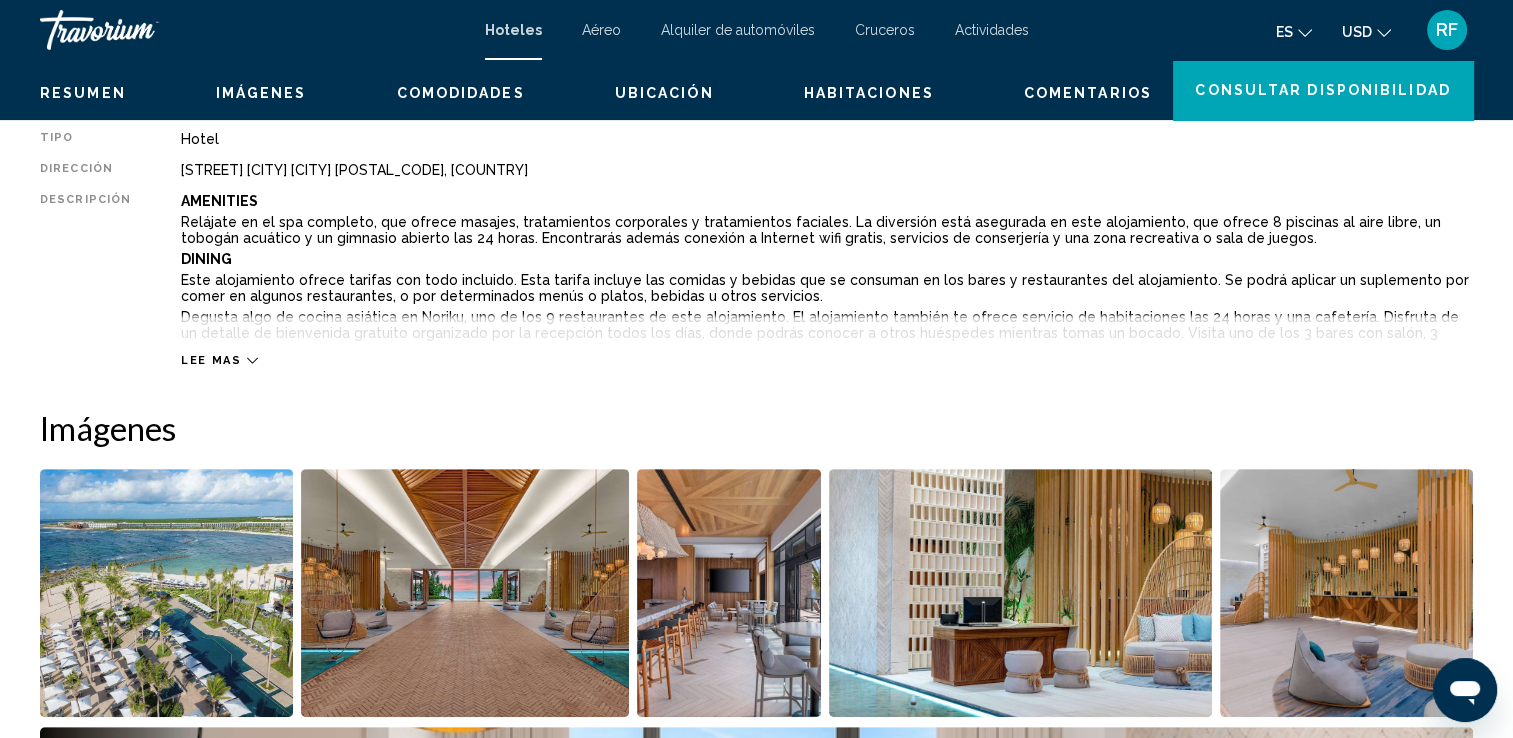 scroll, scrollTop: 0, scrollLeft: 0, axis: both 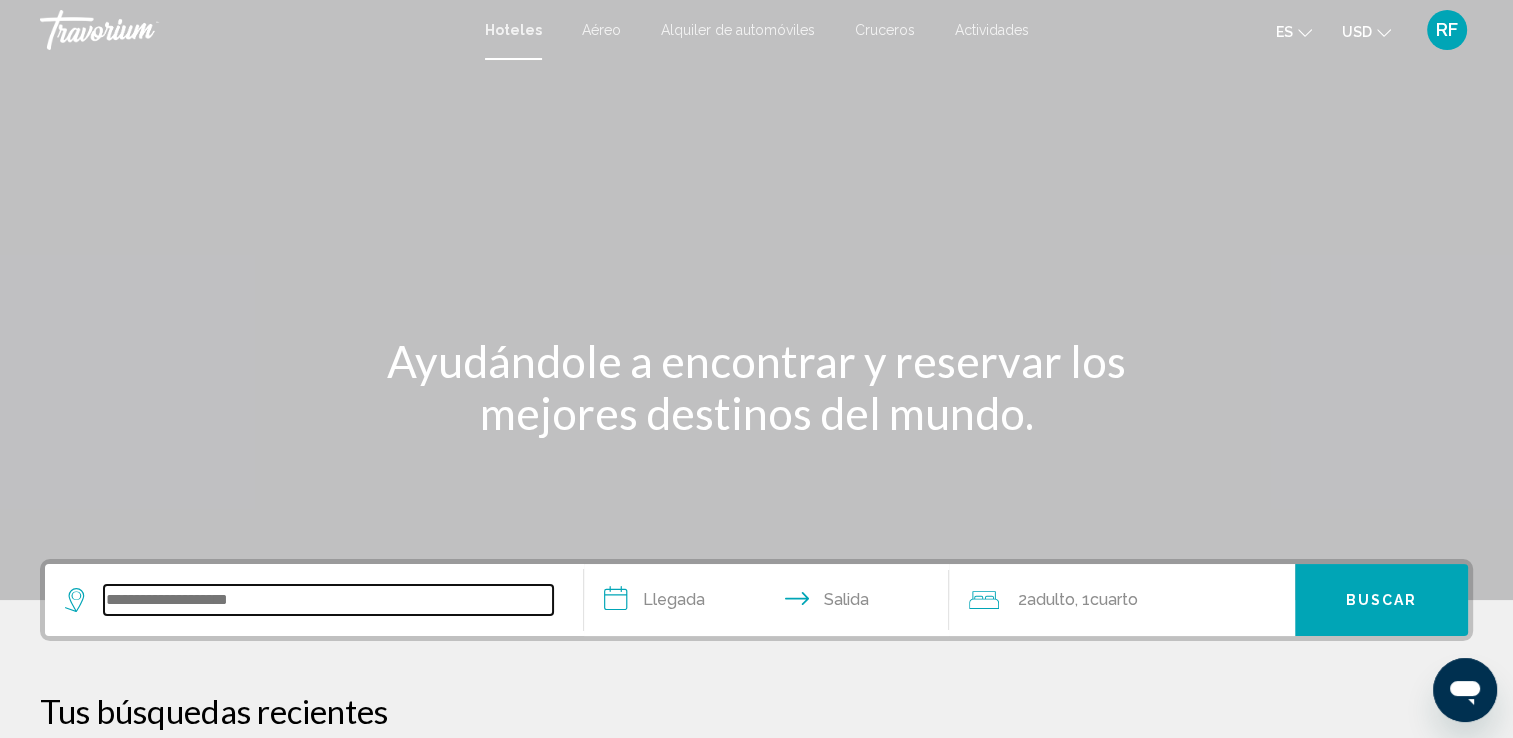 click at bounding box center (328, 600) 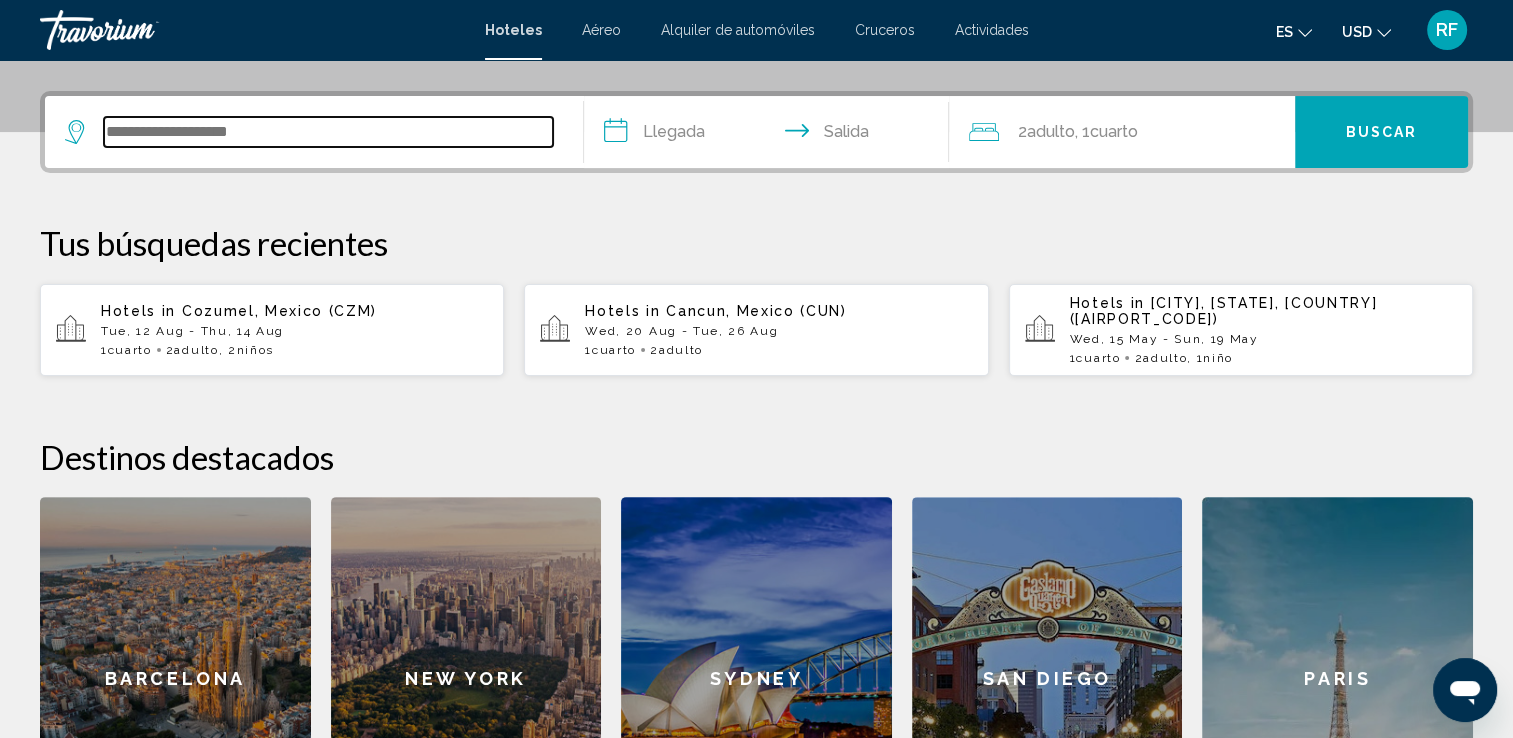 scroll, scrollTop: 493, scrollLeft: 0, axis: vertical 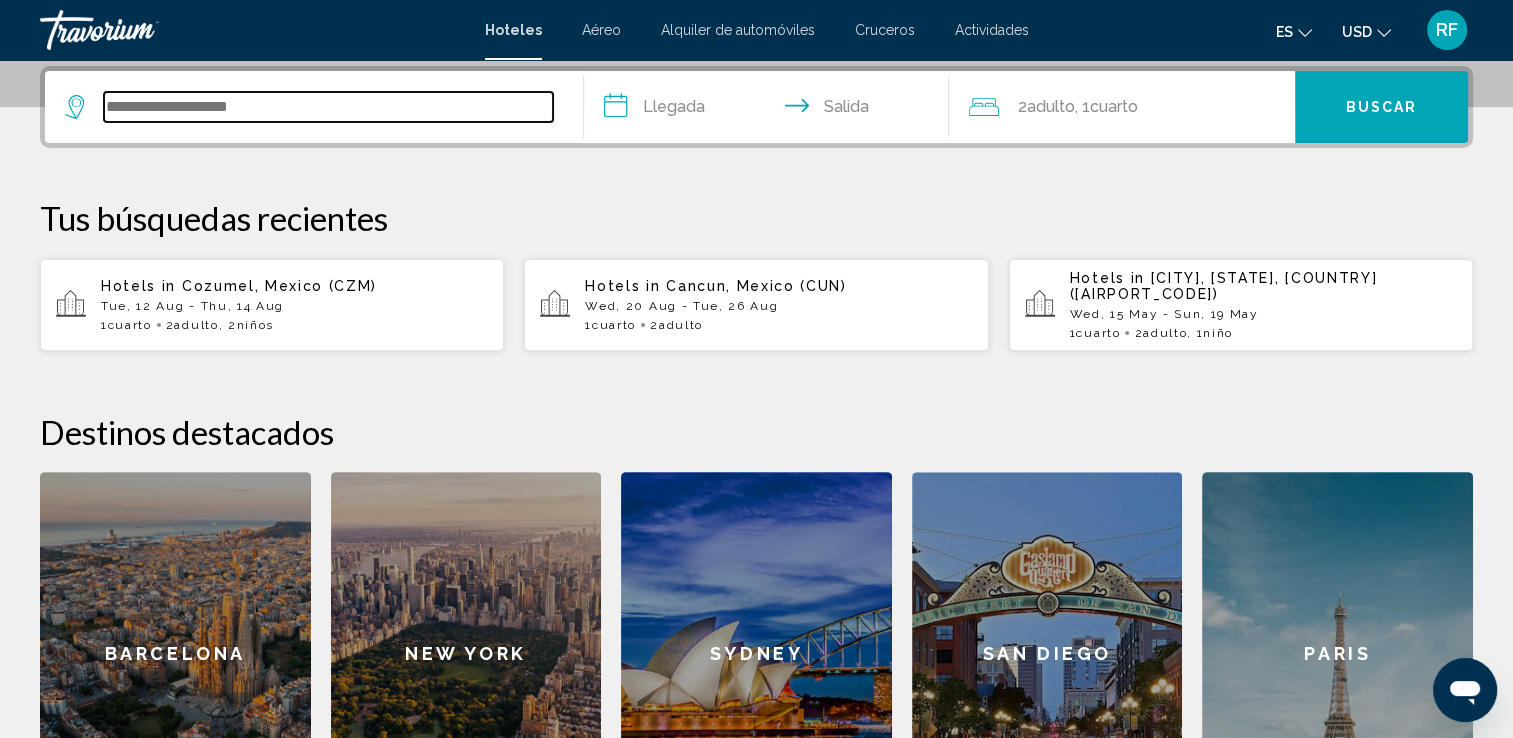 click at bounding box center (328, 107) 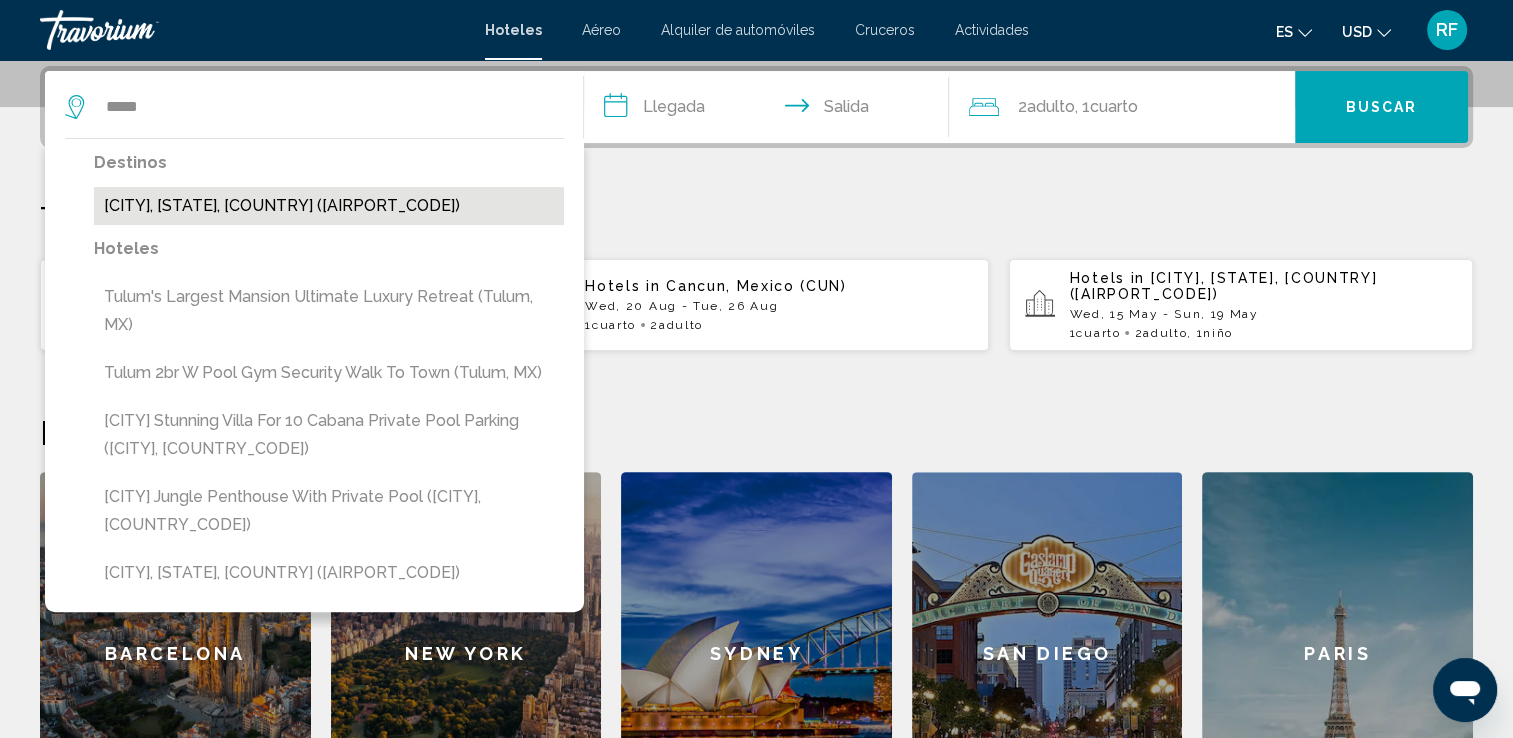click on "Tulum, Riviera Maya, Mexico (TUY)" at bounding box center (329, 206) 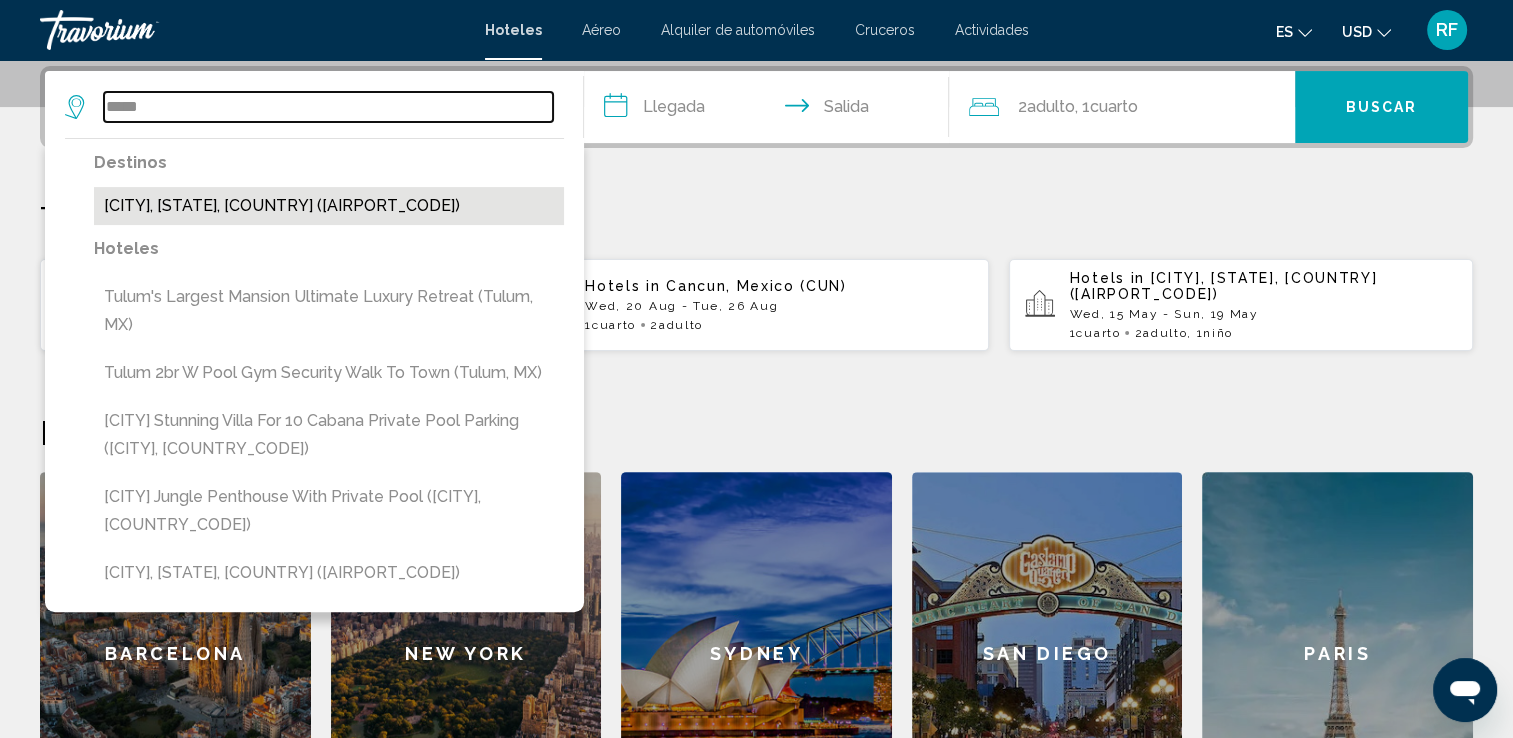 type on "**********" 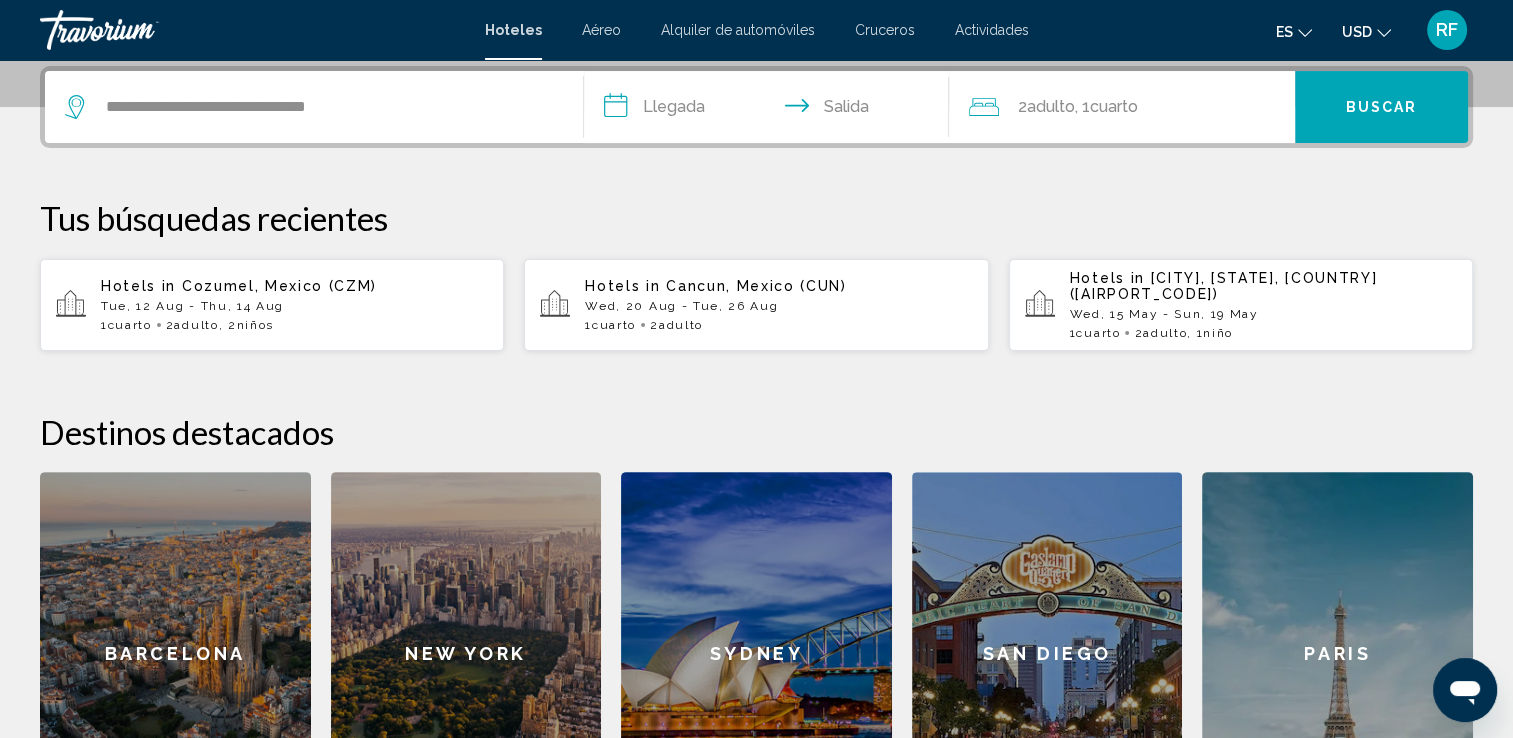click on "**********" at bounding box center [771, 110] 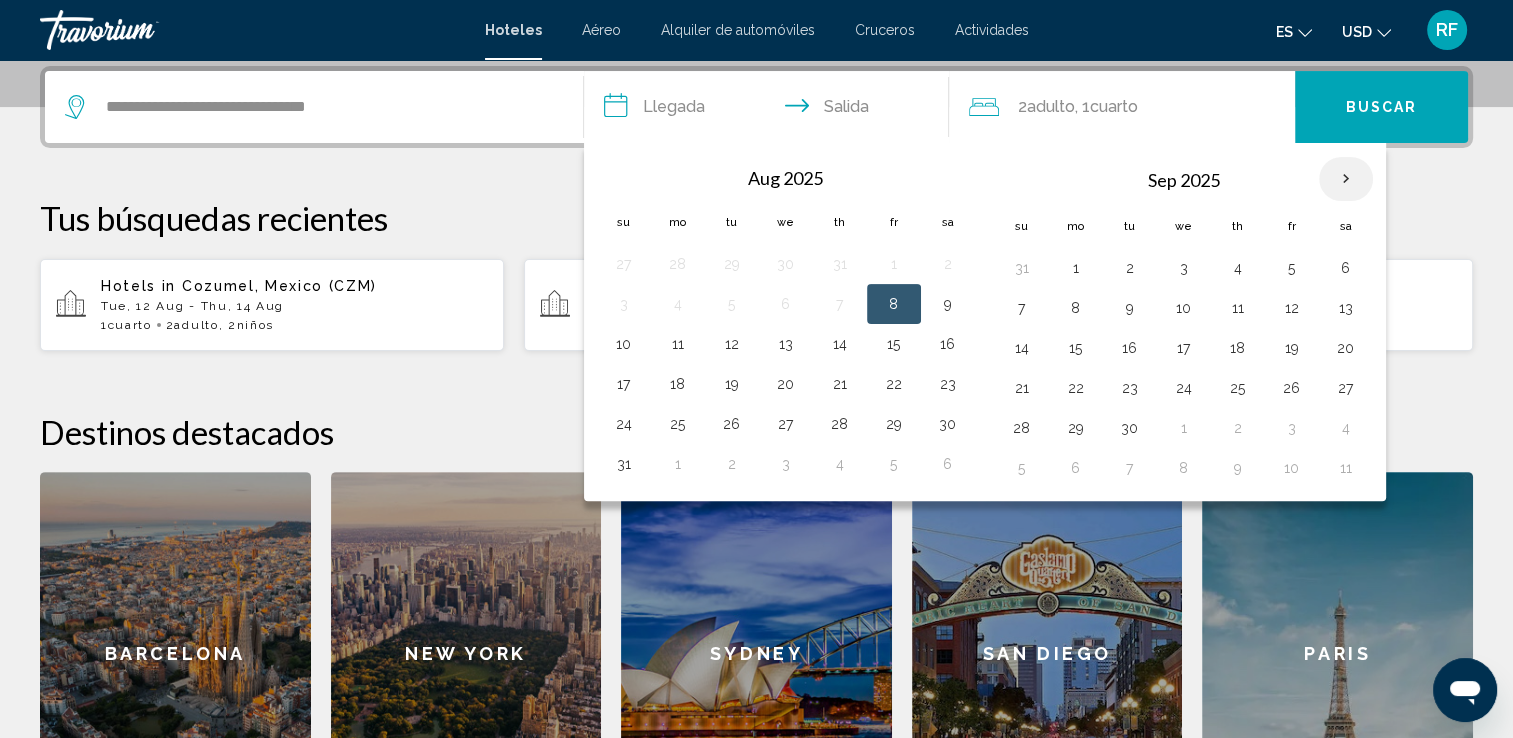 click at bounding box center (1346, 179) 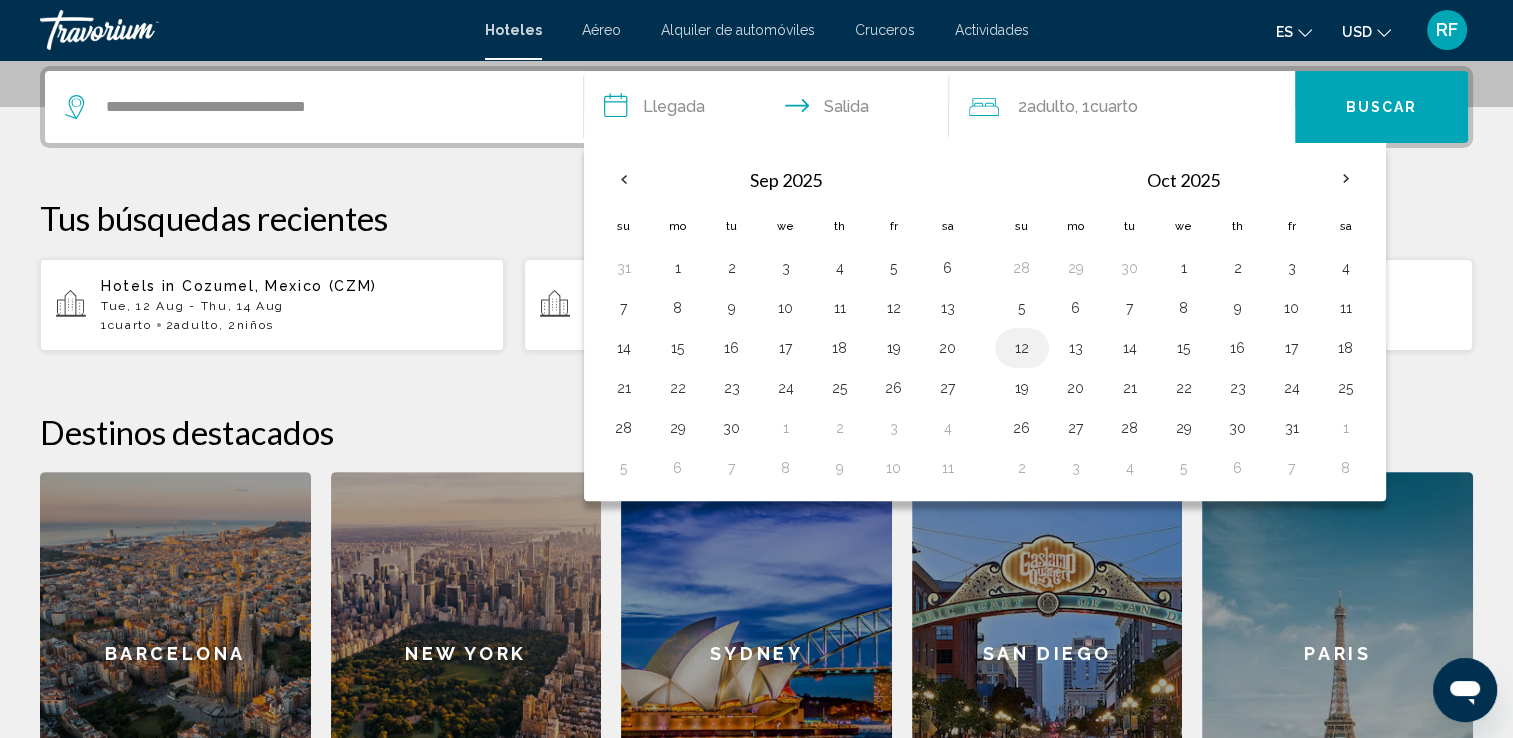 click on "12" at bounding box center (1022, 348) 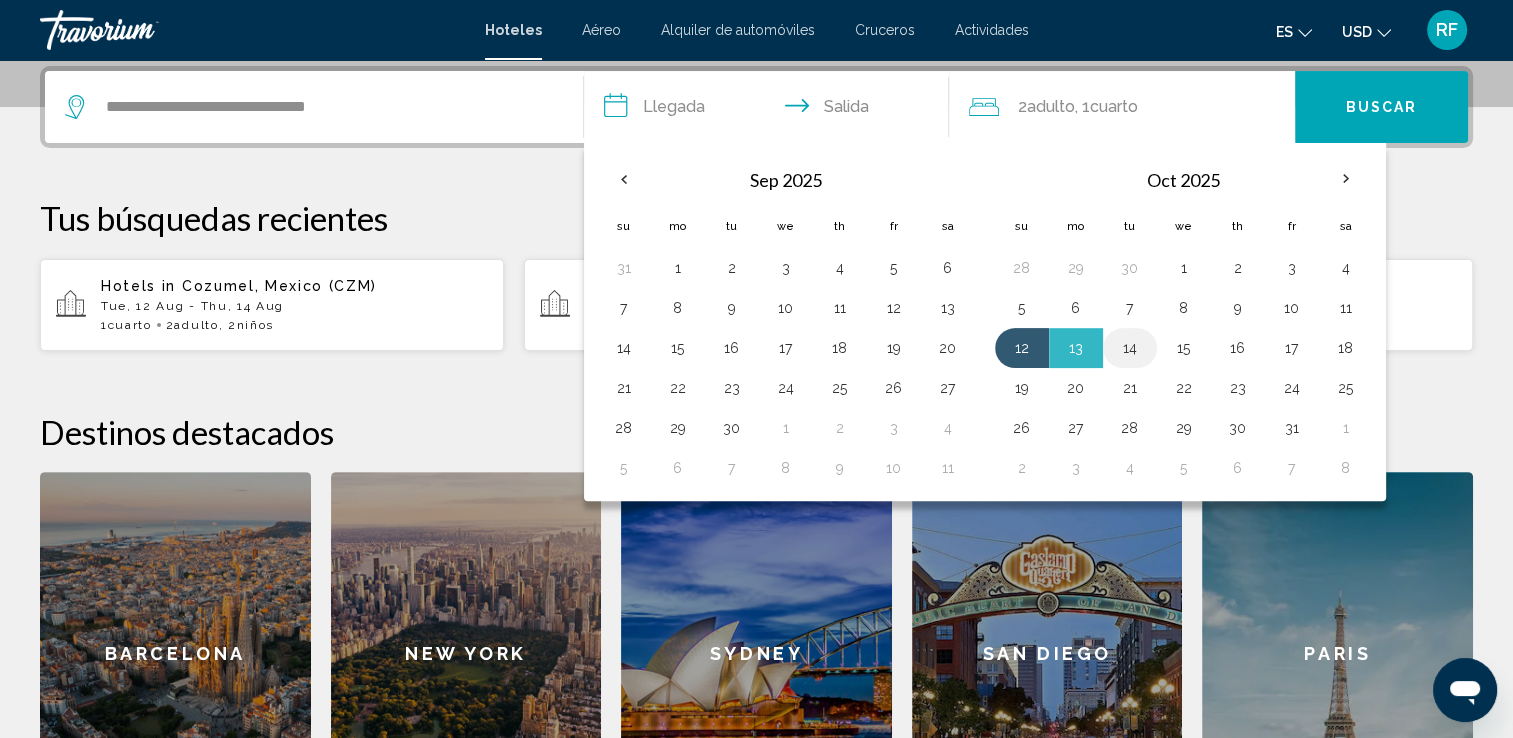 click on "14" at bounding box center (1130, 348) 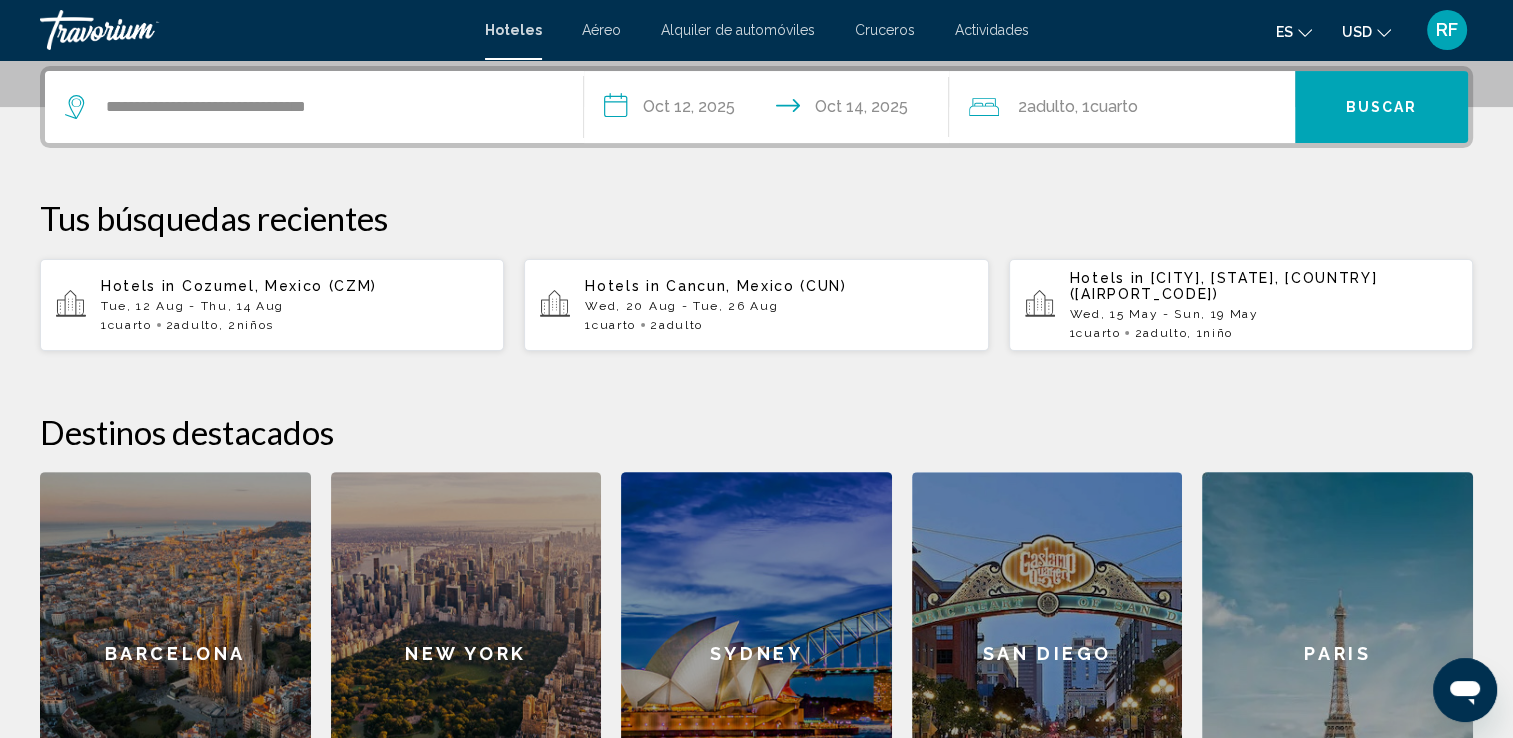 click on "Cuarto" 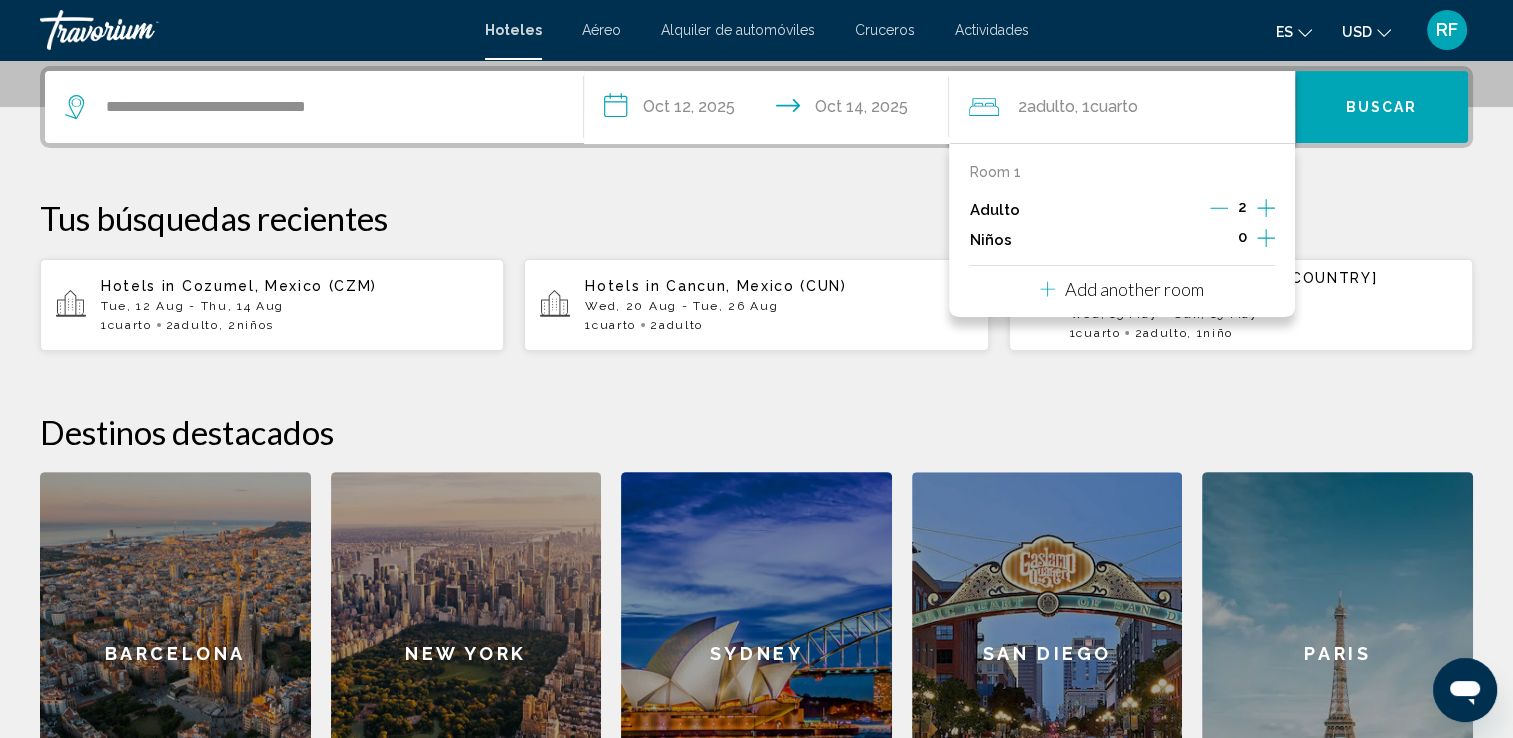 click 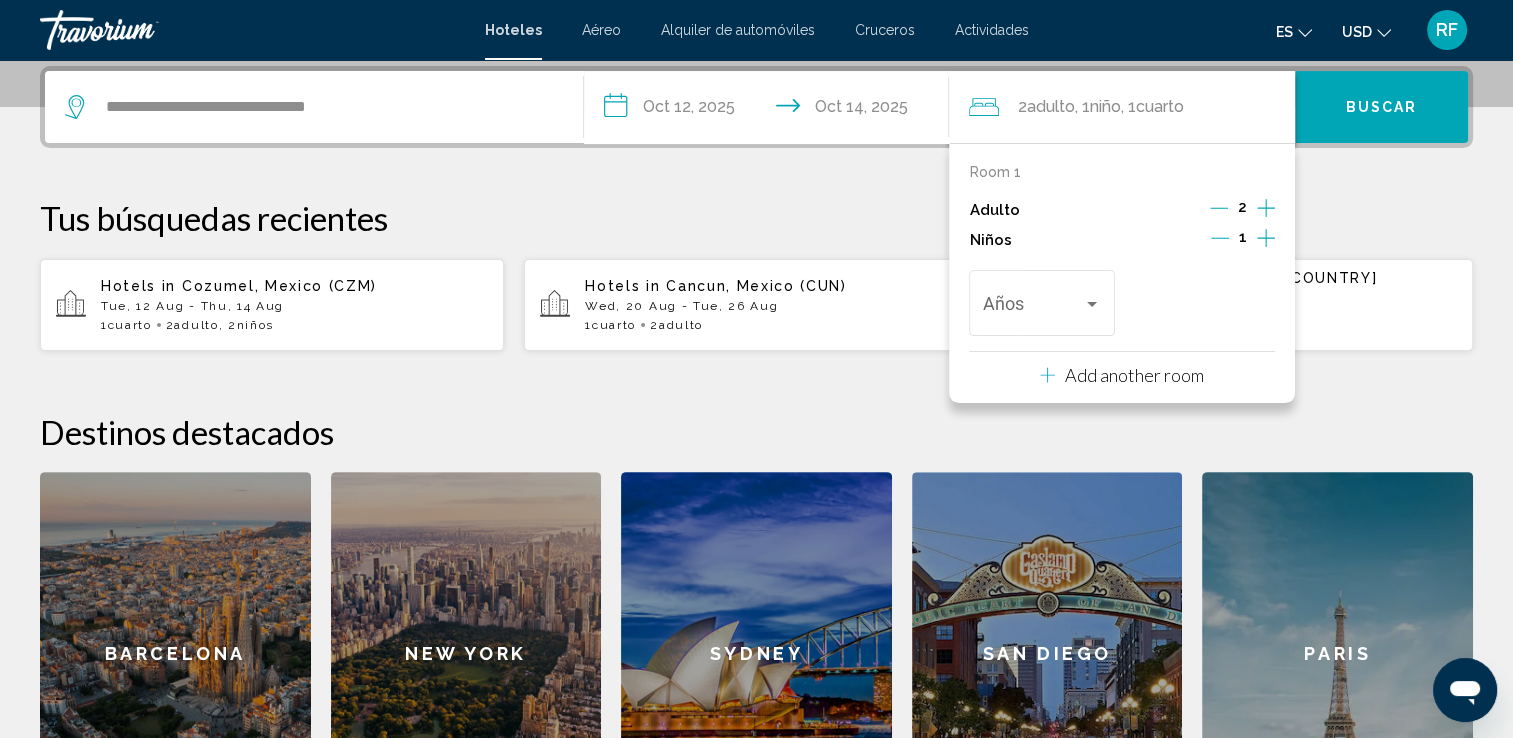 click 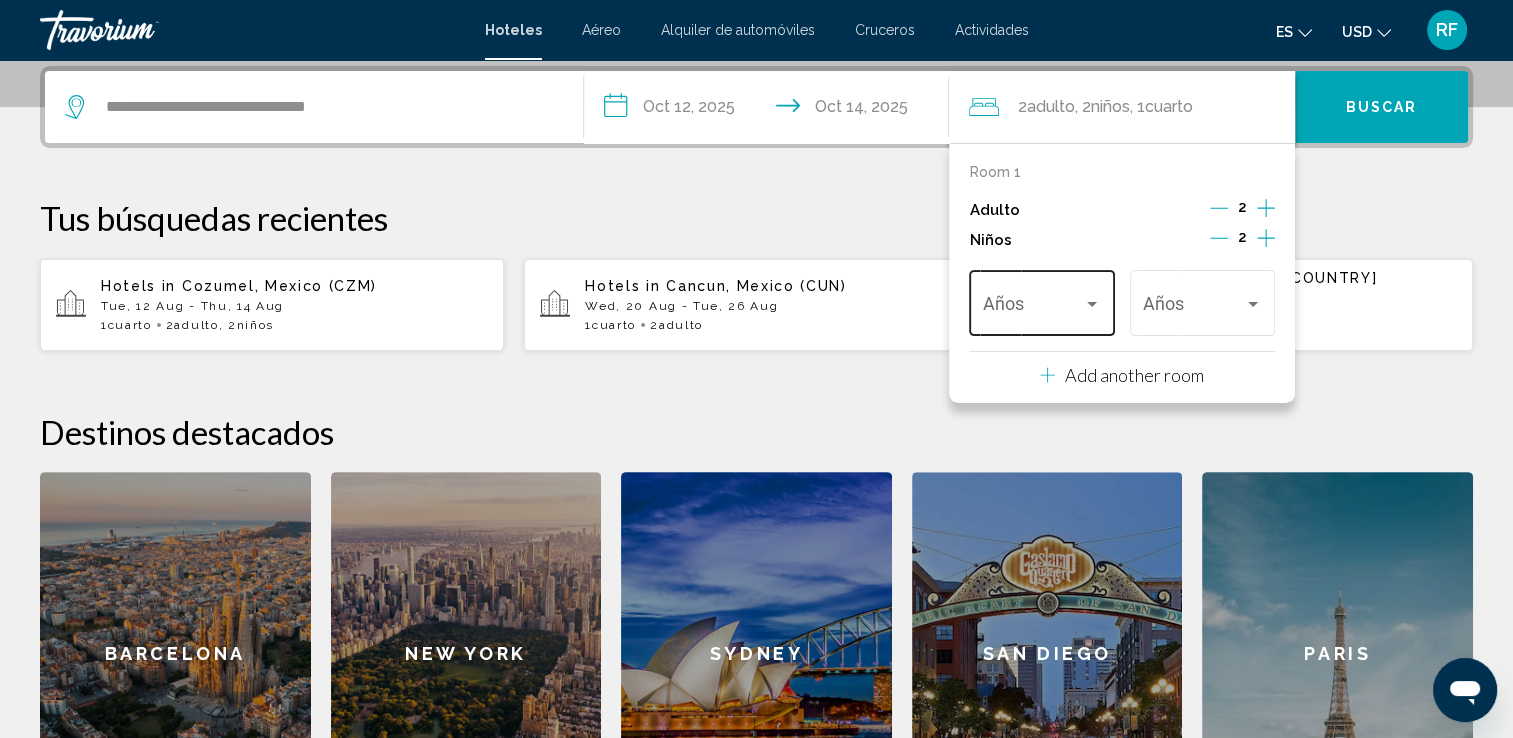 click at bounding box center (1092, 304) 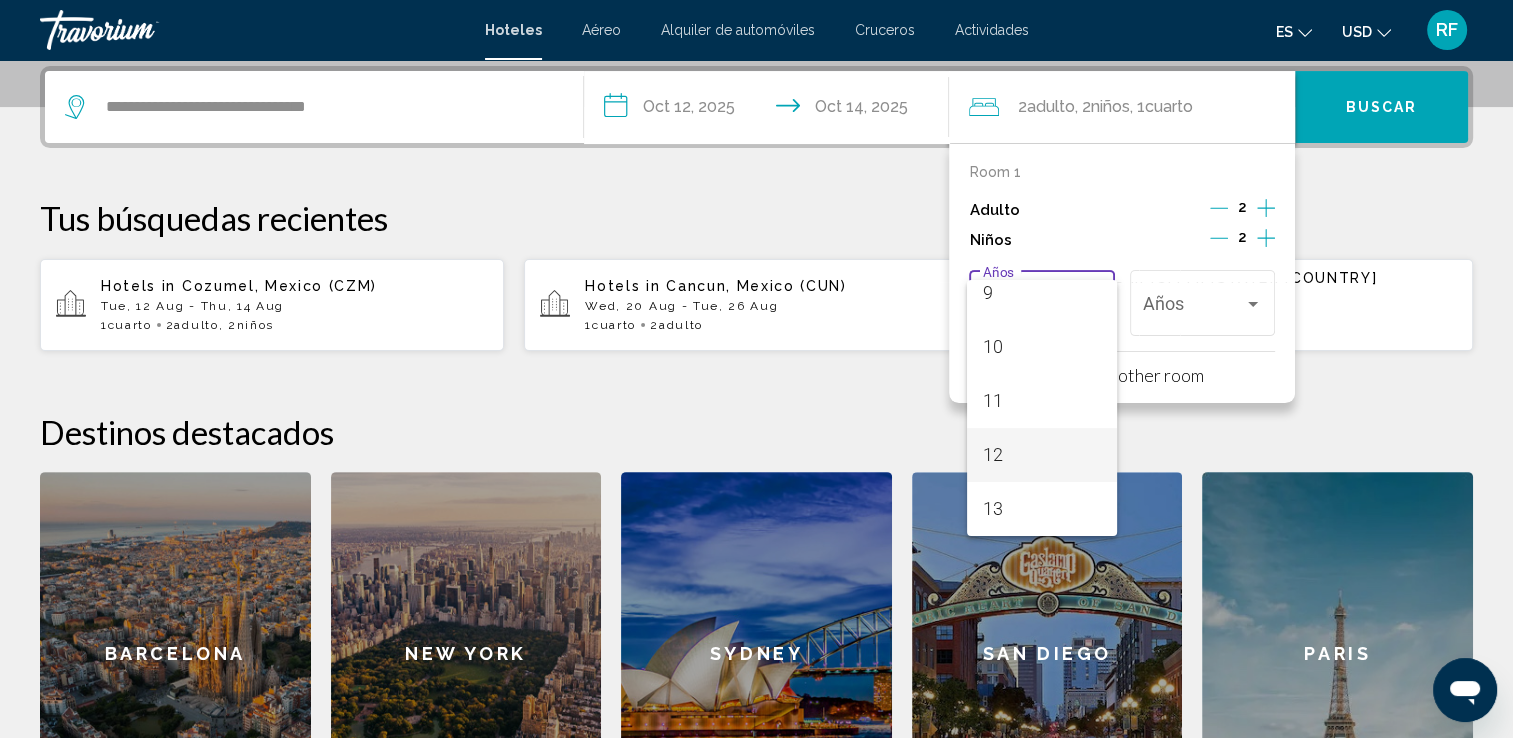 scroll, scrollTop: 600, scrollLeft: 0, axis: vertical 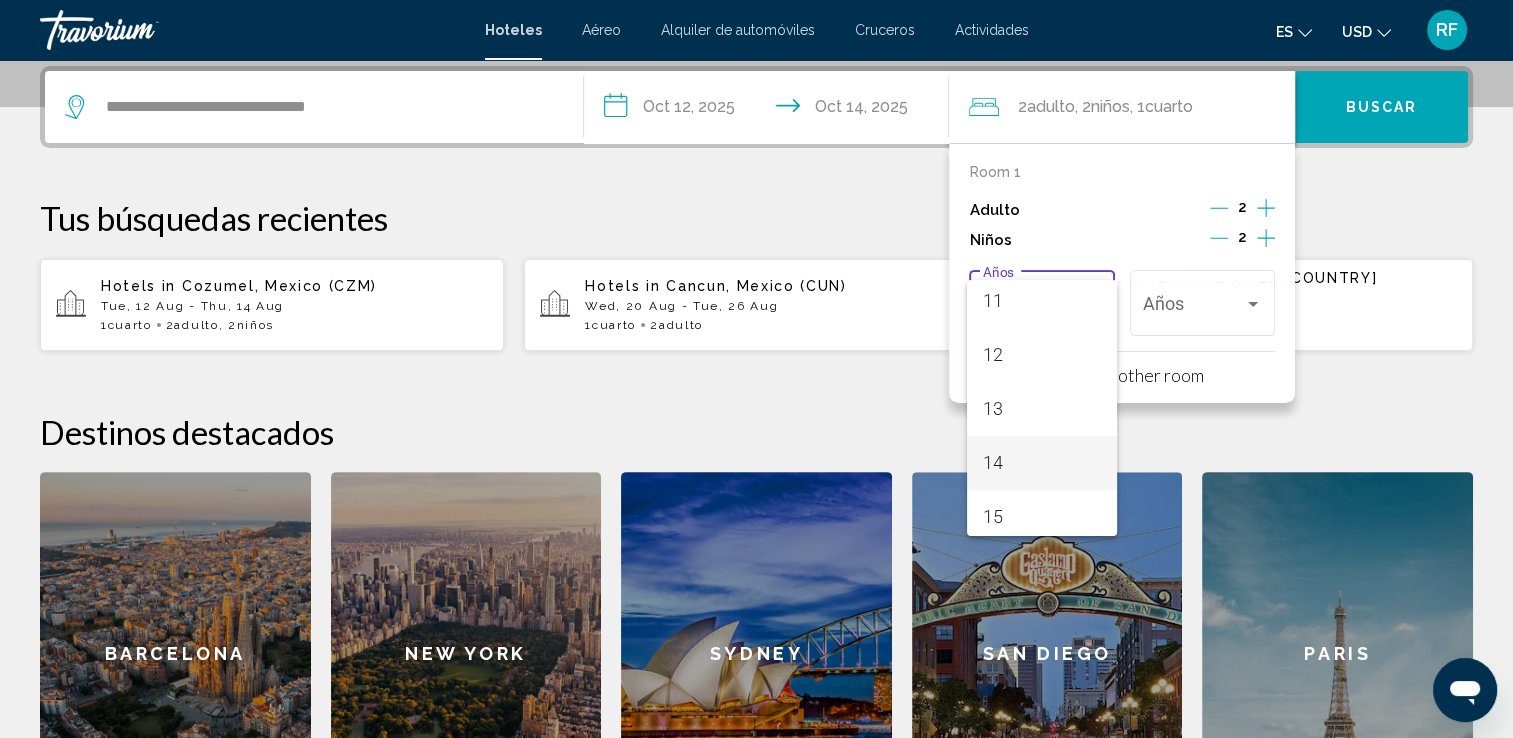 click on "14" at bounding box center [1042, 463] 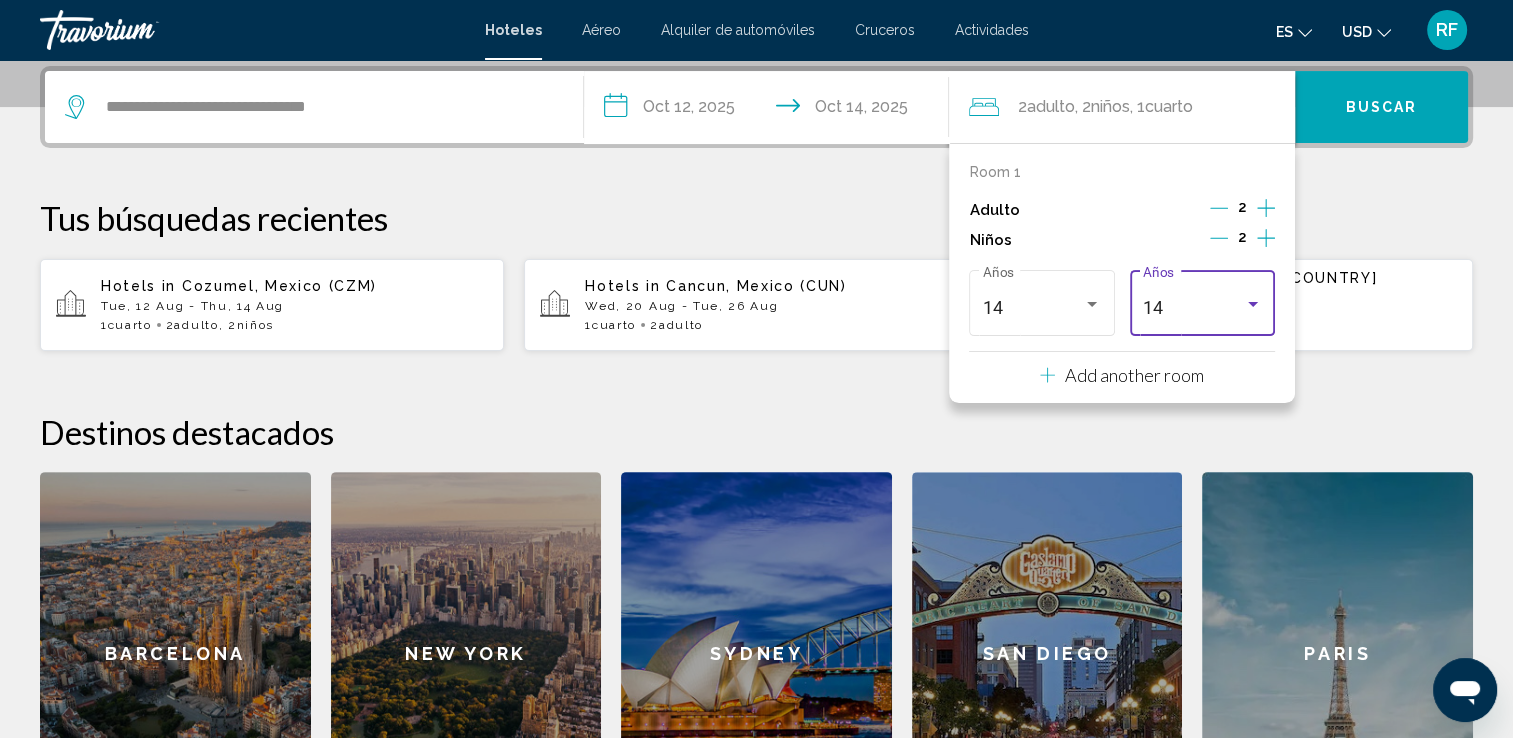 click at bounding box center [1253, 304] 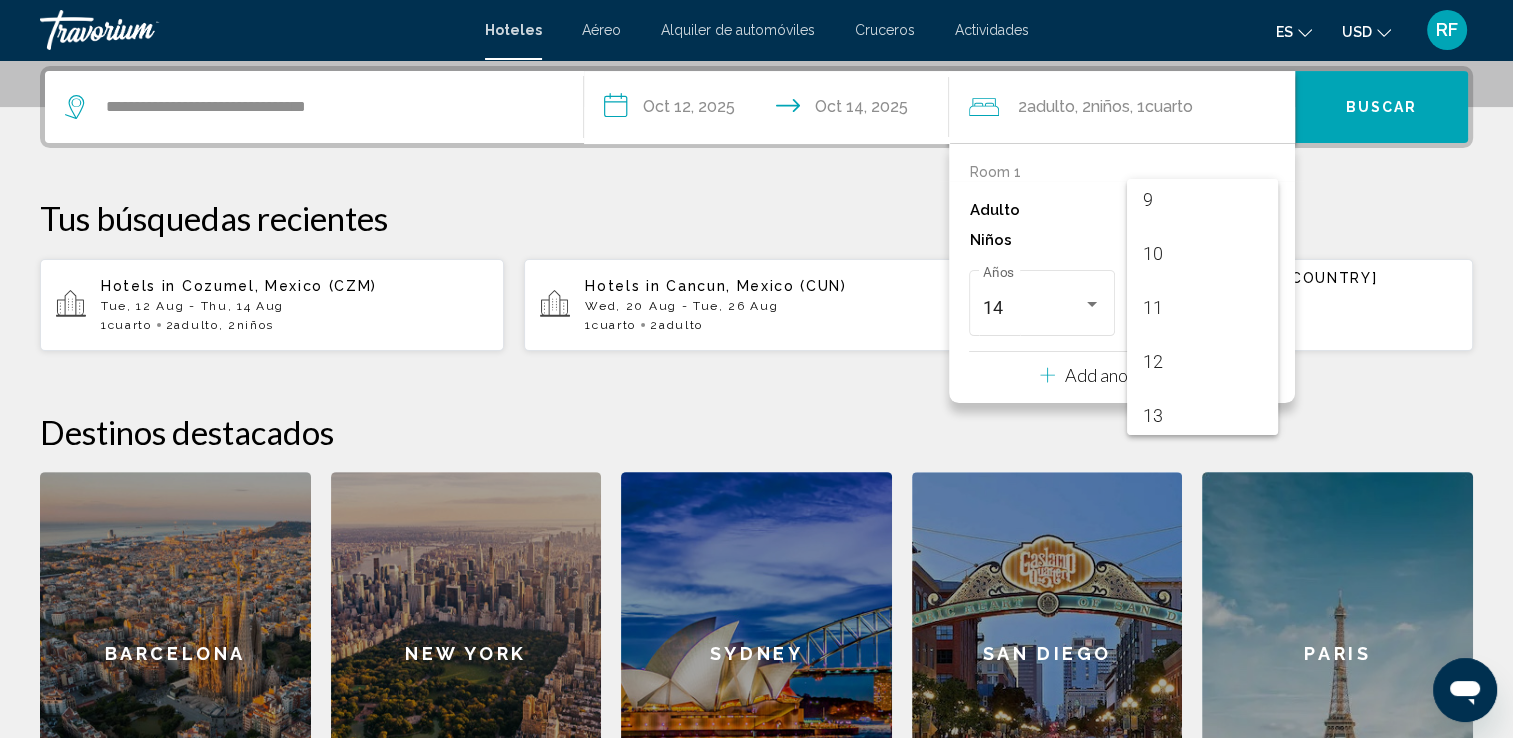 scroll, scrollTop: 455, scrollLeft: 0, axis: vertical 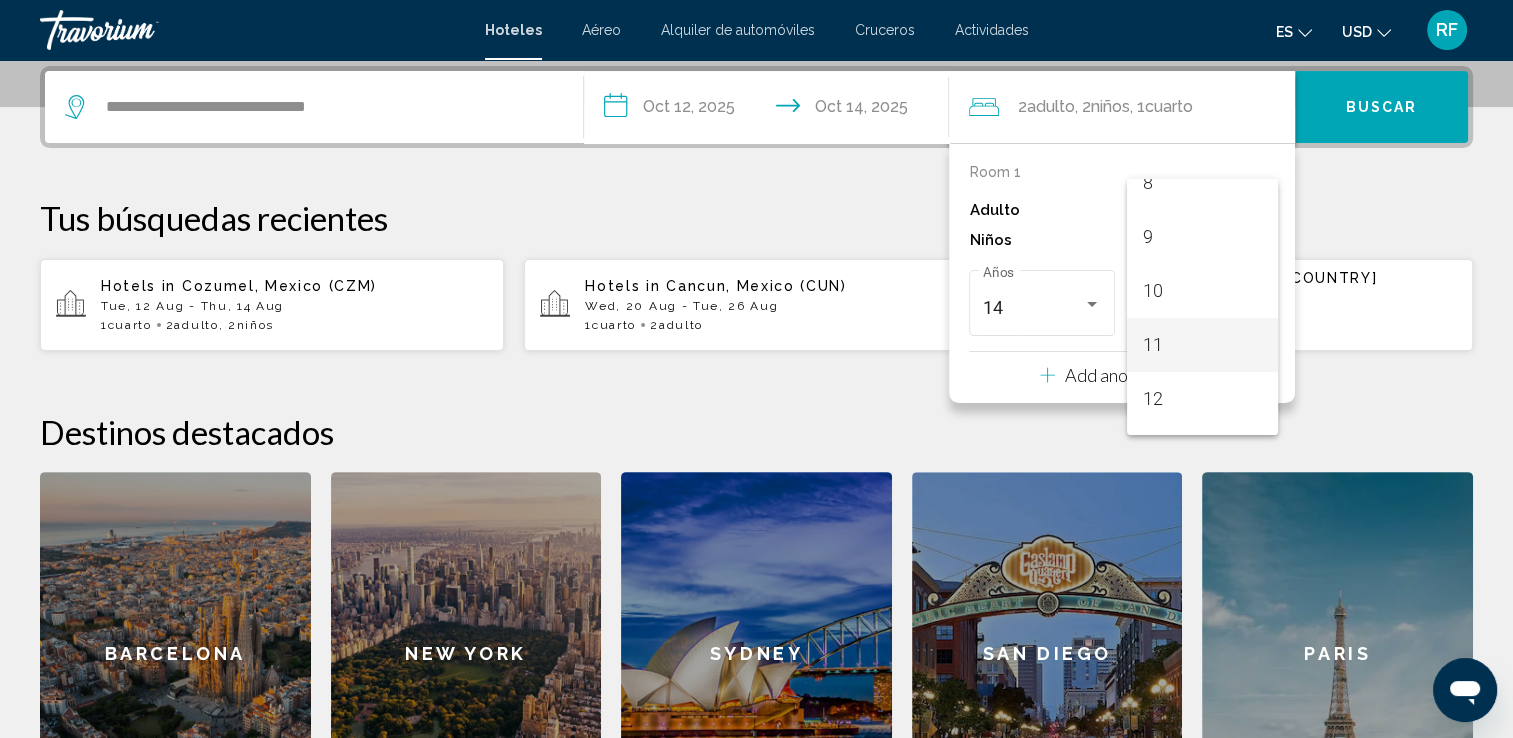 click on "11" at bounding box center (1202, 345) 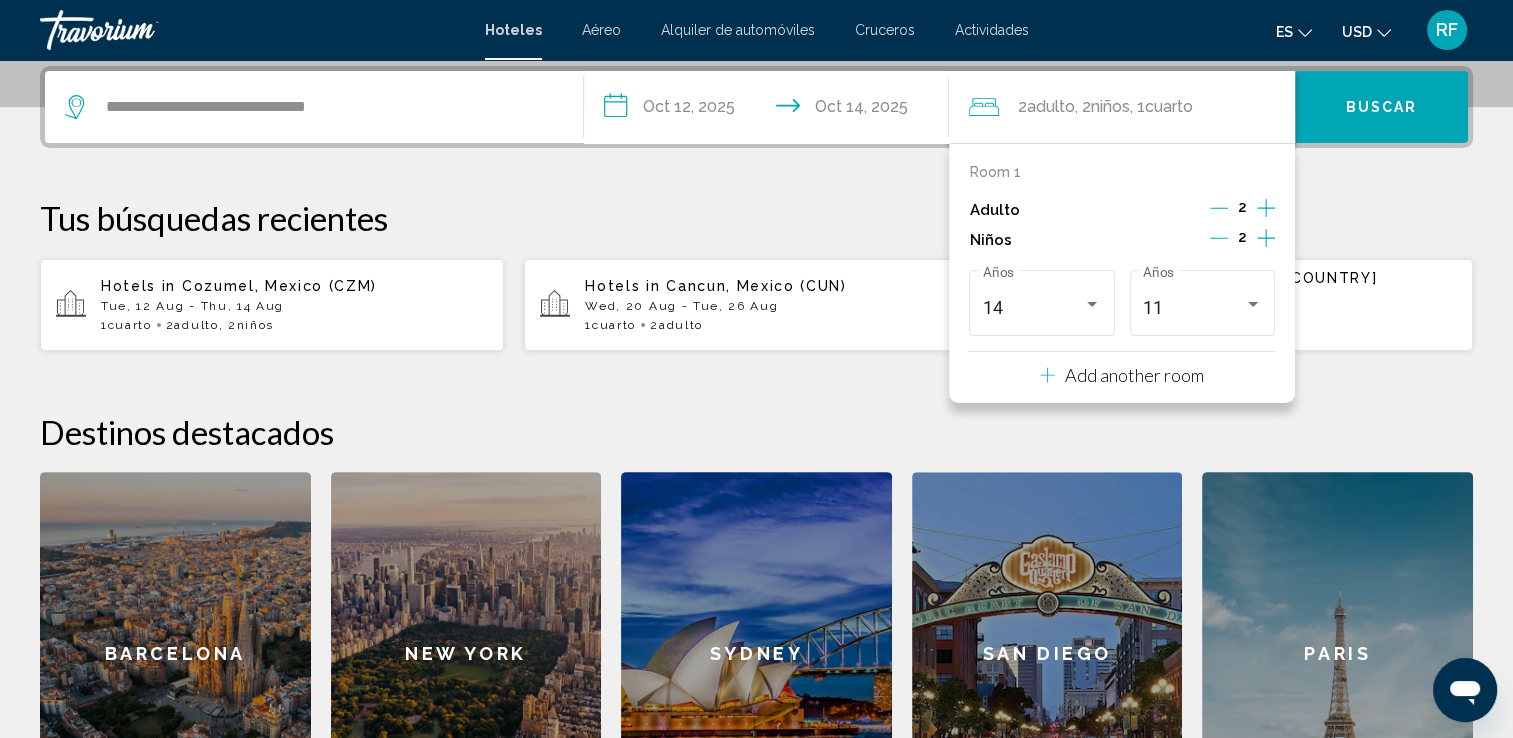 click on "Tus búsquedas recientes" at bounding box center [756, 218] 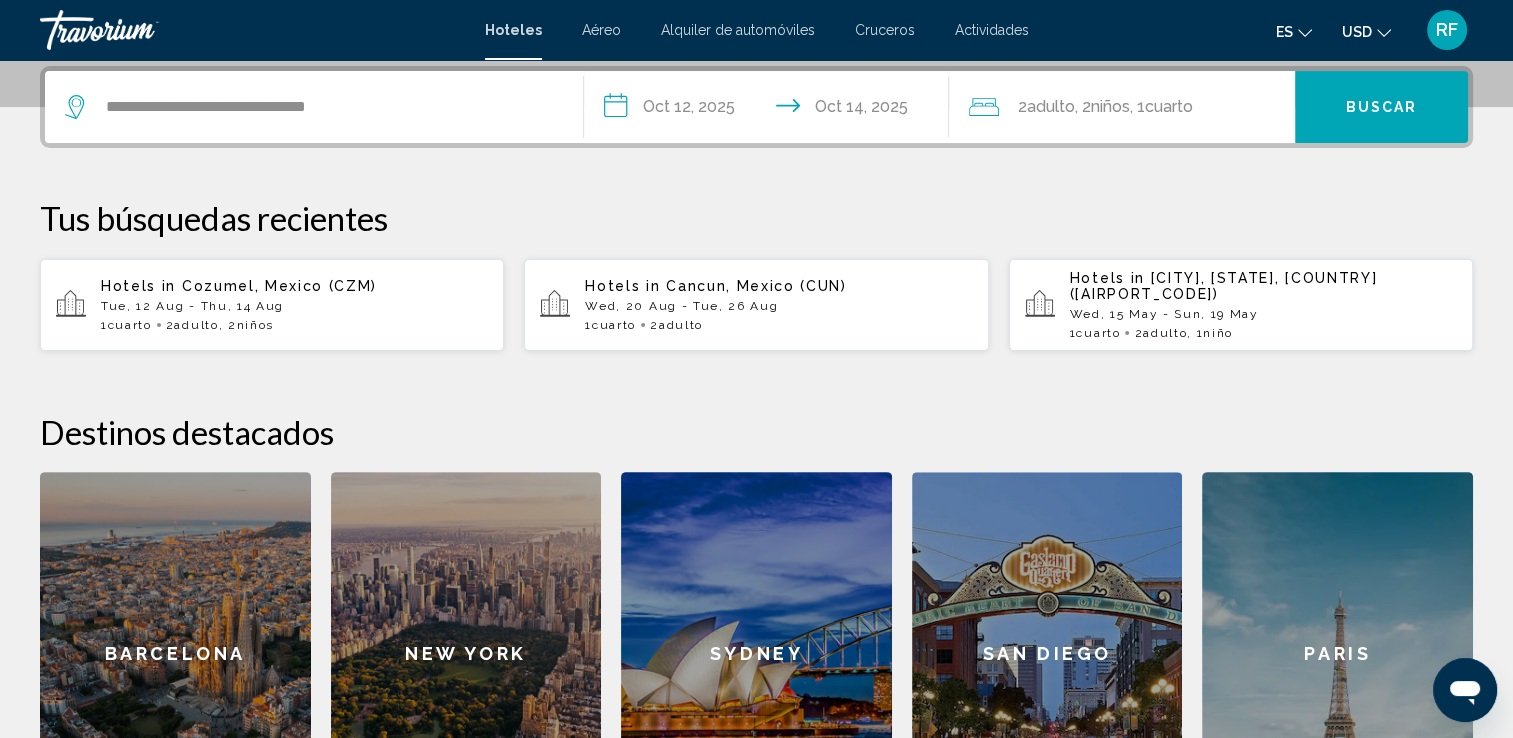 click on "Buscar" at bounding box center [1381, 107] 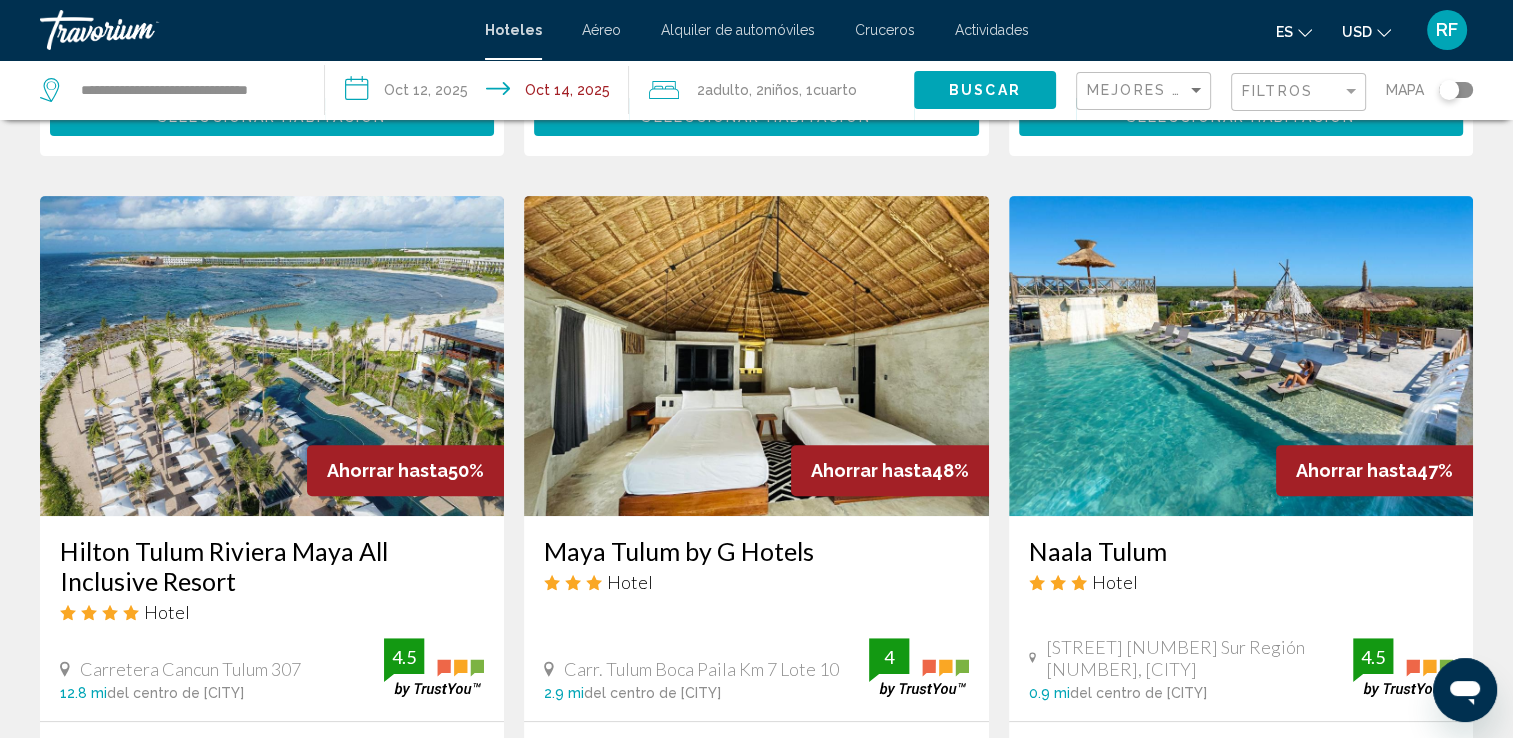 scroll, scrollTop: 900, scrollLeft: 0, axis: vertical 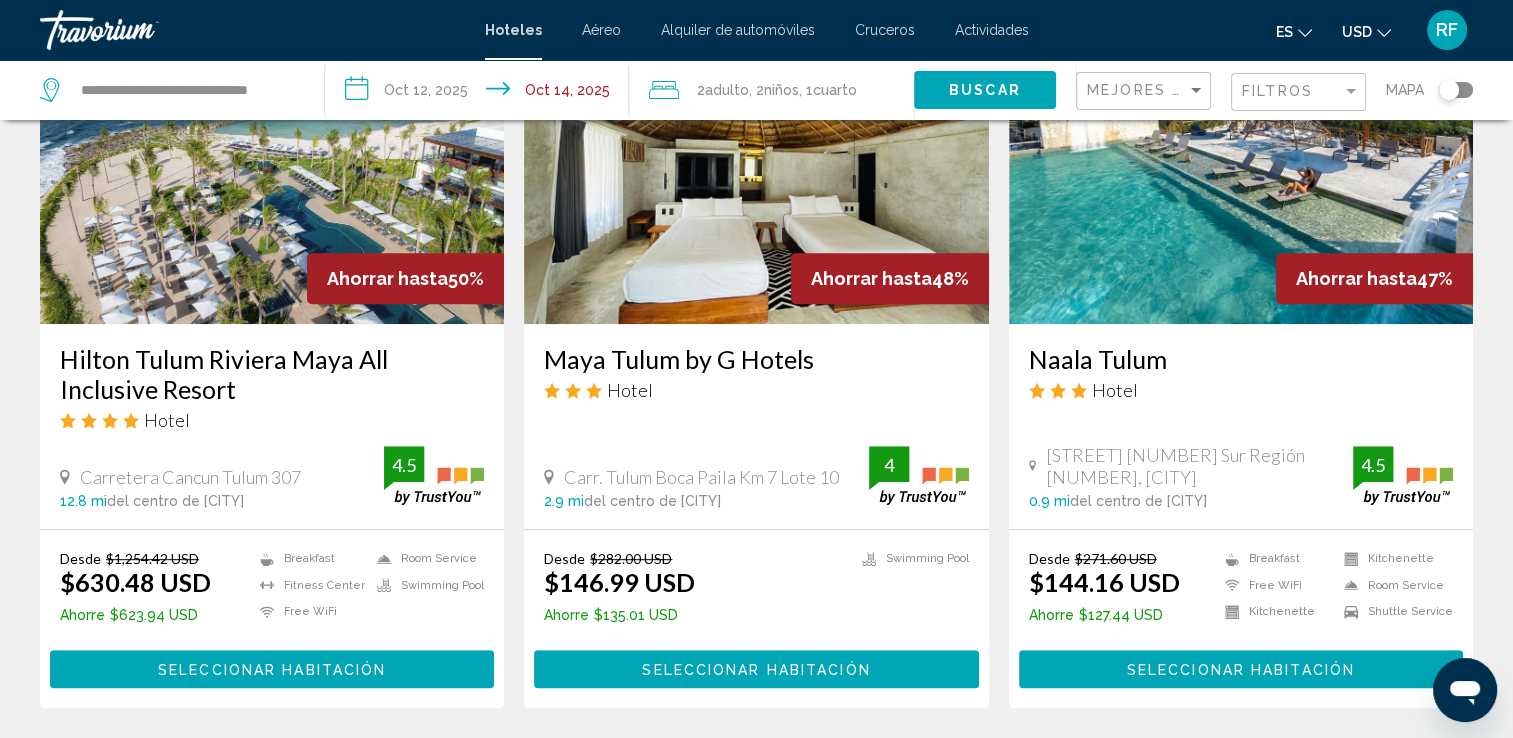 click at bounding box center [272, 164] 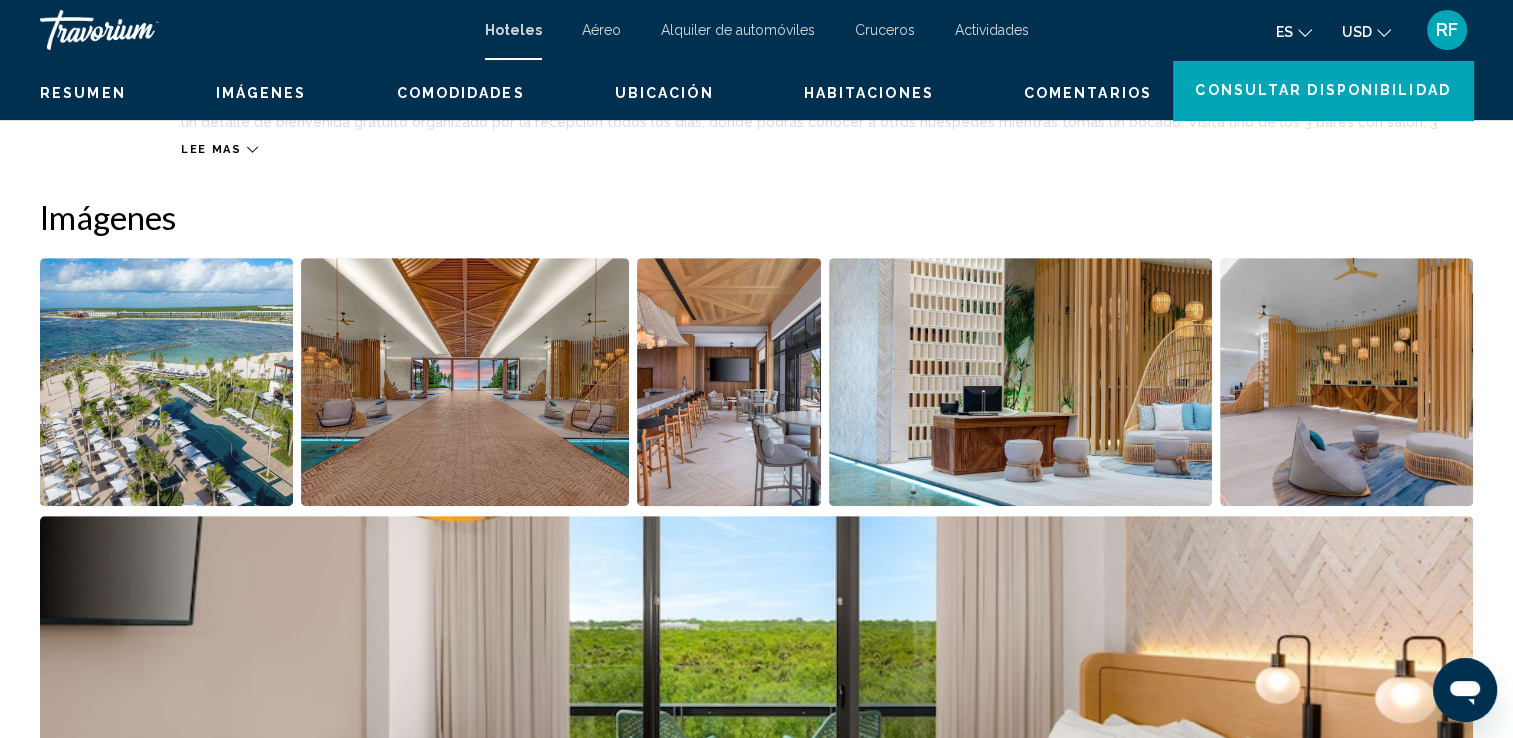 scroll, scrollTop: 0, scrollLeft: 0, axis: both 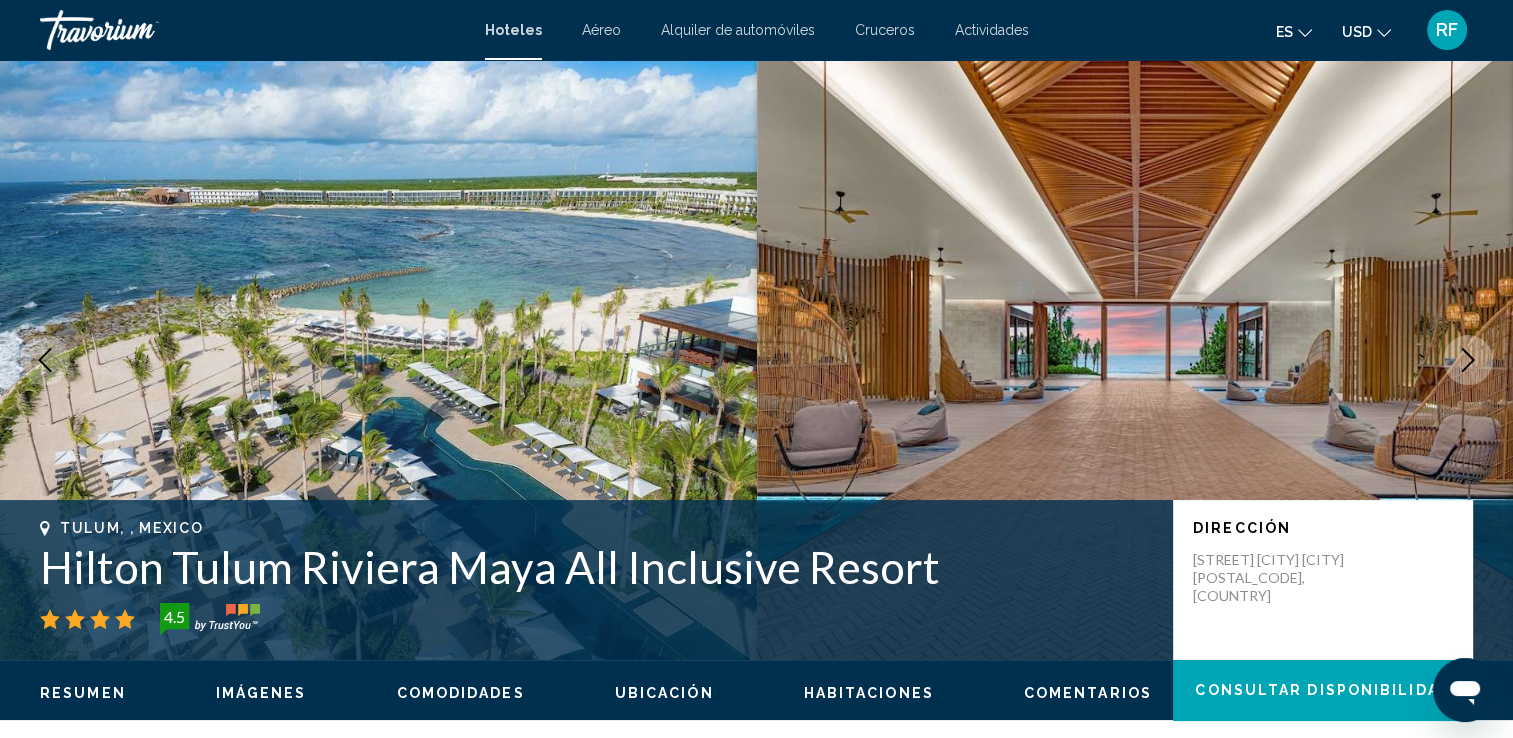 click on "Habitaciones" at bounding box center [869, 693] 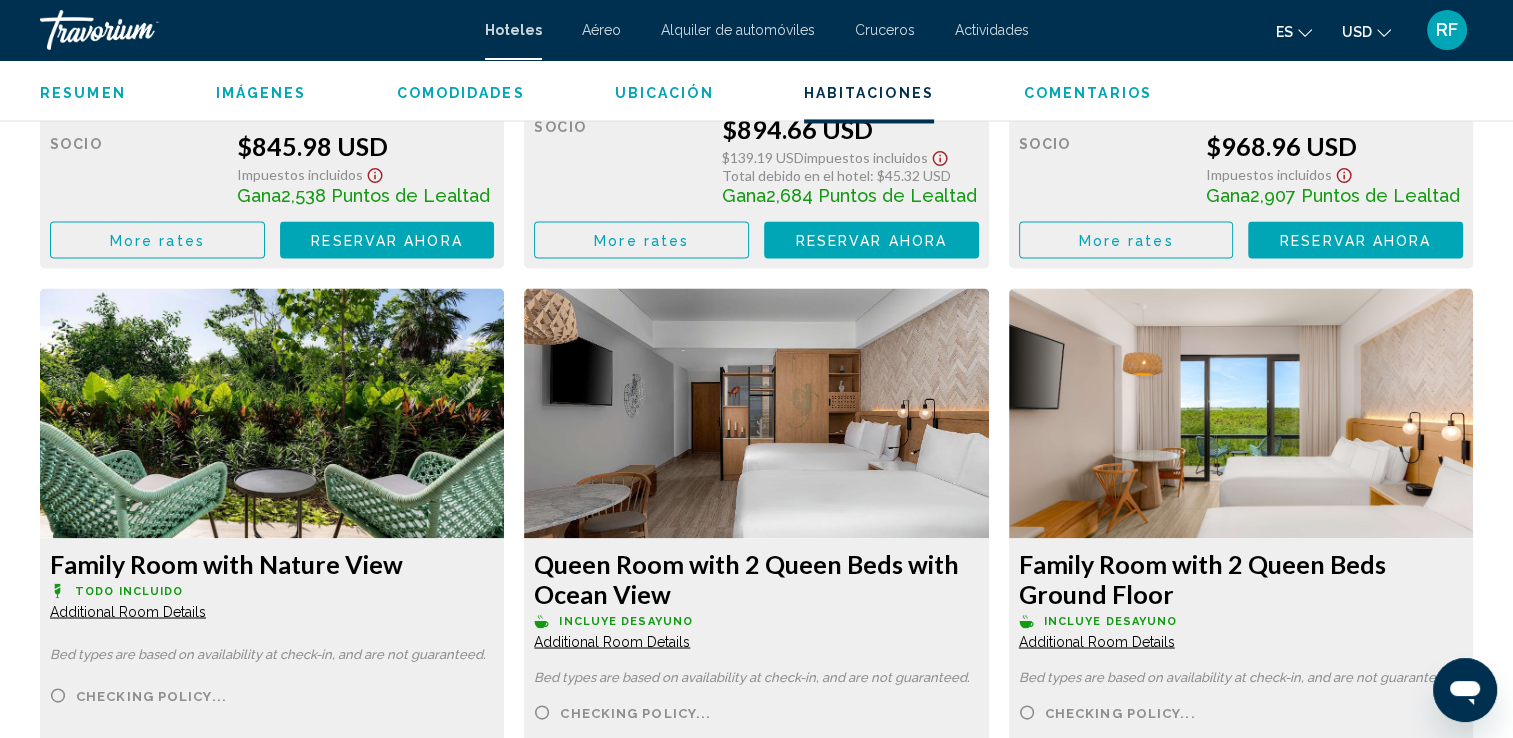 scroll, scrollTop: 2931, scrollLeft: 0, axis: vertical 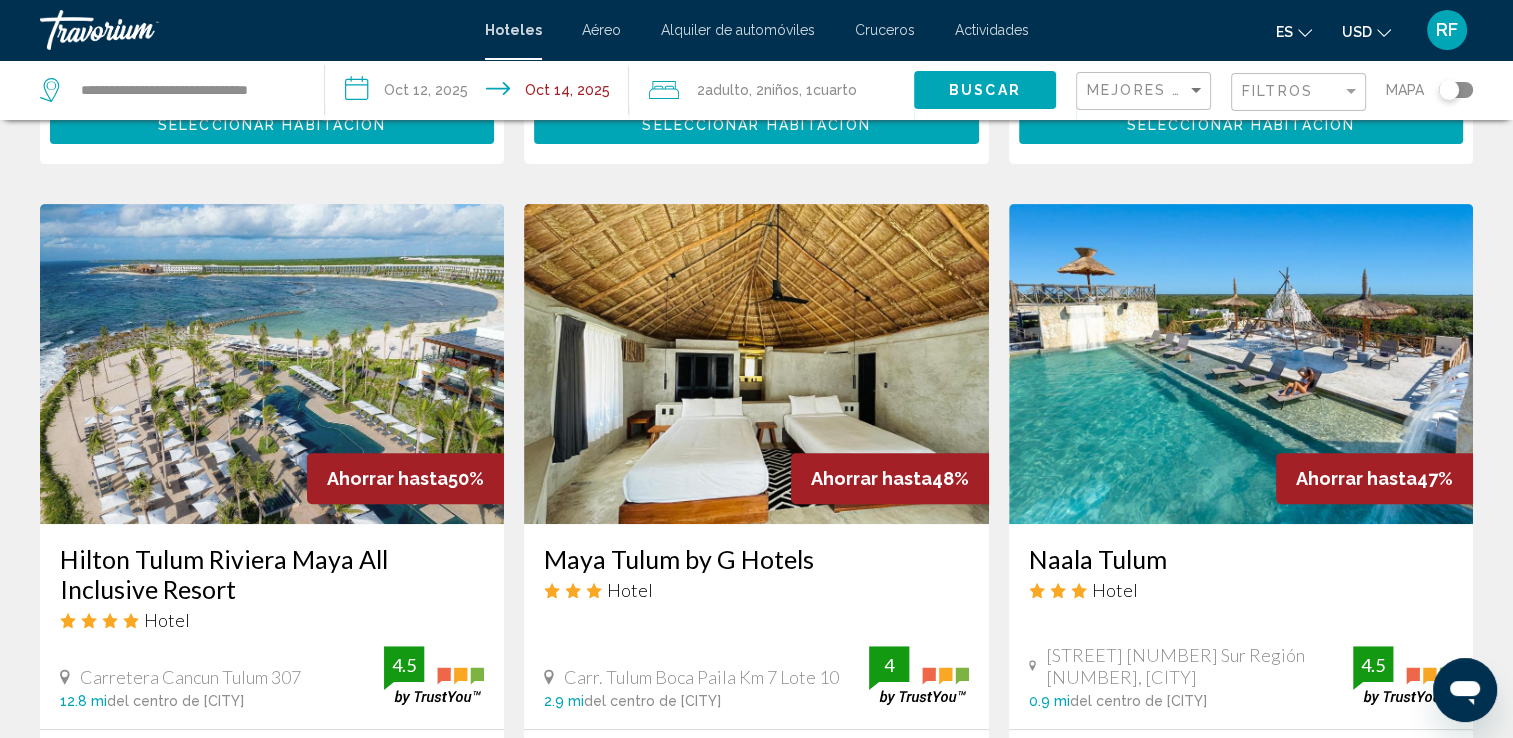 click at bounding box center [272, 364] 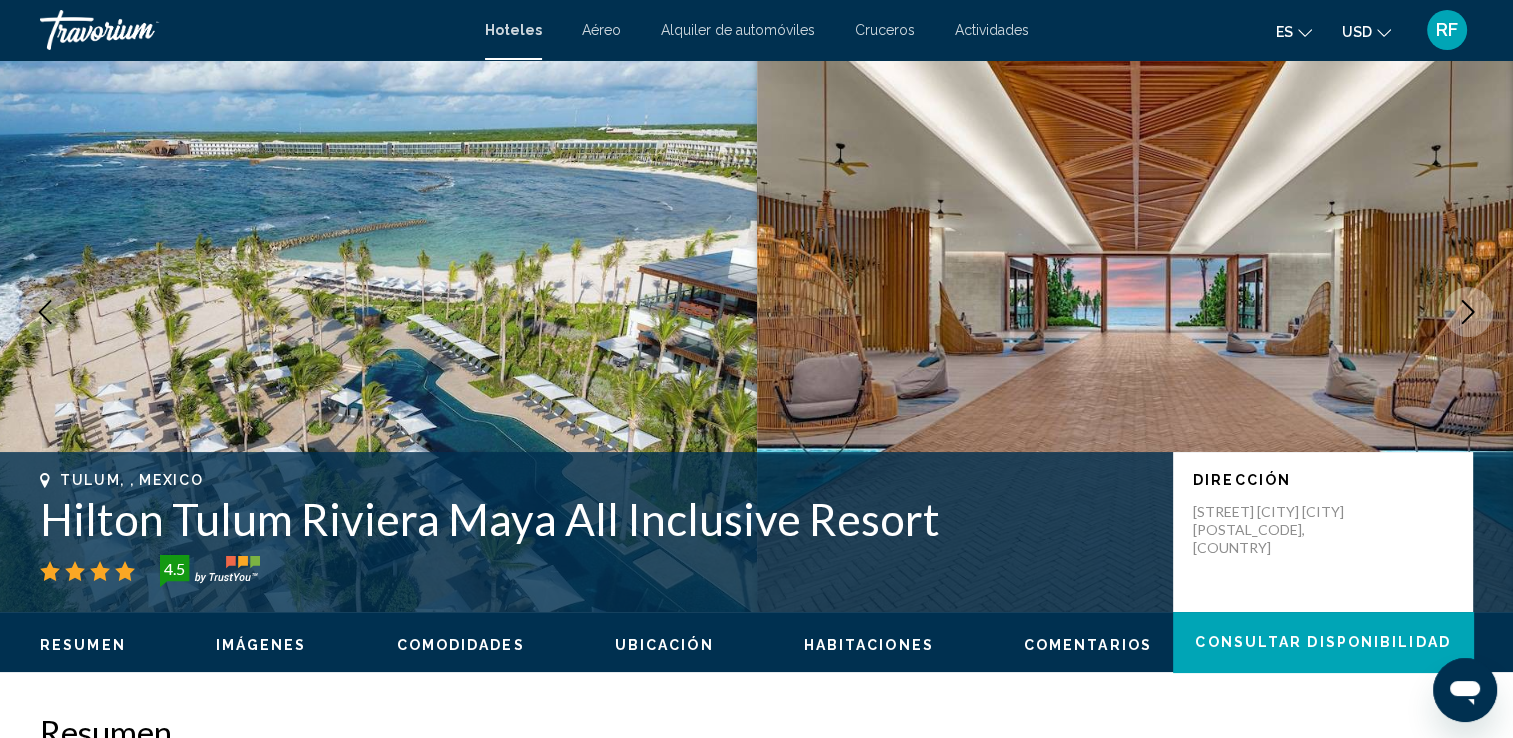 scroll, scrollTop: 0, scrollLeft: 0, axis: both 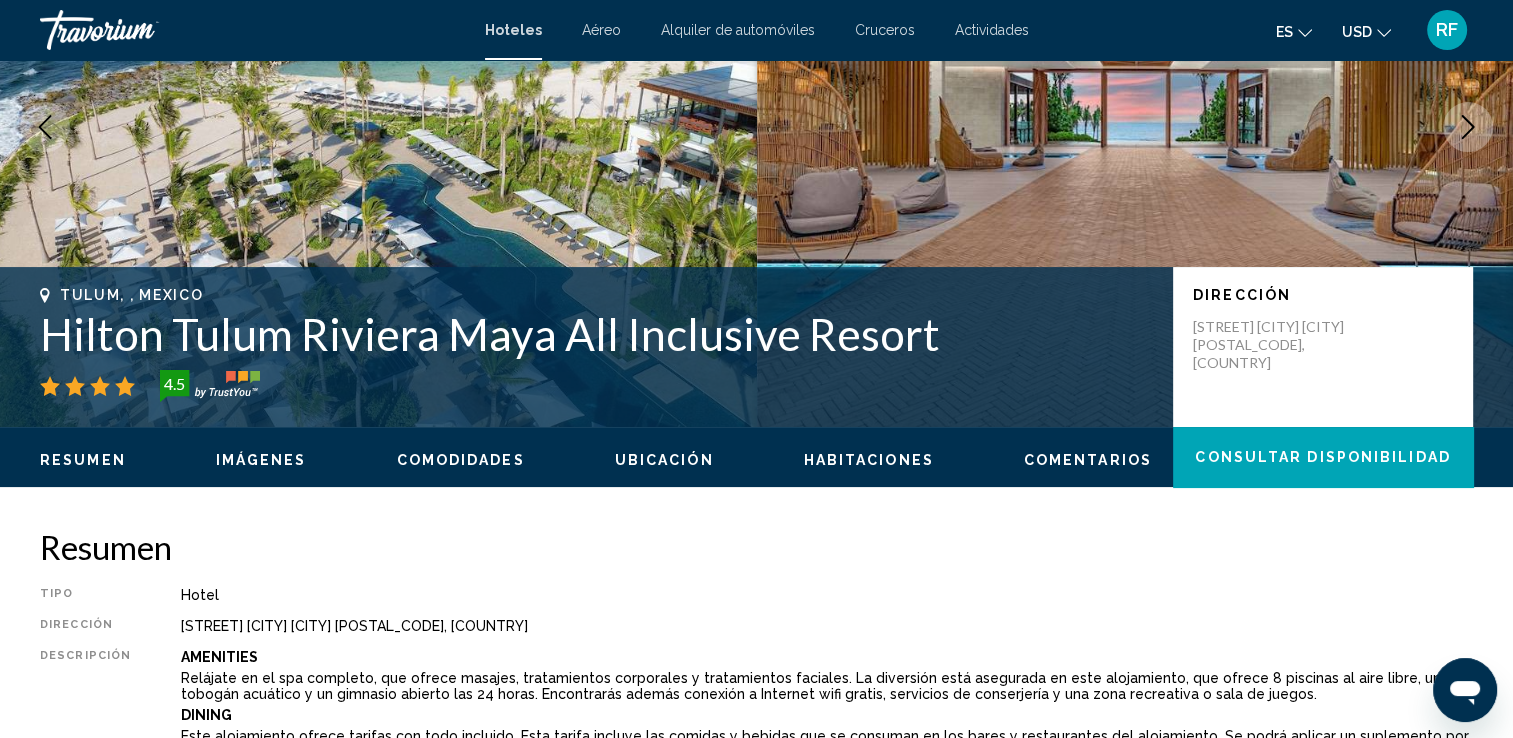 drag, startPoint x: 1472, startPoint y: 116, endPoint x: 1463, endPoint y: 125, distance: 12.727922 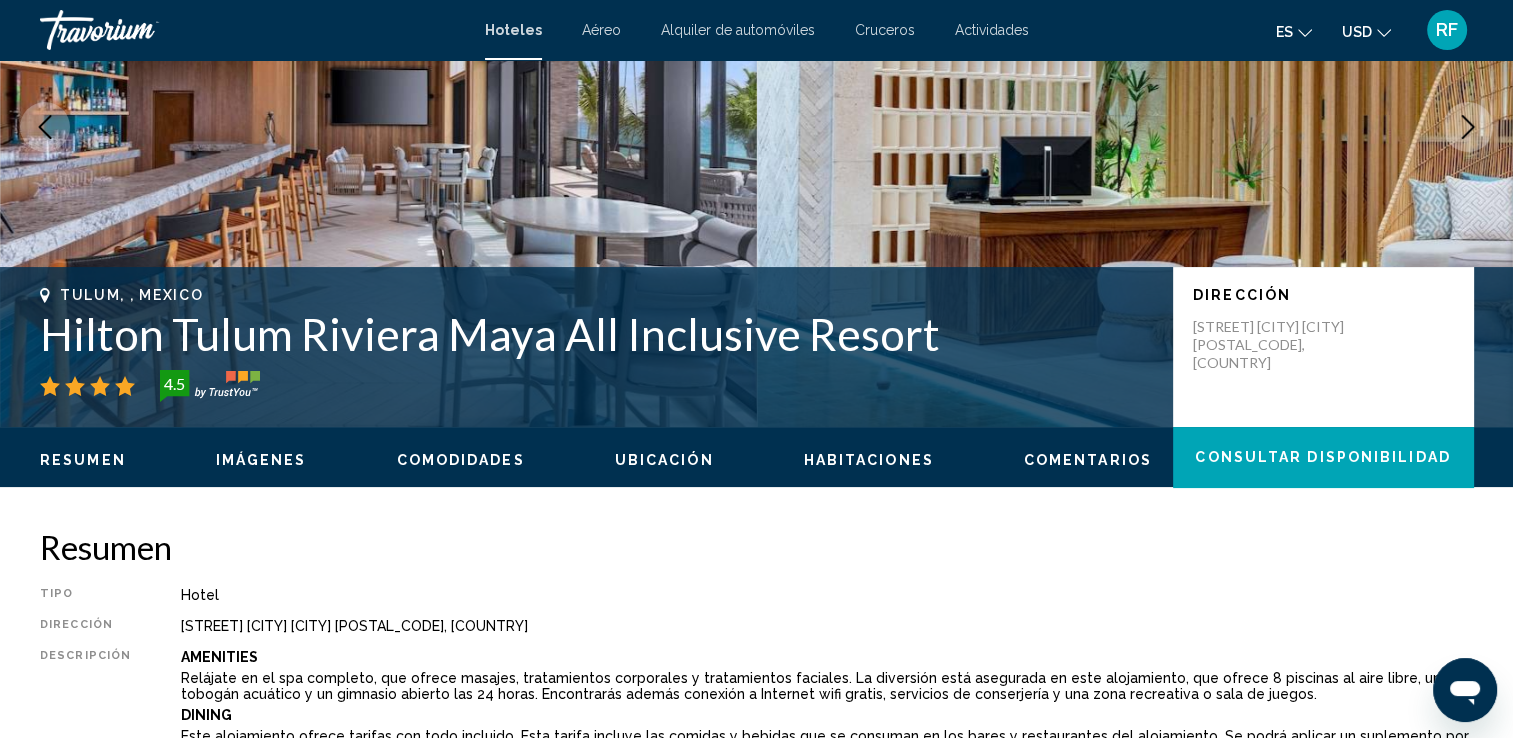 click 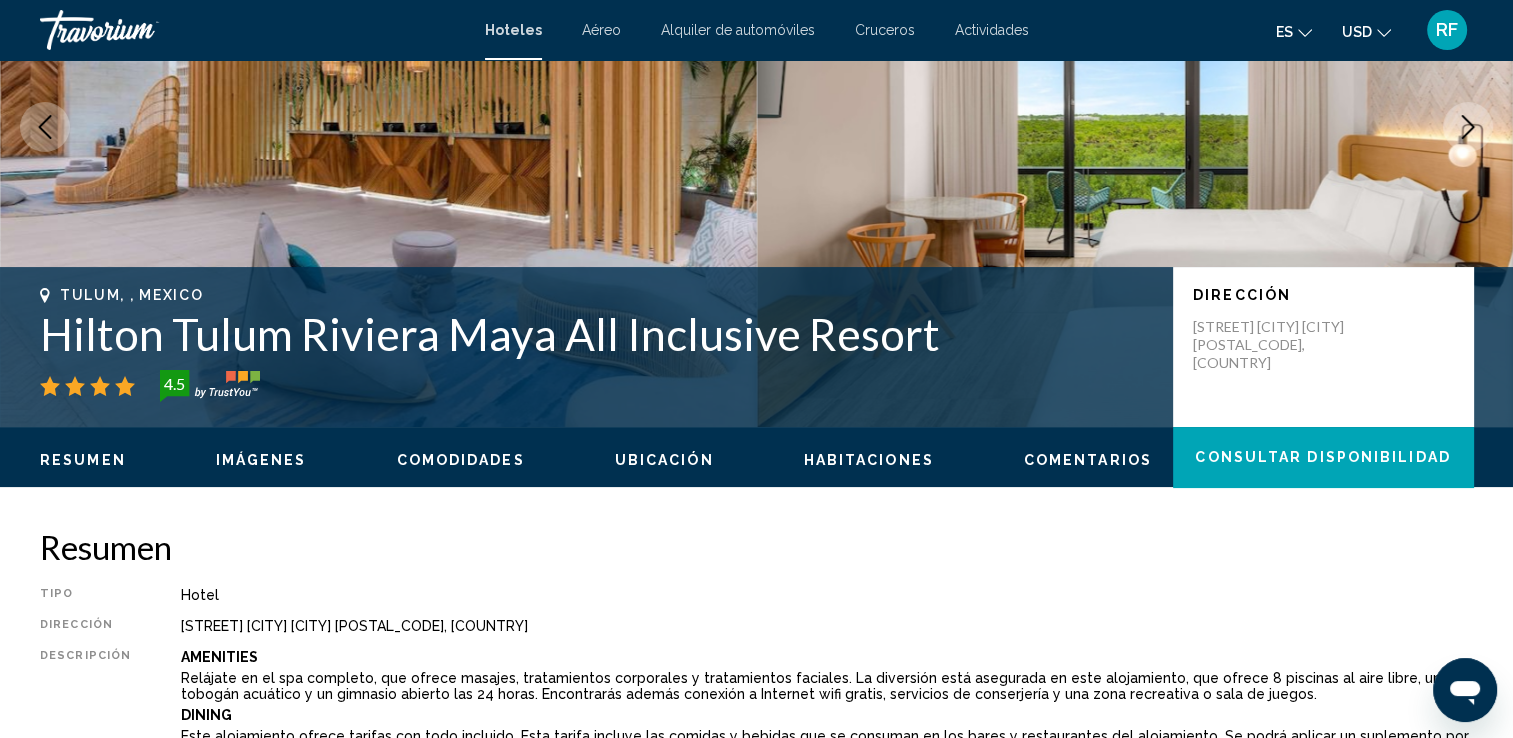 click 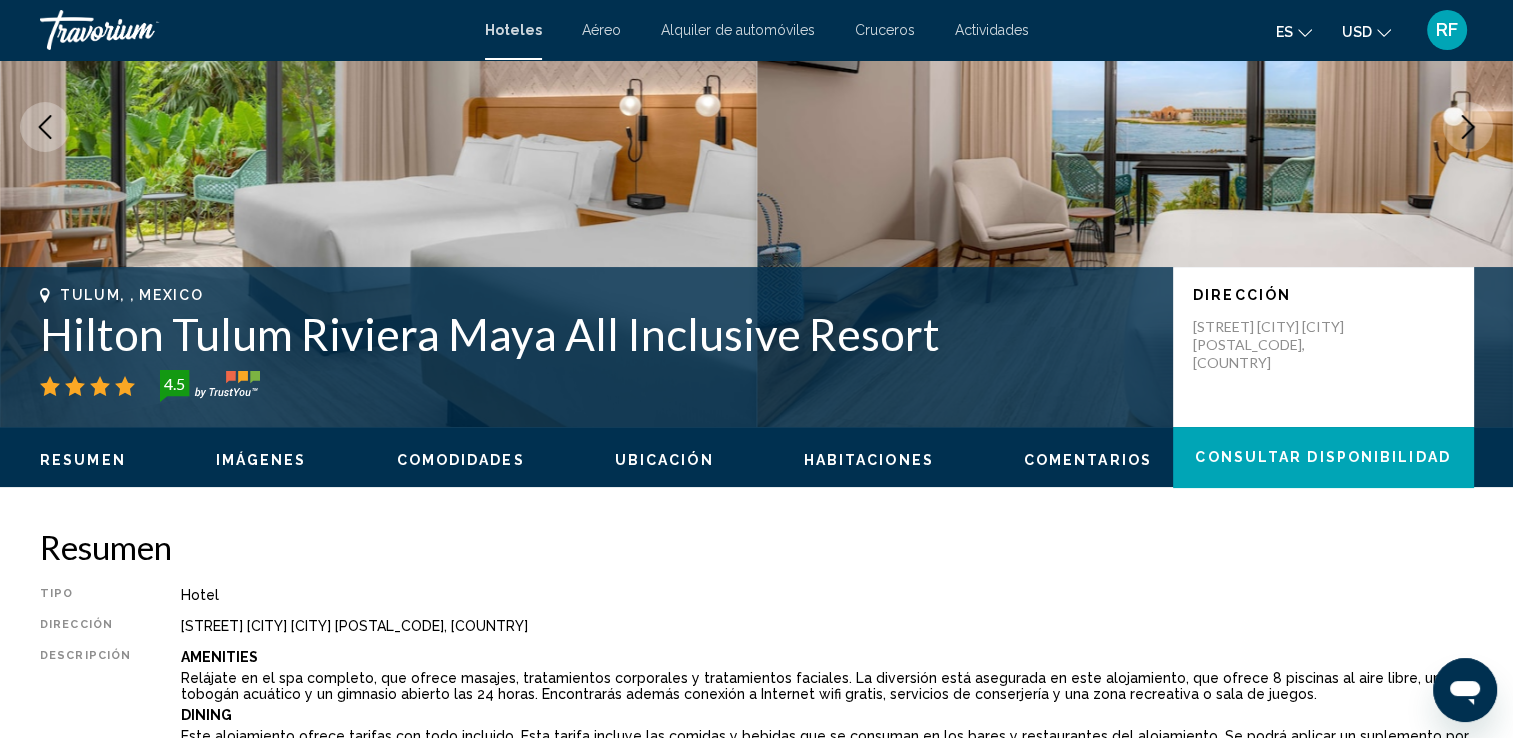 click 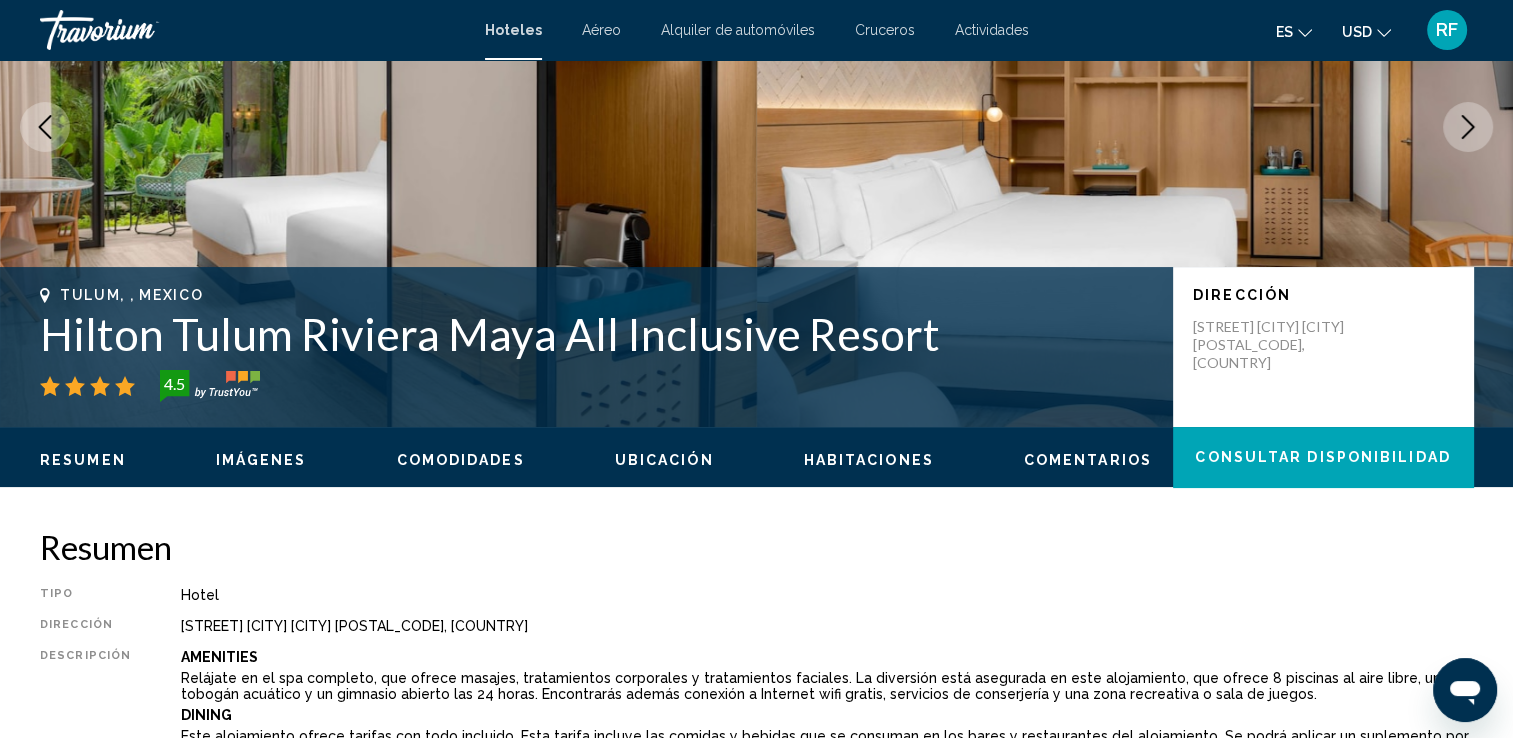 click 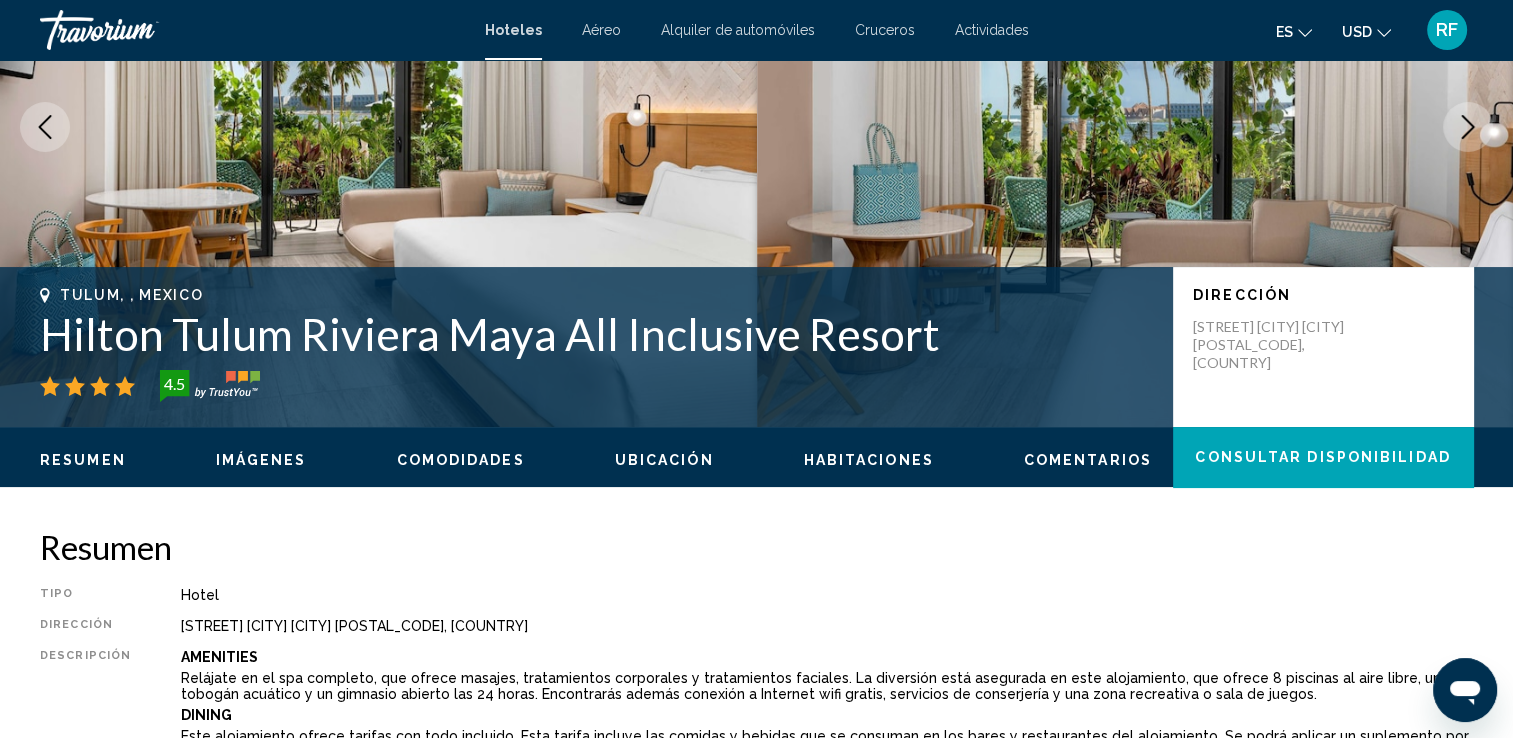 click 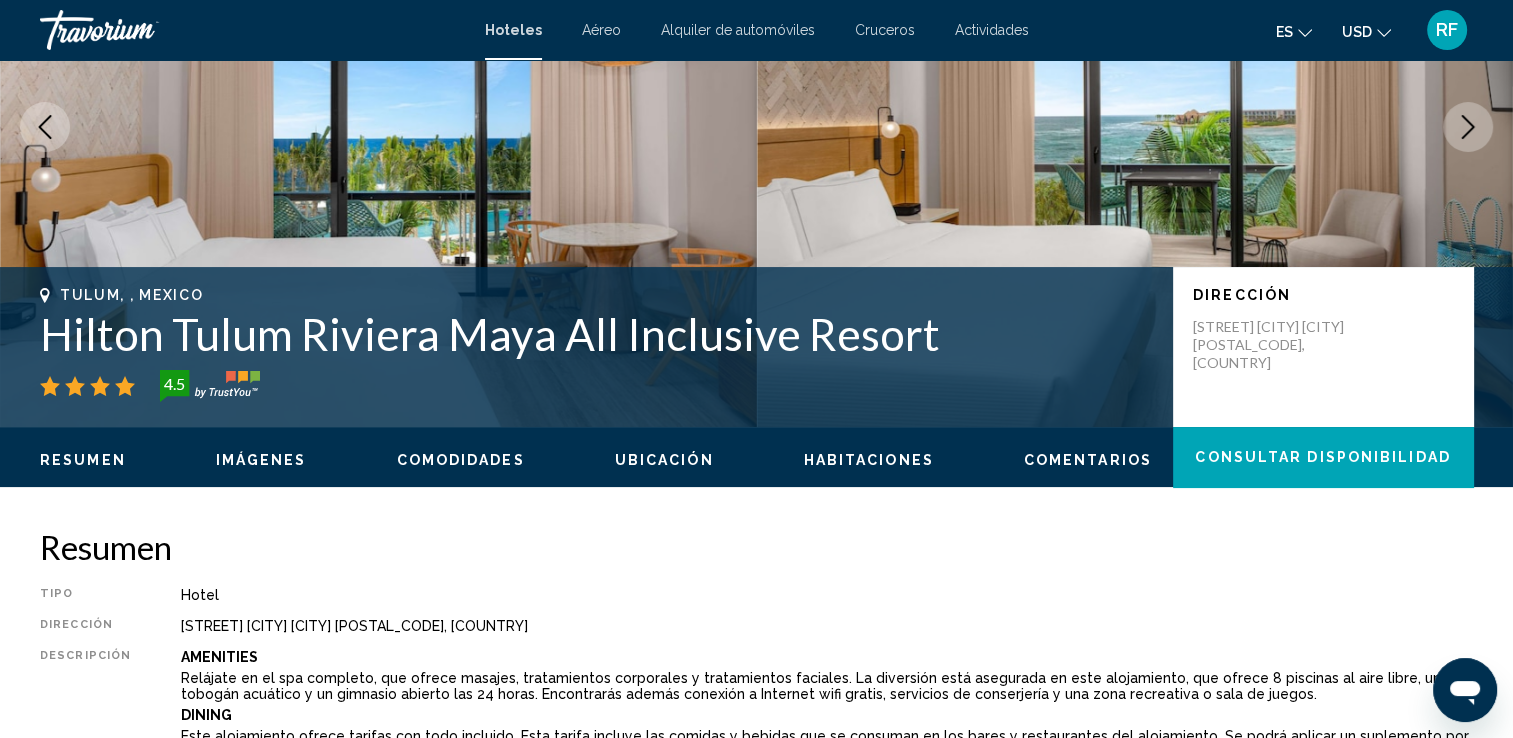 click 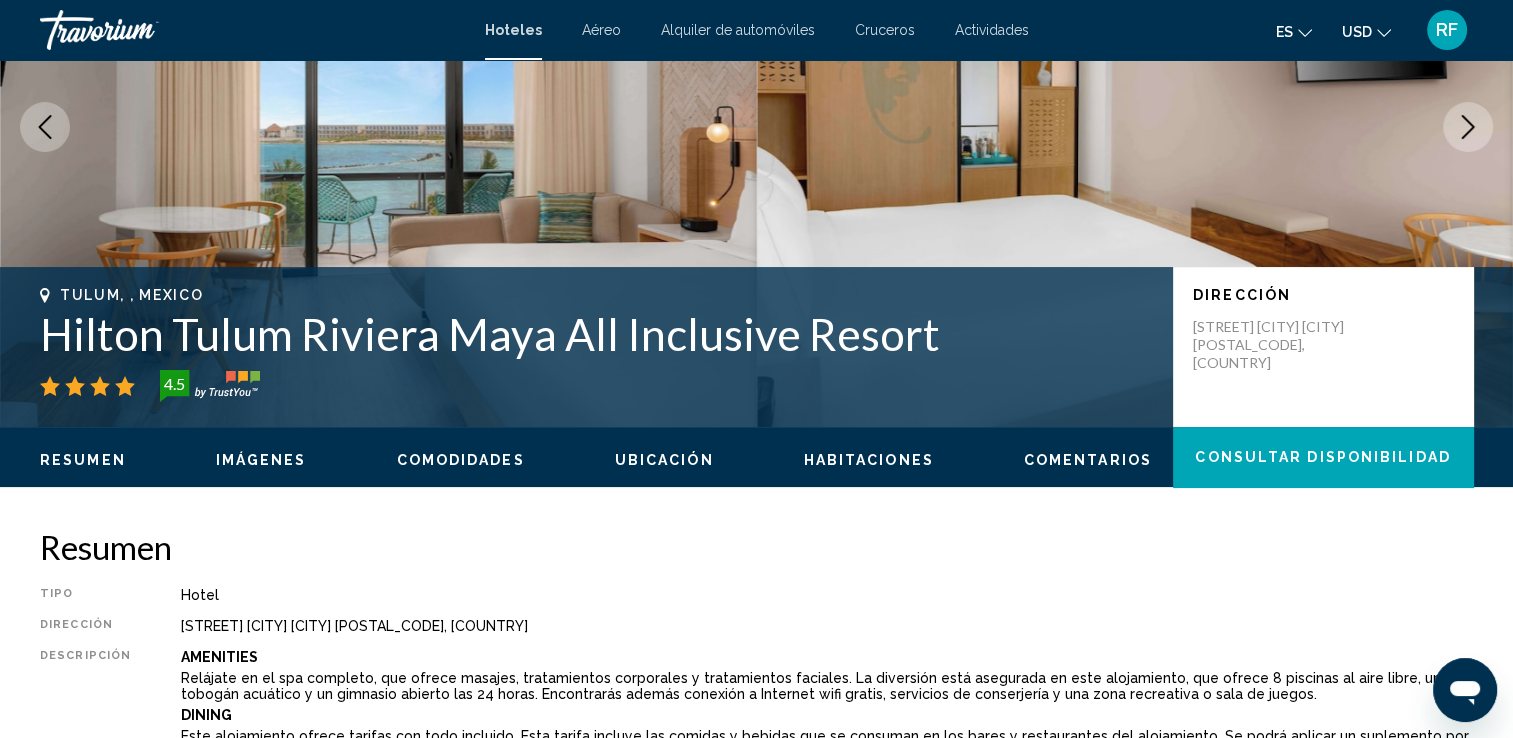 click 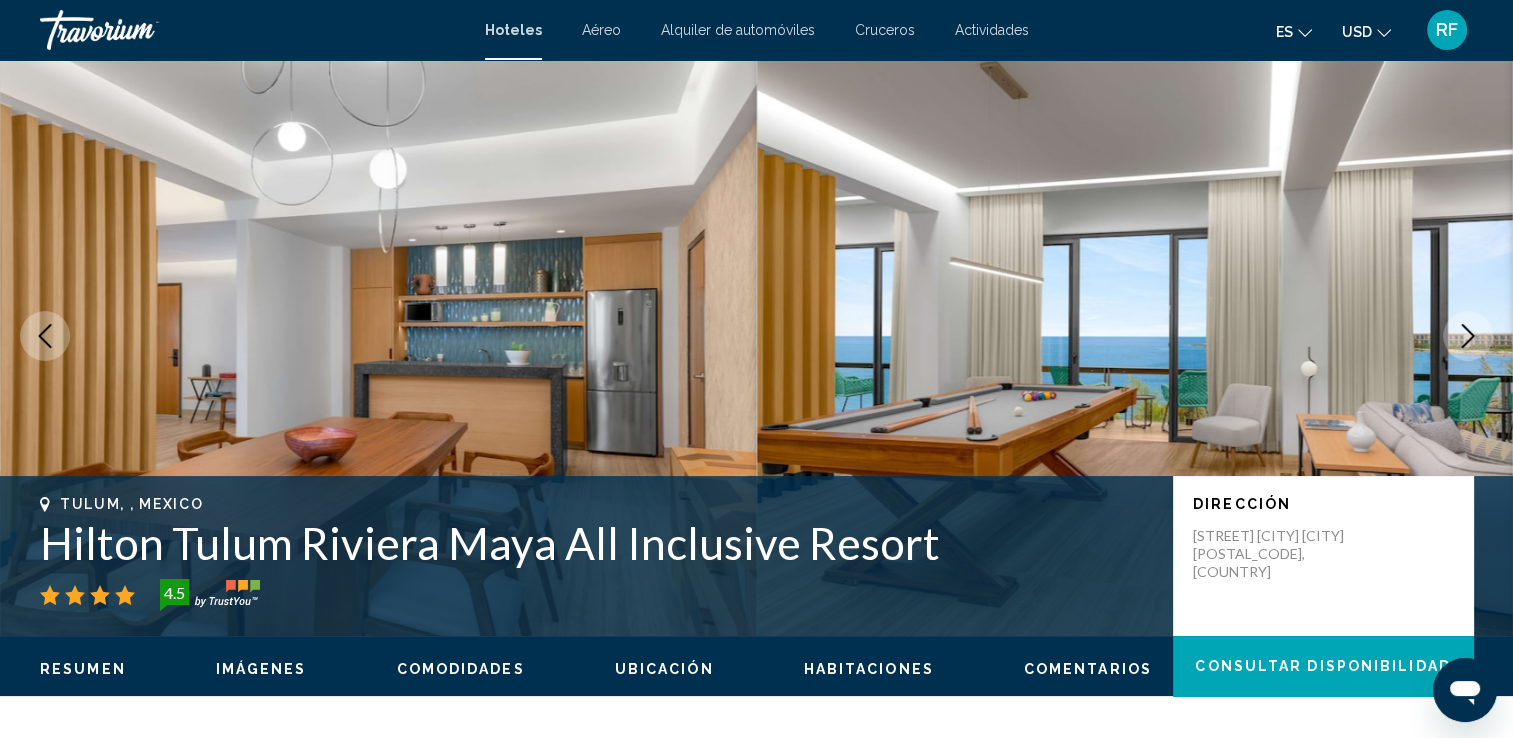 scroll, scrollTop: 0, scrollLeft: 0, axis: both 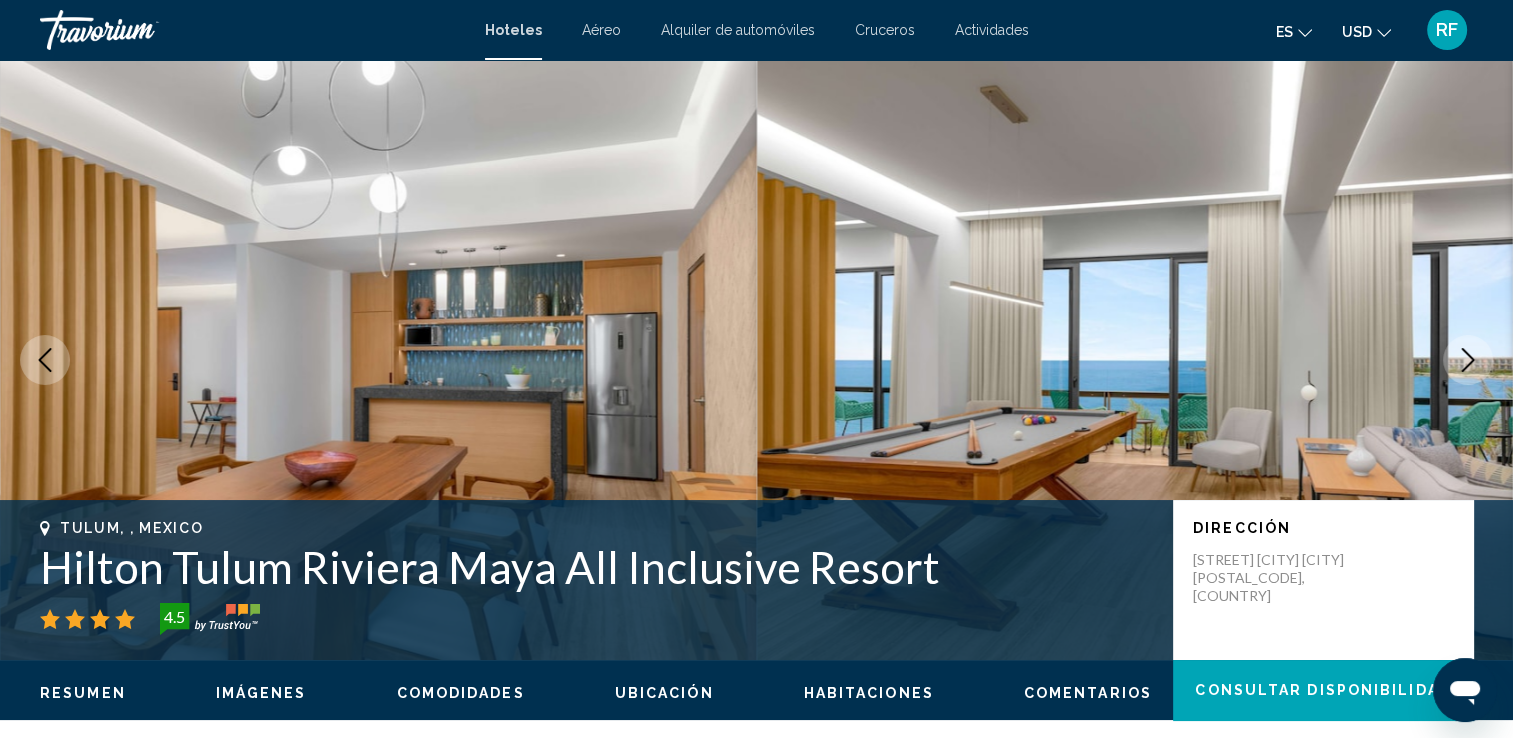 click 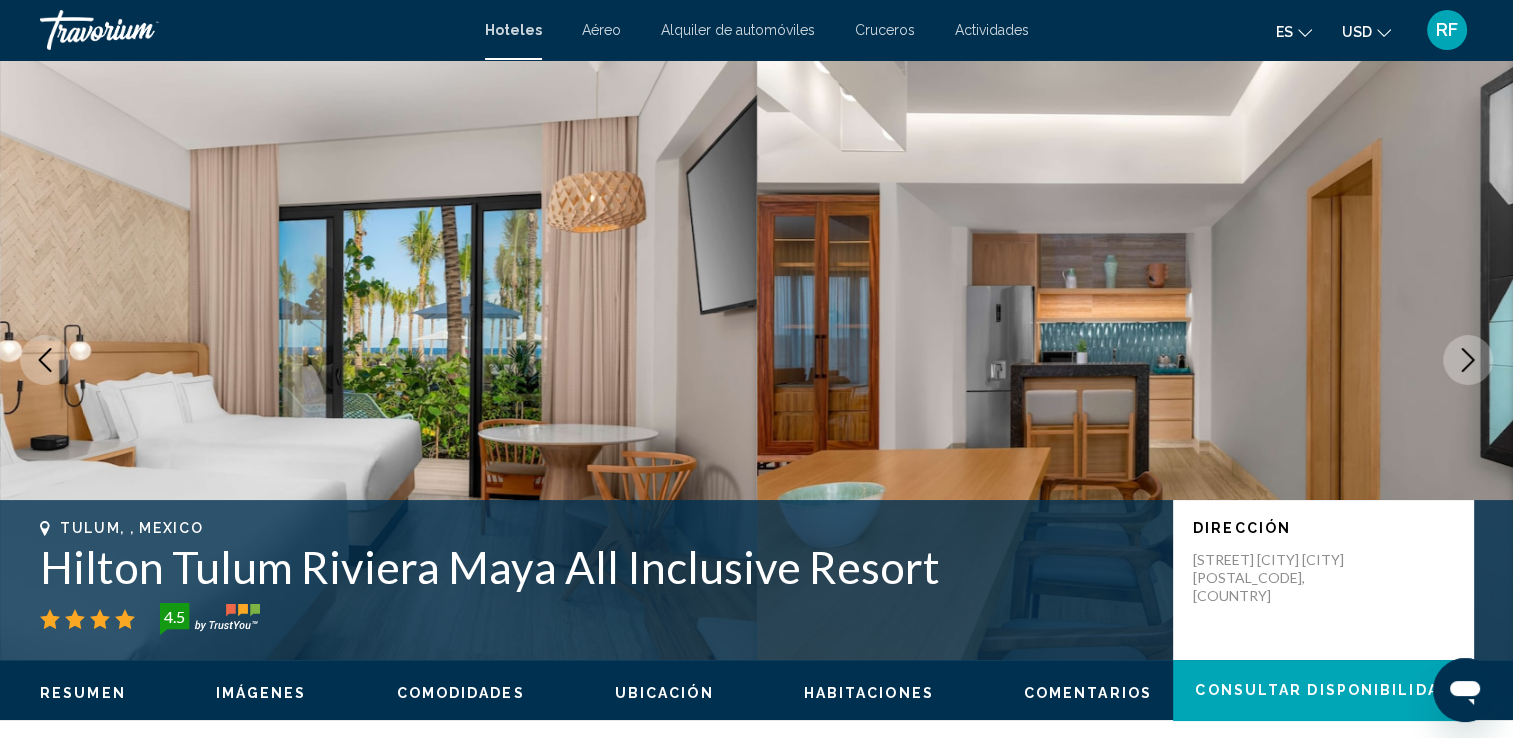 click 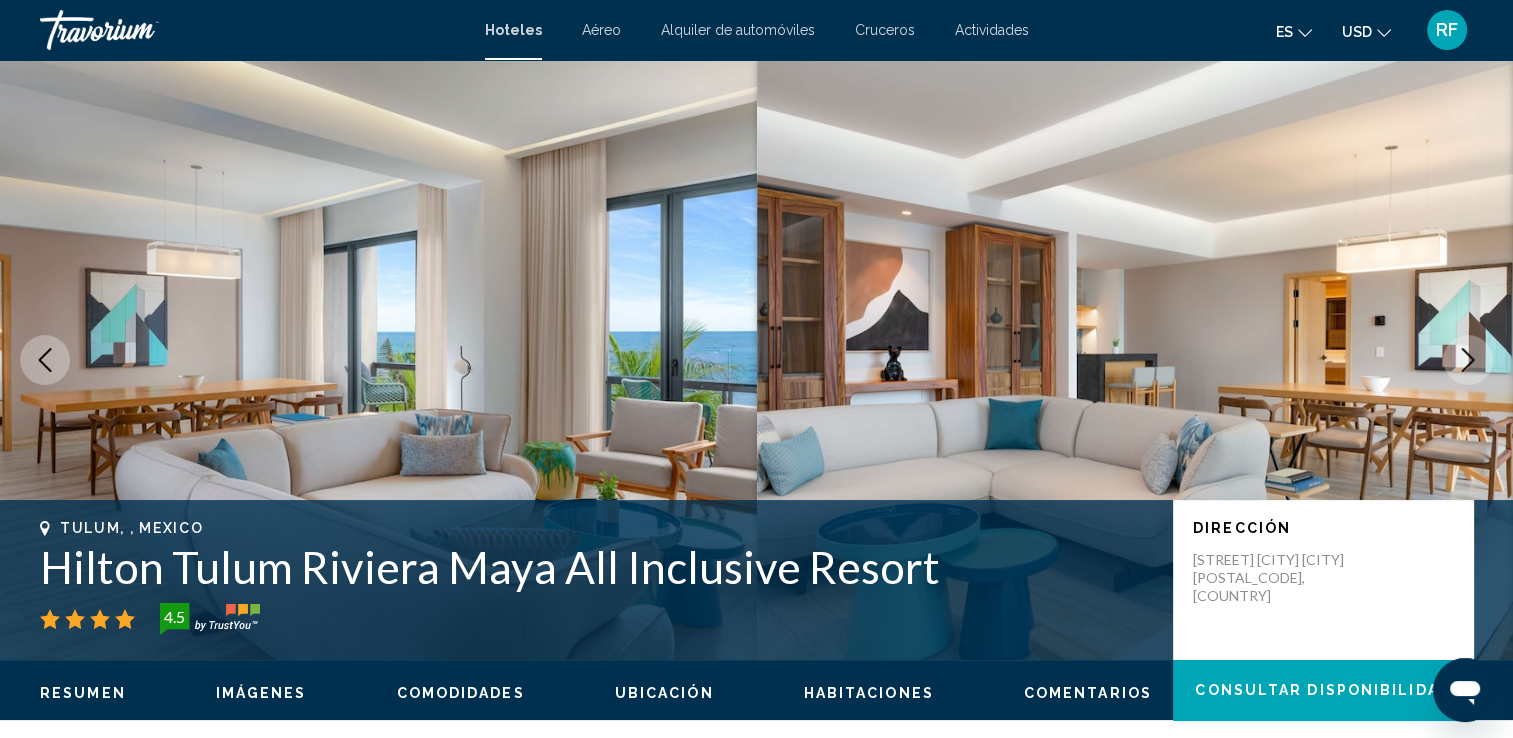 click 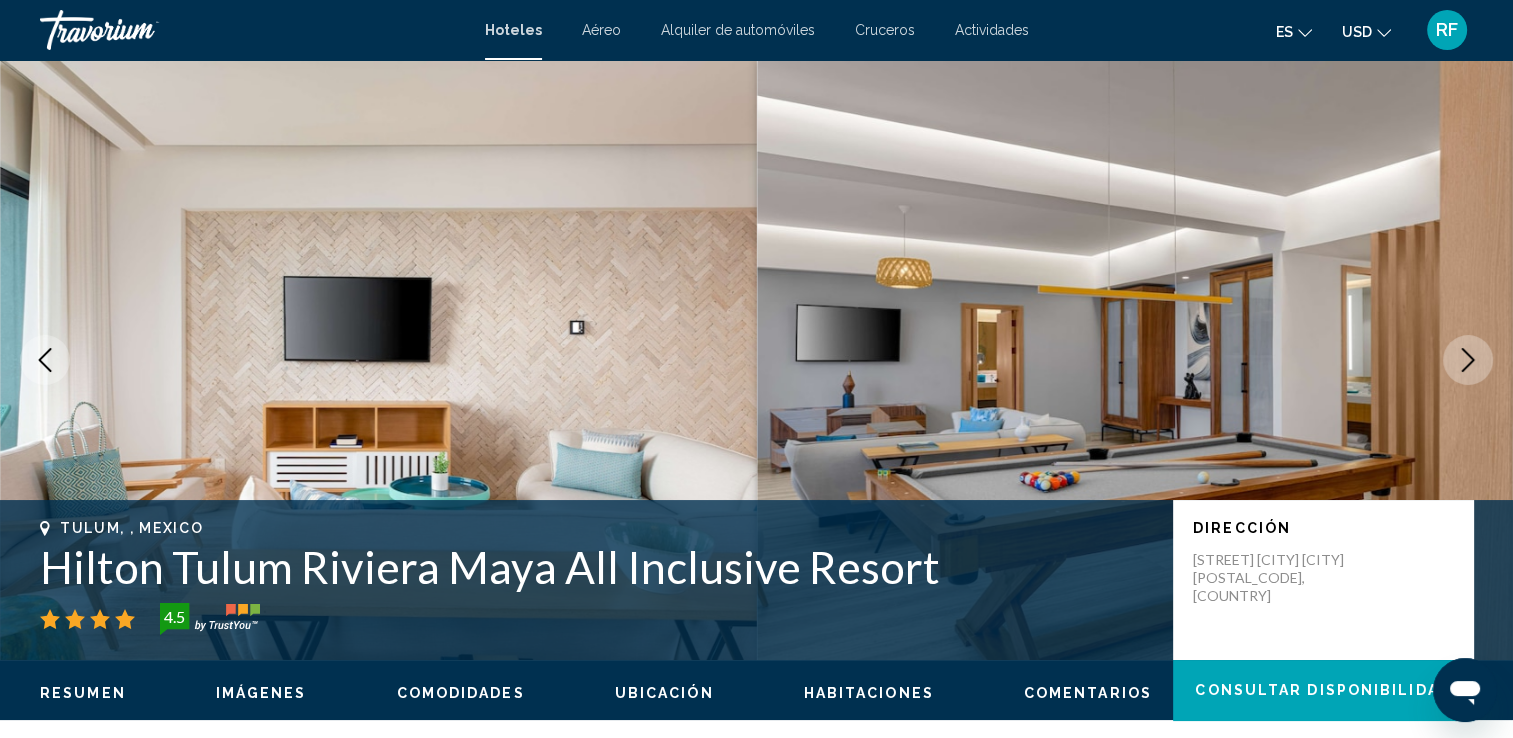 click 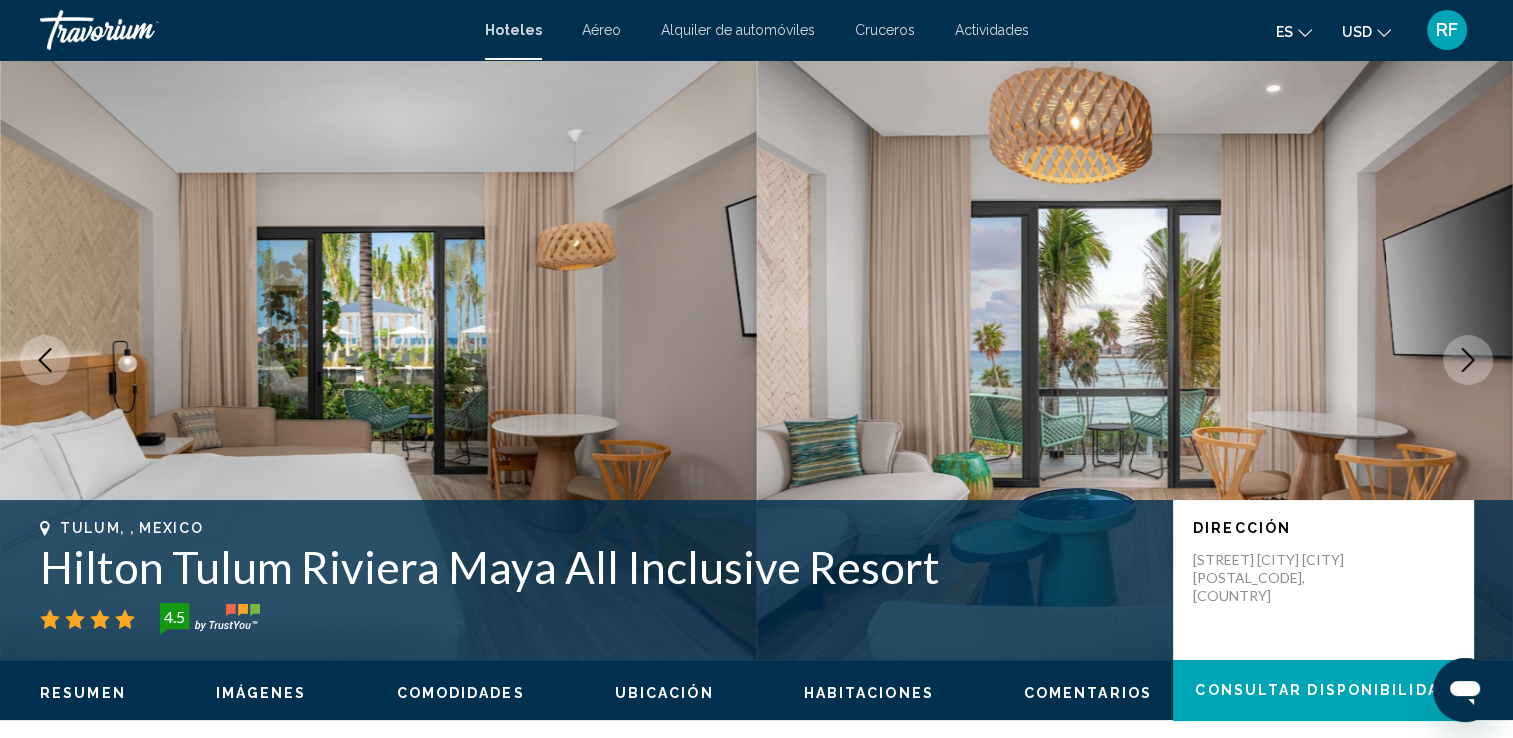 click 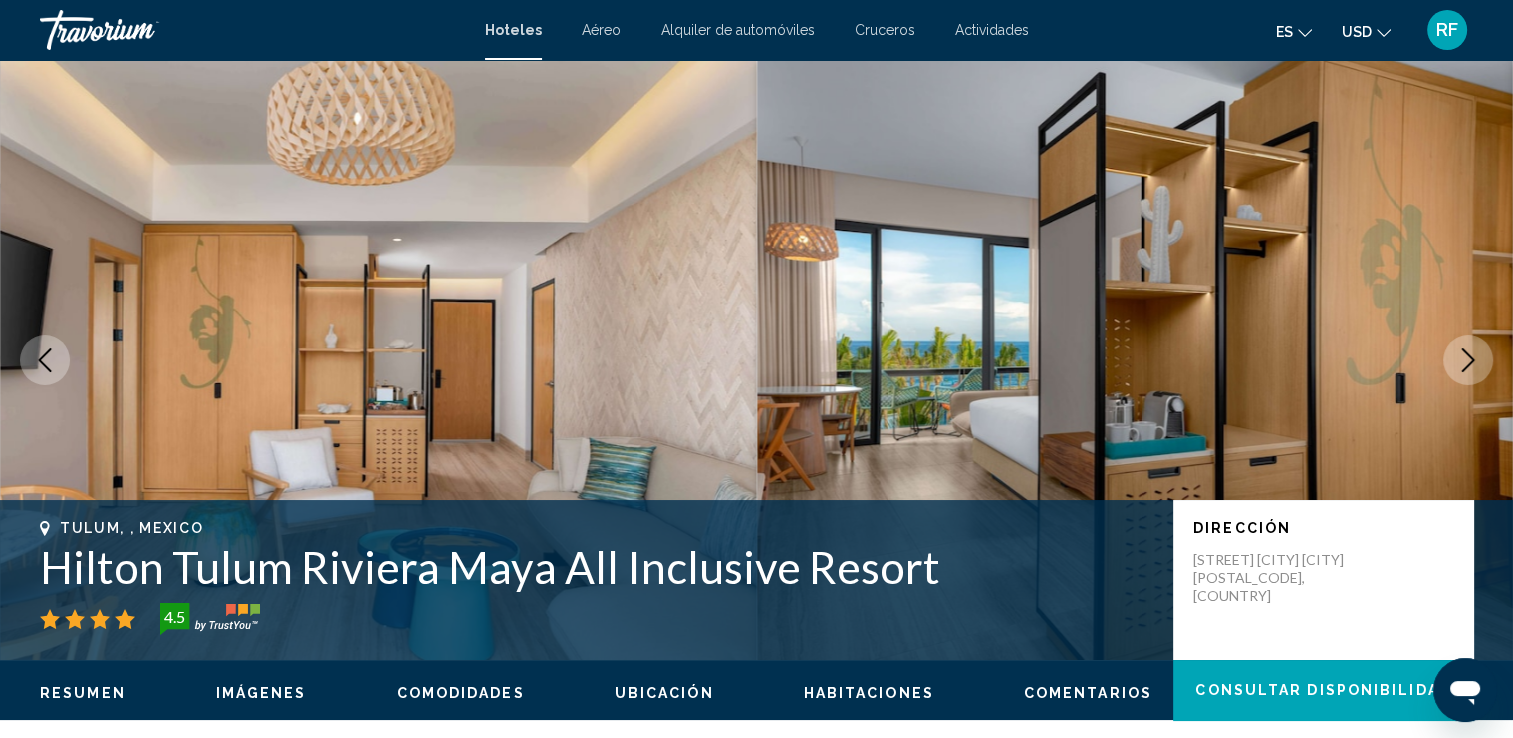 click 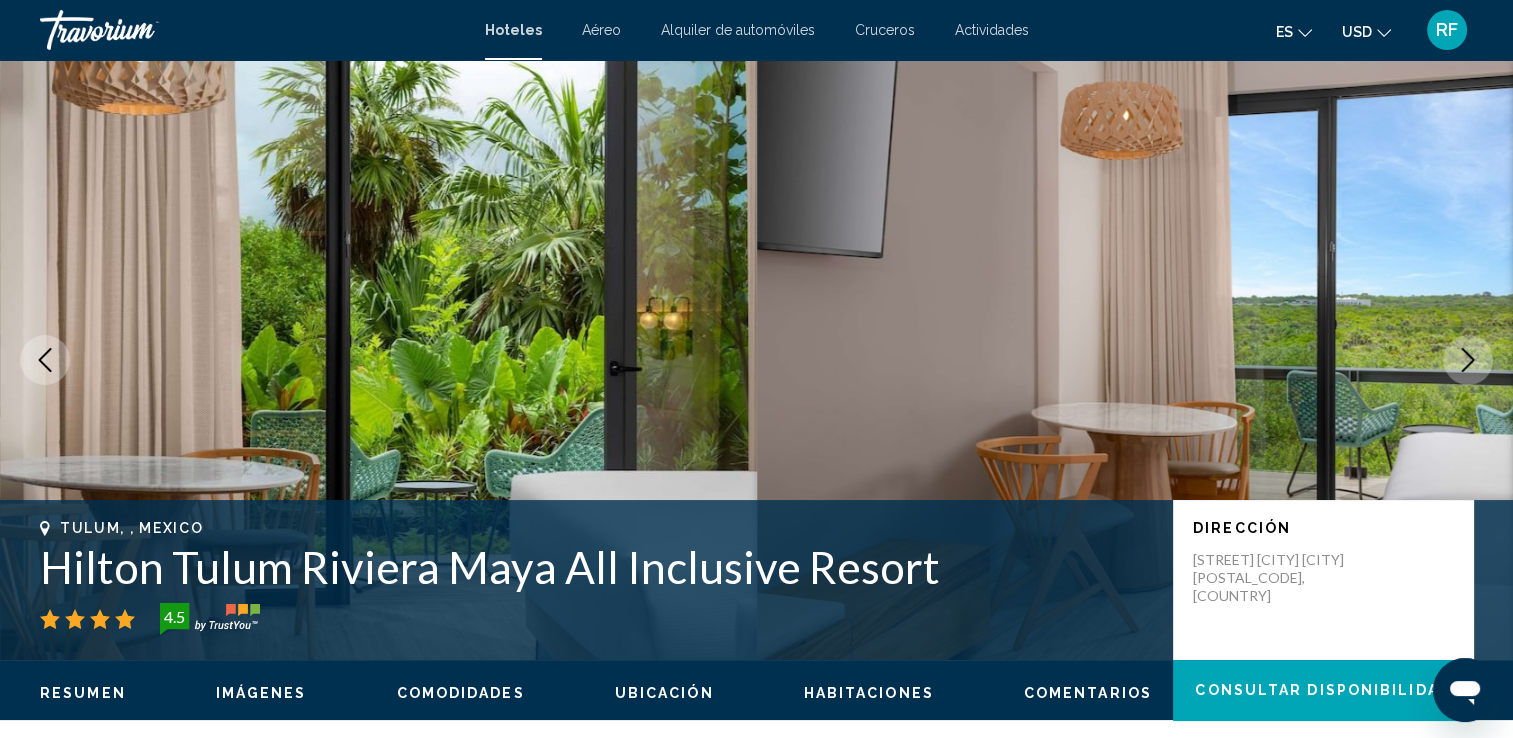 click 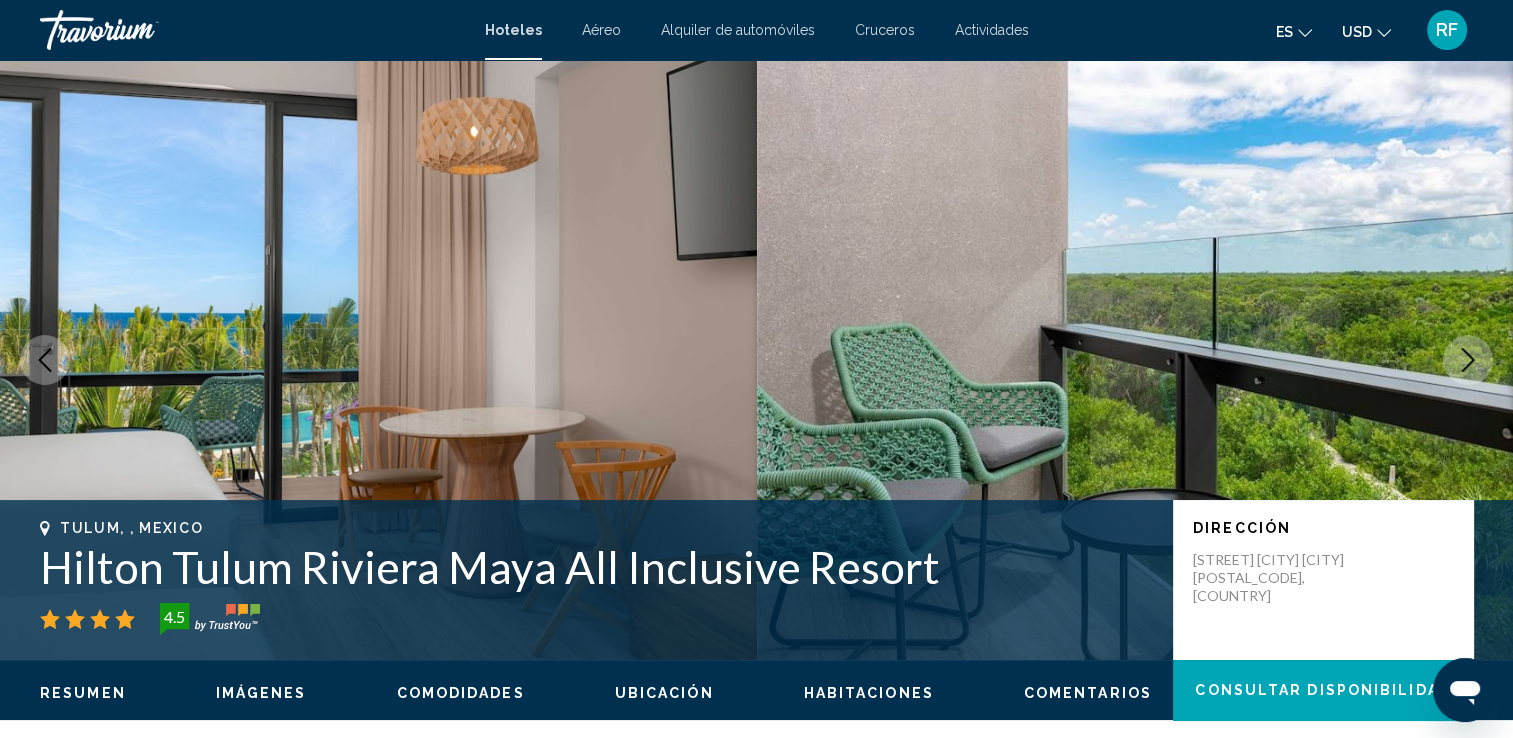click 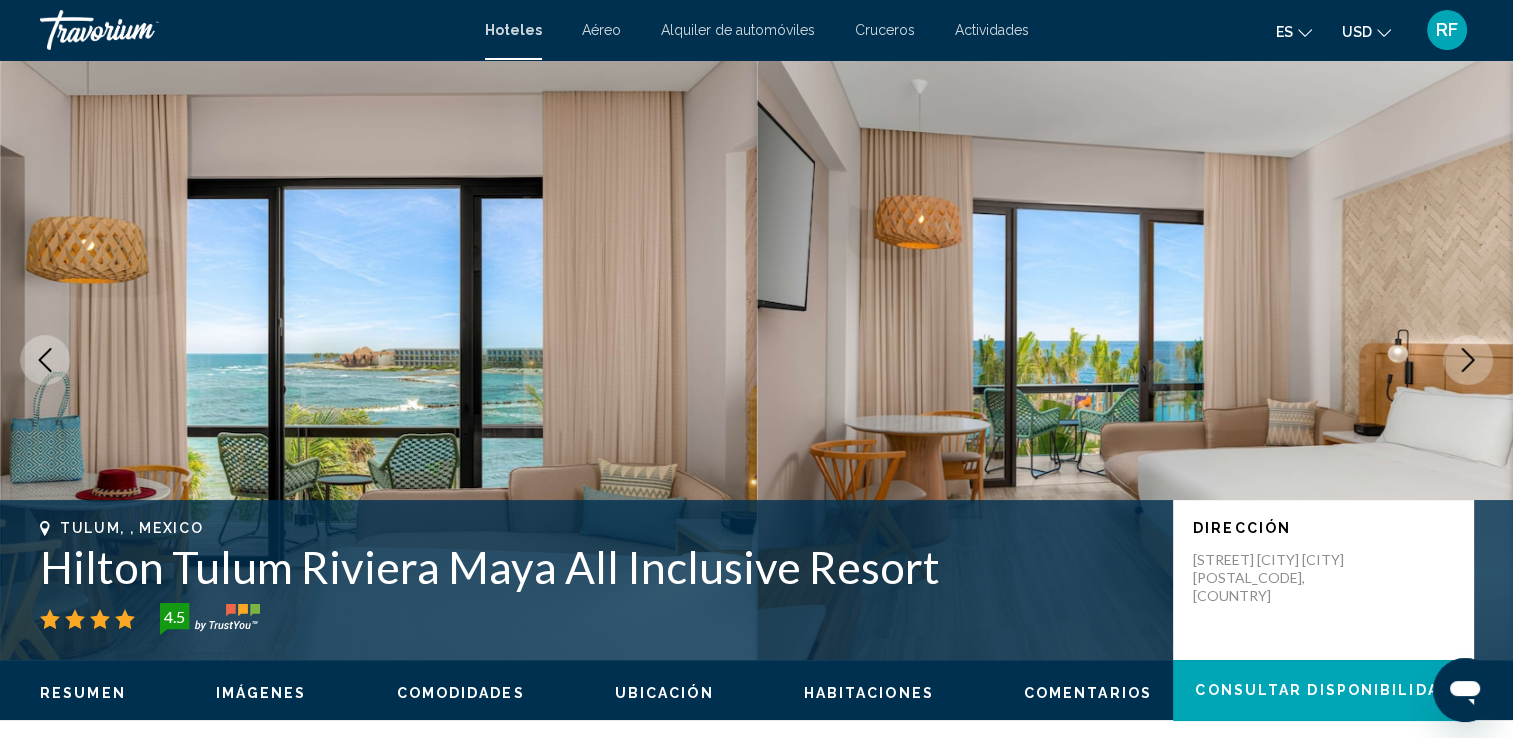 click 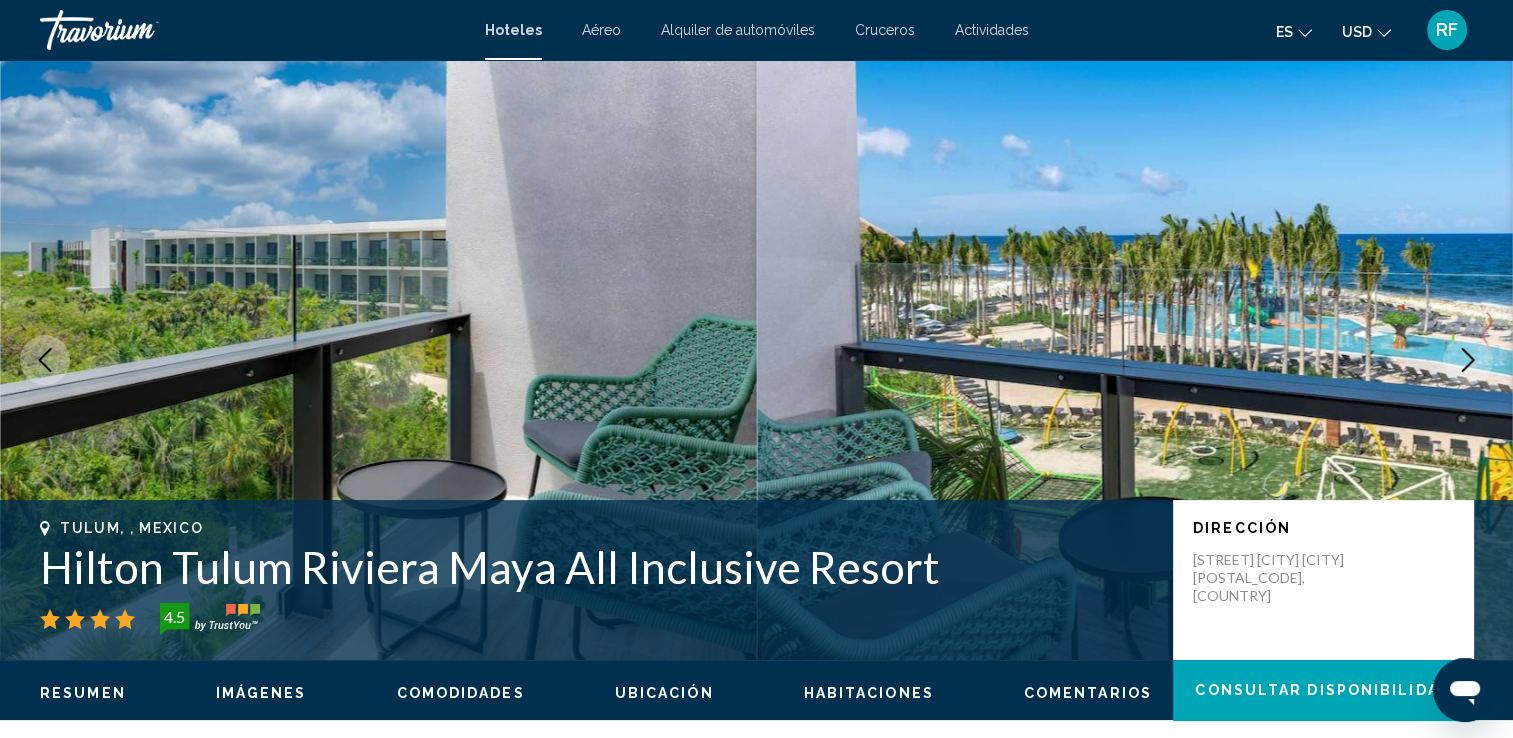 click 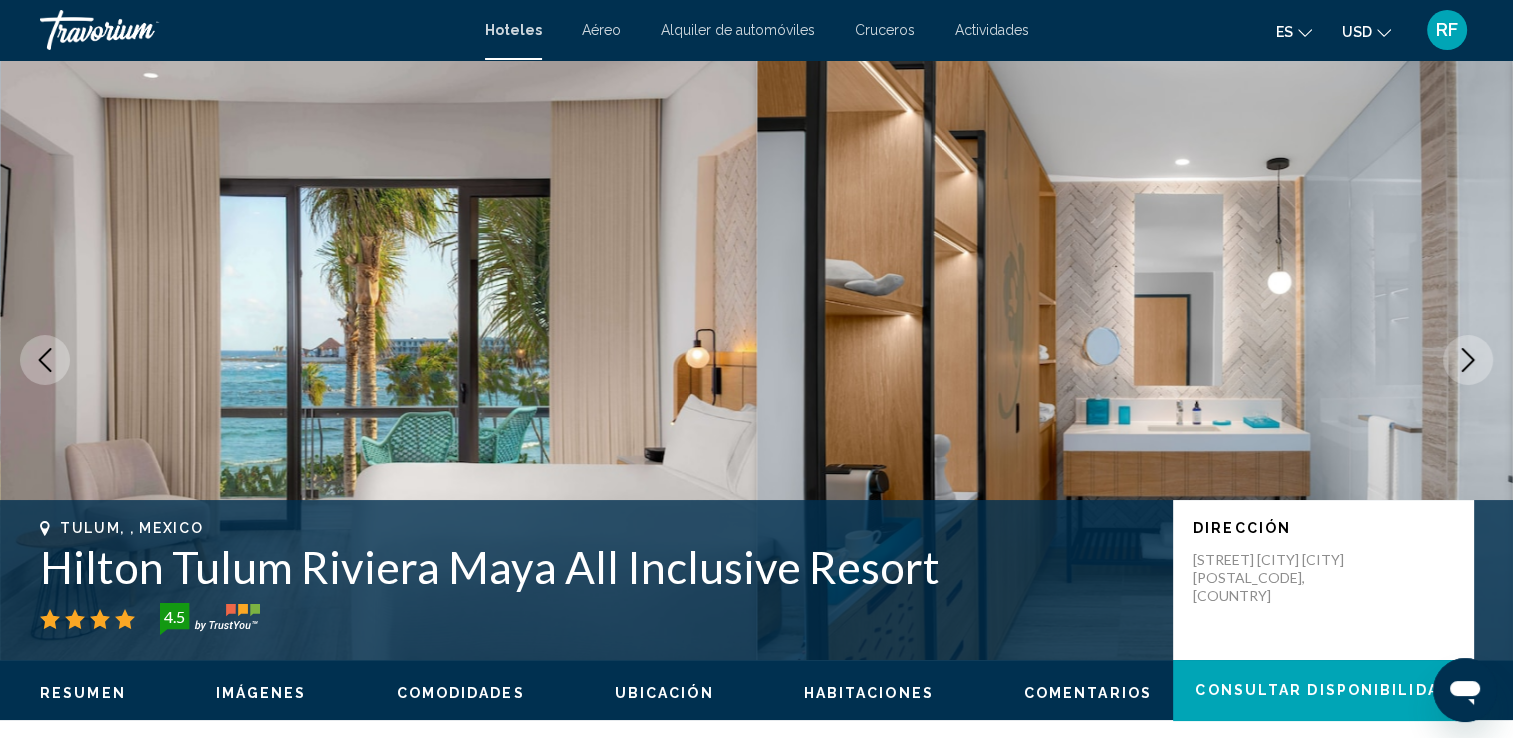 click 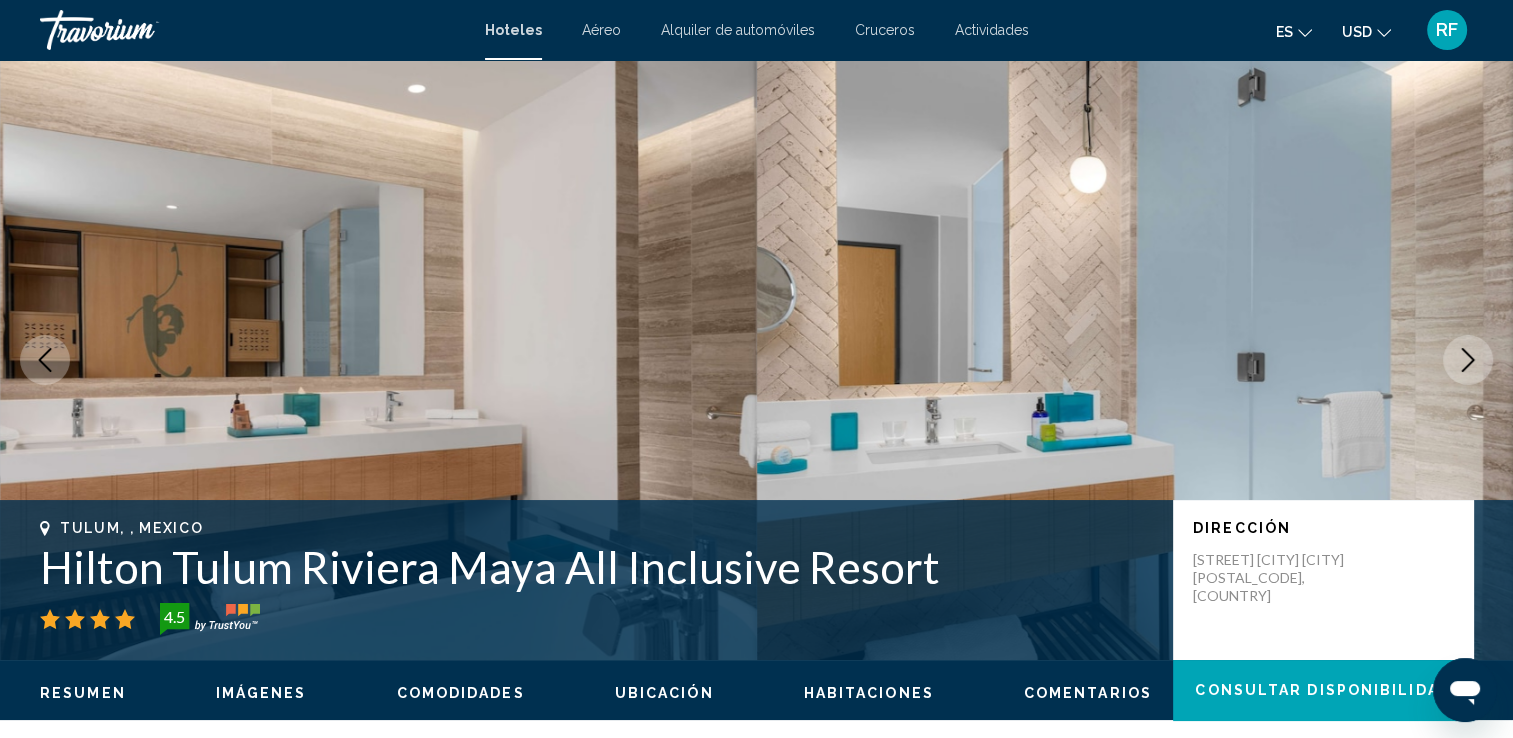 click 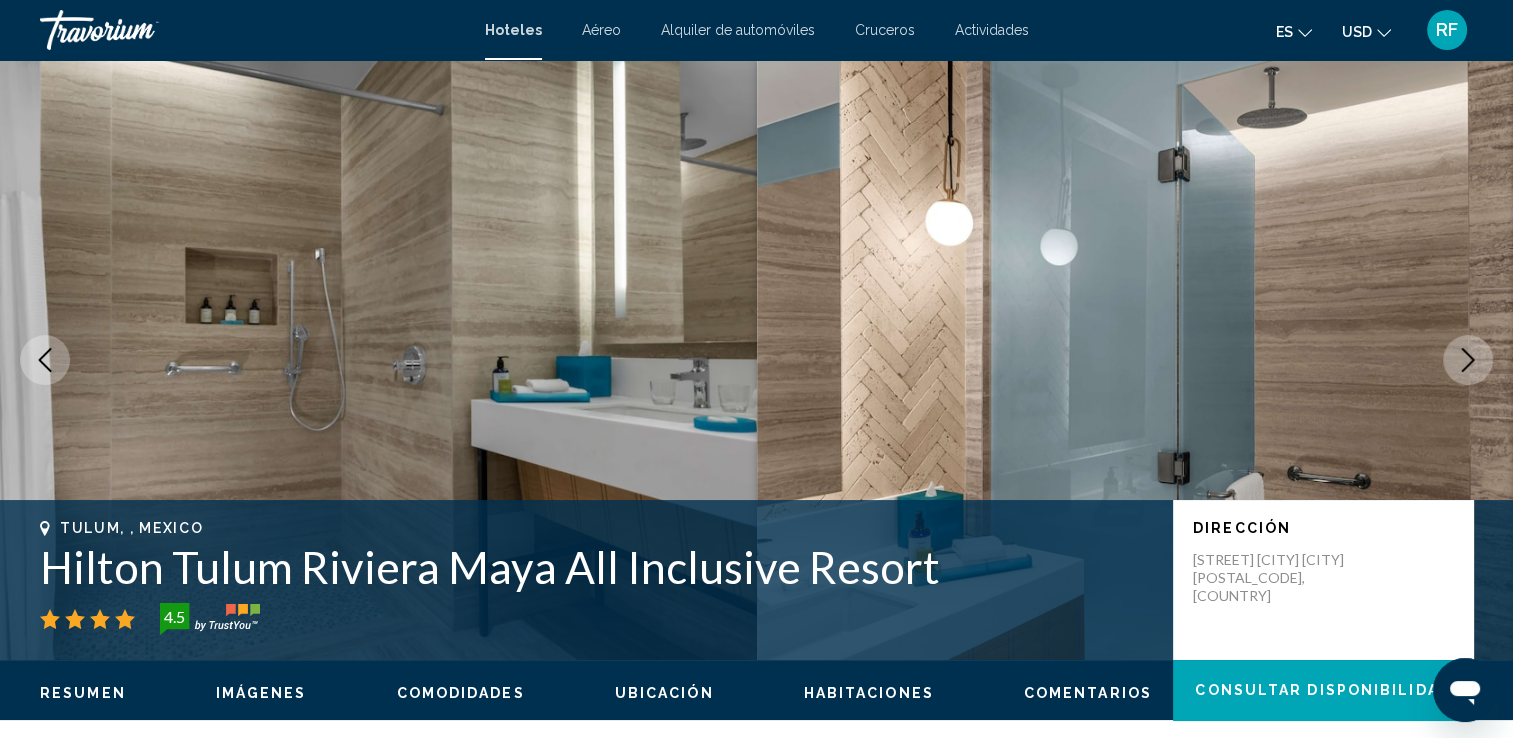click 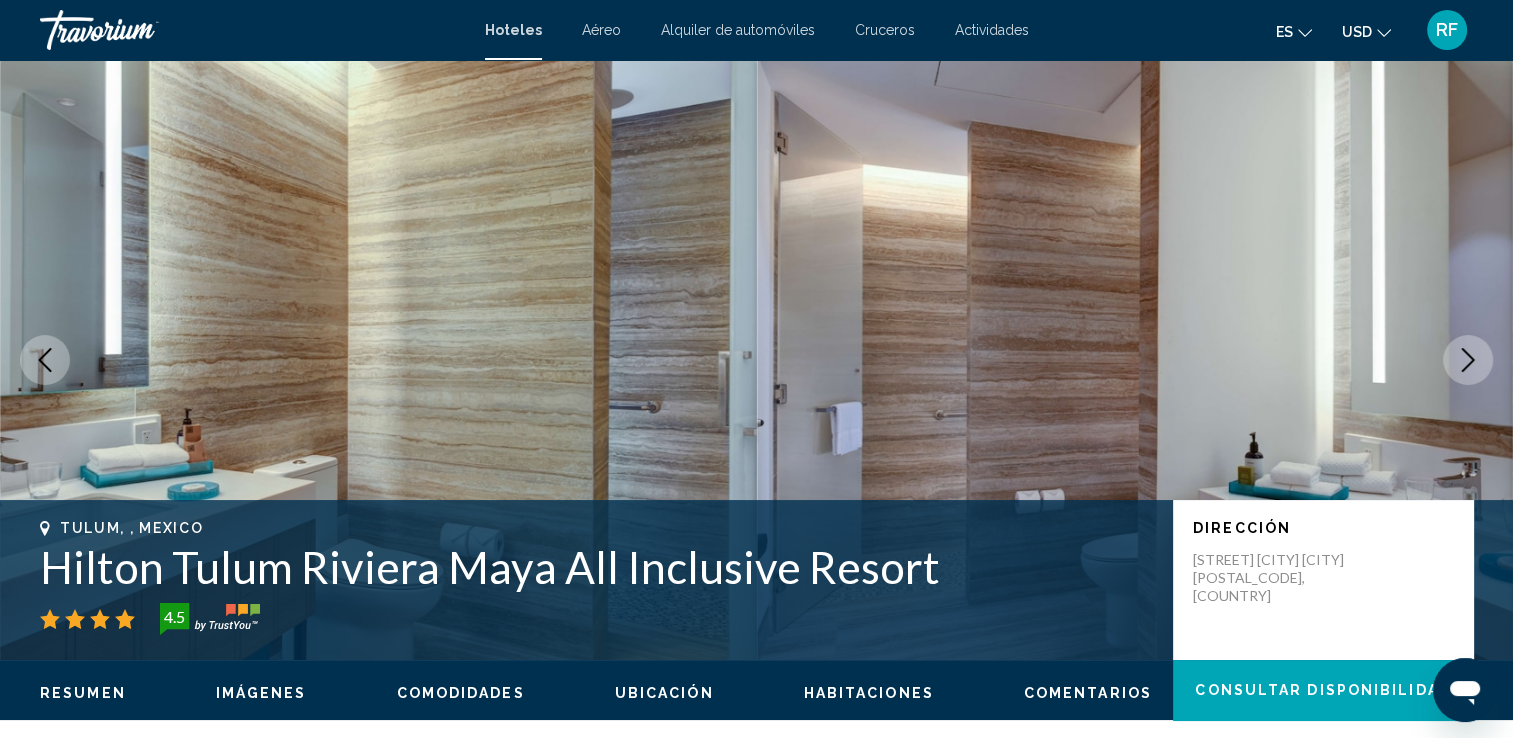 click 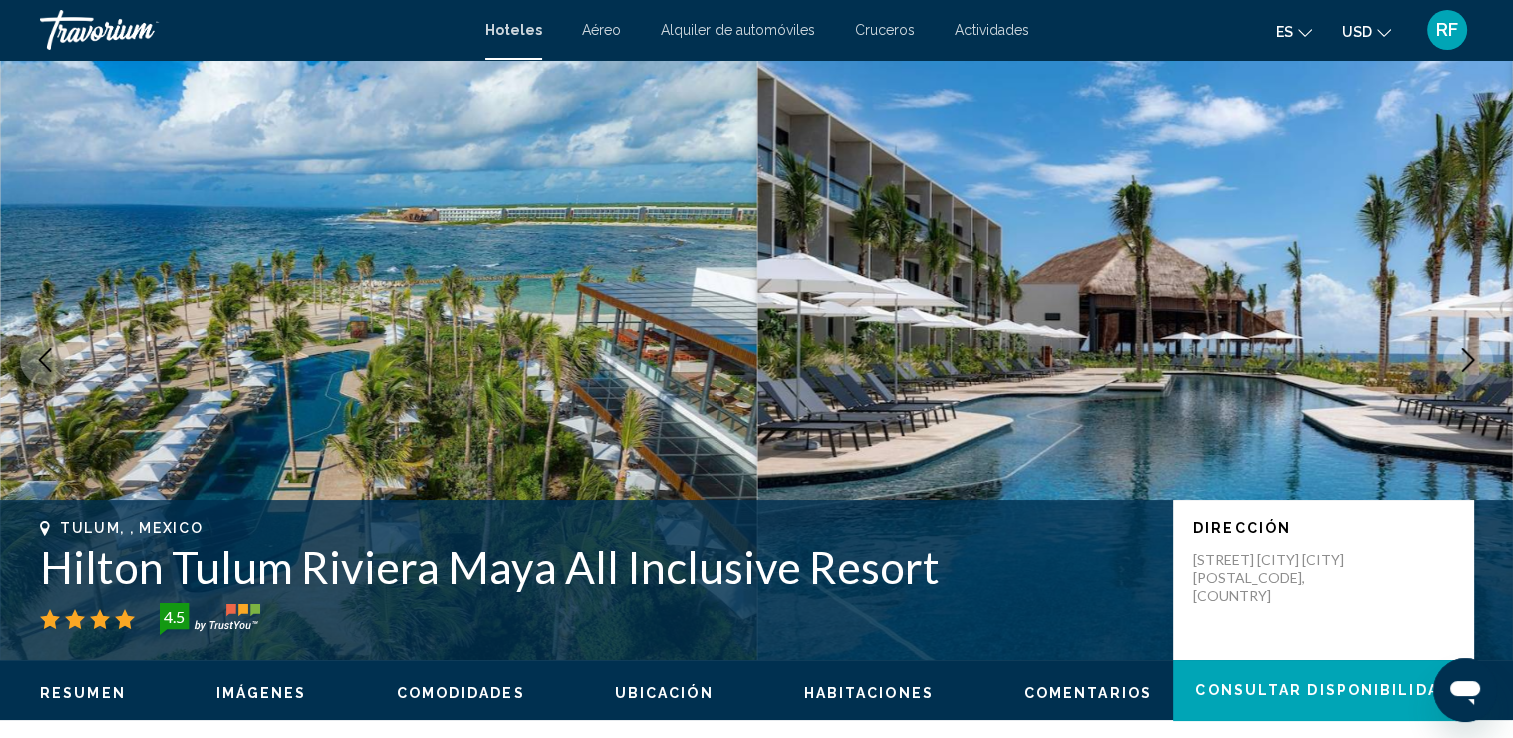 click 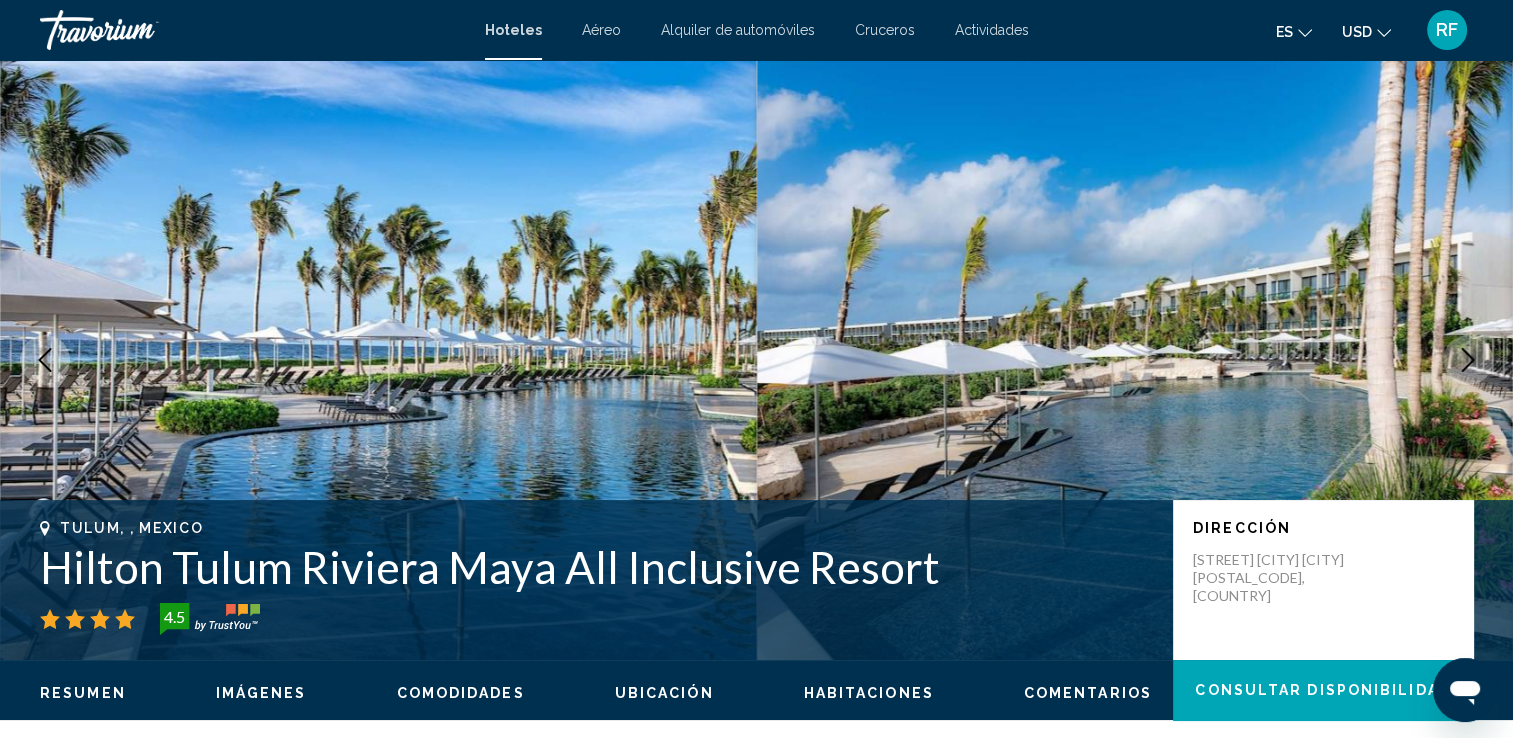 click at bounding box center [1468, 360] 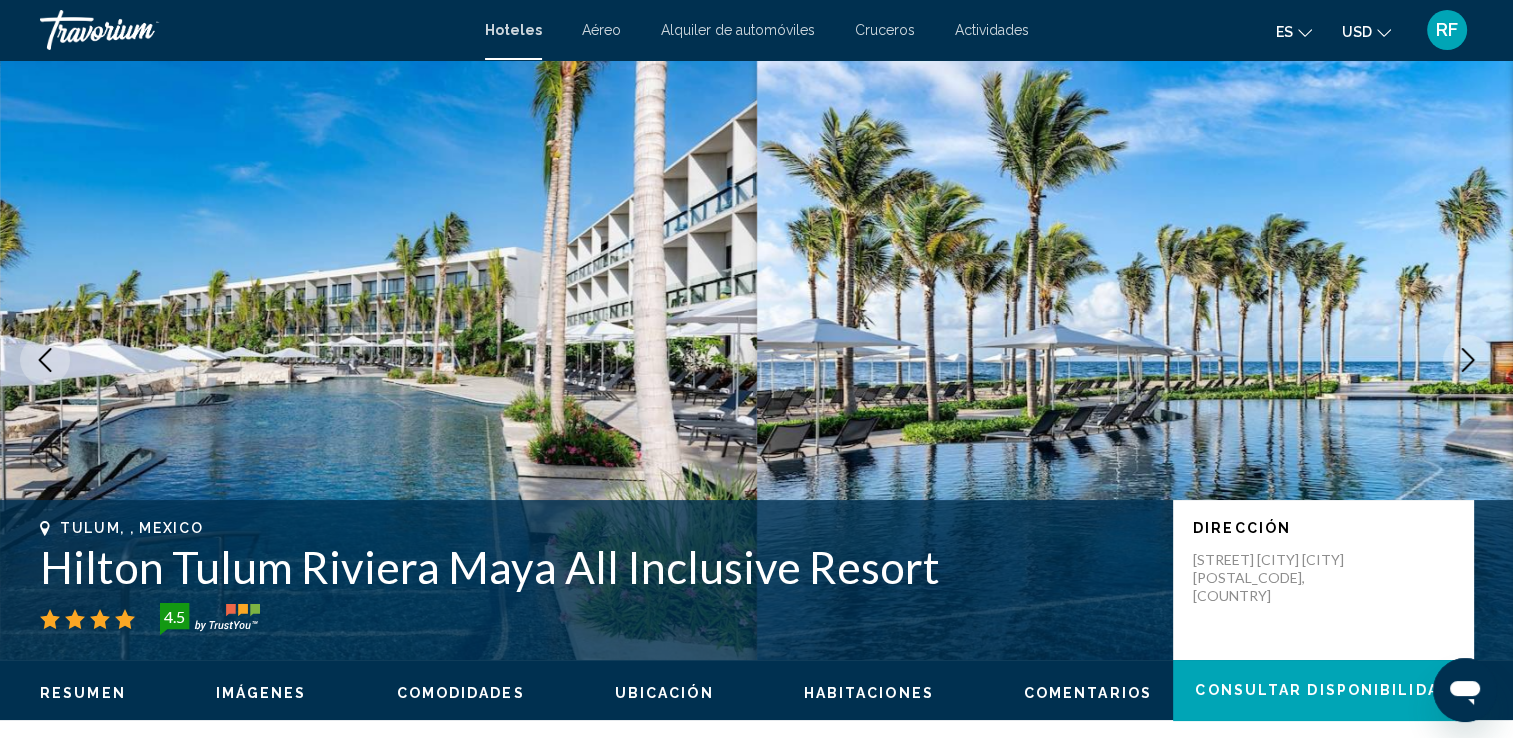 click at bounding box center (1468, 360) 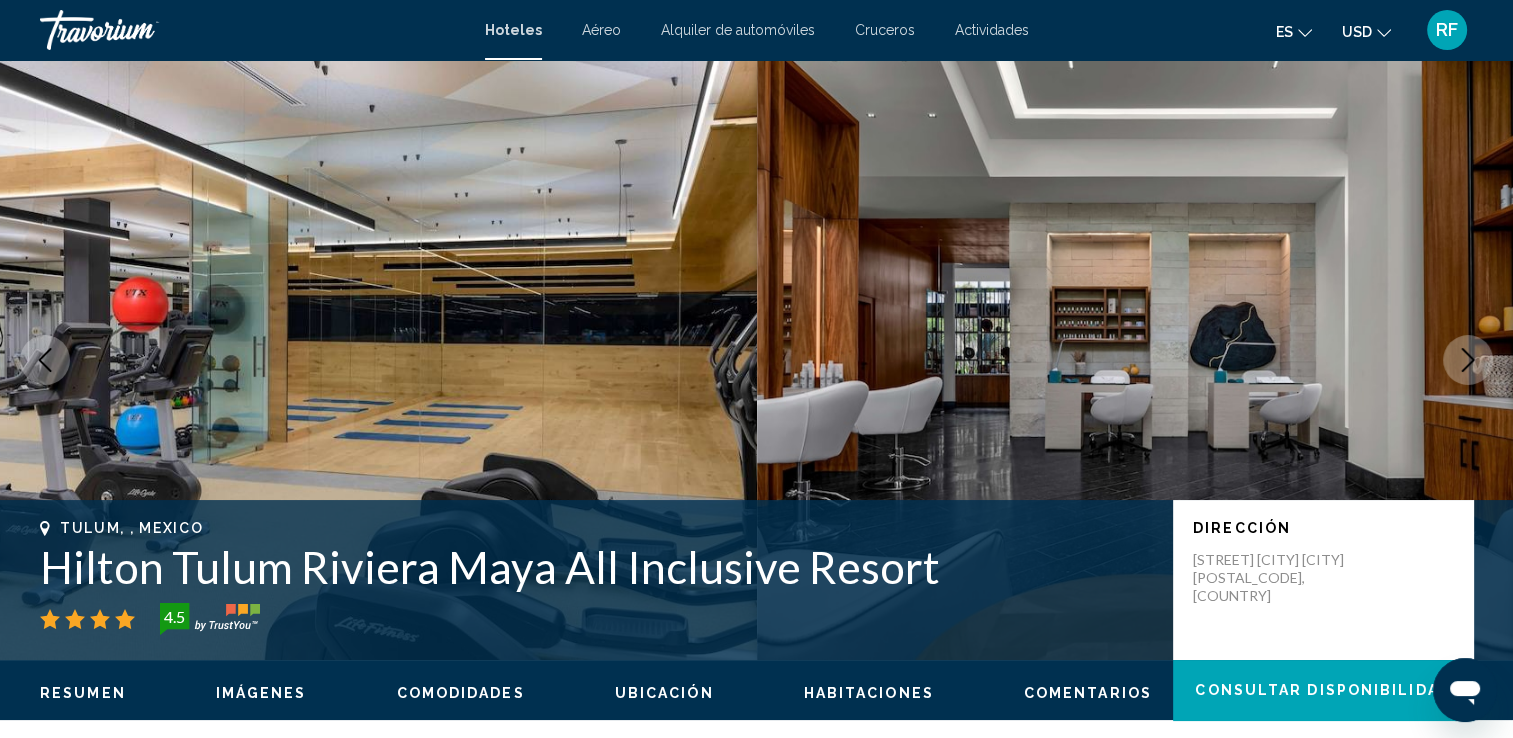 click at bounding box center (1468, 360) 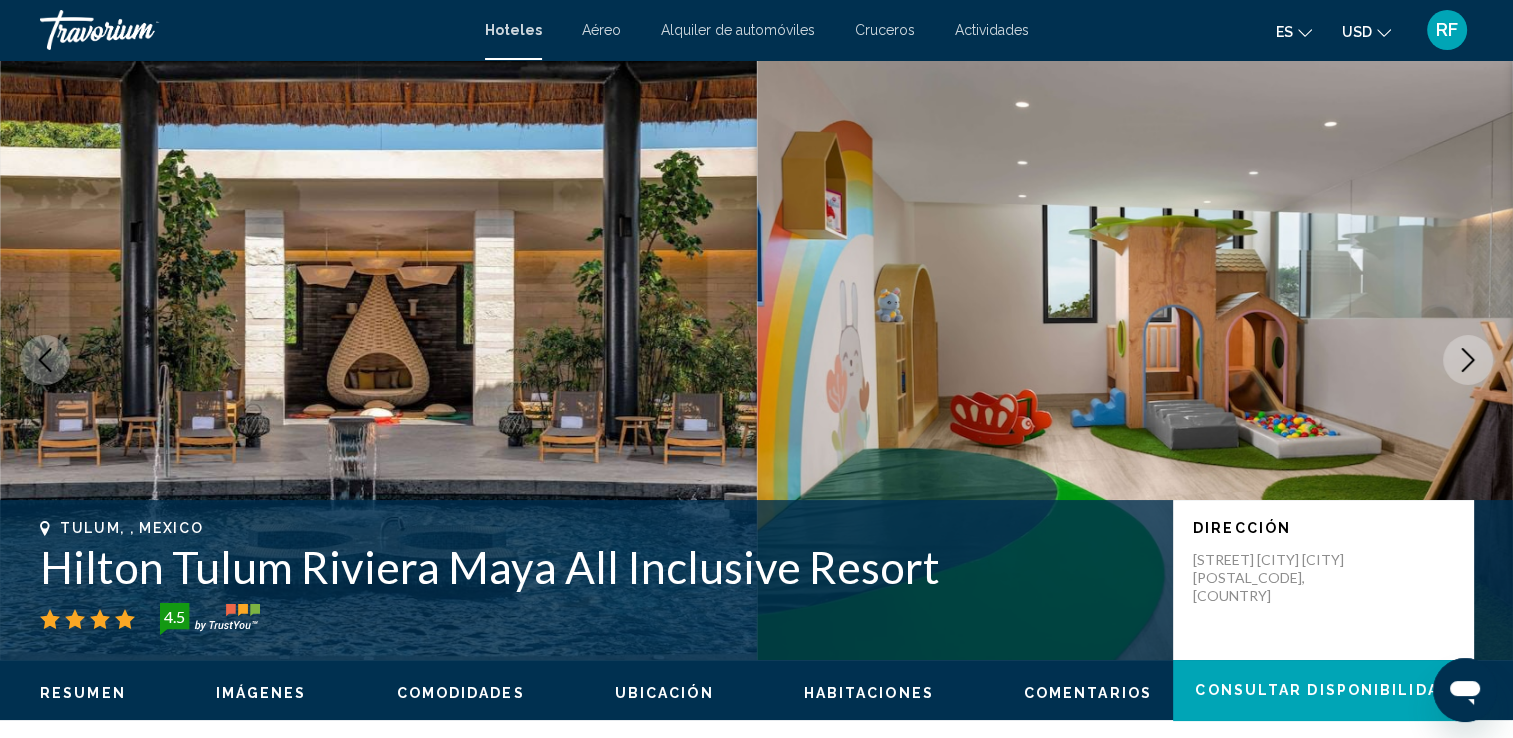 click at bounding box center [1468, 360] 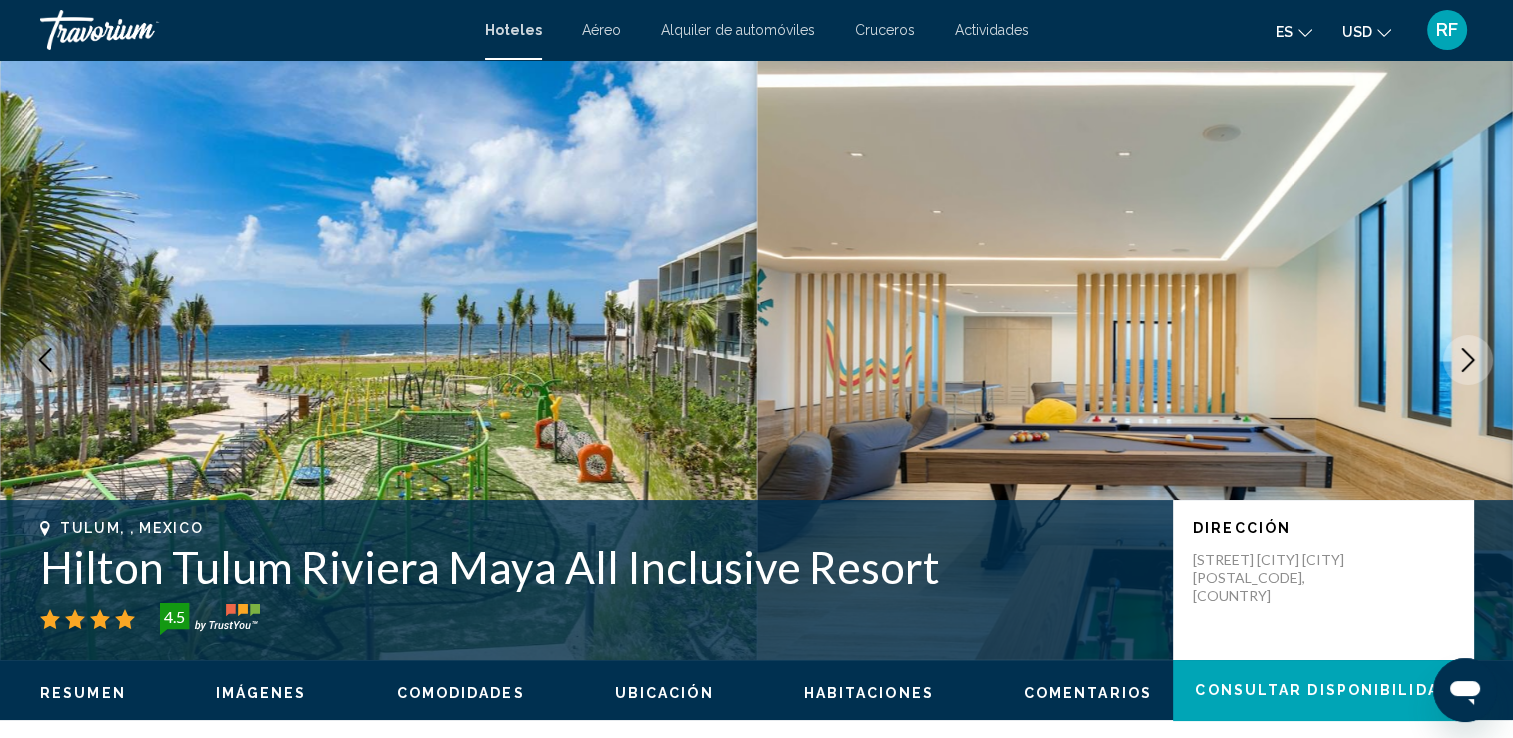 click at bounding box center [1468, 360] 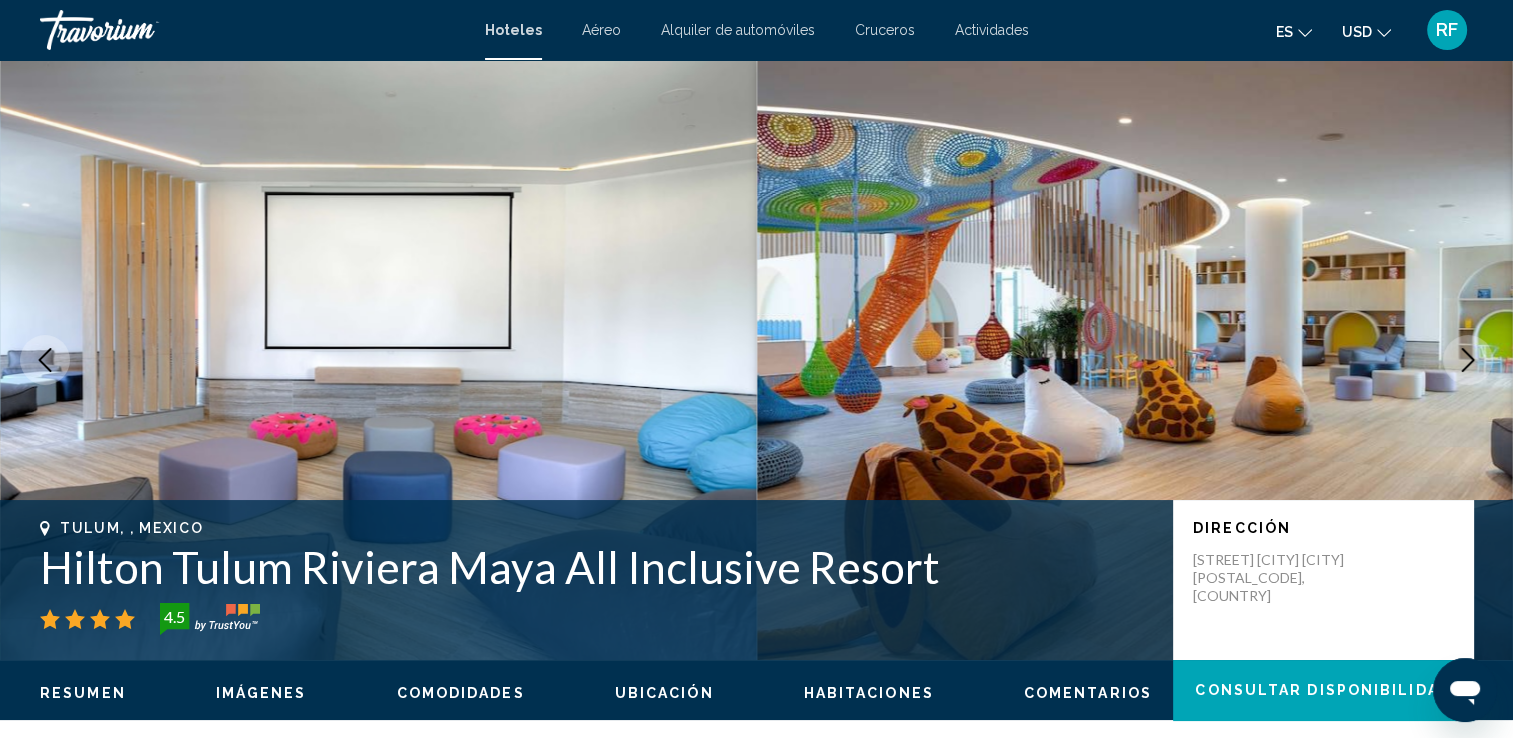 click at bounding box center [1468, 360] 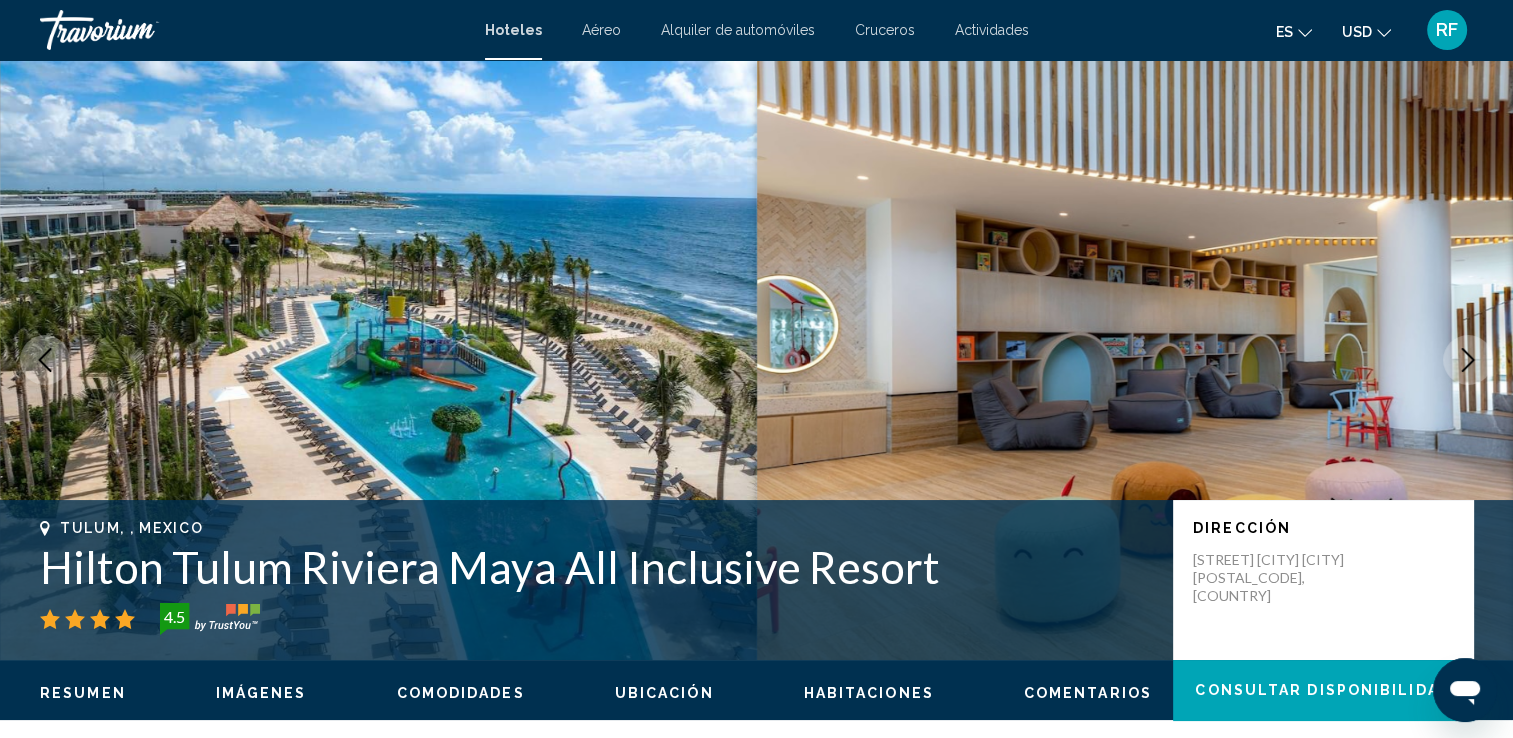 click at bounding box center [1468, 360] 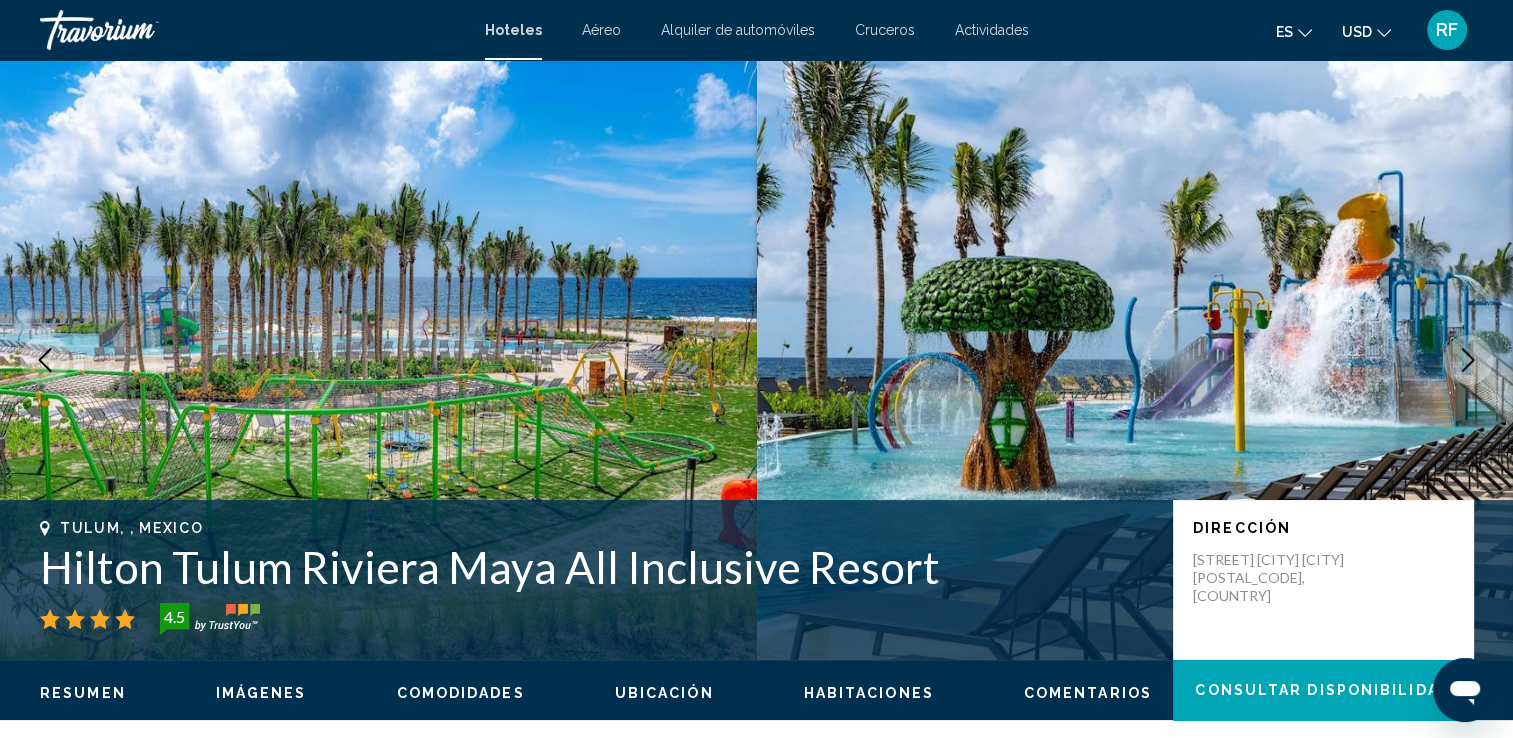 click 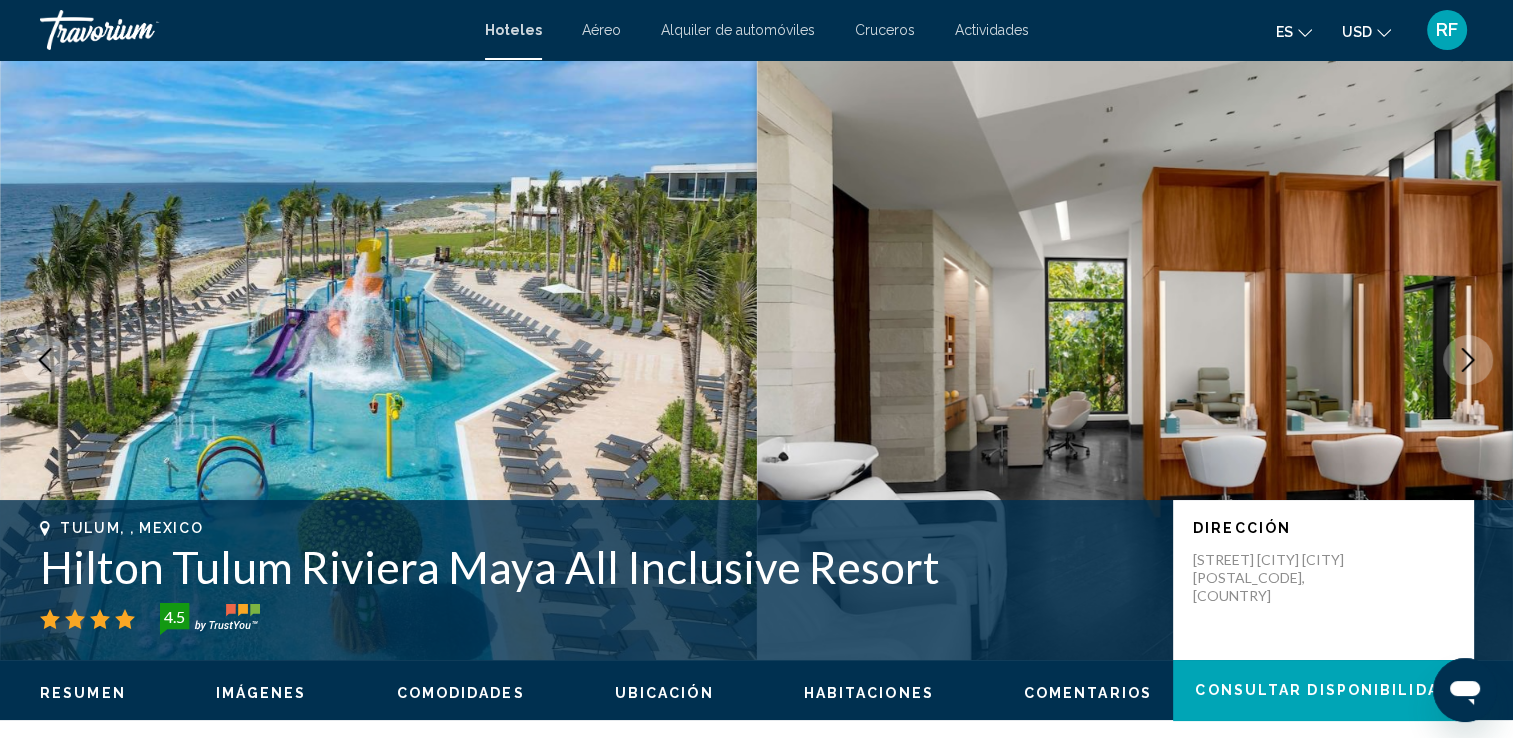 click 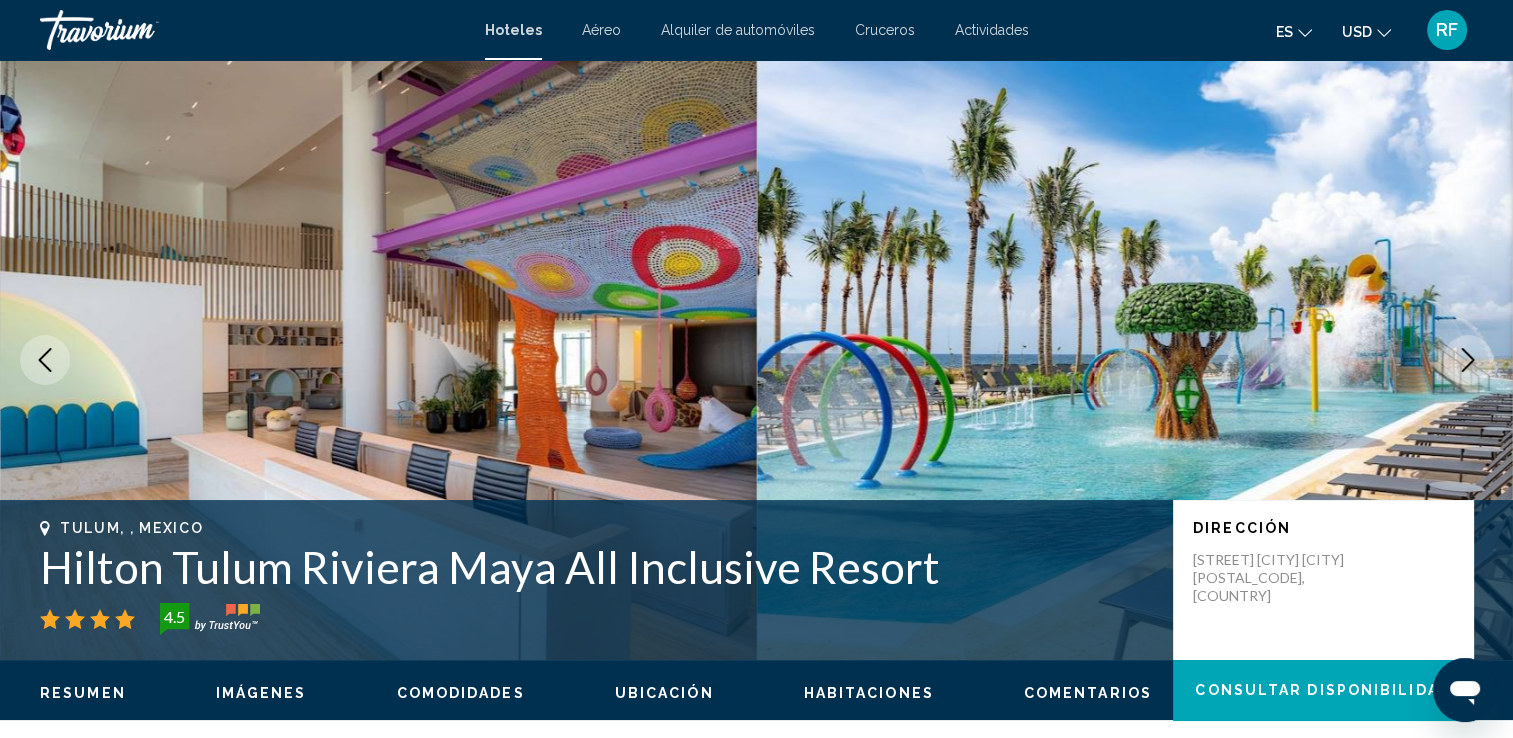 click 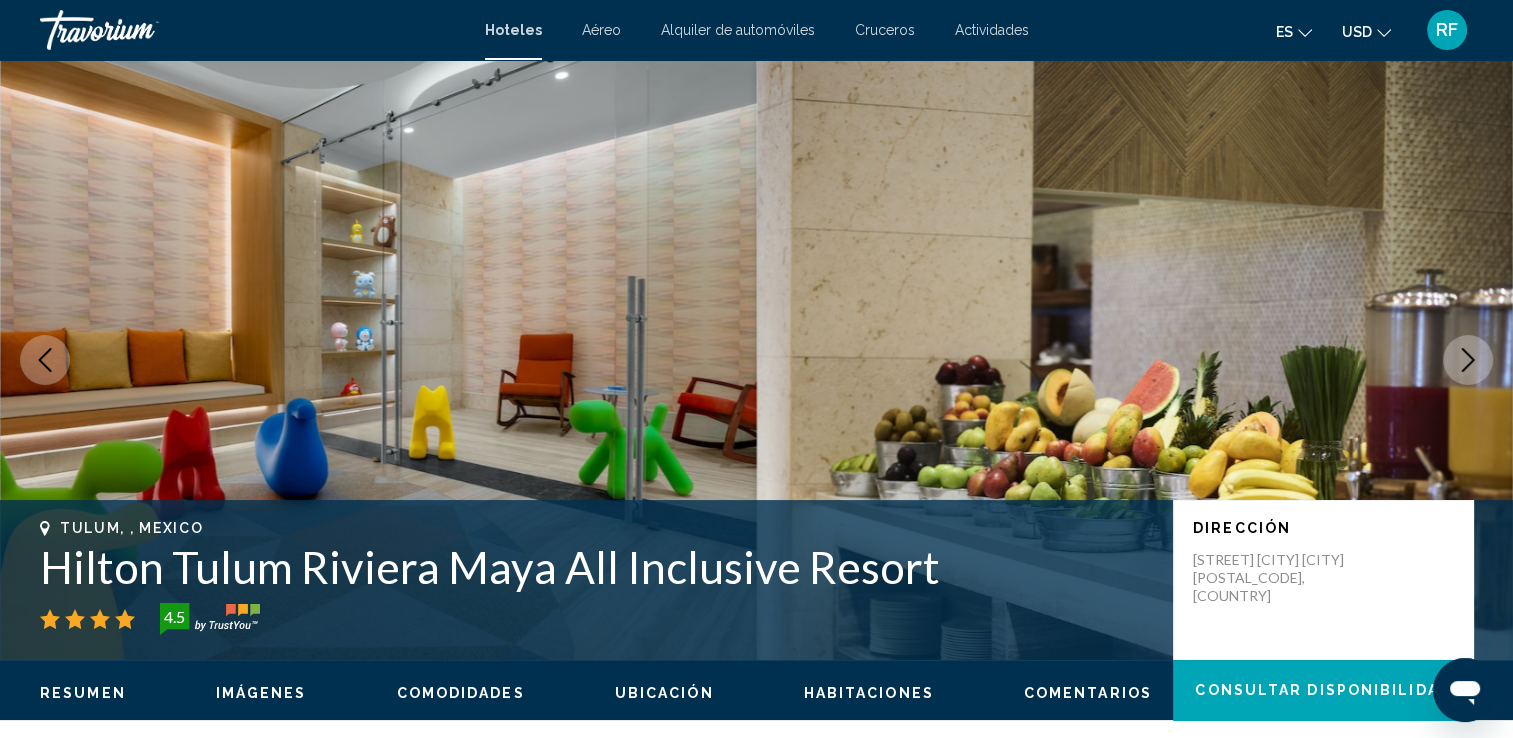 click 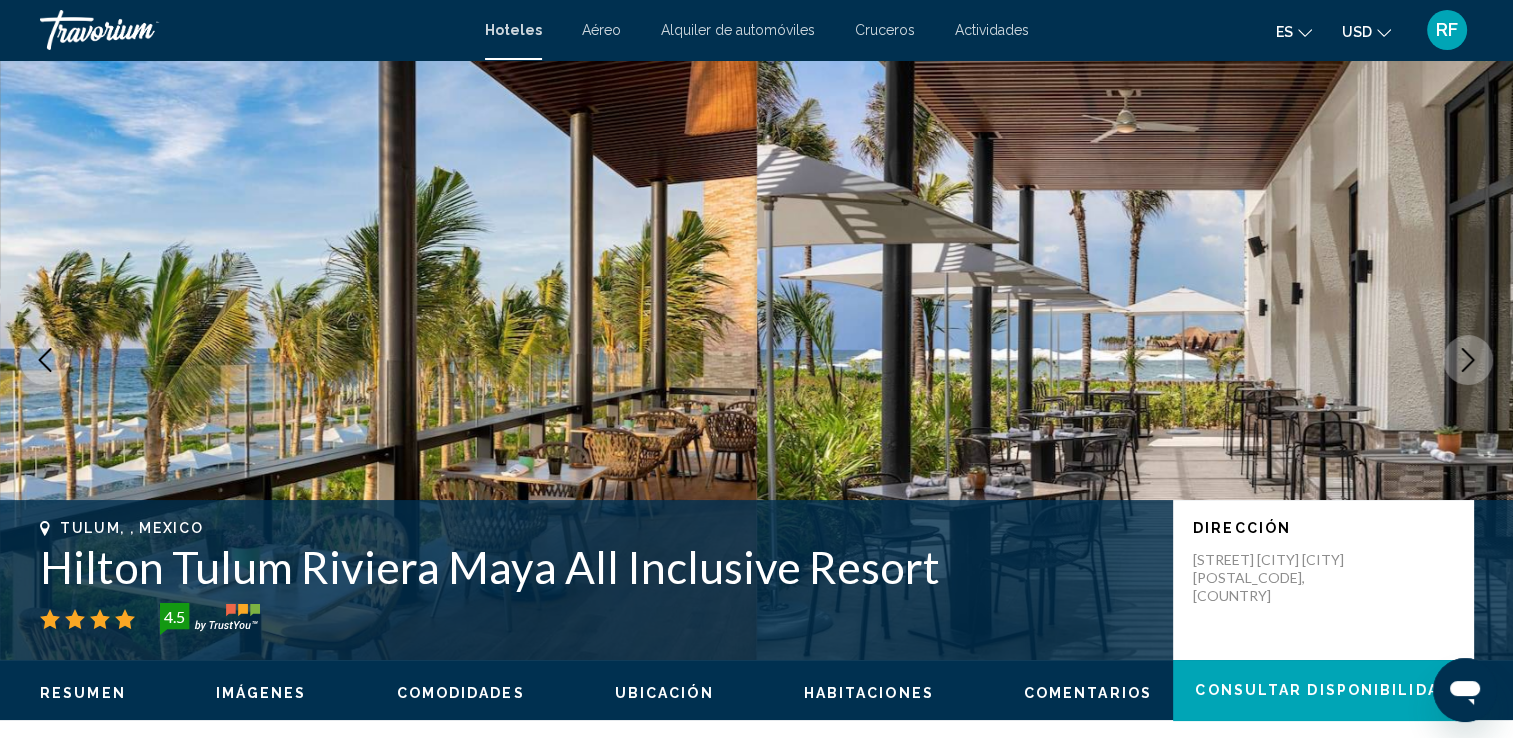 click 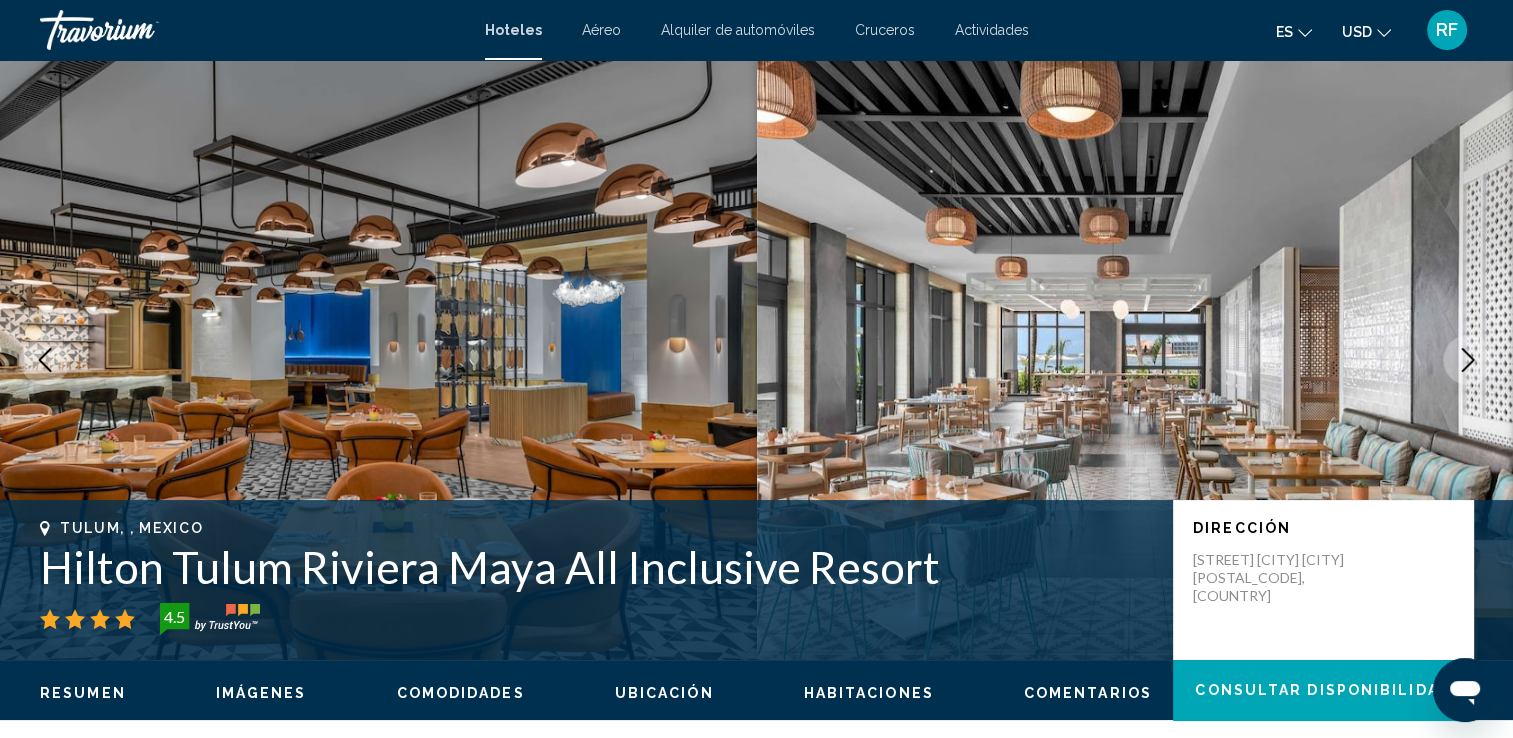 click 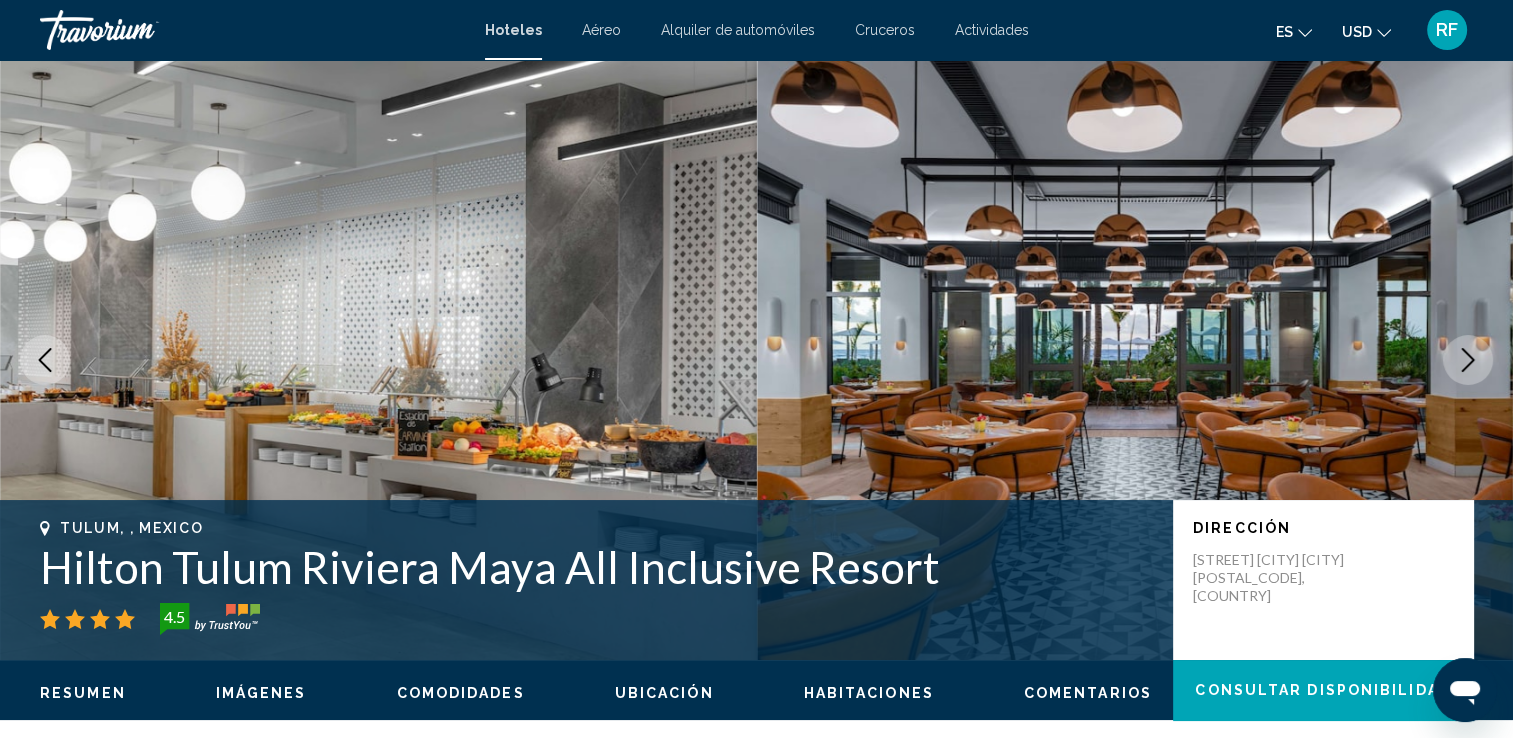 click 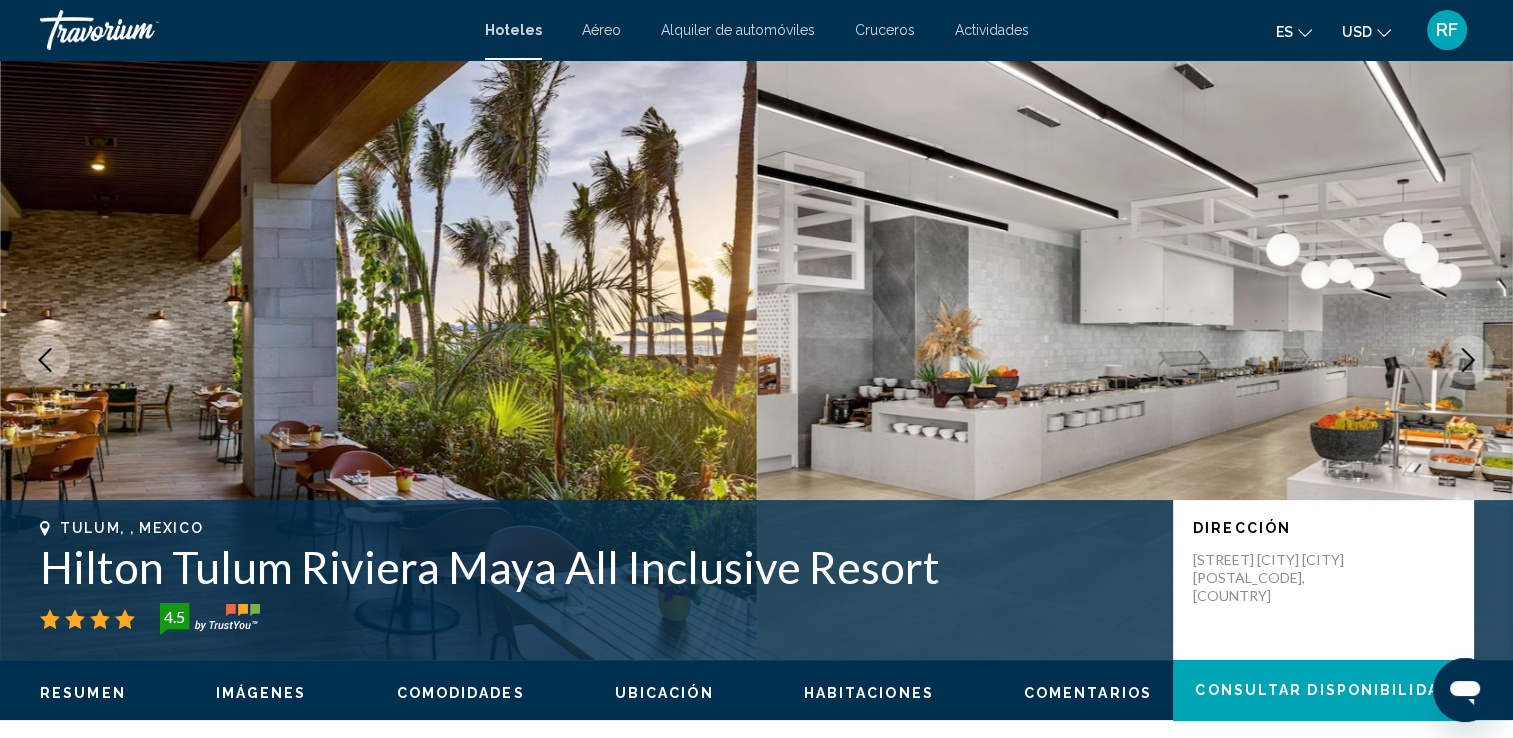 click 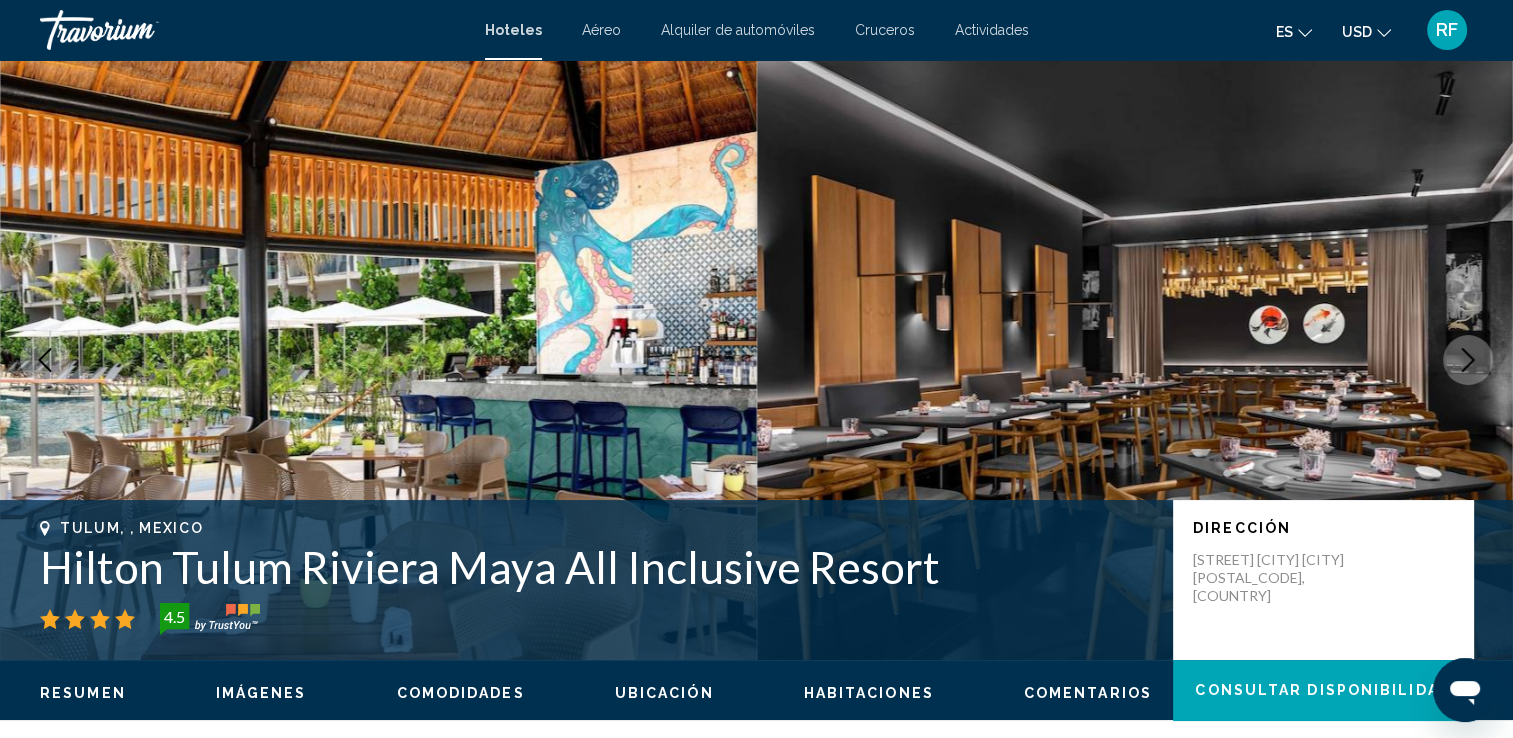 click at bounding box center (1468, 360) 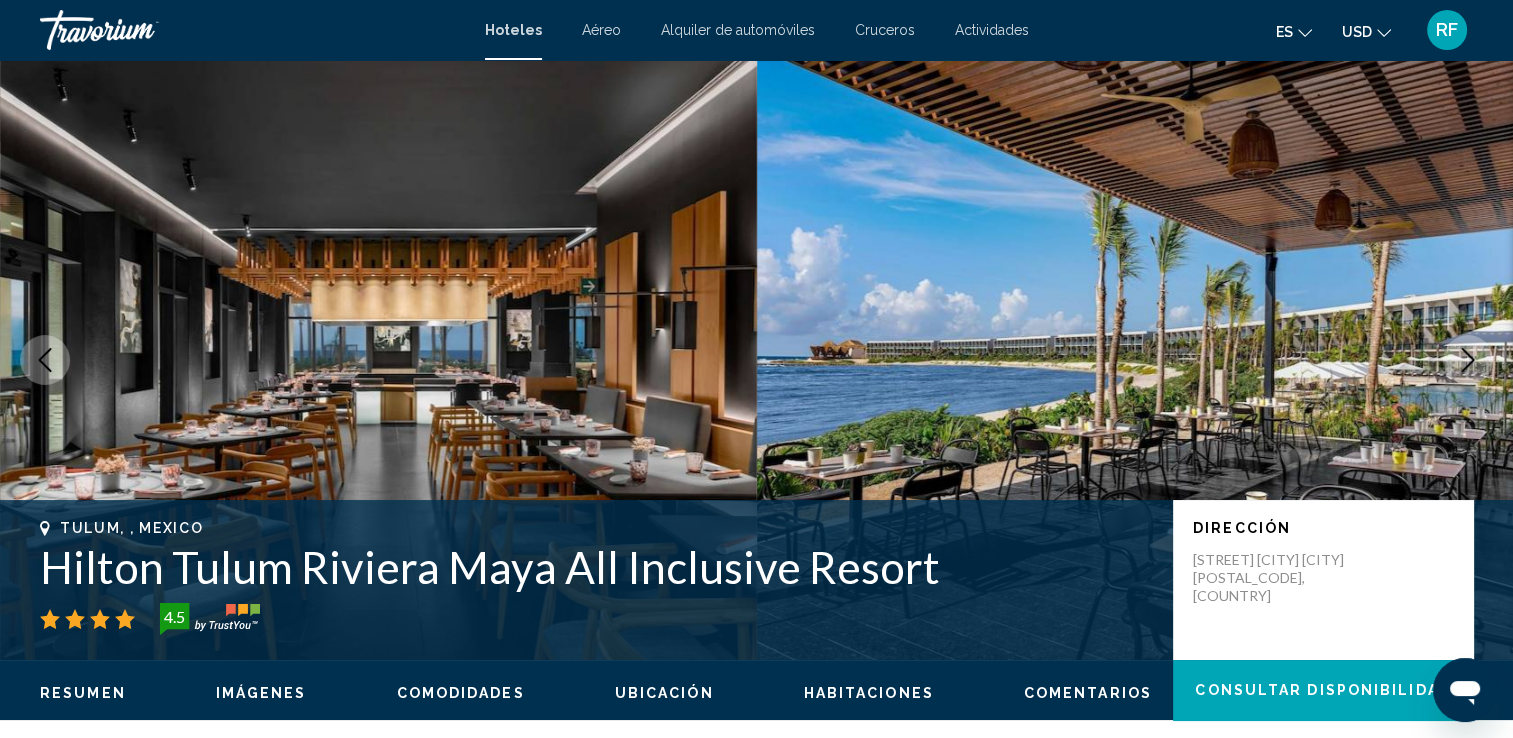 click 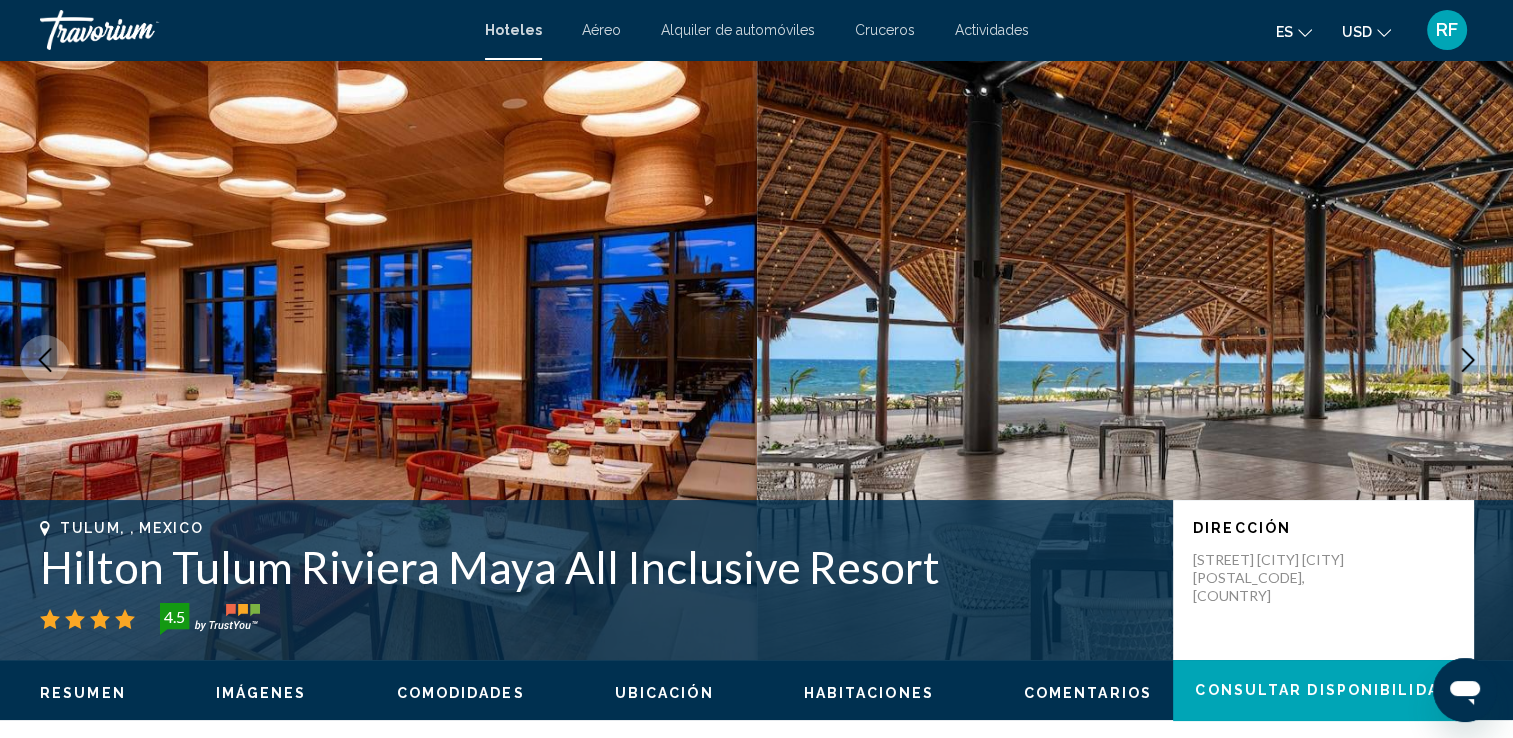 click 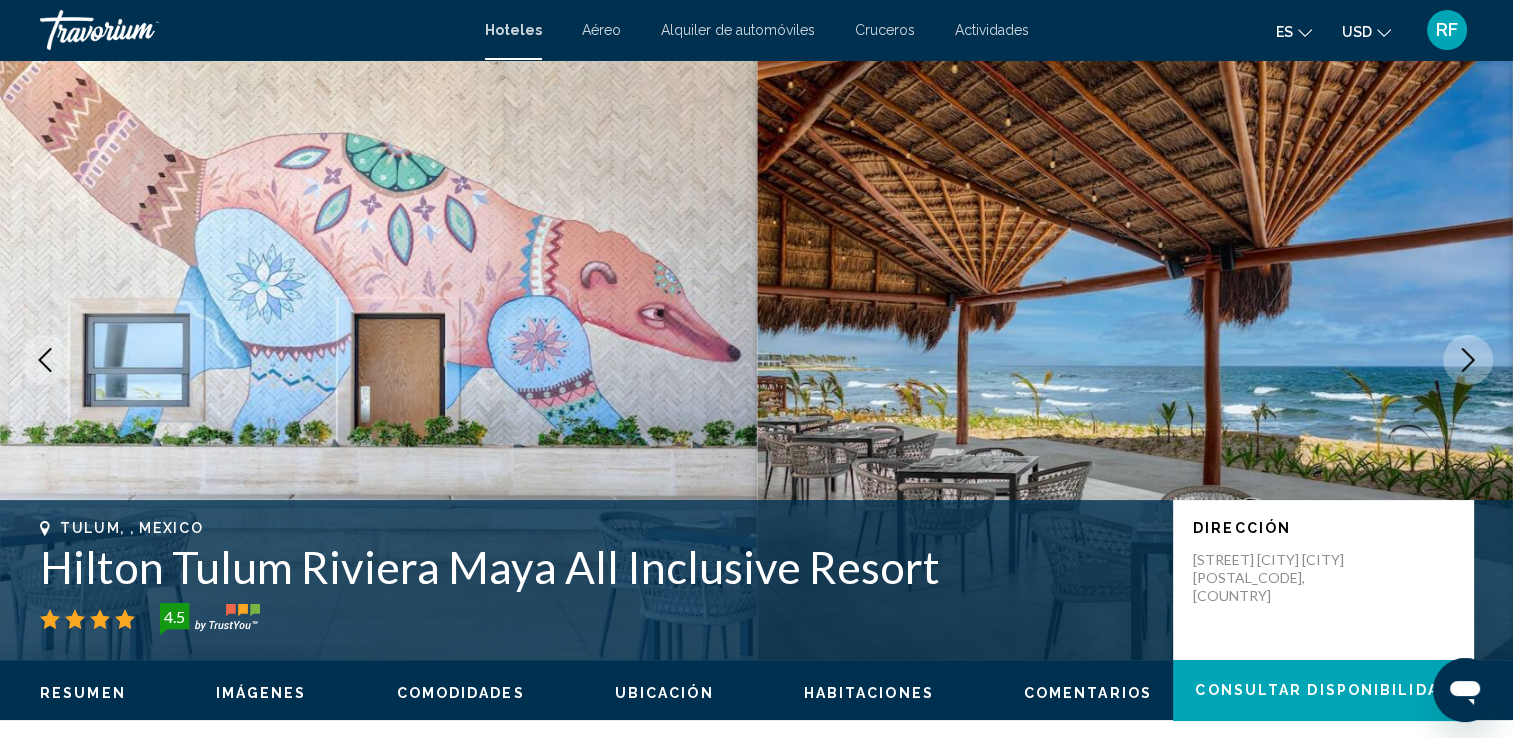 click 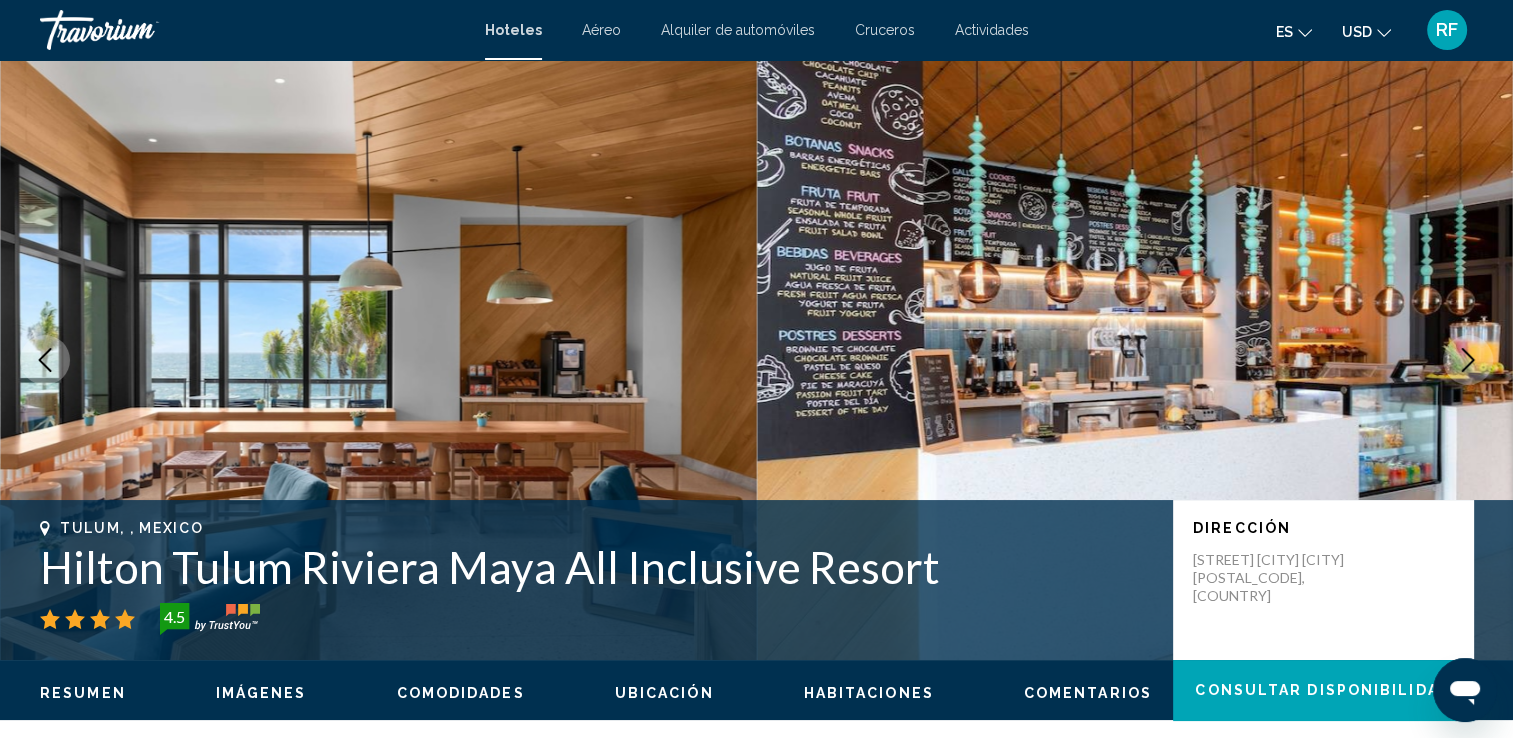 click 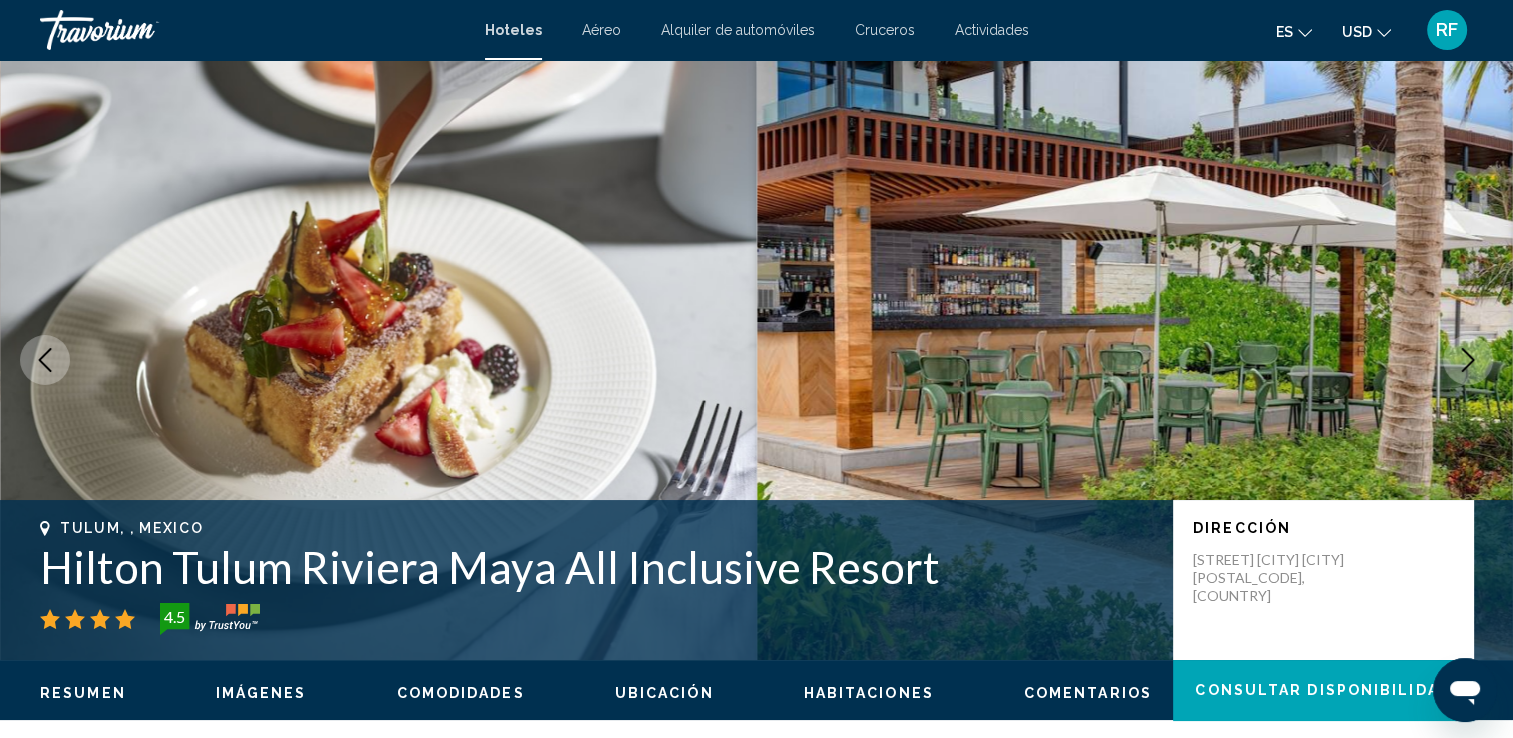 click 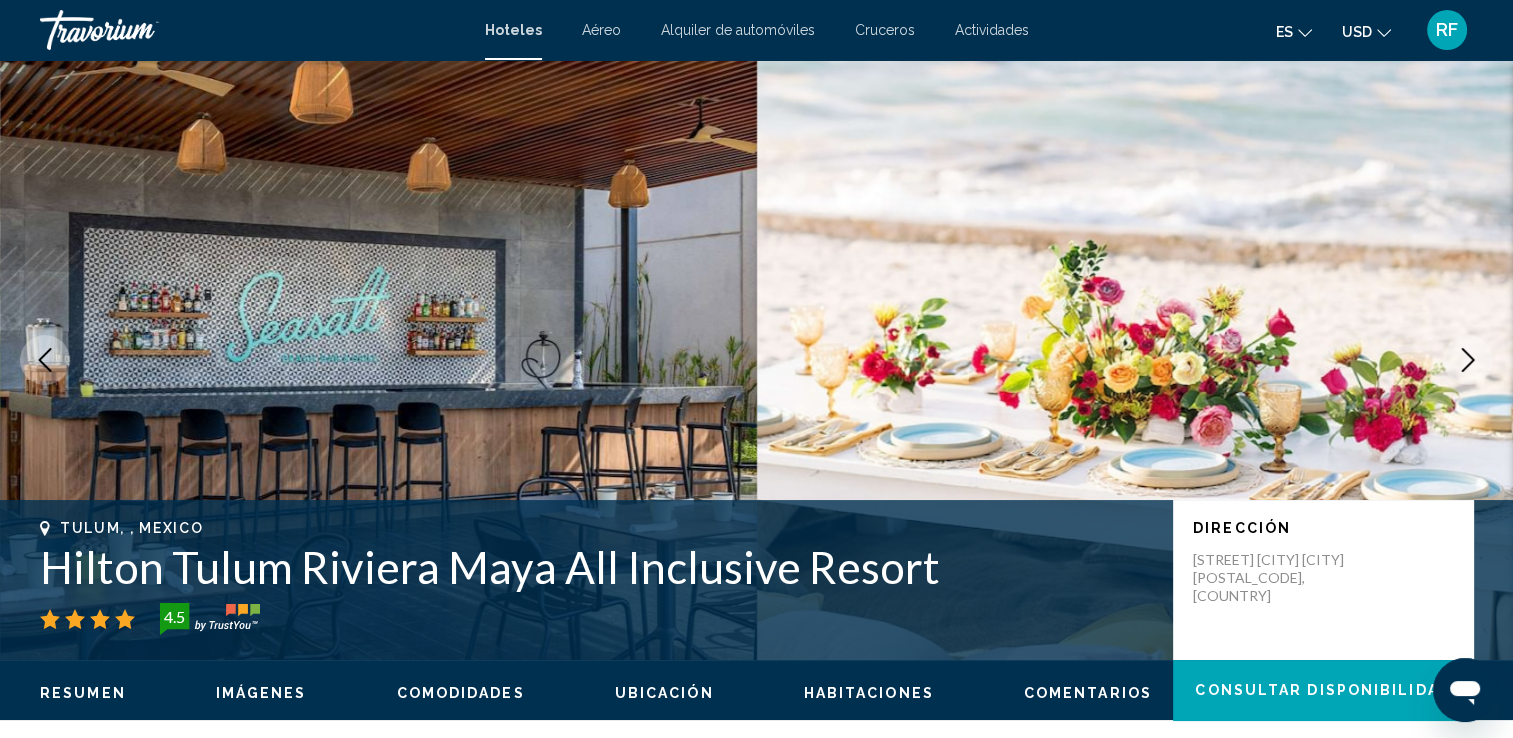 click 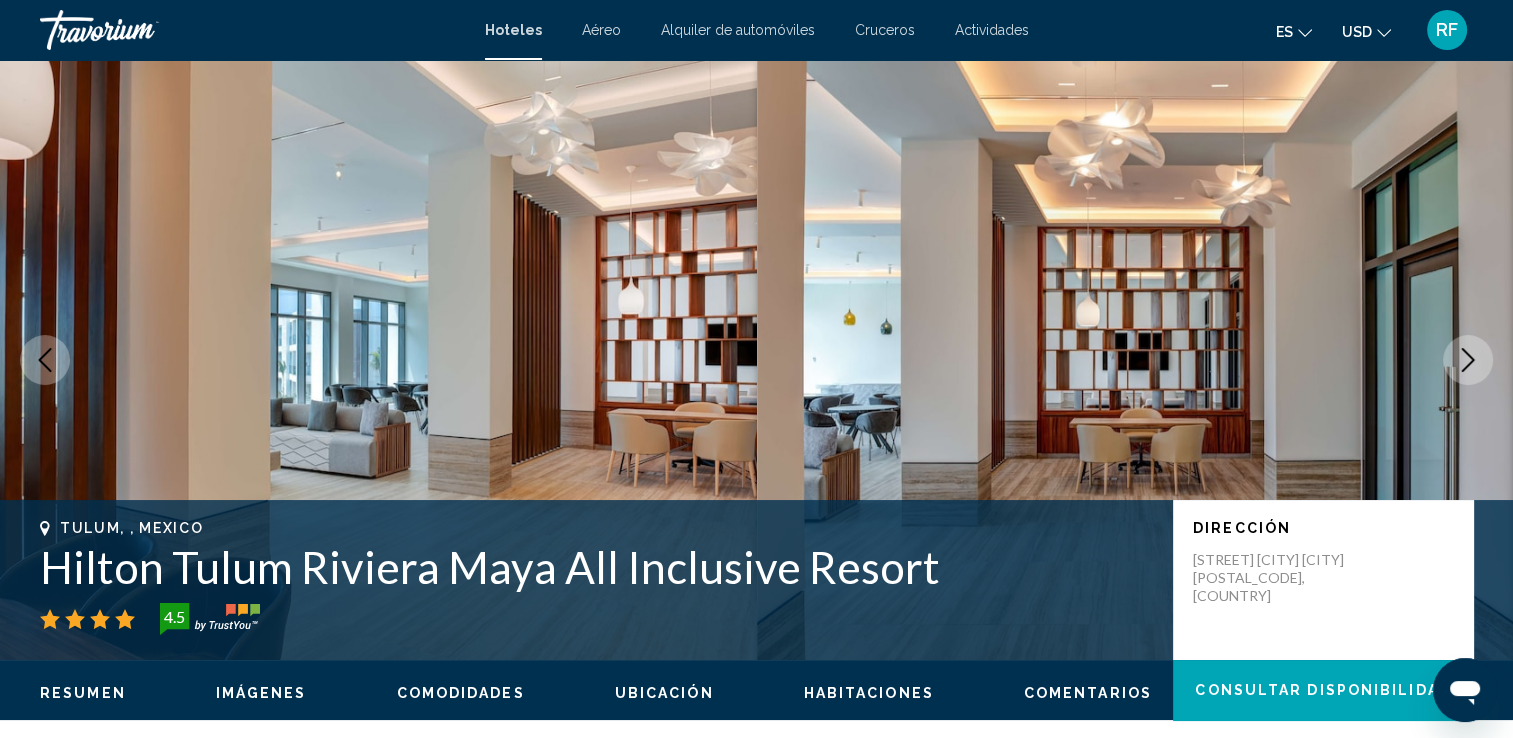 click 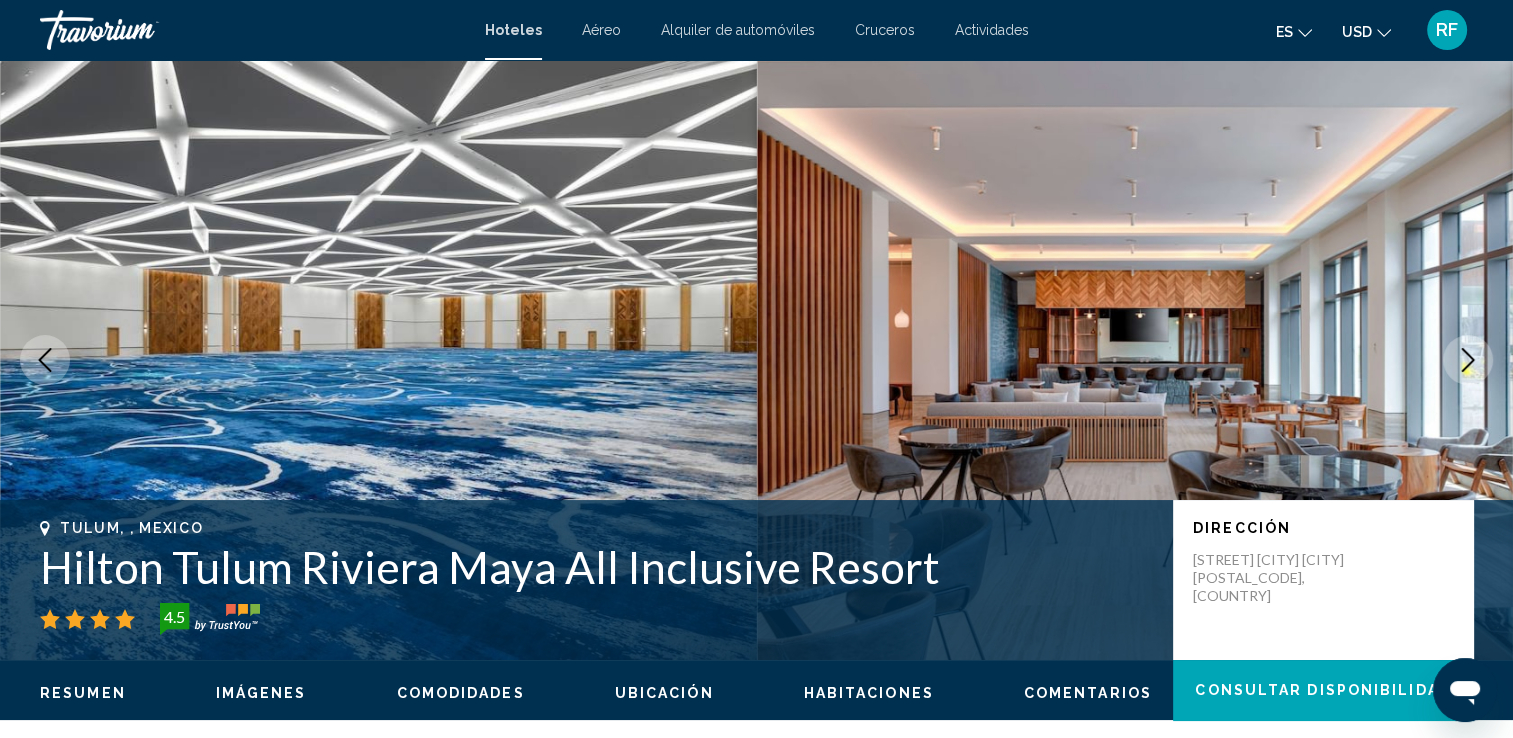 click 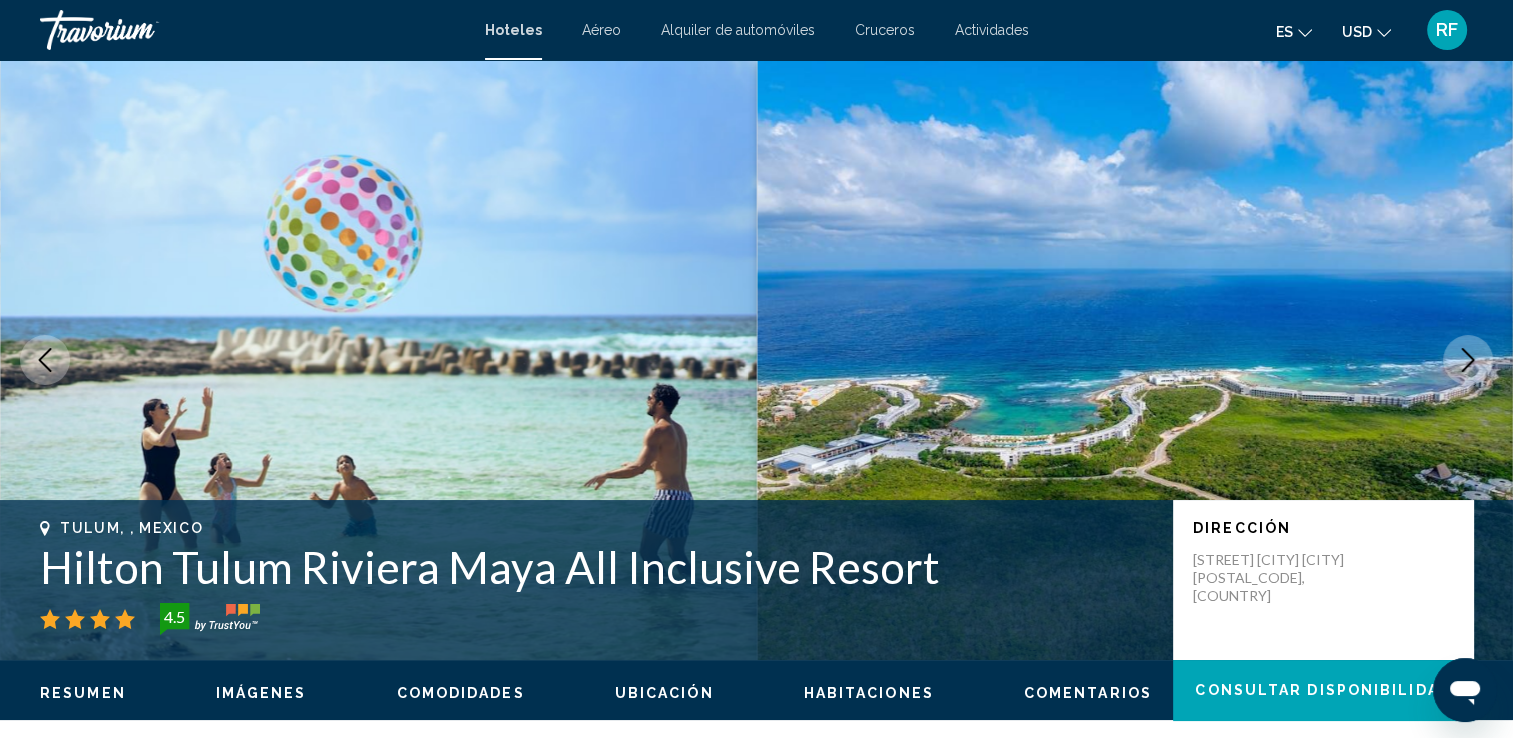 click 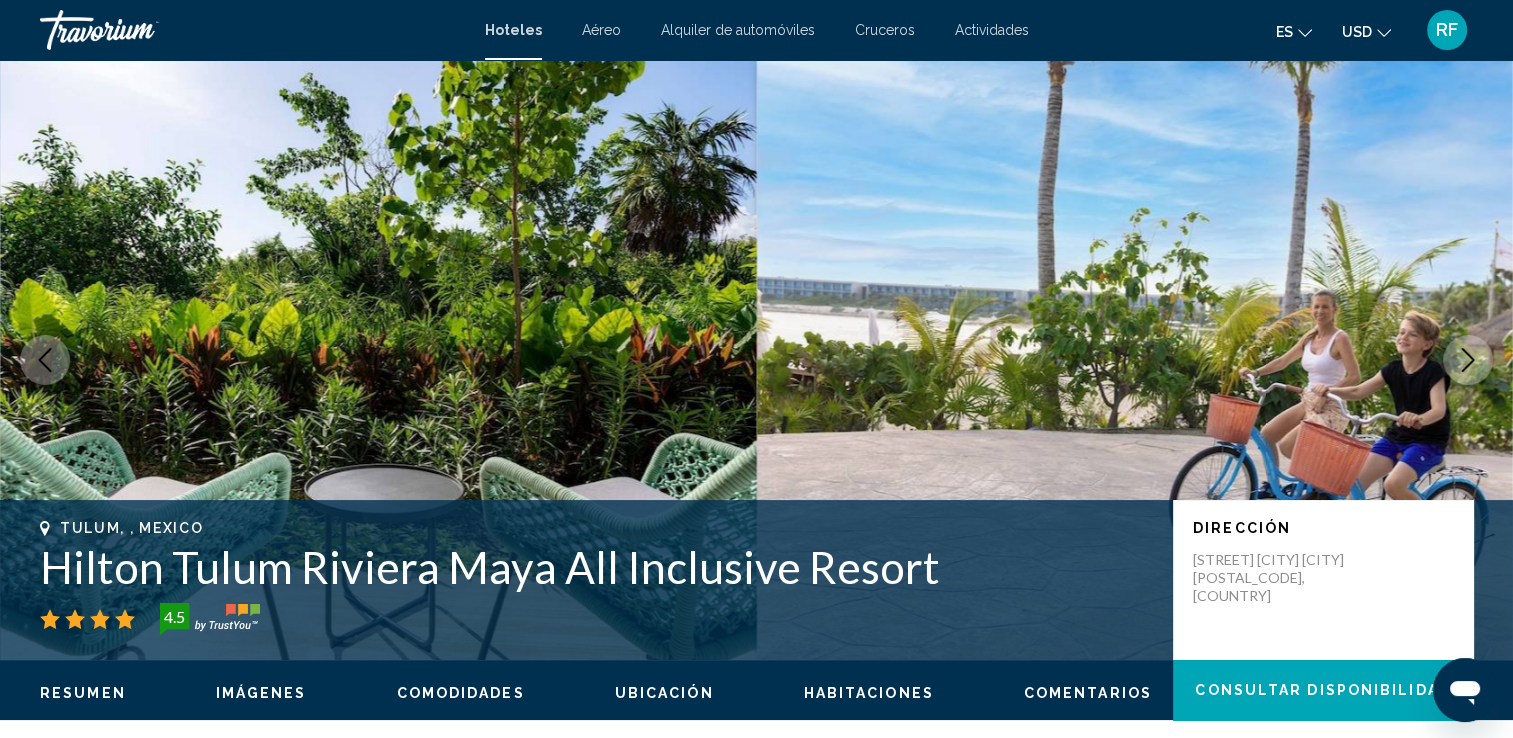 click 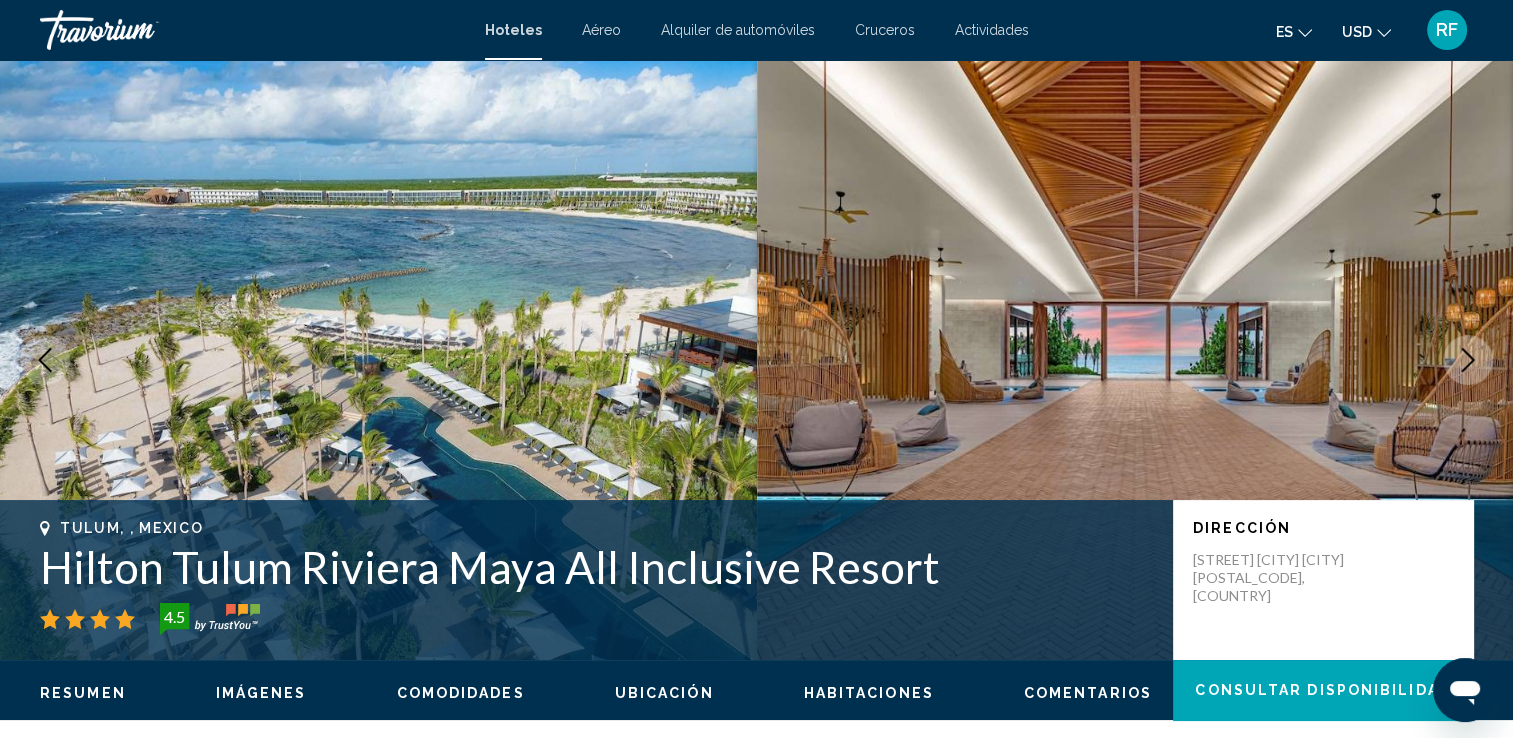 click 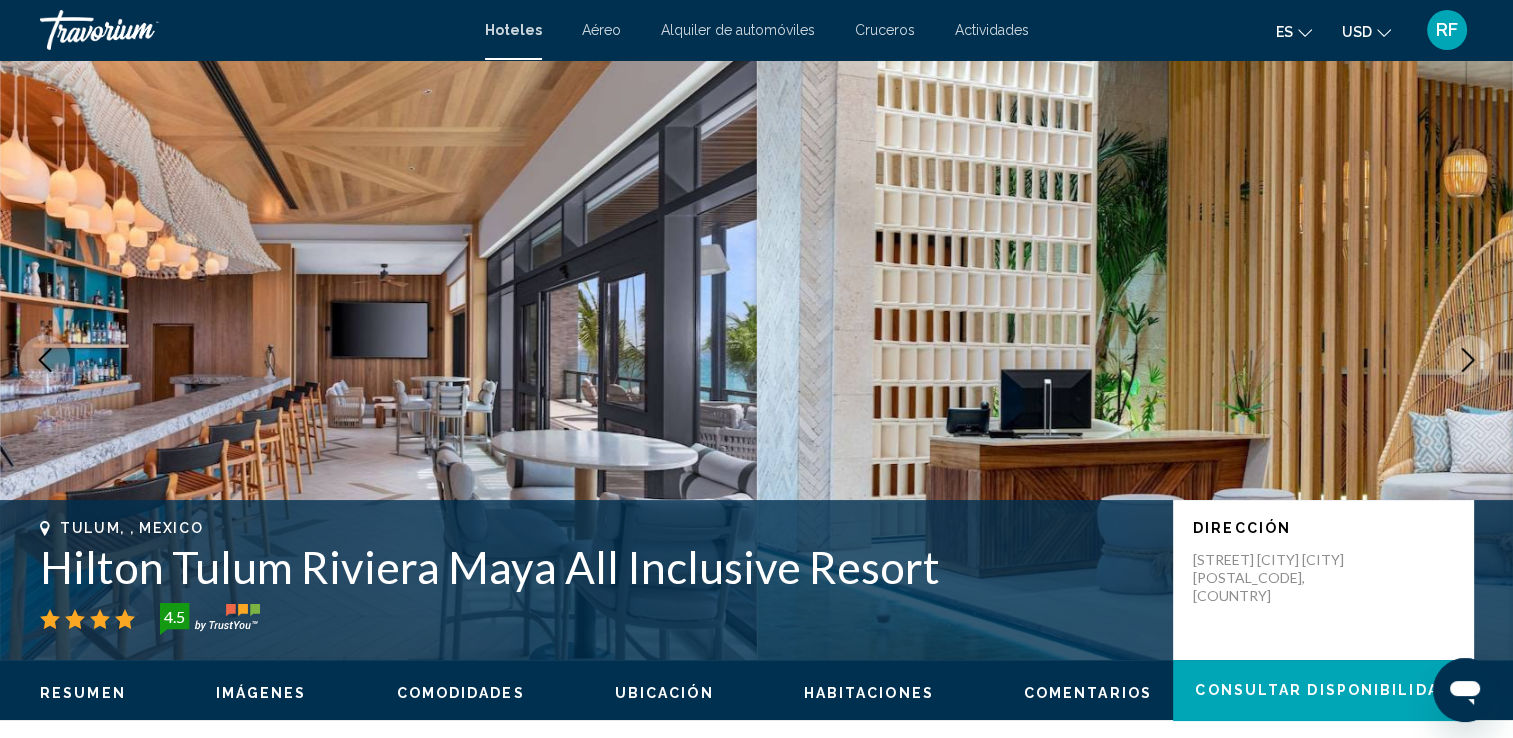 click 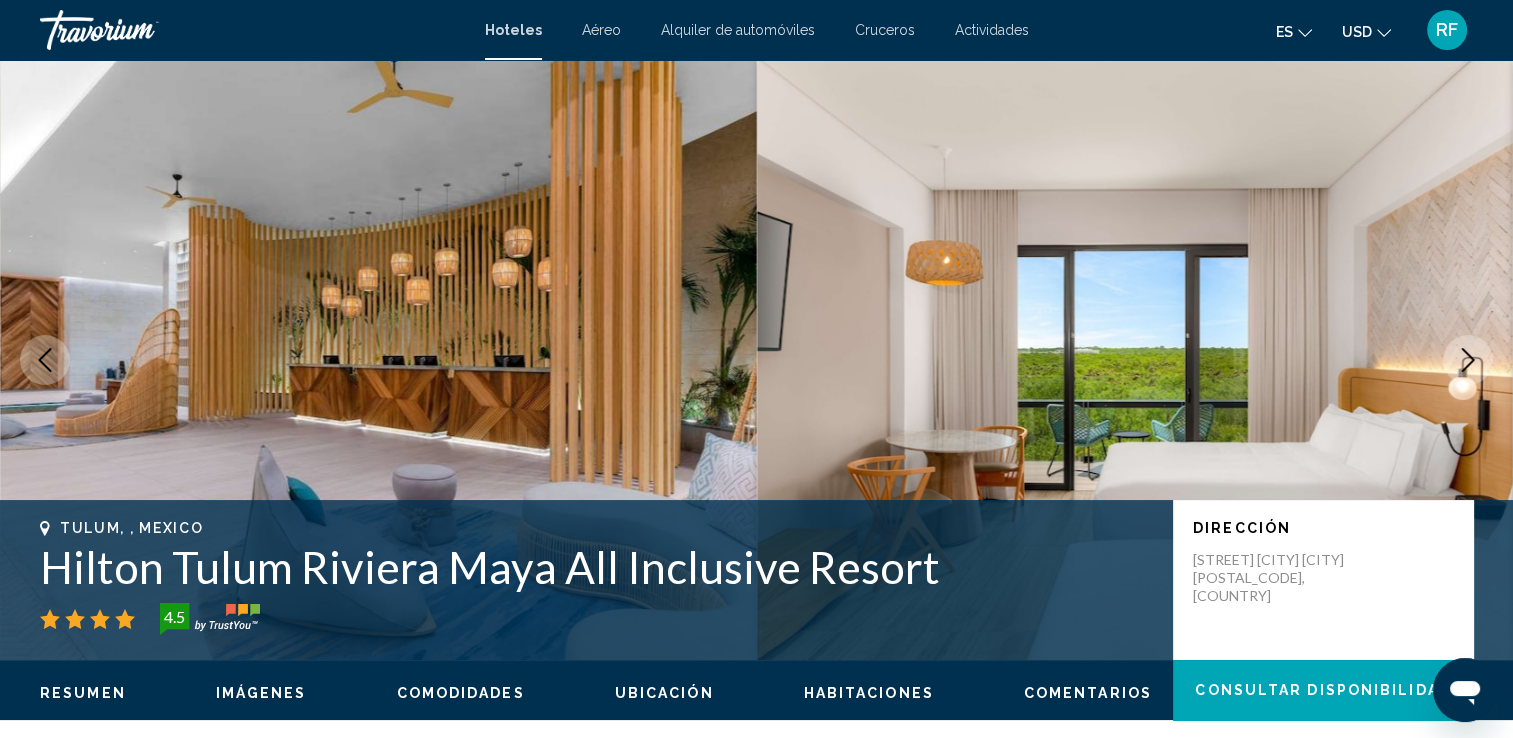 click 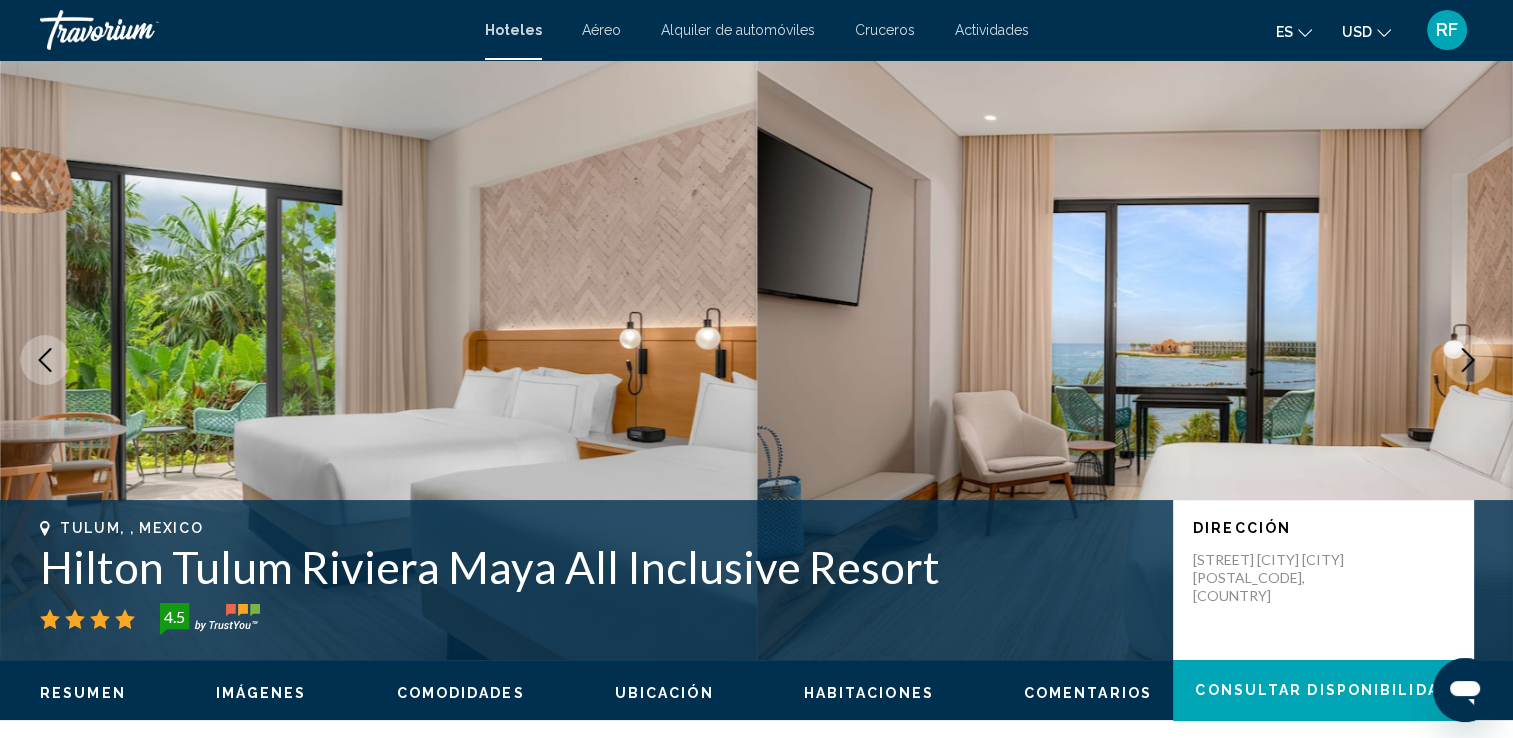drag, startPoint x: 1018, startPoint y: 324, endPoint x: 912, endPoint y: 186, distance: 174.01149 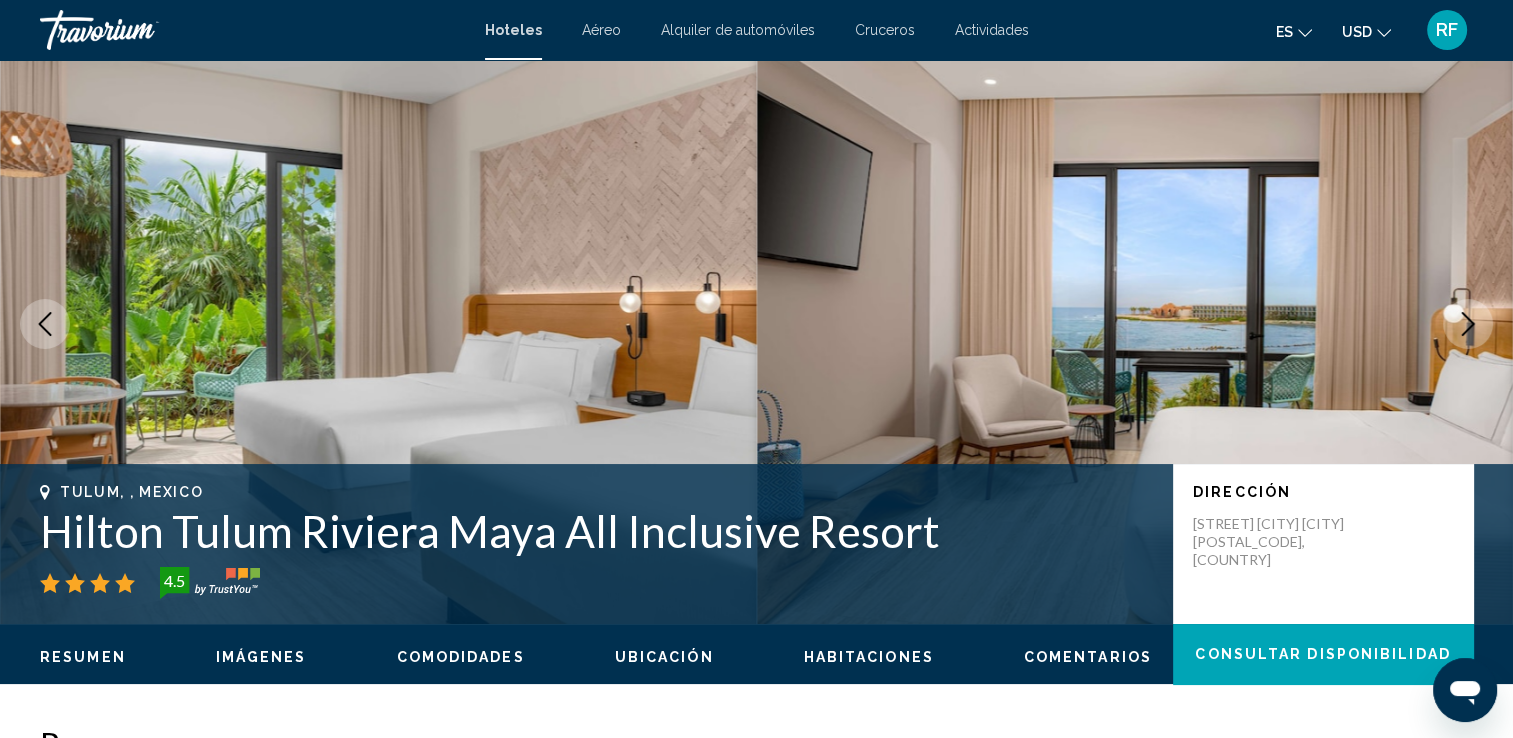 scroll, scrollTop: 0, scrollLeft: 0, axis: both 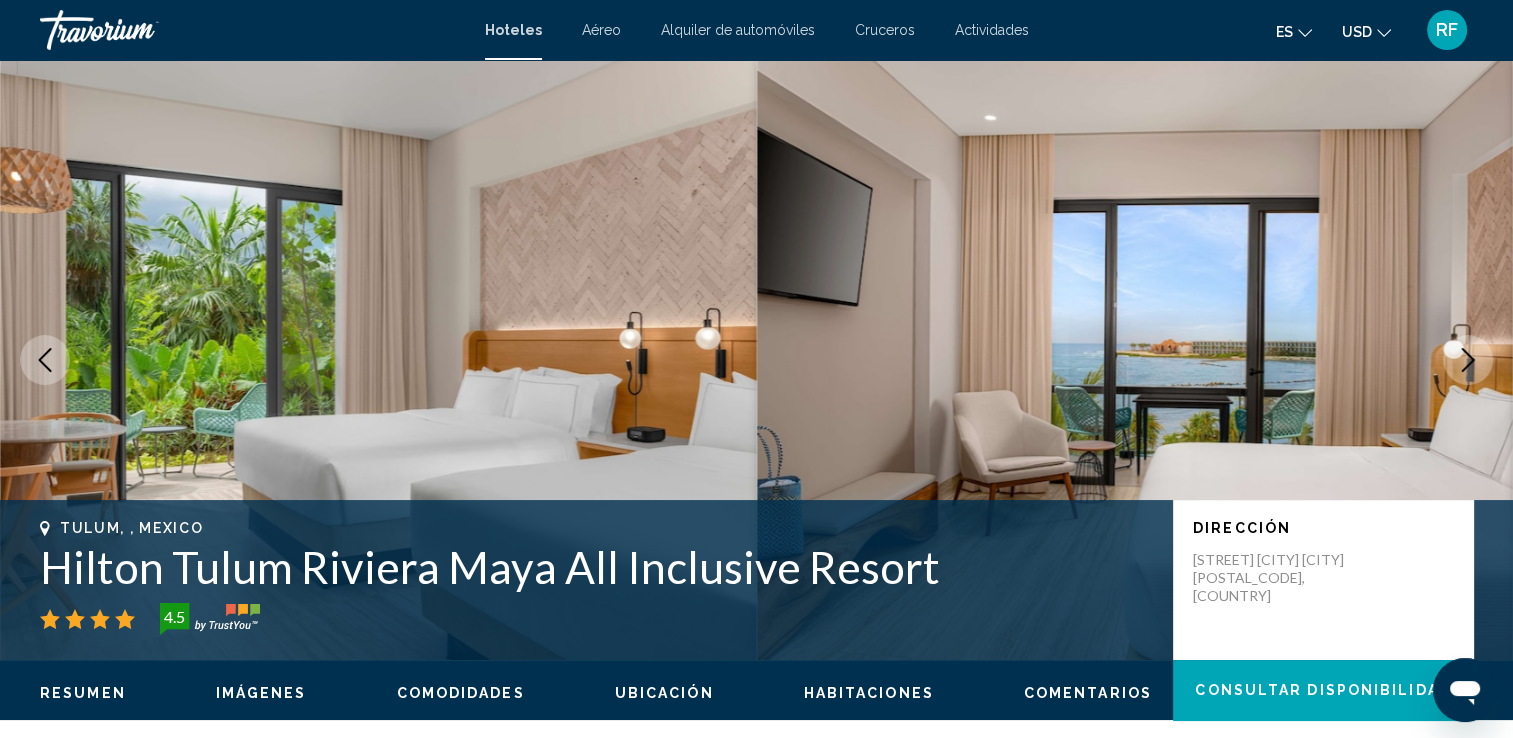 click 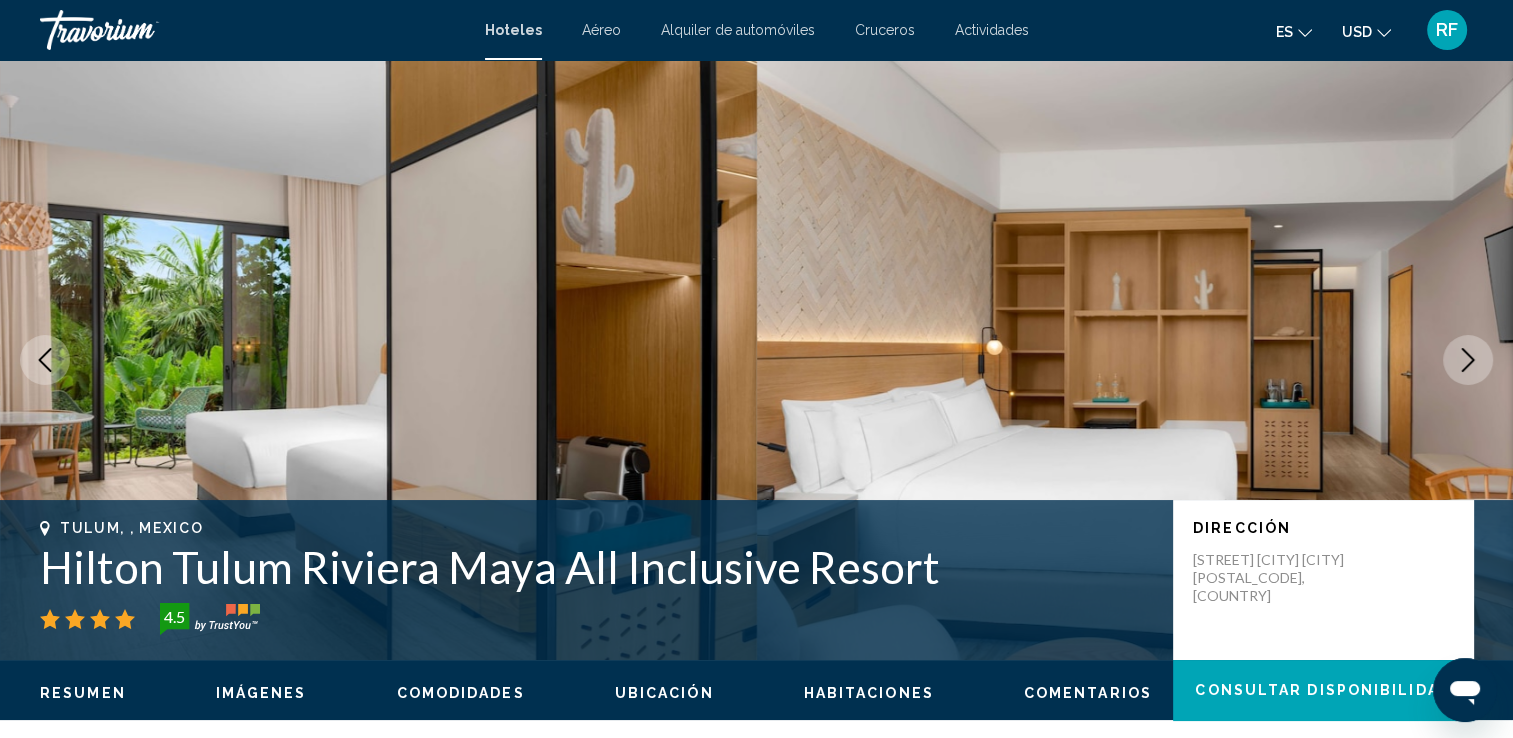 click 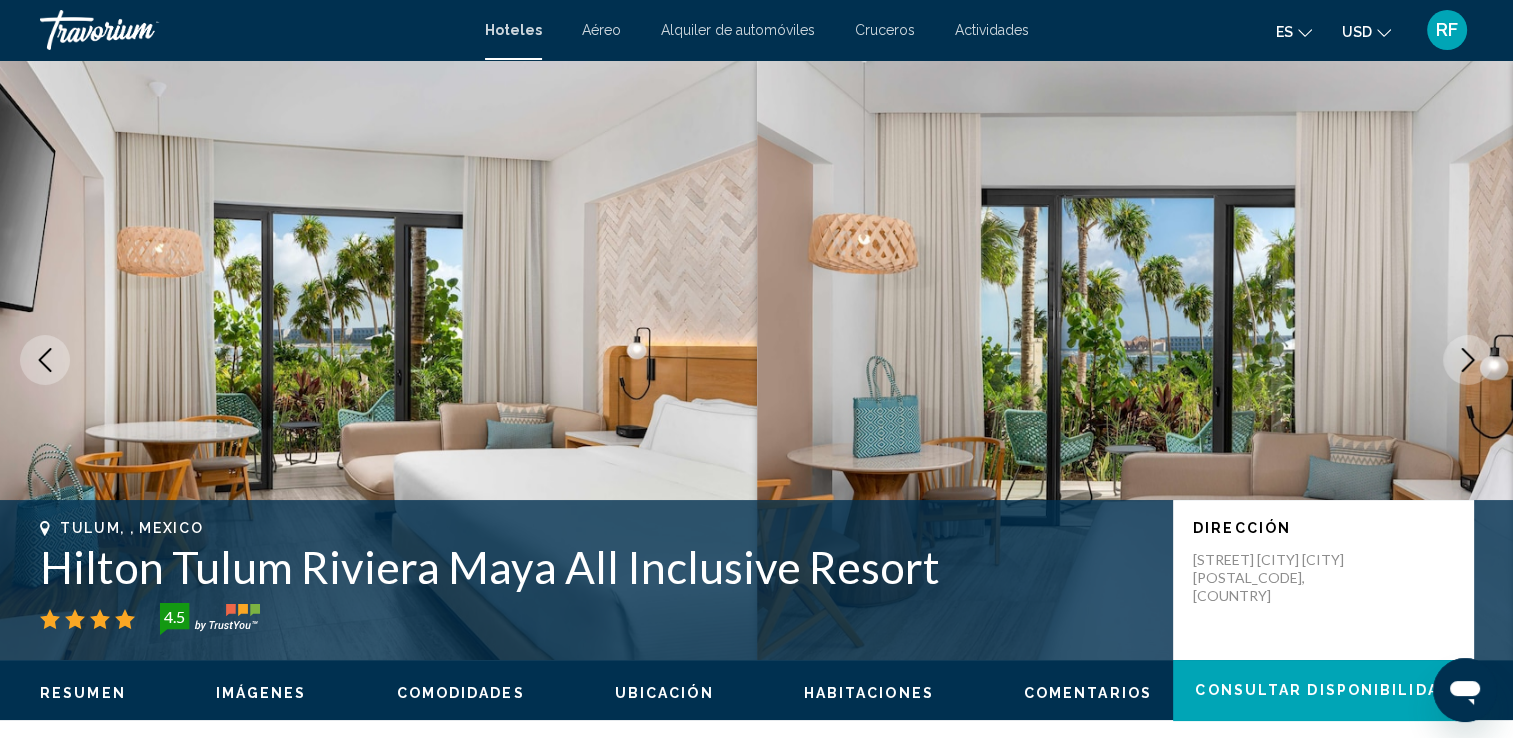 click 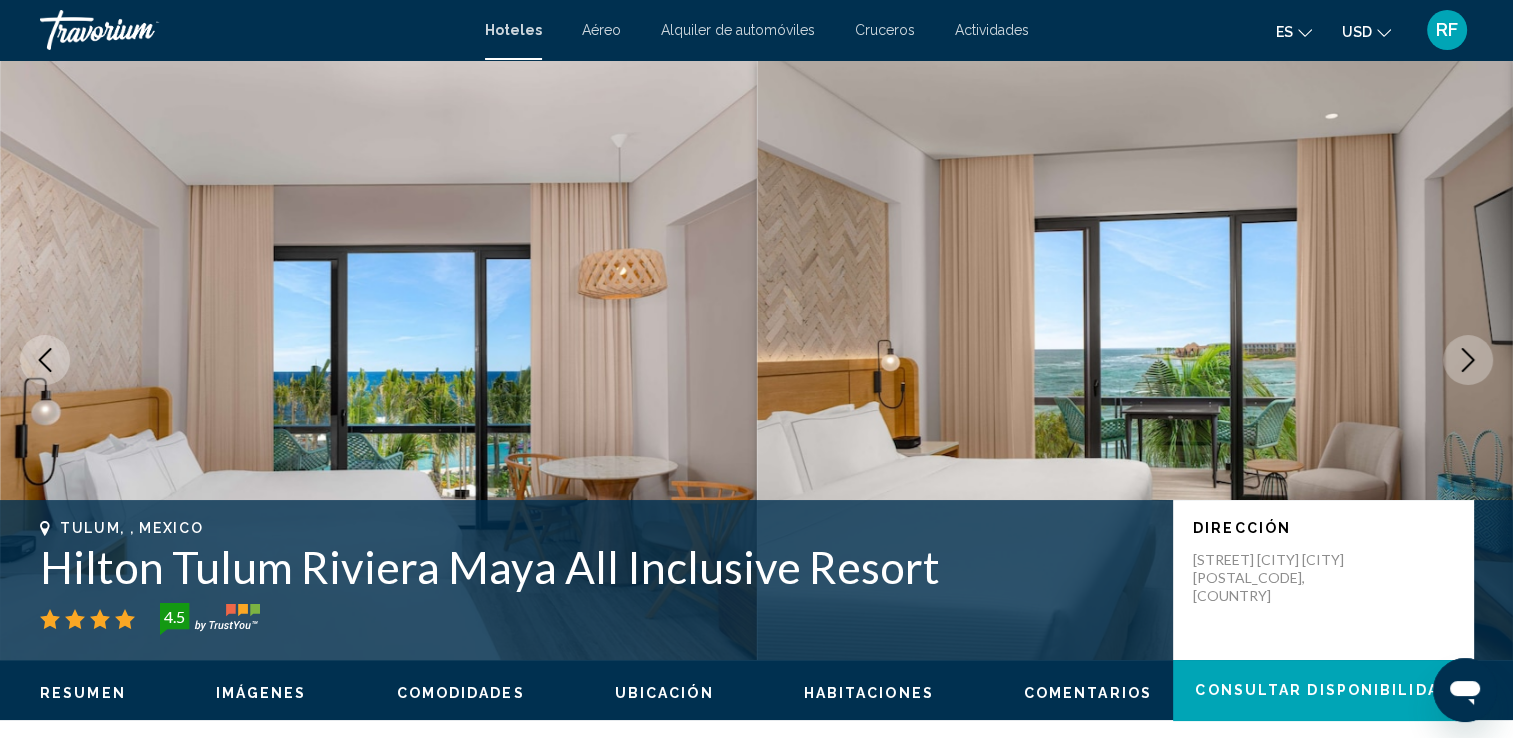 click 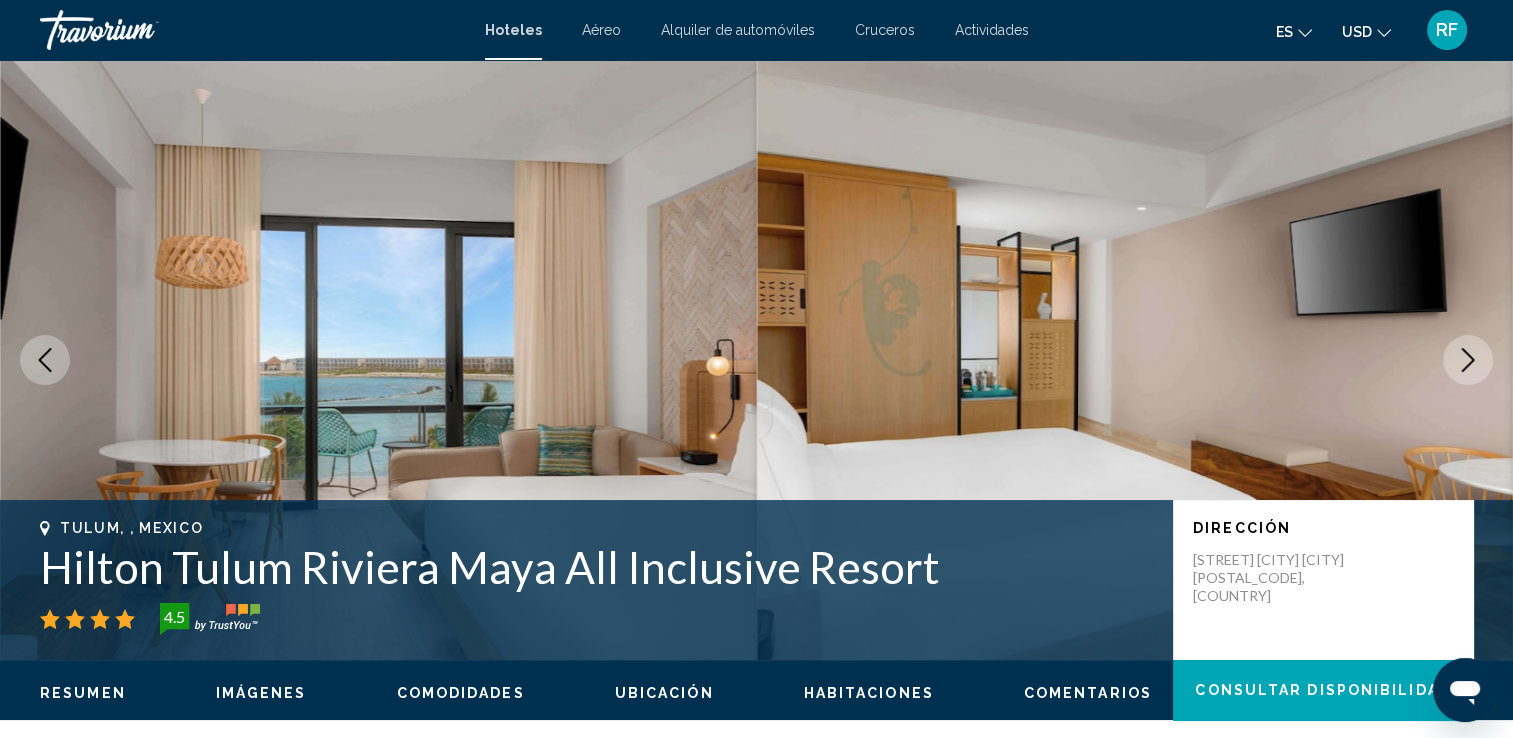 click 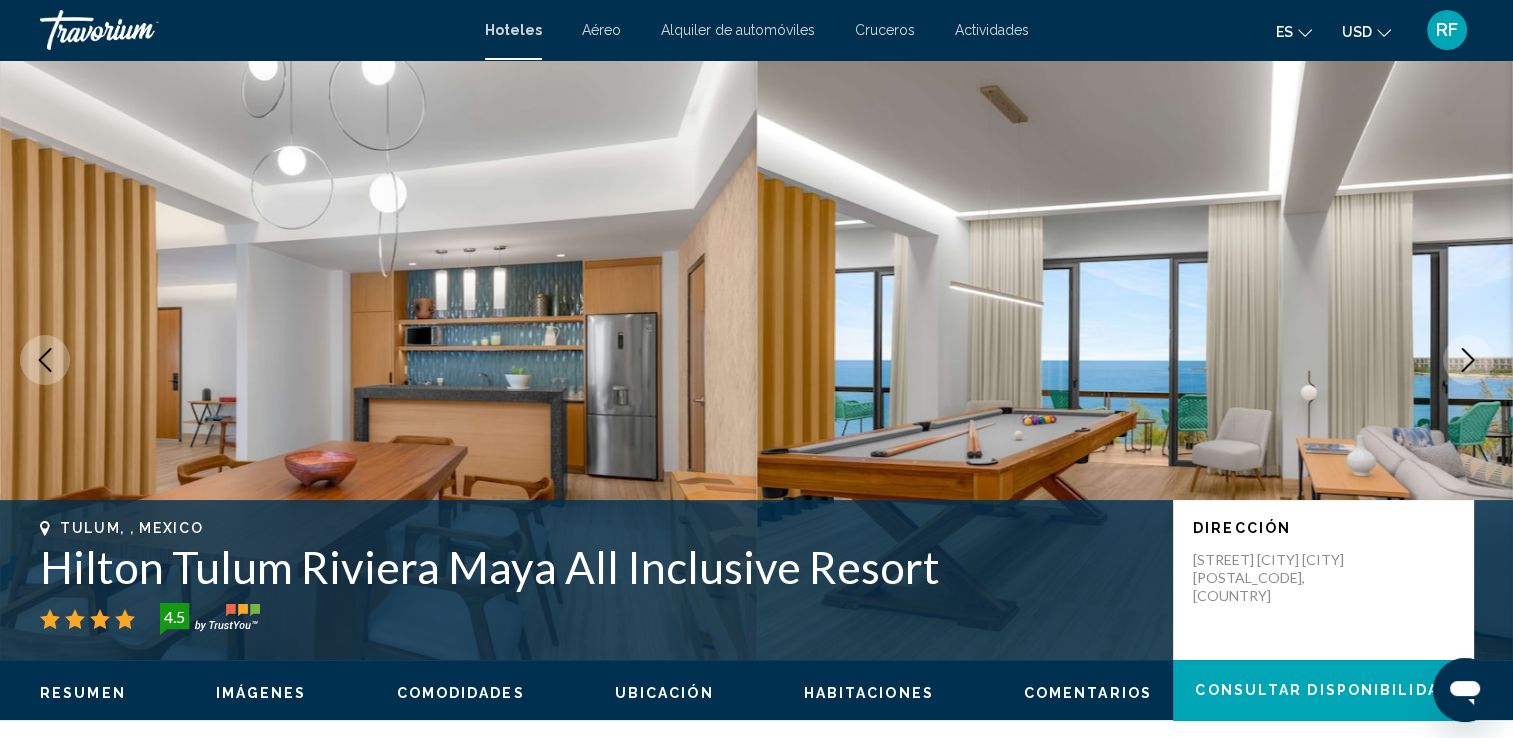 click 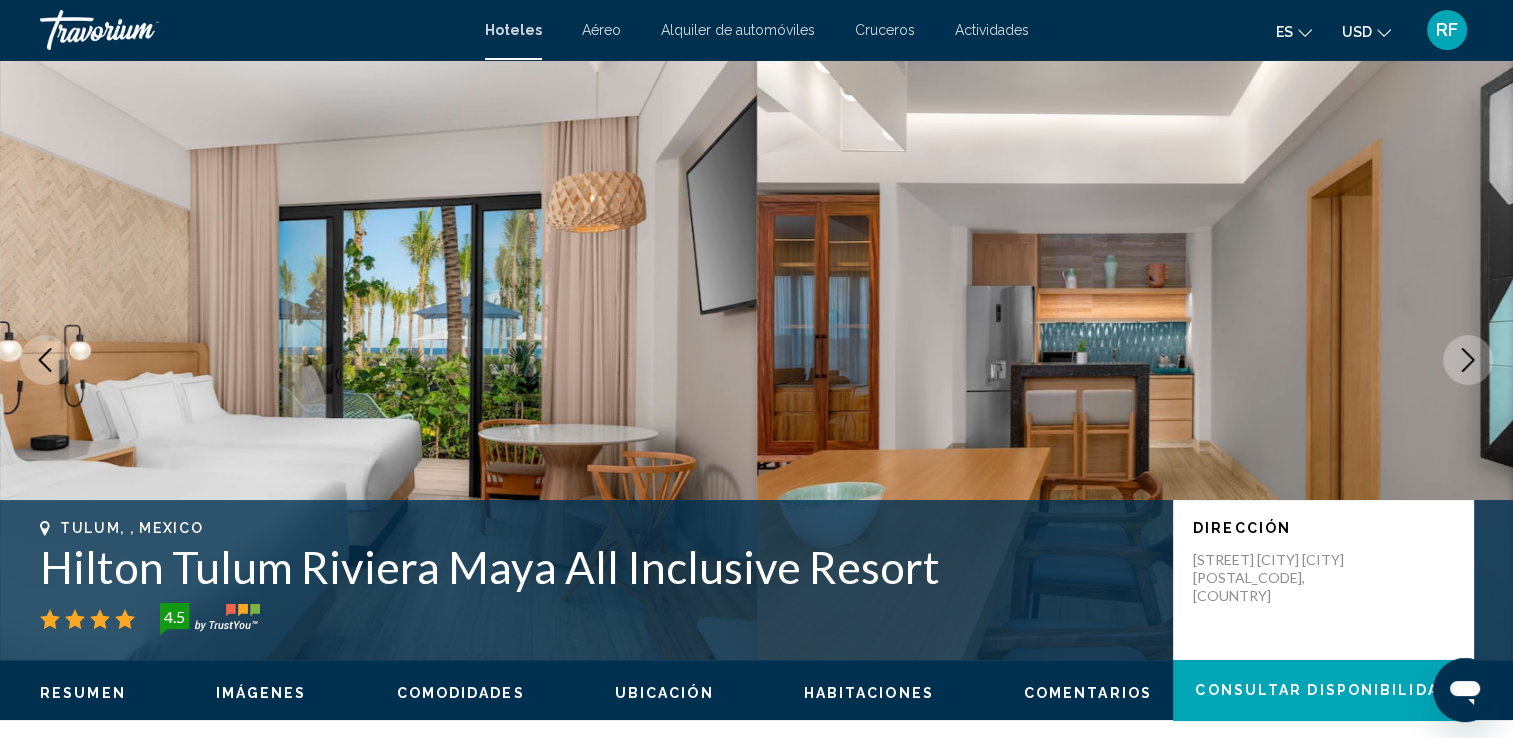 click 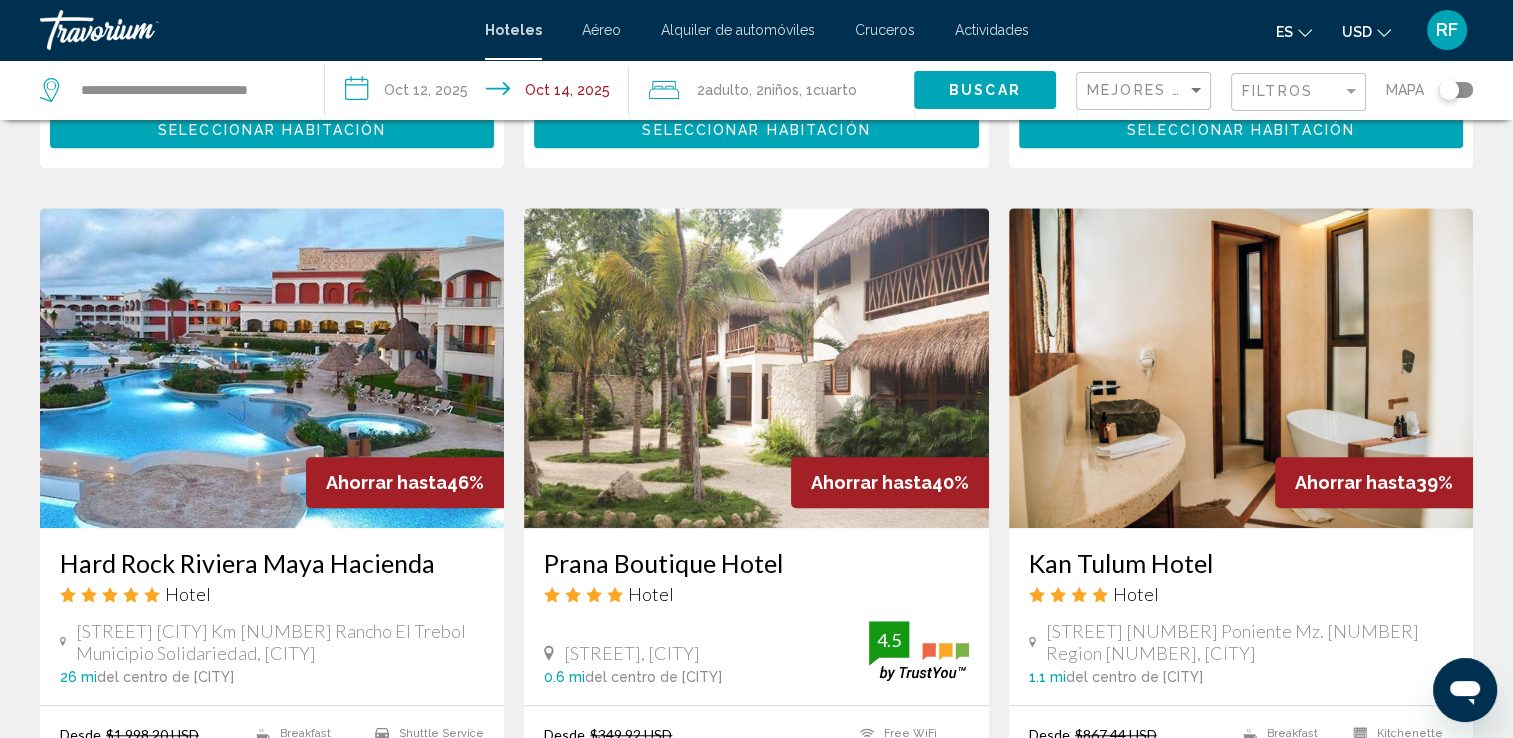 scroll, scrollTop: 1400, scrollLeft: 0, axis: vertical 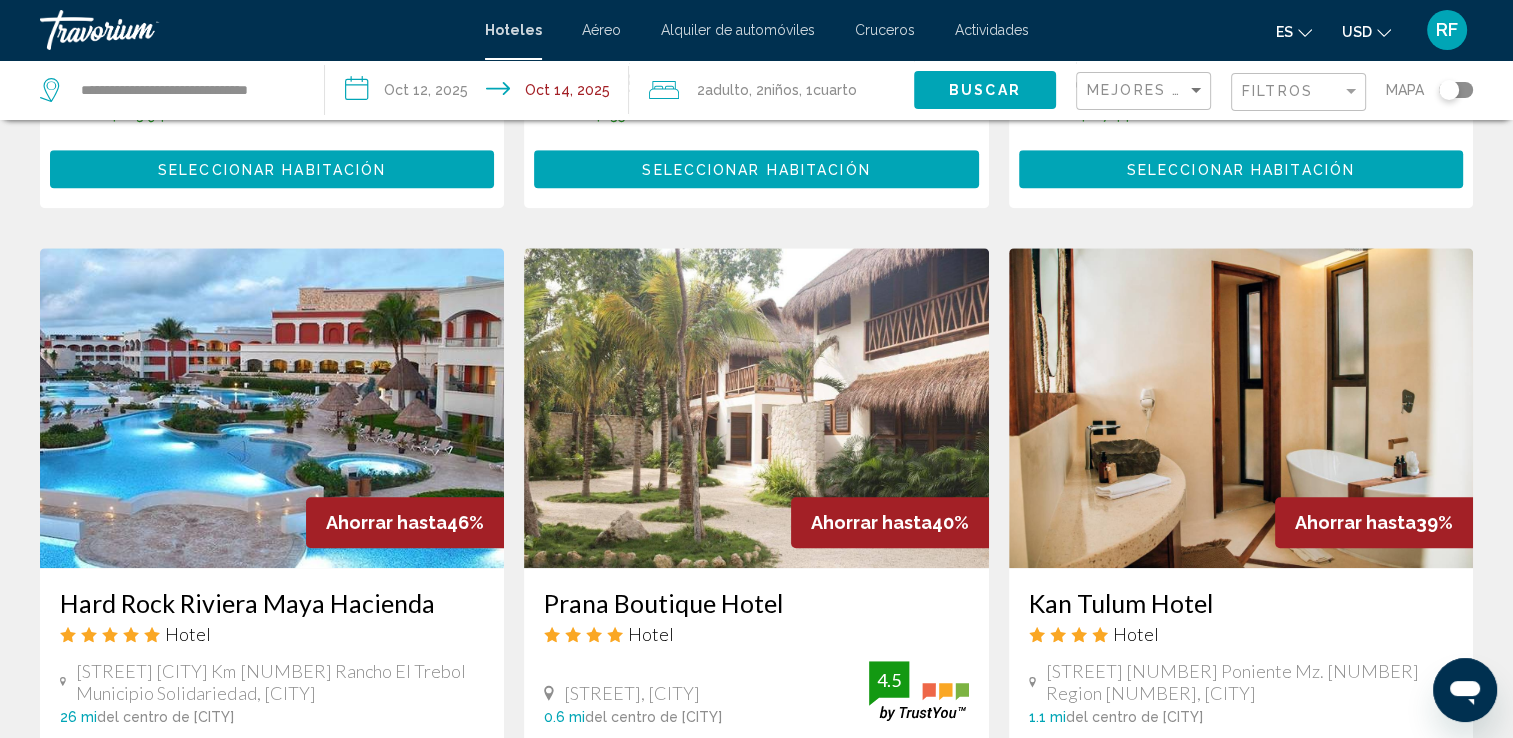 drag, startPoint x: 224, startPoint y: 334, endPoint x: 153, endPoint y: 332, distance: 71.02816 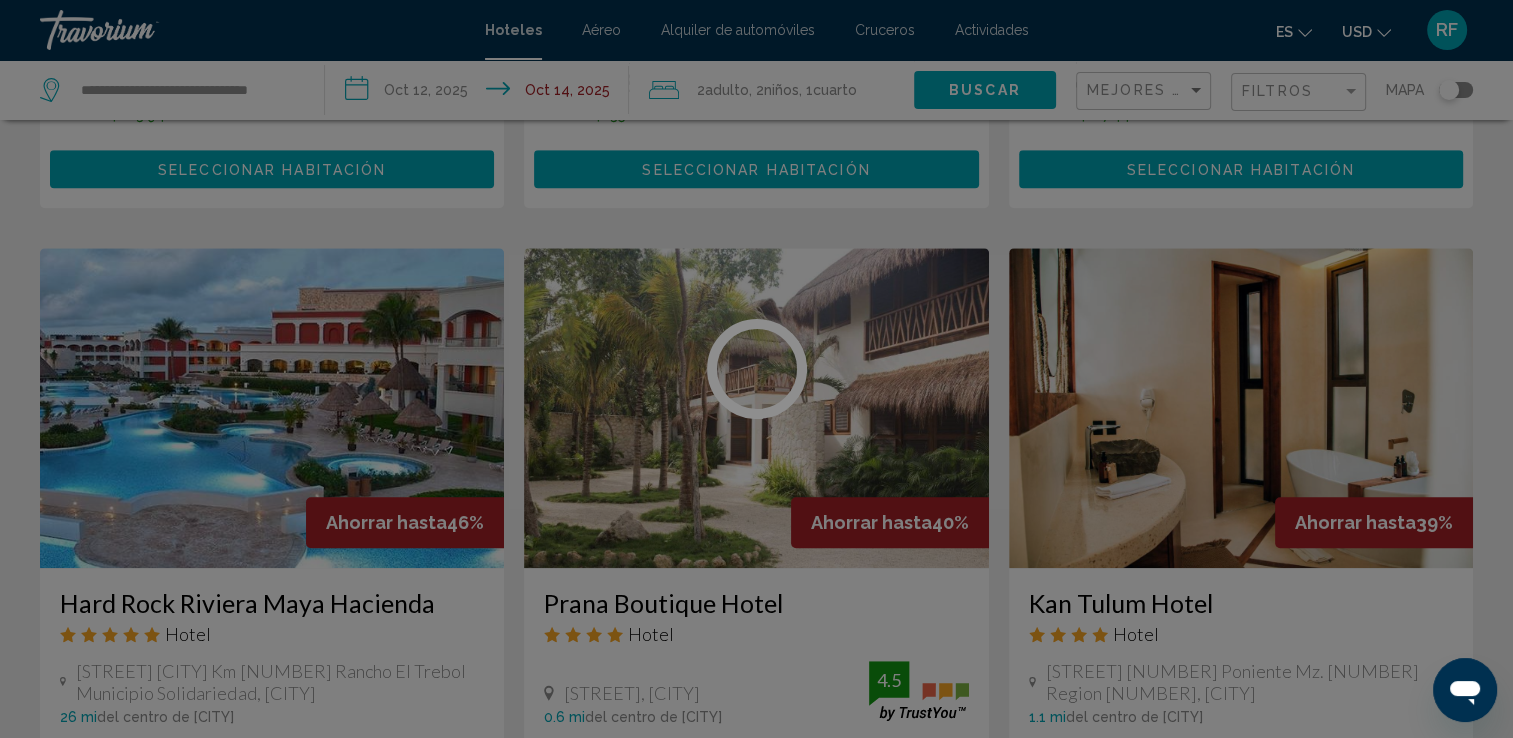 click at bounding box center [756, 369] 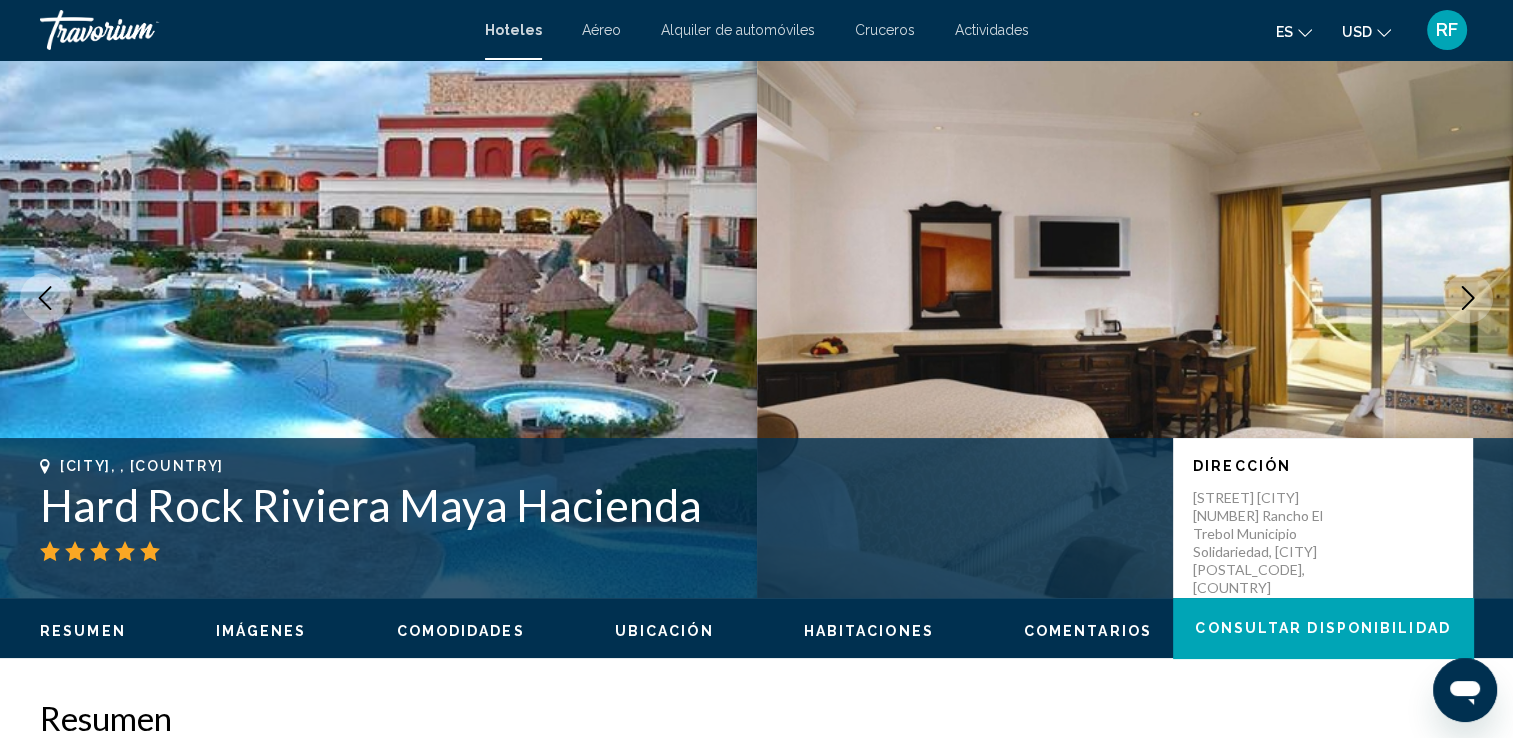 scroll, scrollTop: 0, scrollLeft: 0, axis: both 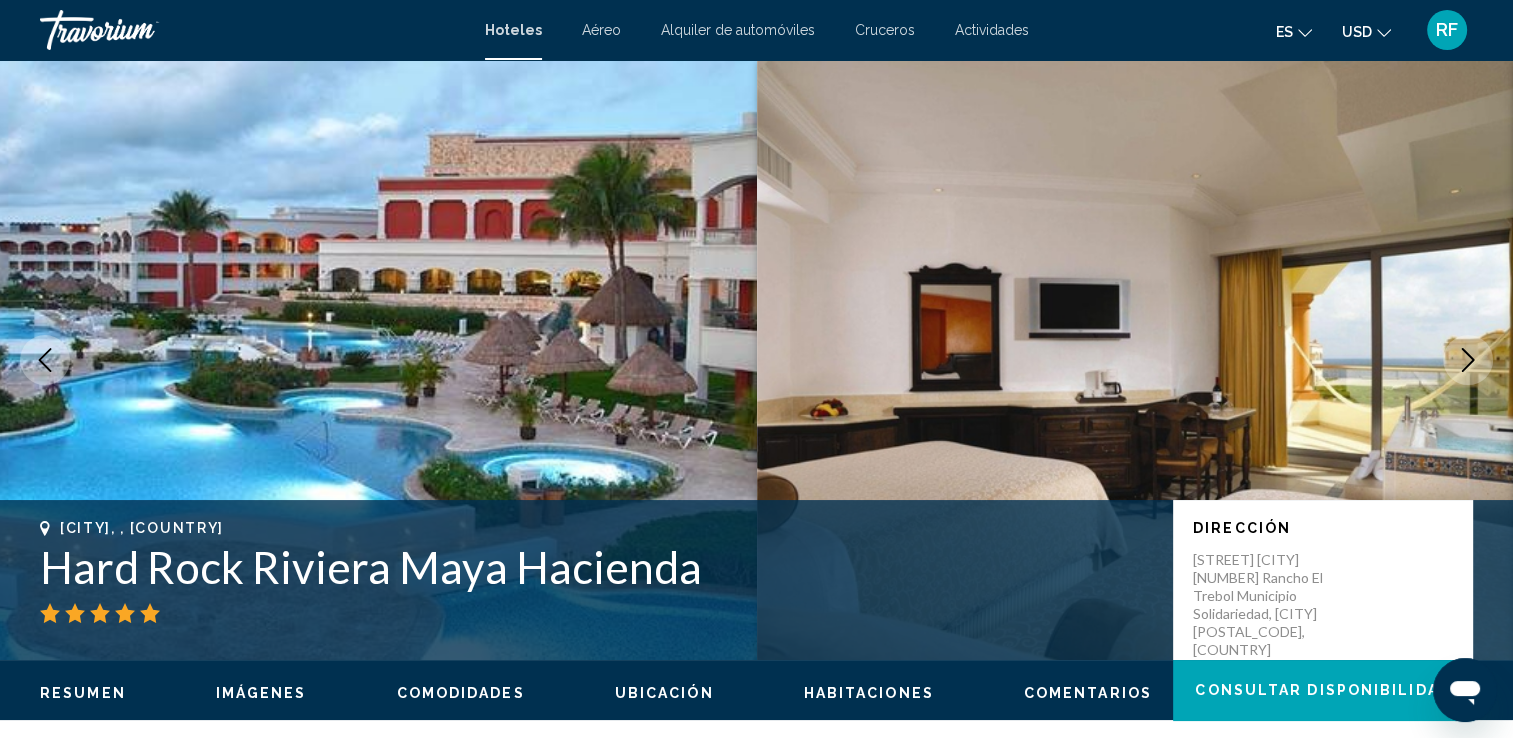 click 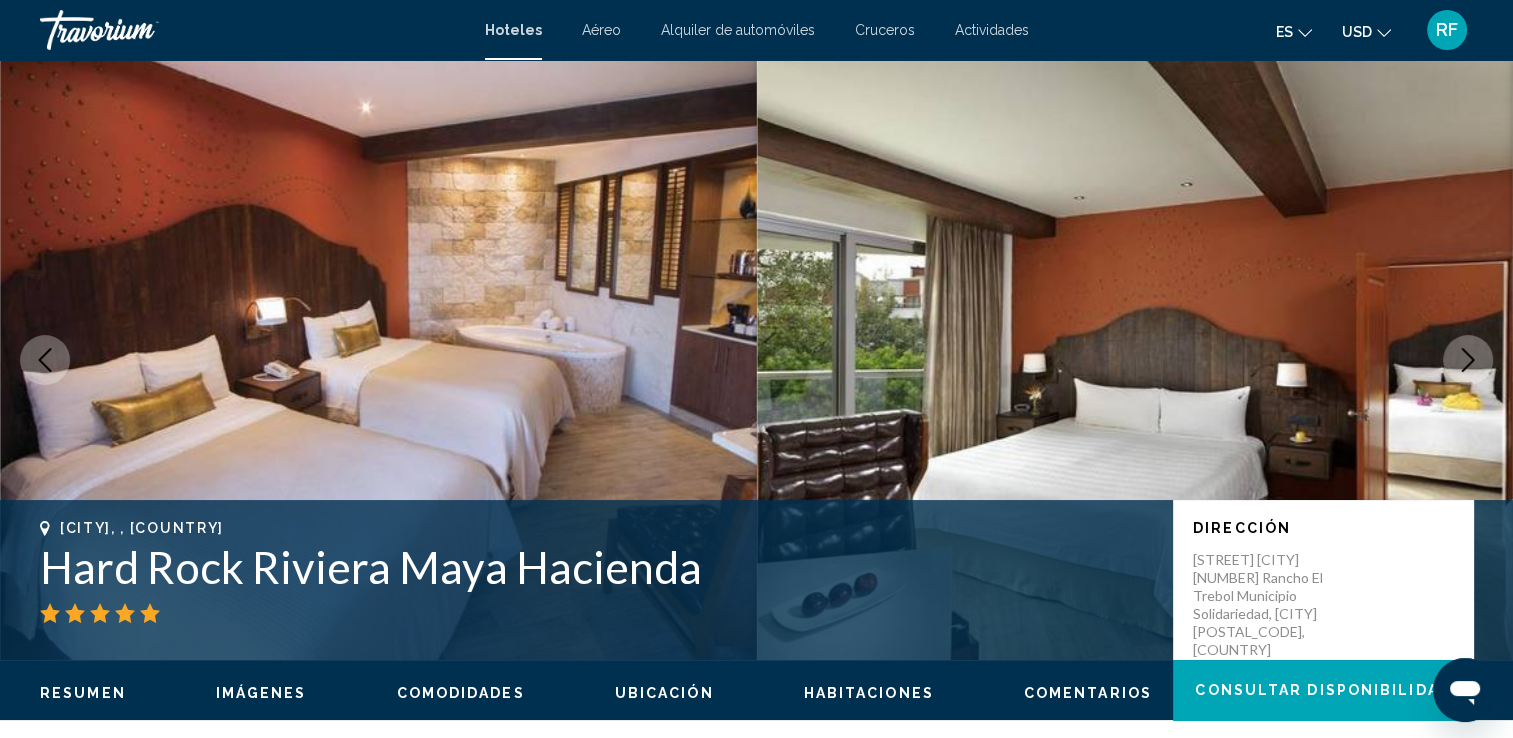 click 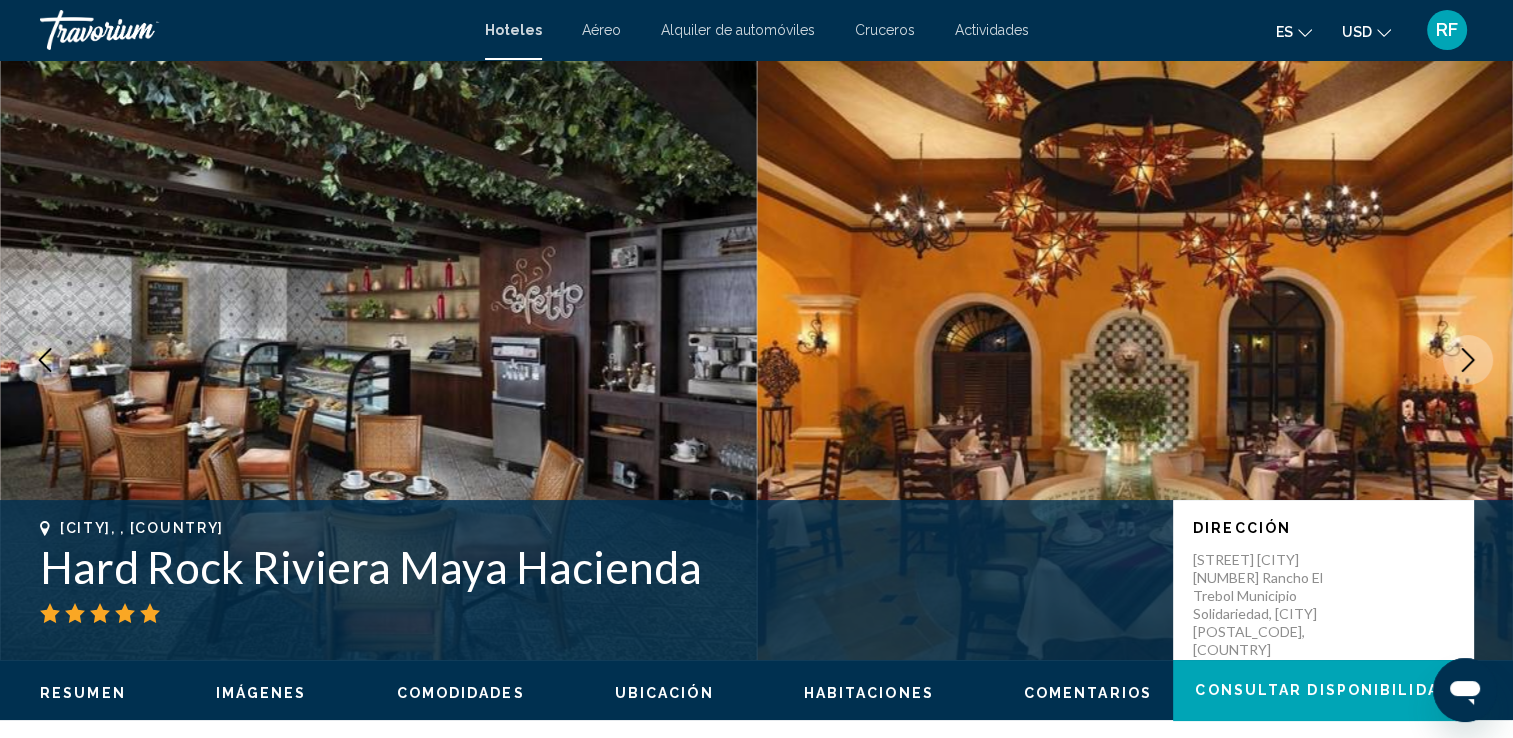 click 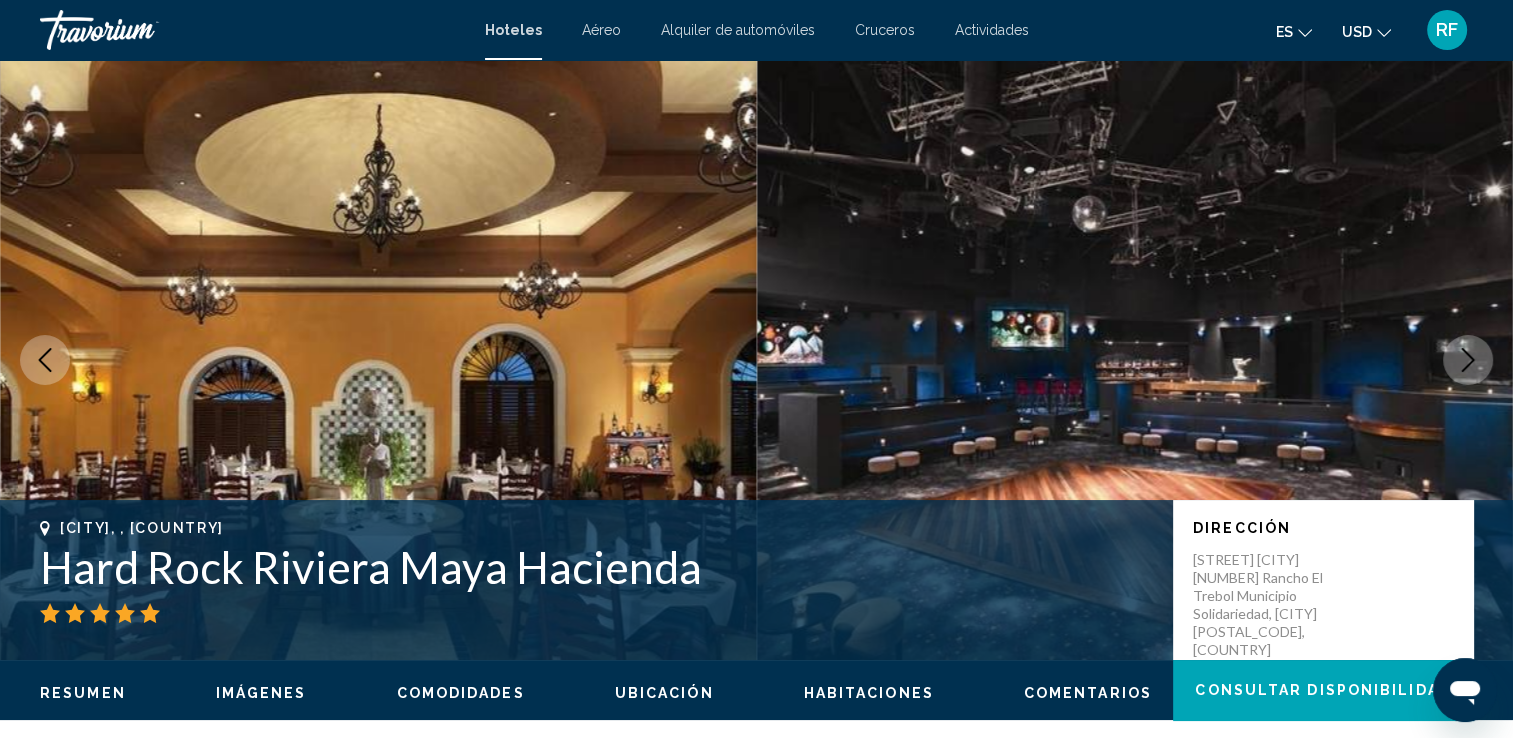 click 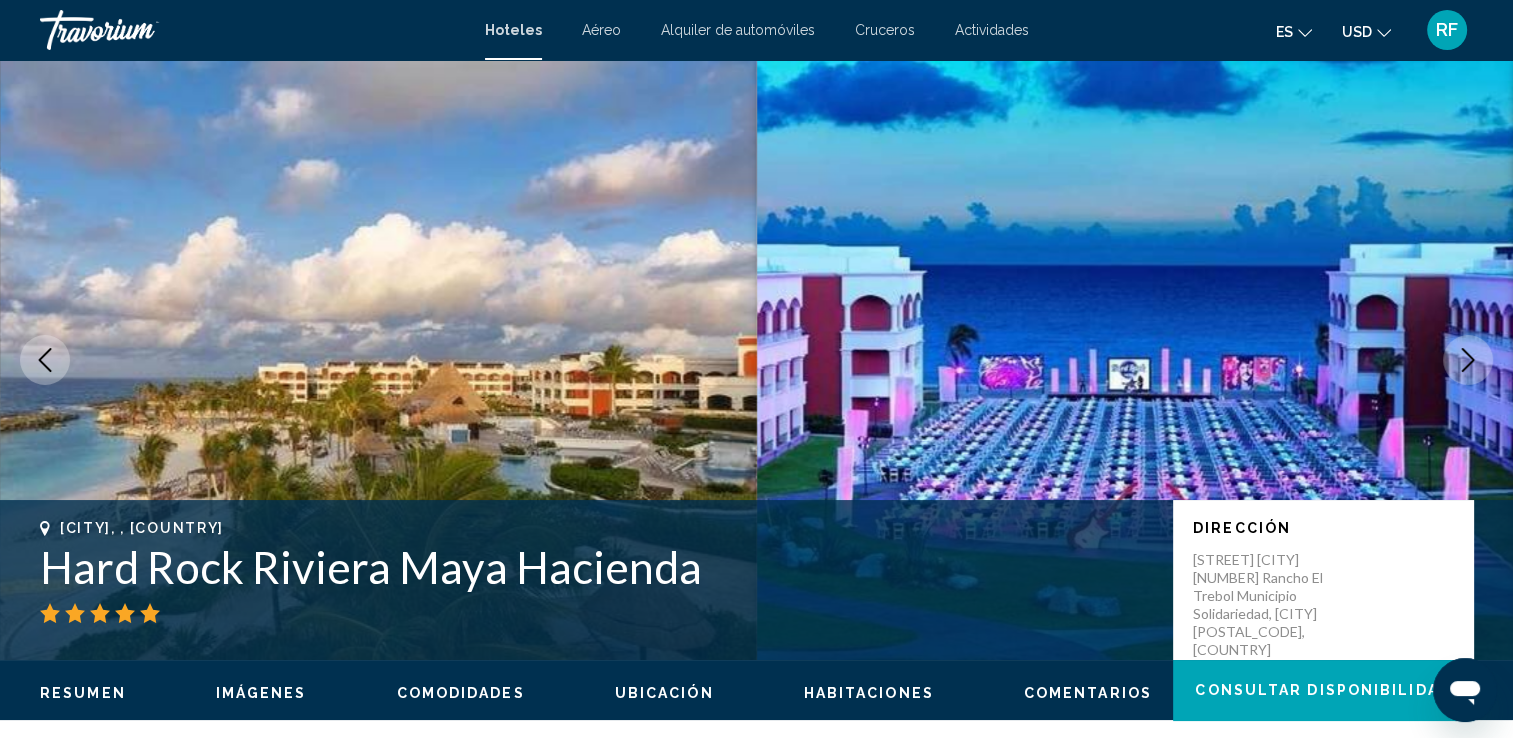 click 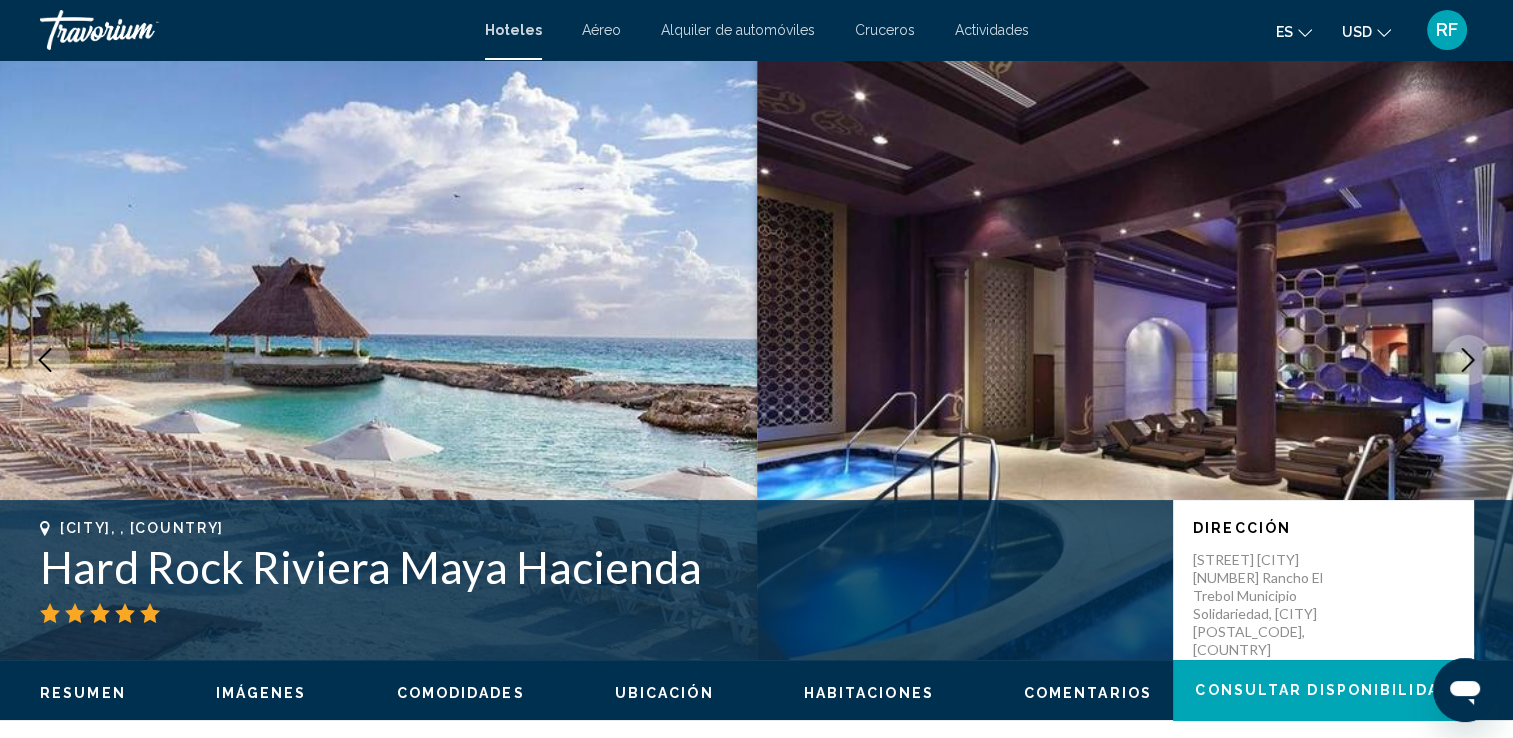 click 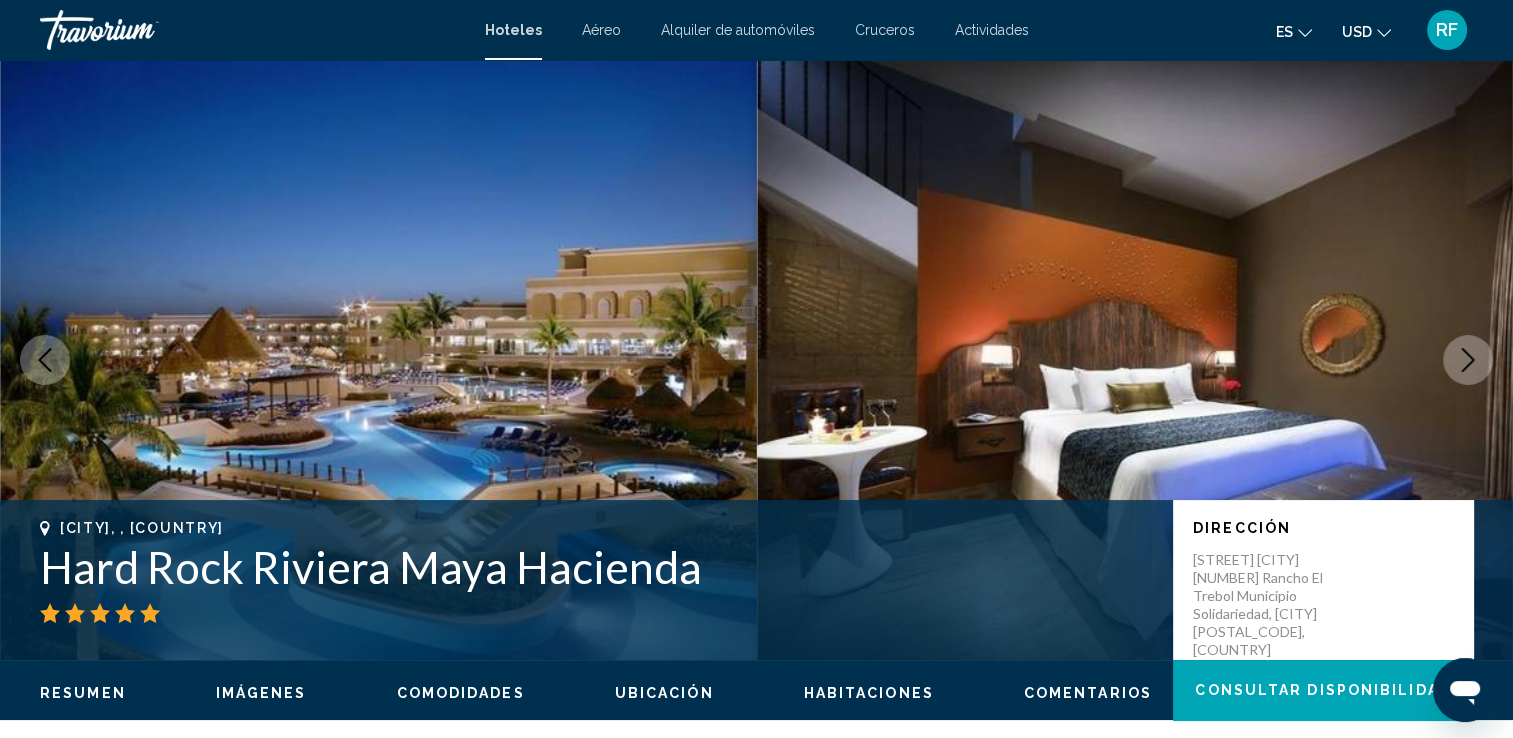 click 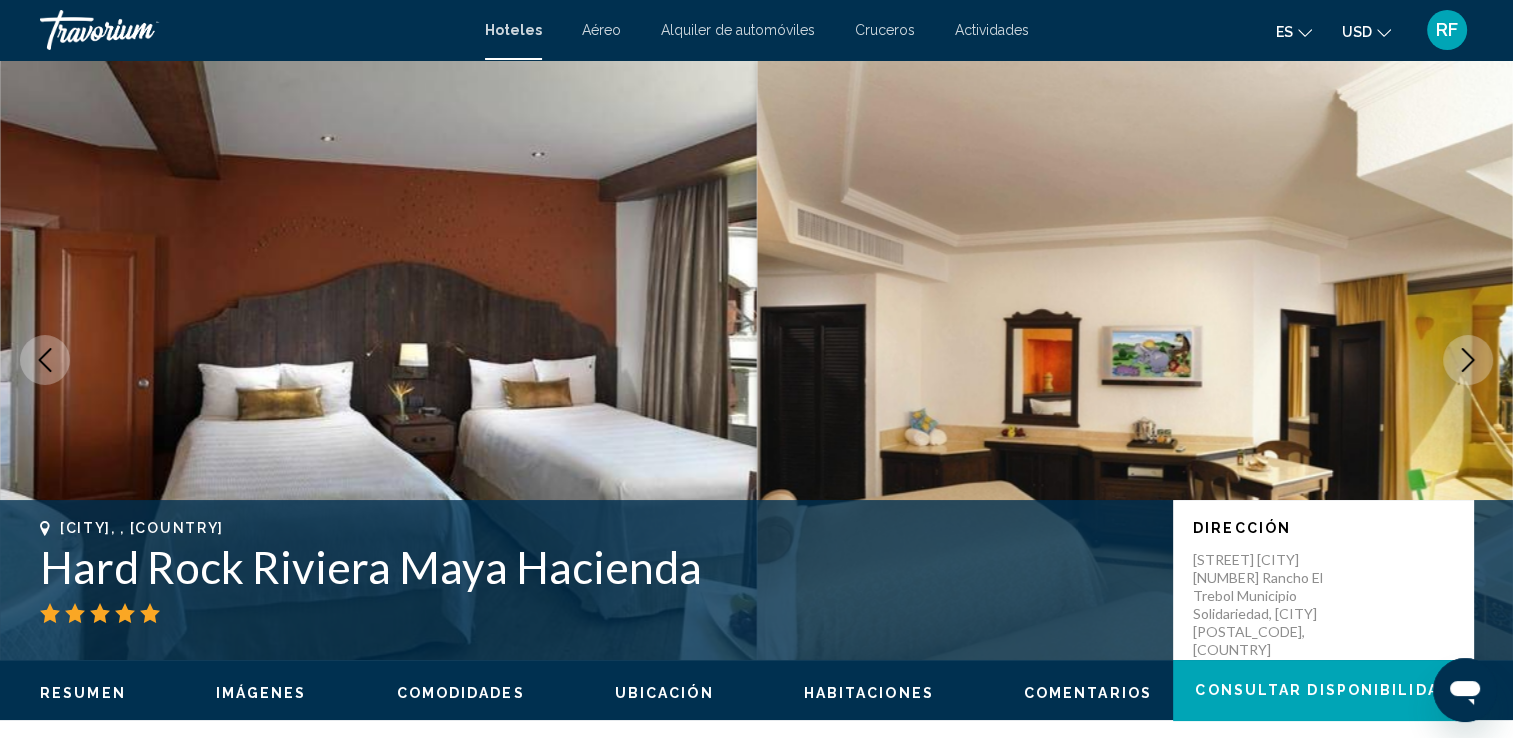 click on "Habitaciones" at bounding box center (869, 693) 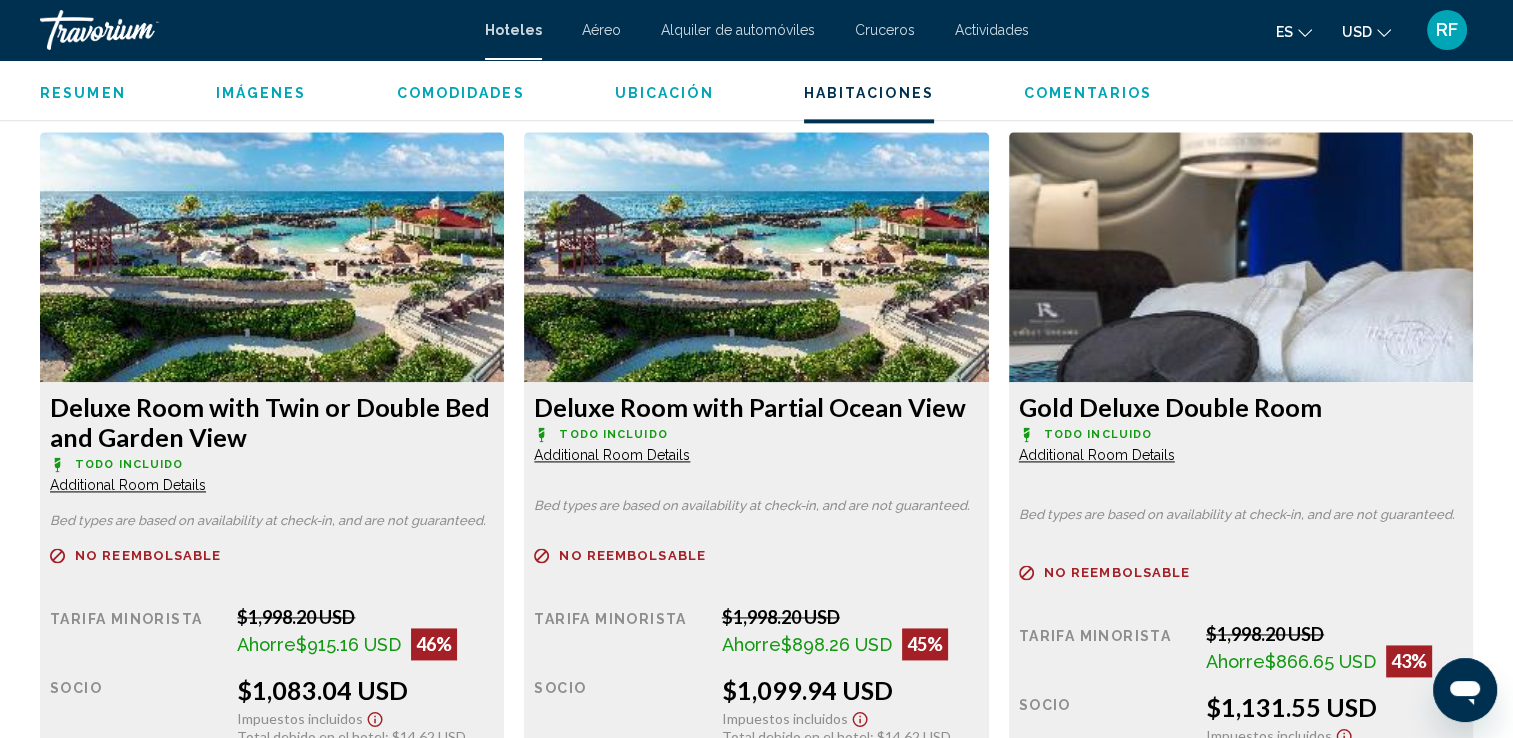 scroll, scrollTop: 2531, scrollLeft: 0, axis: vertical 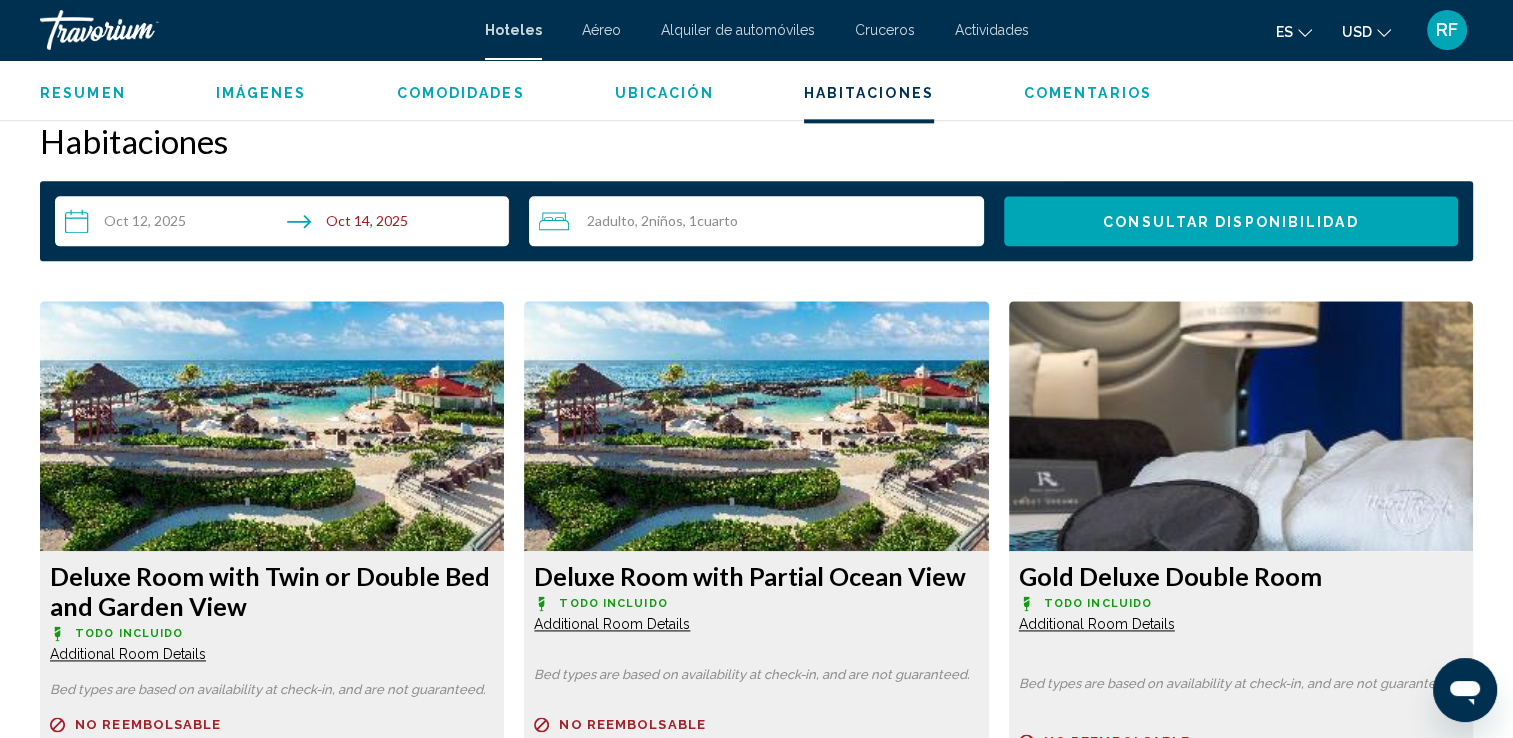 click on "**********" at bounding box center (286, 224) 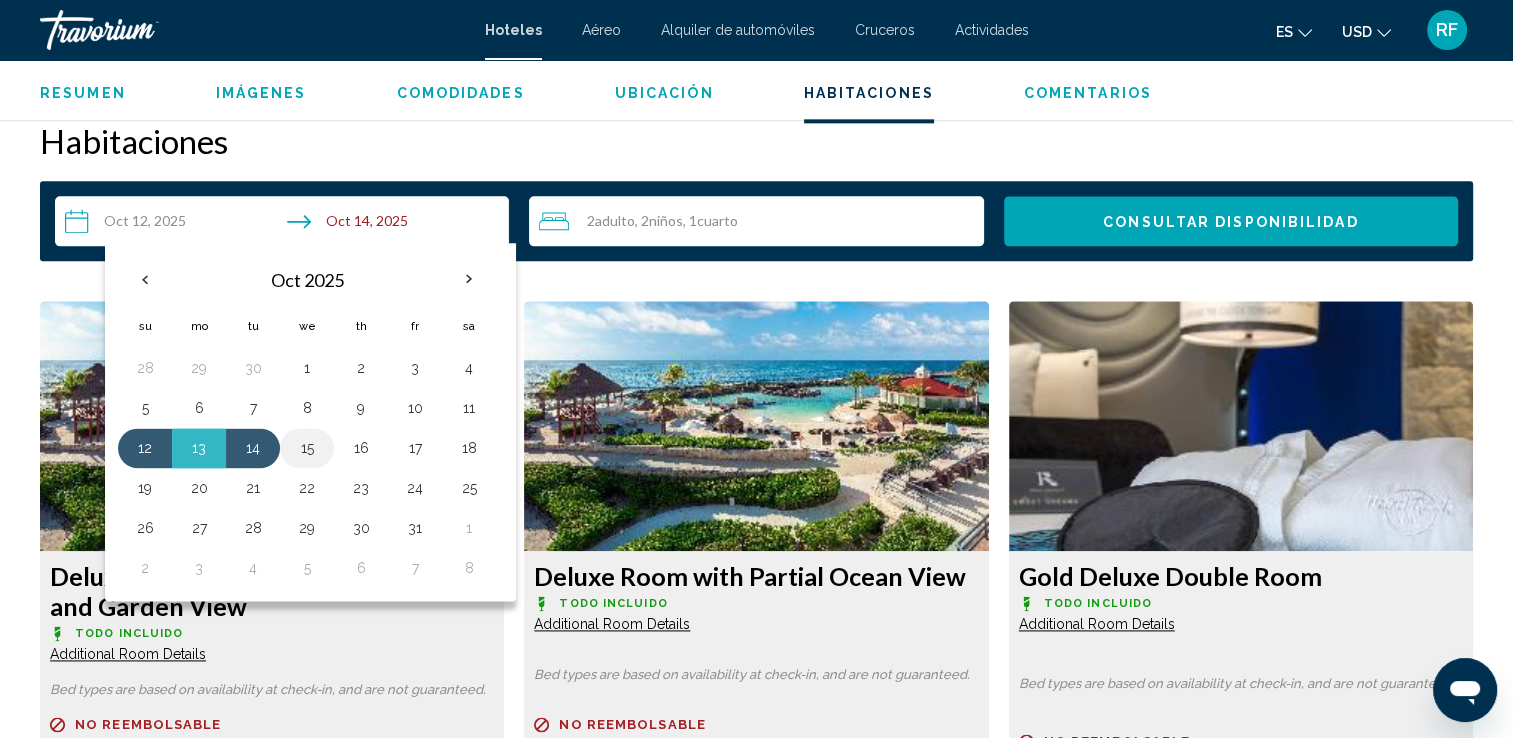 click on "15" at bounding box center [307, 448] 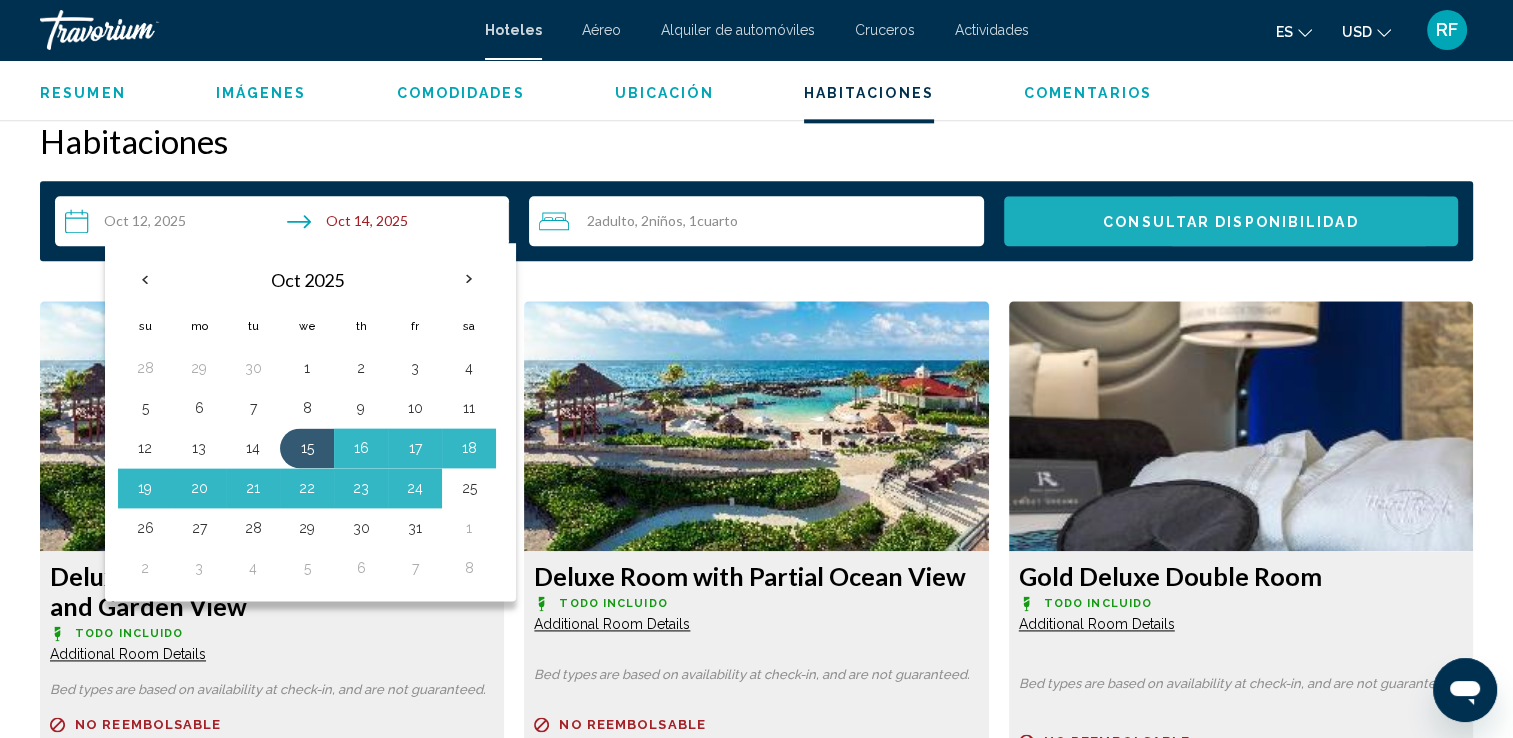 click on "Consultar disponibilidad" at bounding box center [1230, 222] 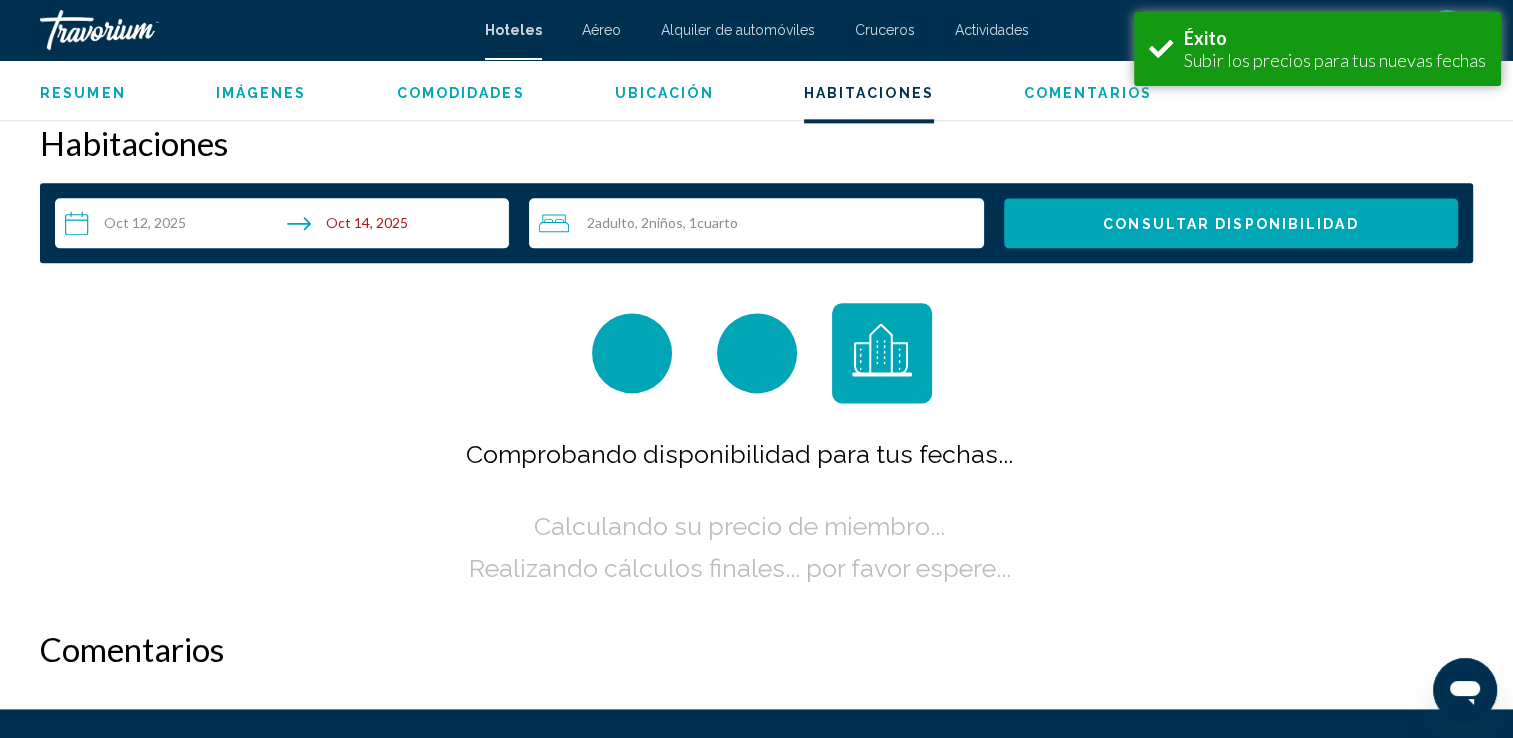 scroll, scrollTop: 2531, scrollLeft: 0, axis: vertical 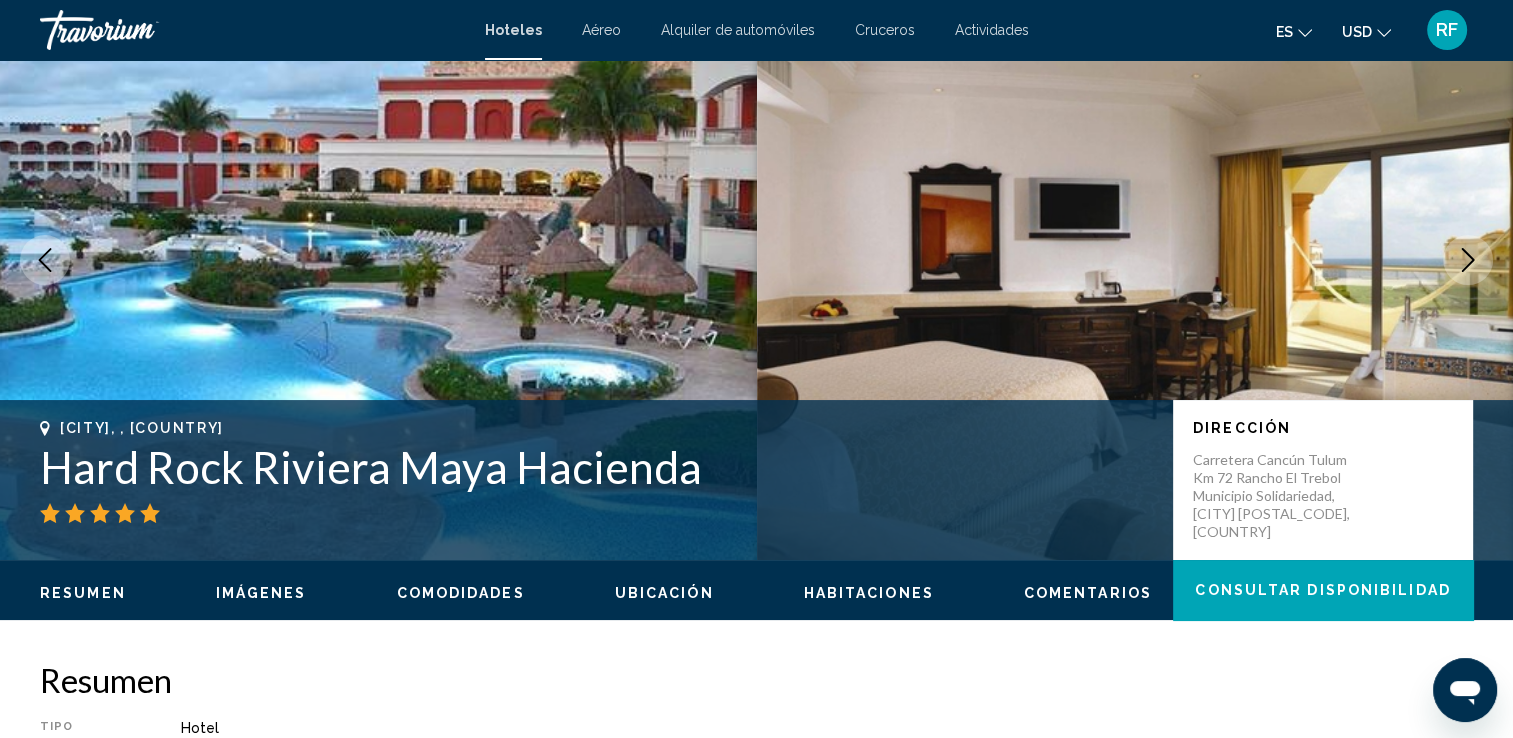 click on "Habitaciones" at bounding box center [869, 593] 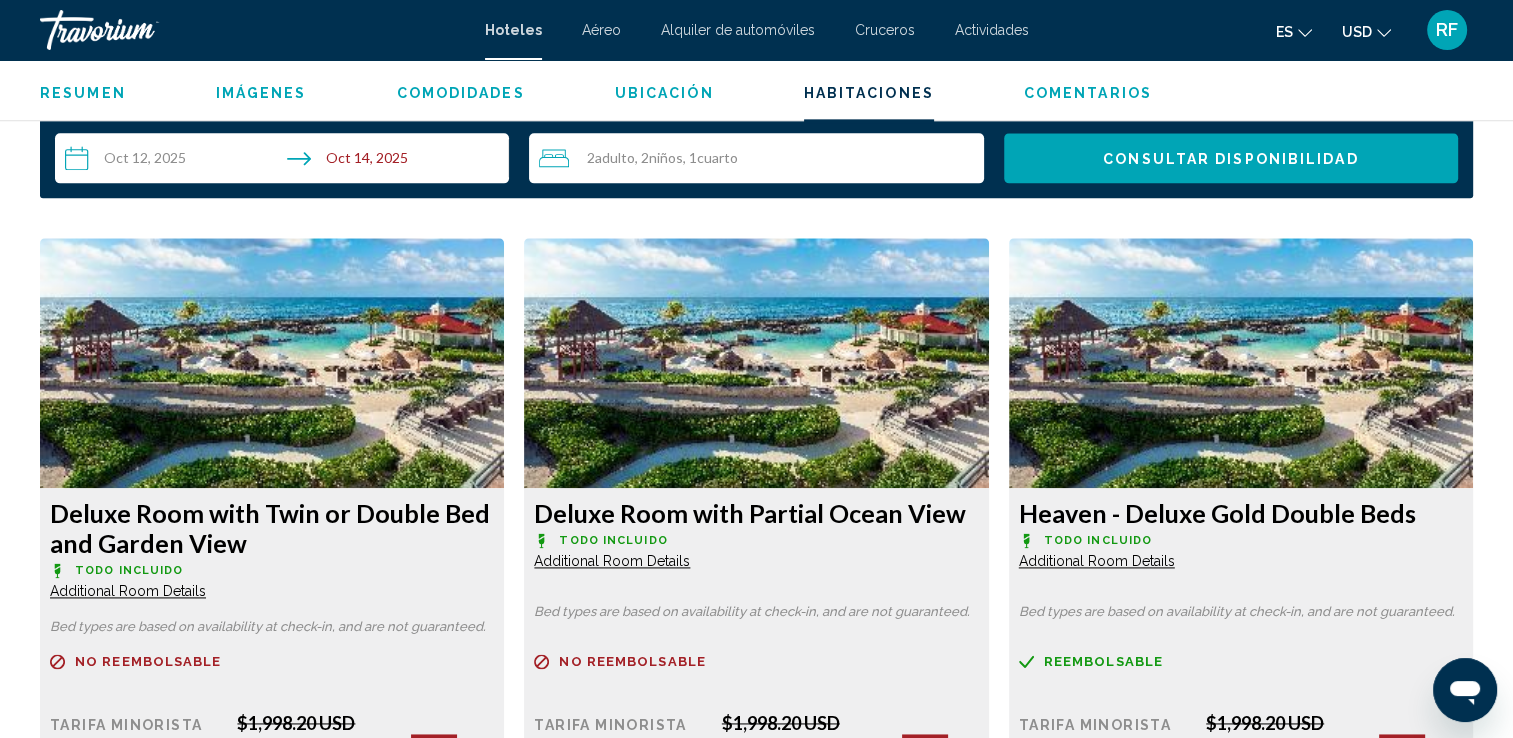 scroll, scrollTop: 2631, scrollLeft: 0, axis: vertical 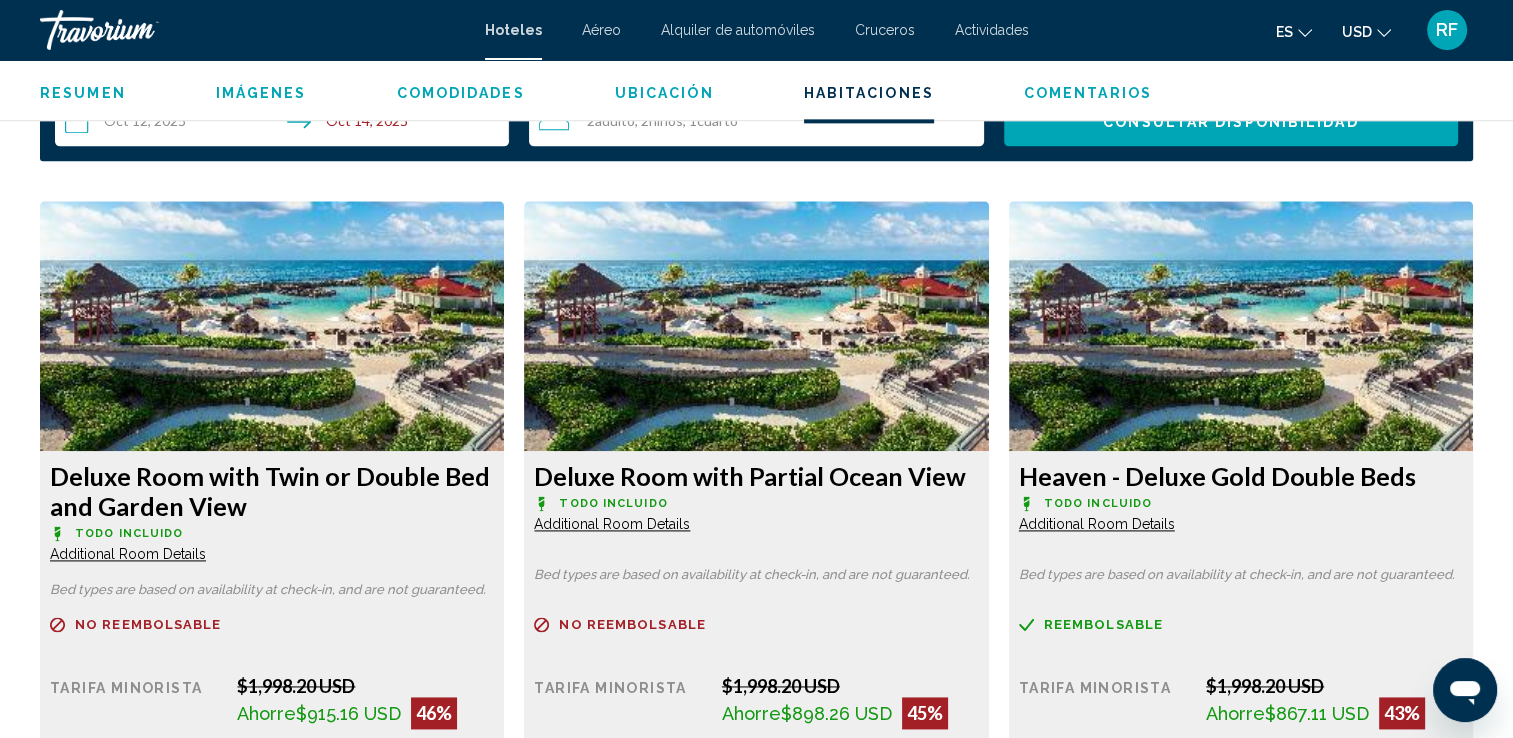 click at bounding box center [272, 326] 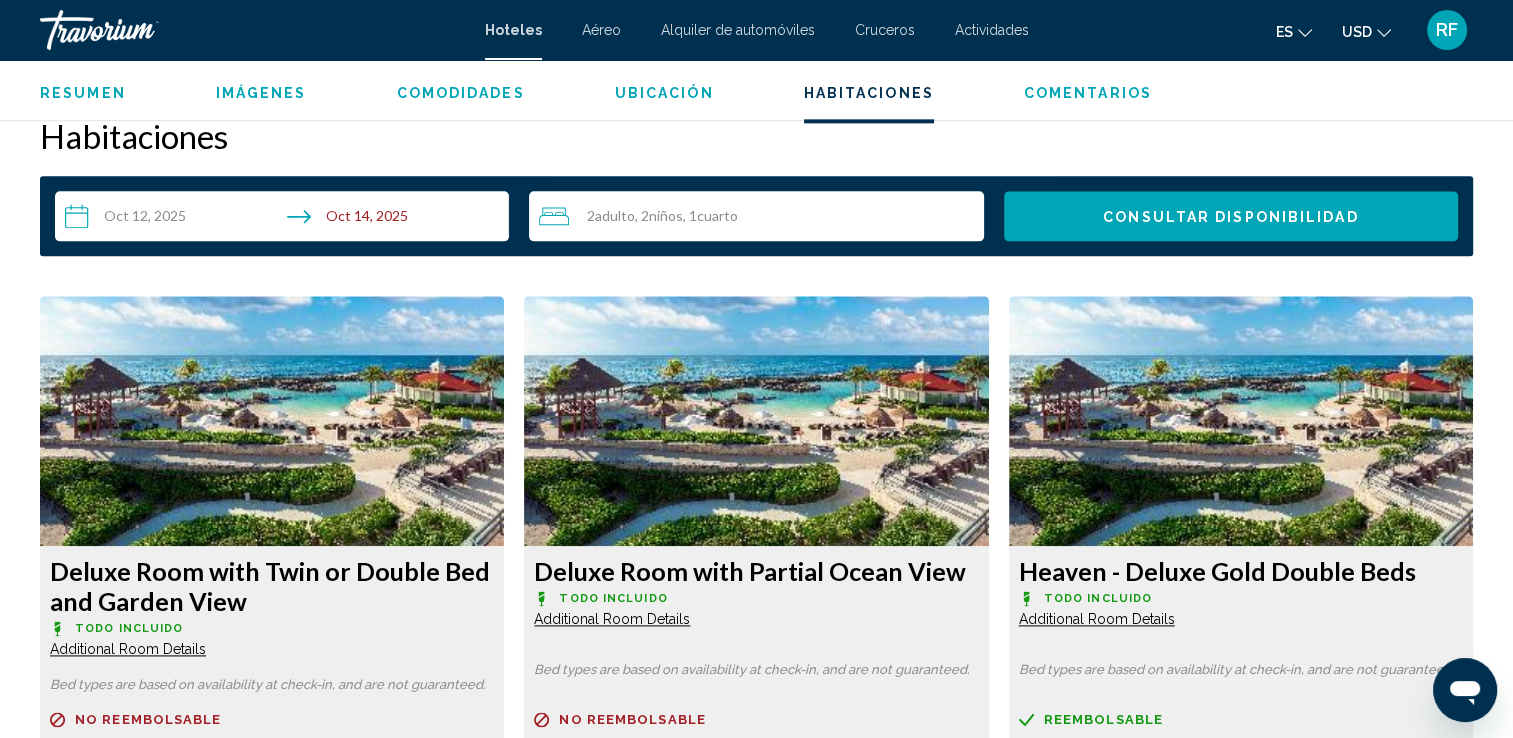 scroll, scrollTop: 2531, scrollLeft: 0, axis: vertical 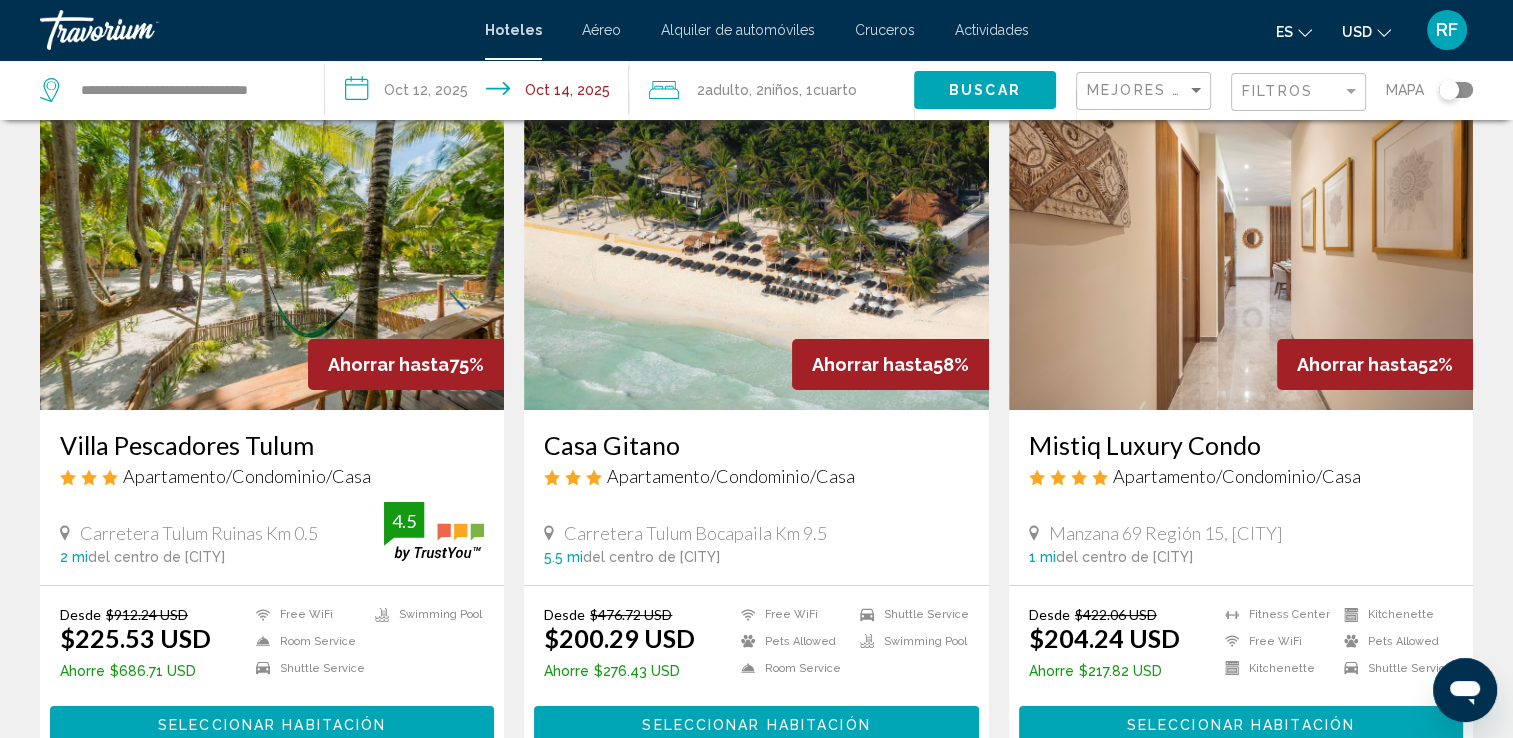 click on "**********" at bounding box center [481, 93] 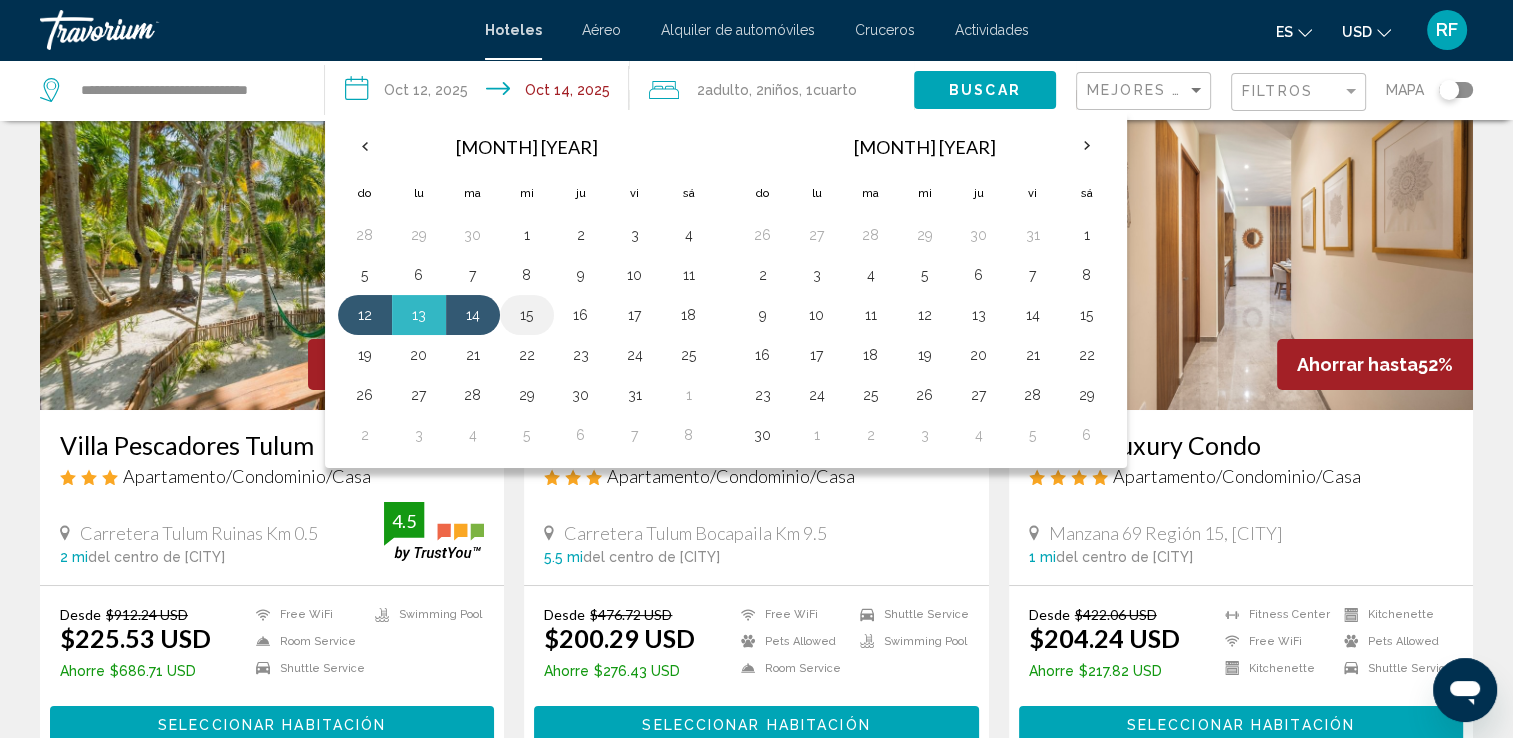 click on "15" at bounding box center (527, 315) 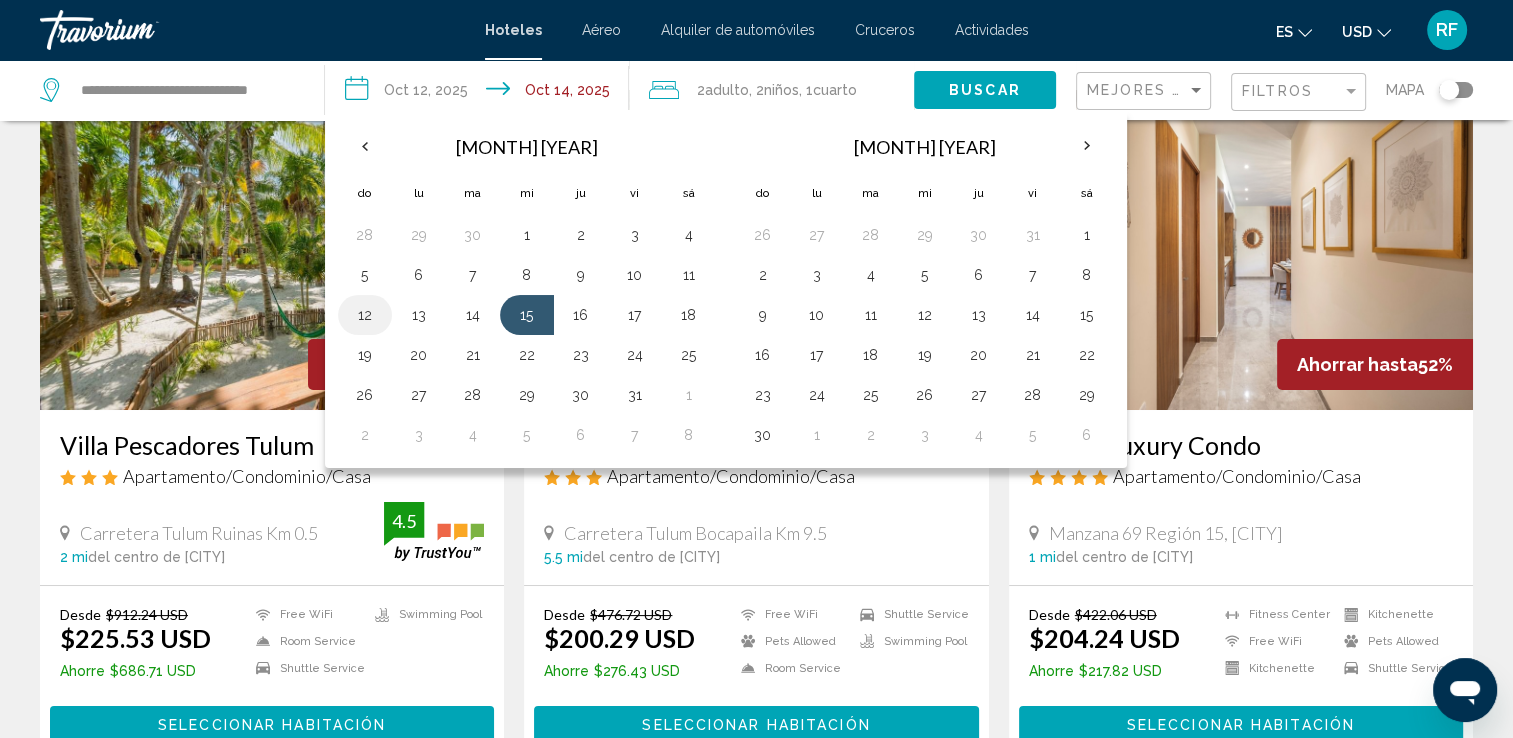 click on "12" at bounding box center [365, 315] 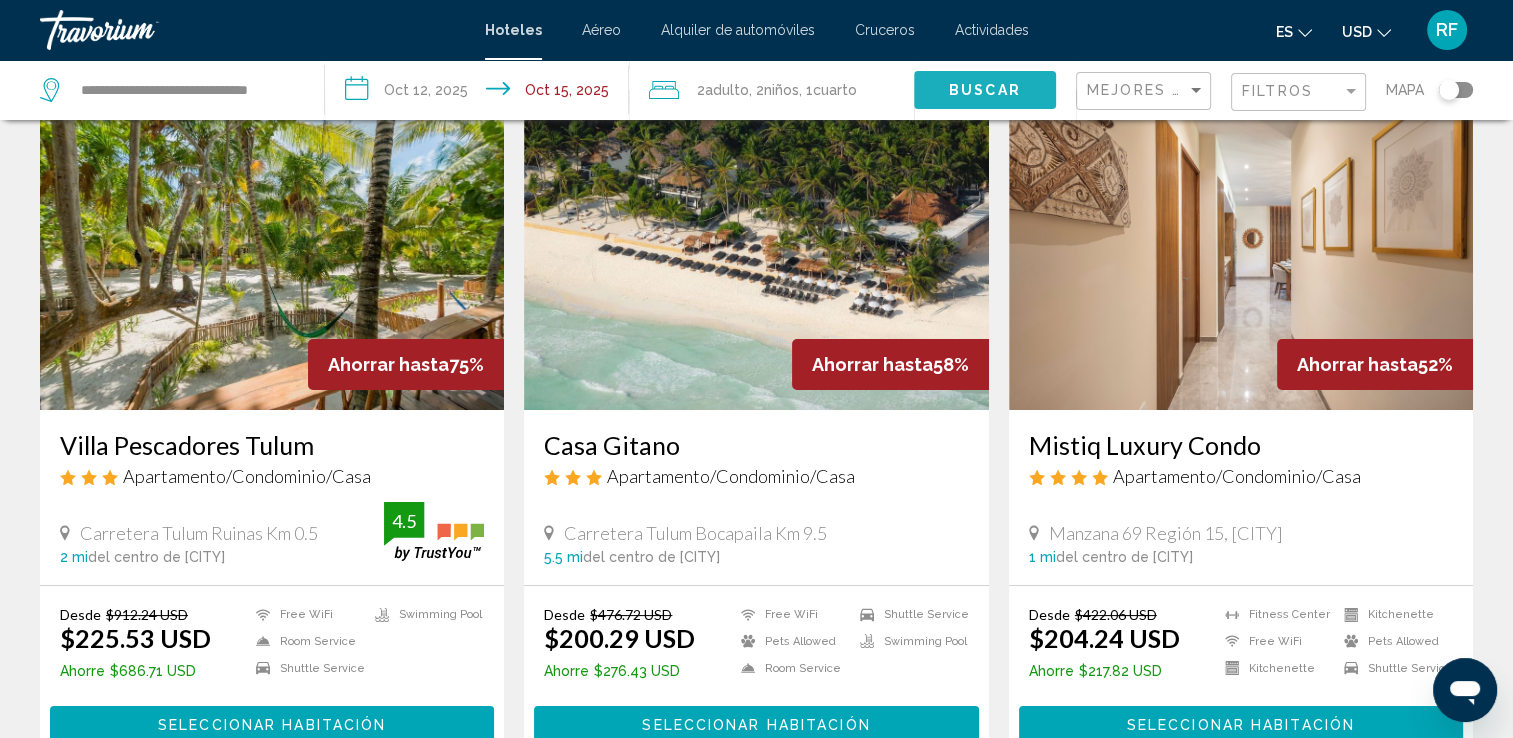 click on "Buscar" 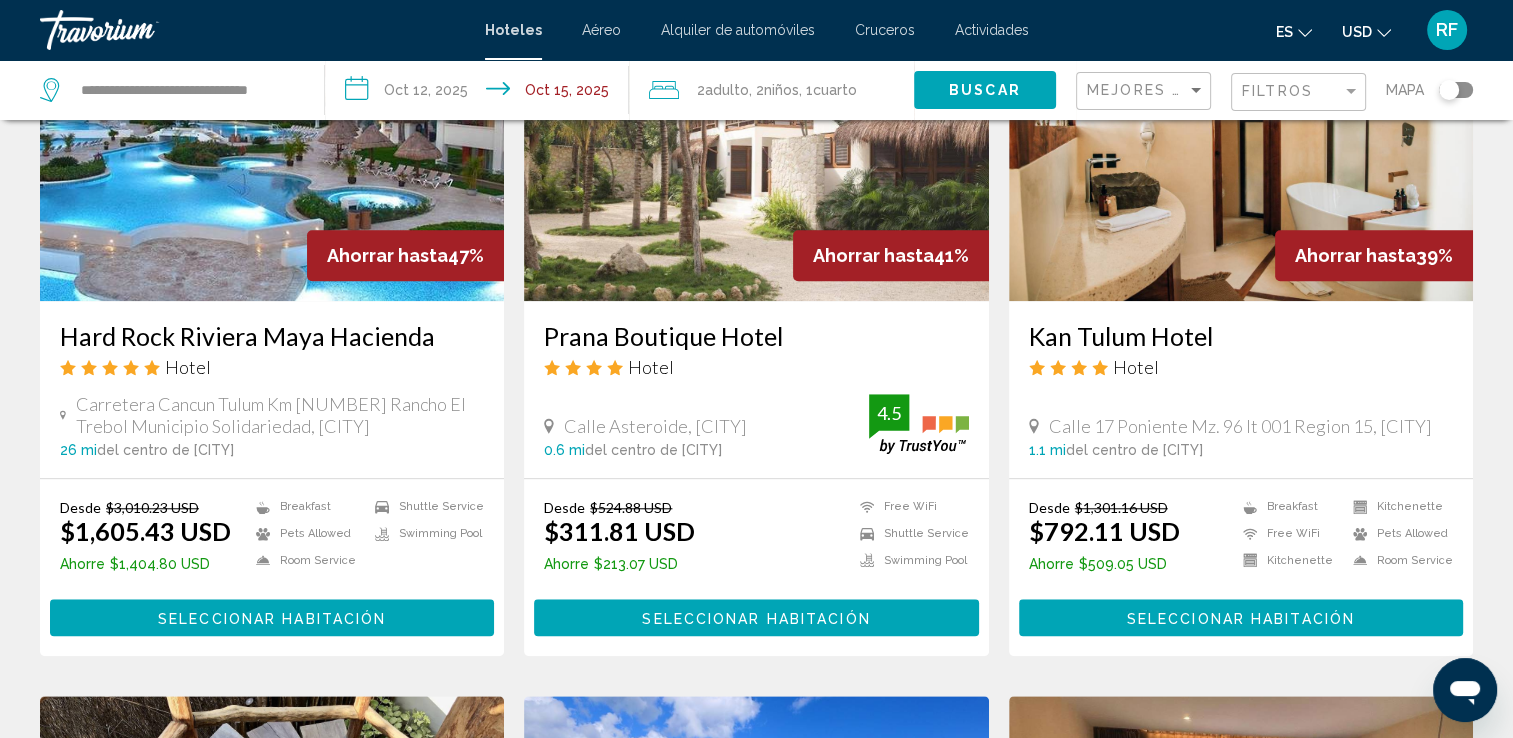 scroll, scrollTop: 1700, scrollLeft: 0, axis: vertical 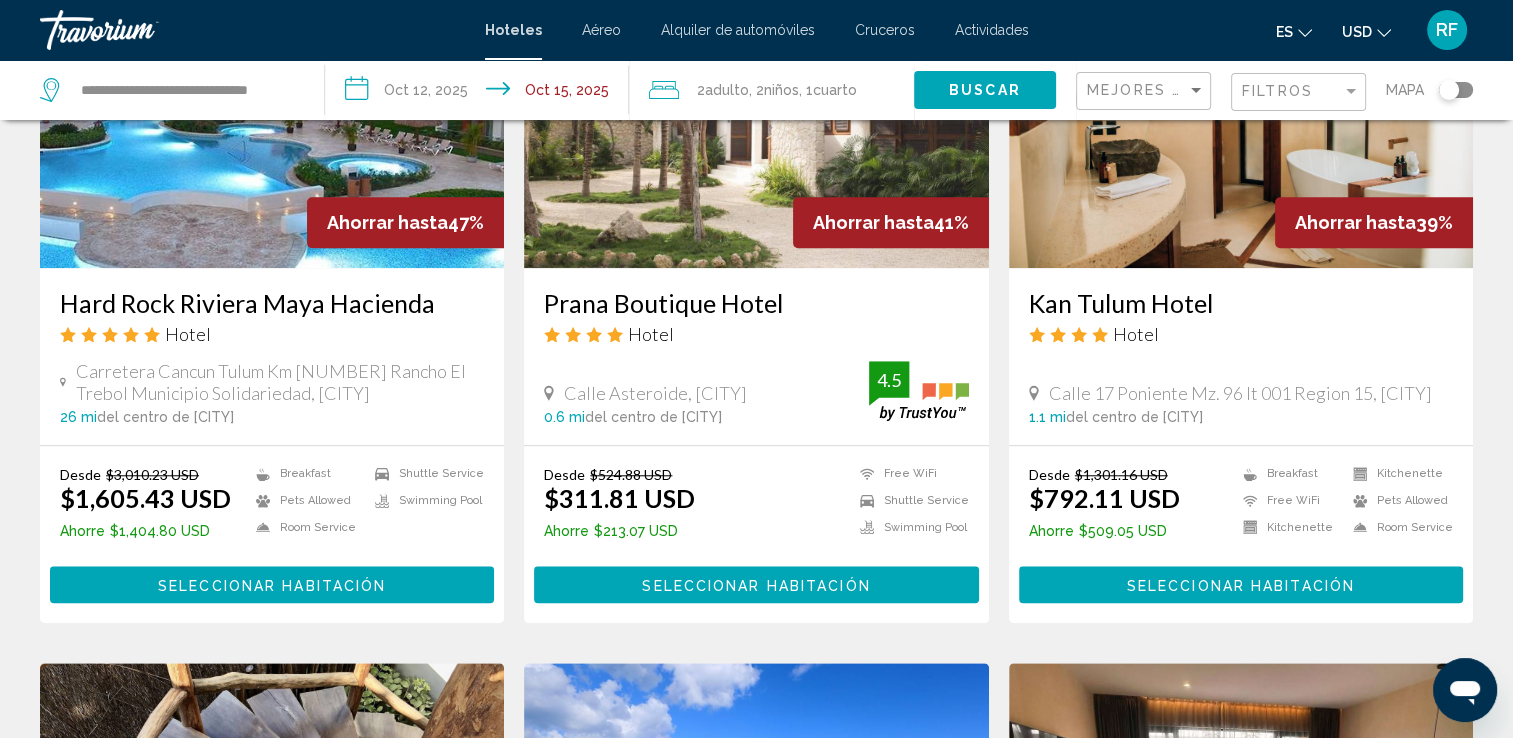 click at bounding box center [272, 108] 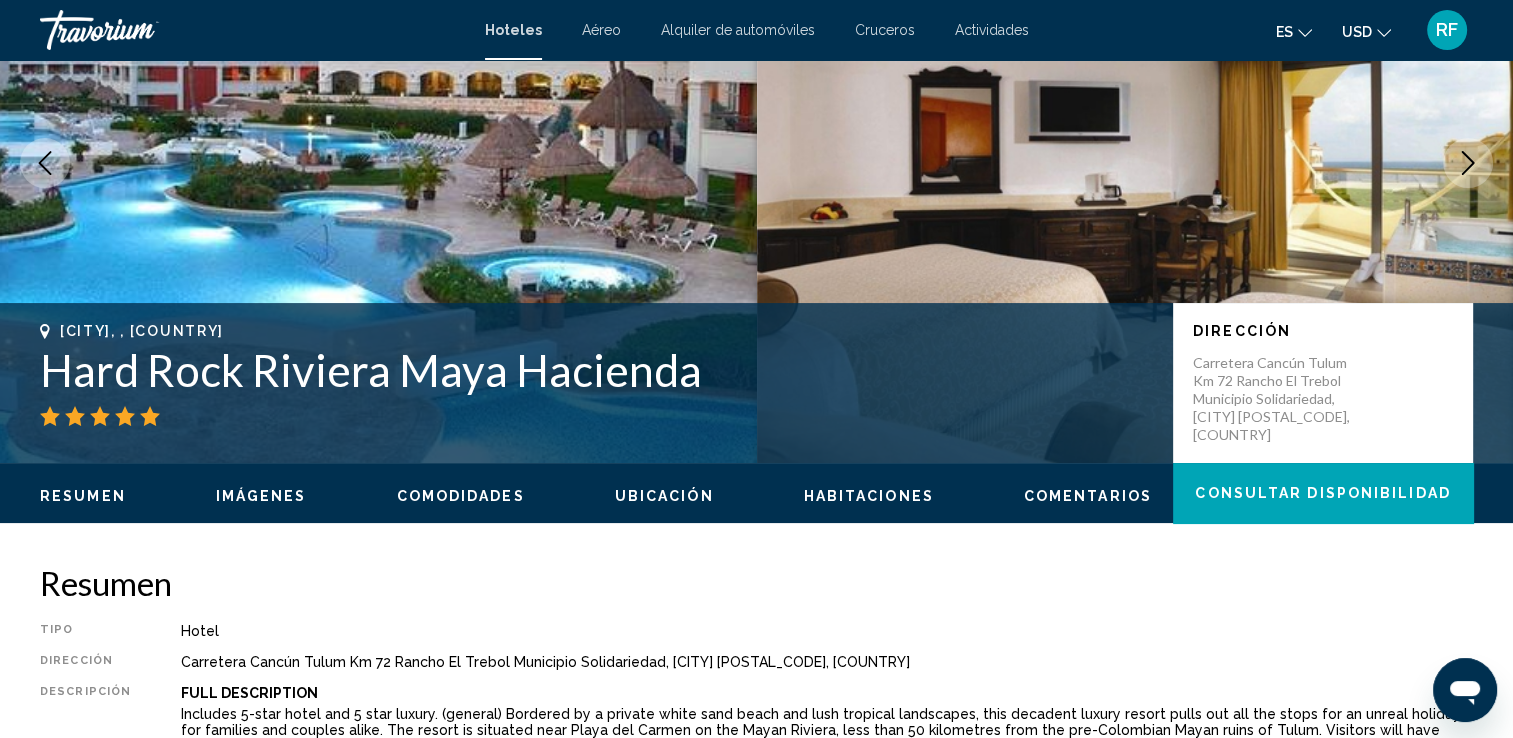 scroll, scrollTop: 300, scrollLeft: 0, axis: vertical 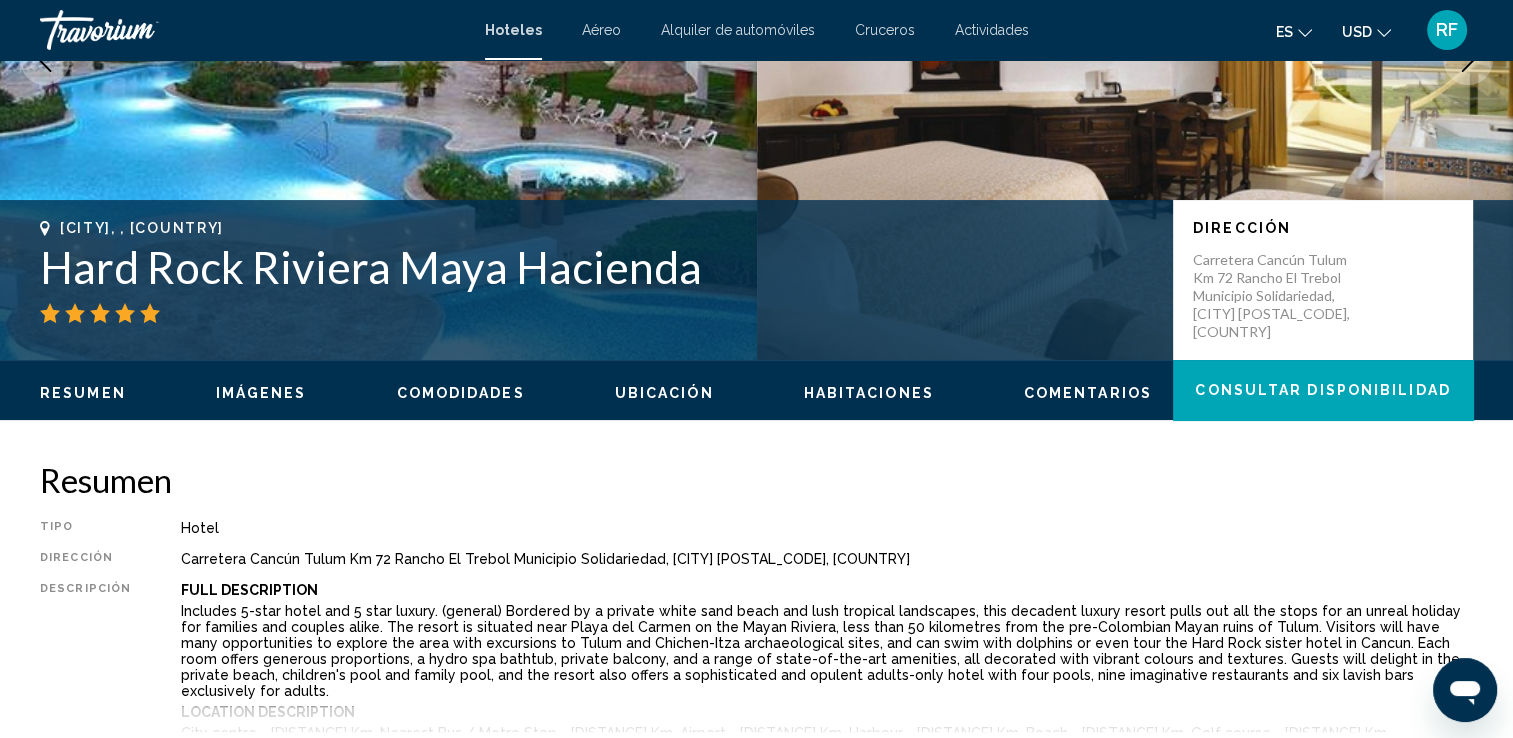 click on "Habitaciones" at bounding box center (869, 393) 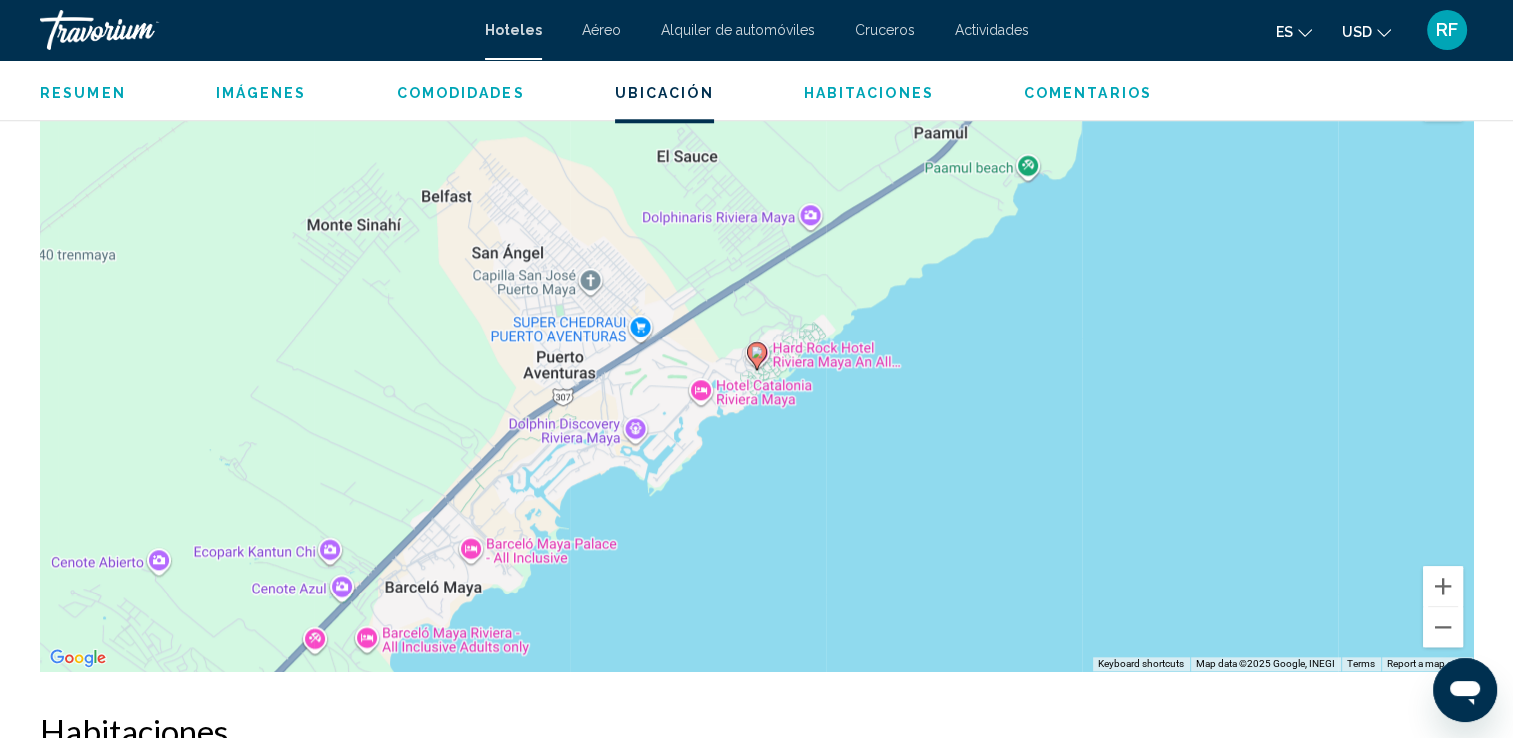 scroll, scrollTop: 1931, scrollLeft: 0, axis: vertical 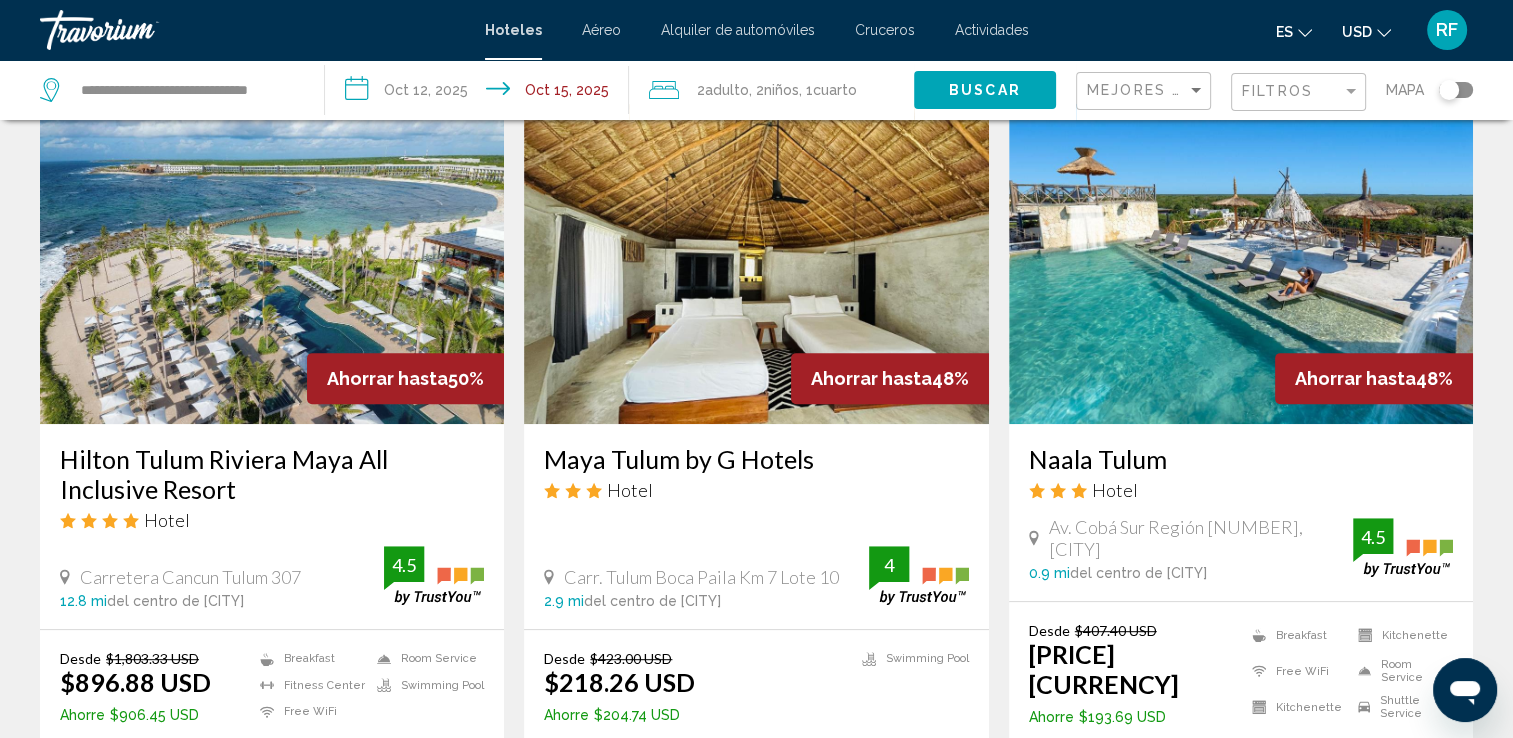 click at bounding box center (272, 264) 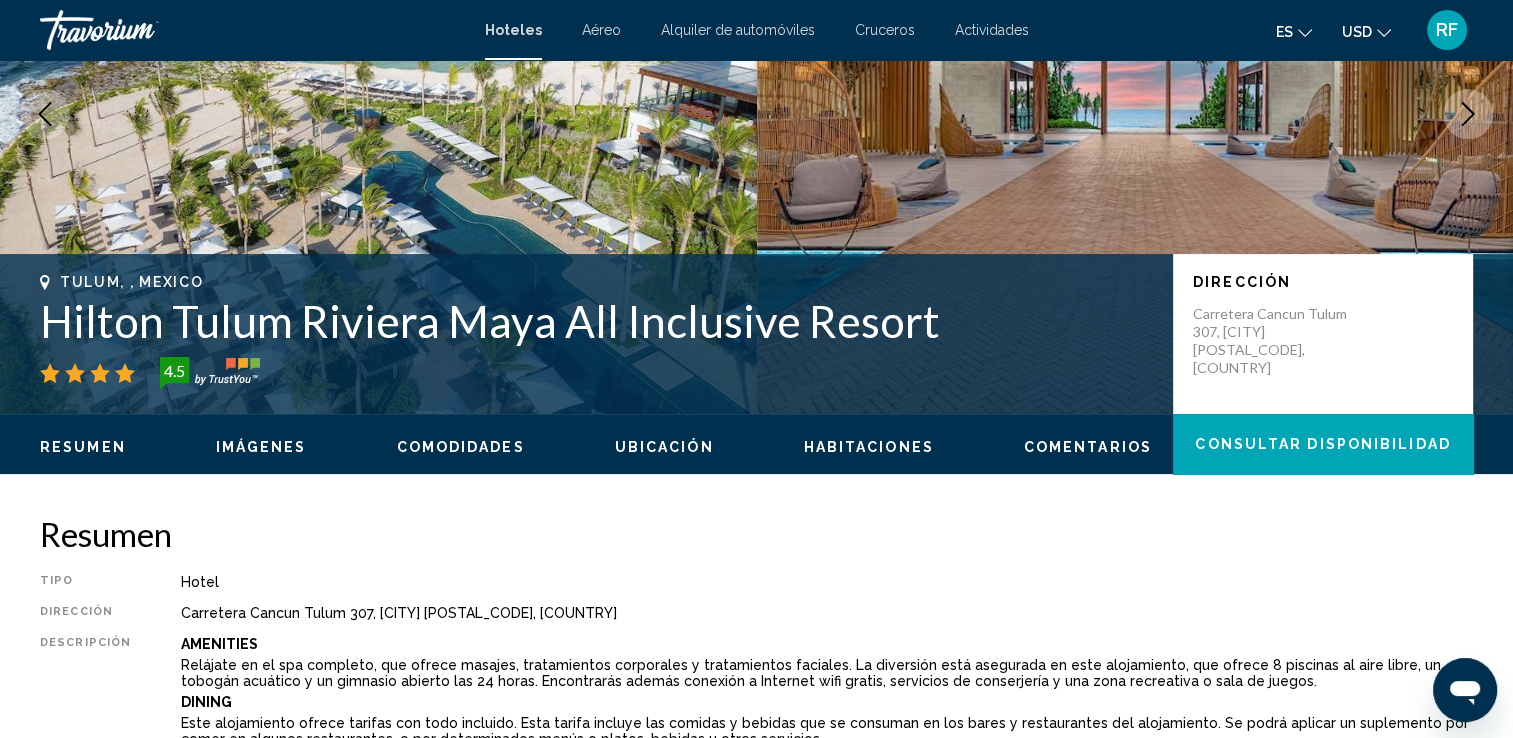 scroll, scrollTop: 200, scrollLeft: 0, axis: vertical 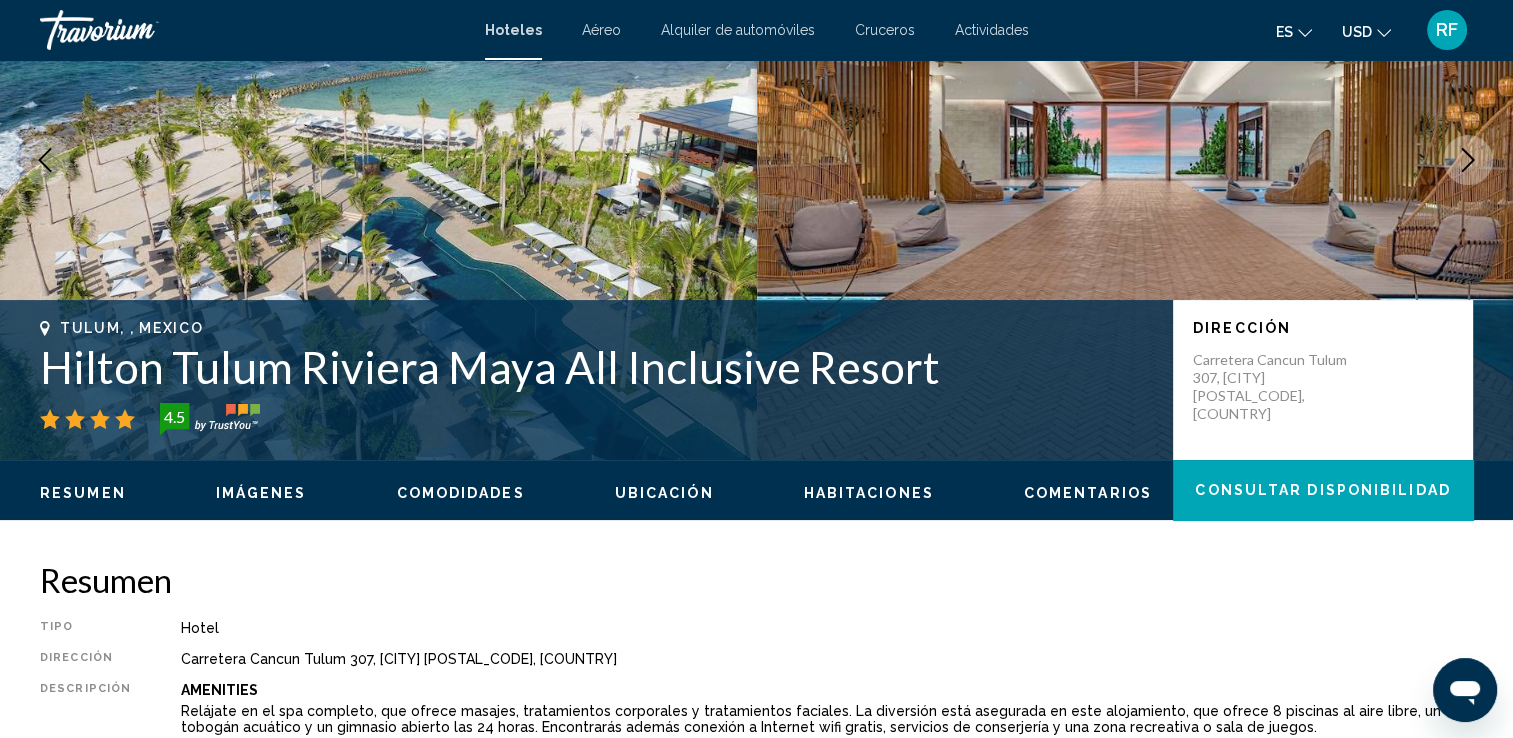 click on "Habitaciones" at bounding box center (869, 493) 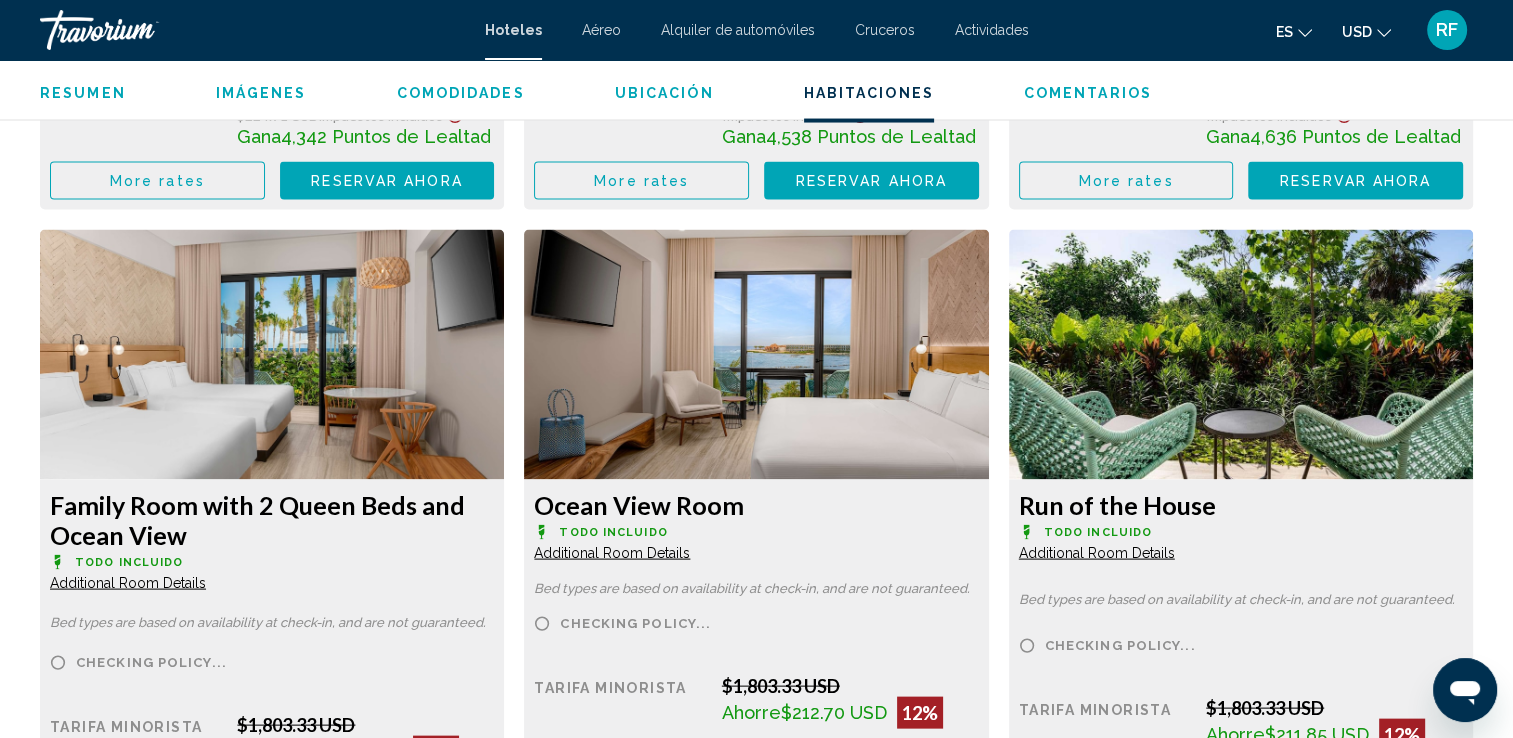 scroll, scrollTop: 3931, scrollLeft: 0, axis: vertical 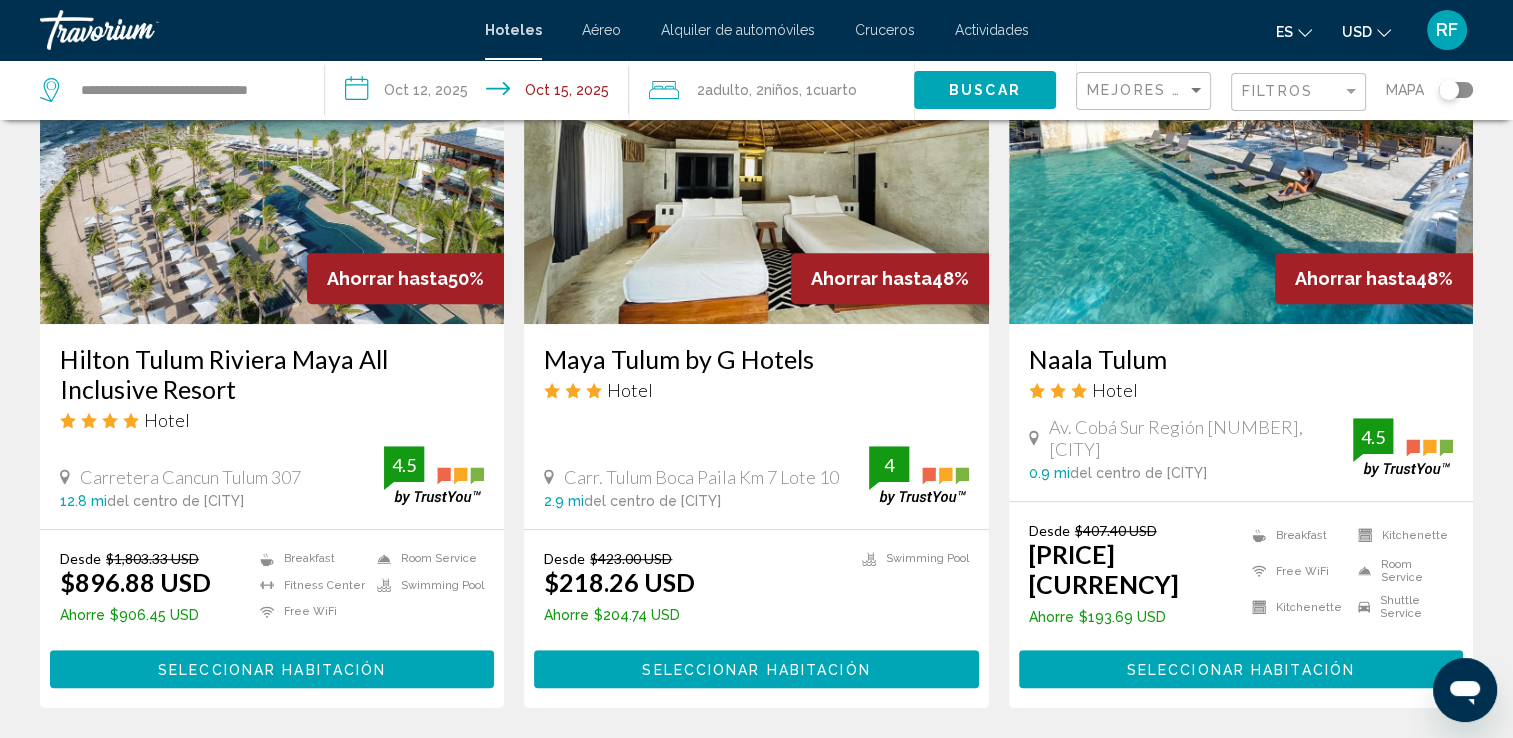click at bounding box center [272, 164] 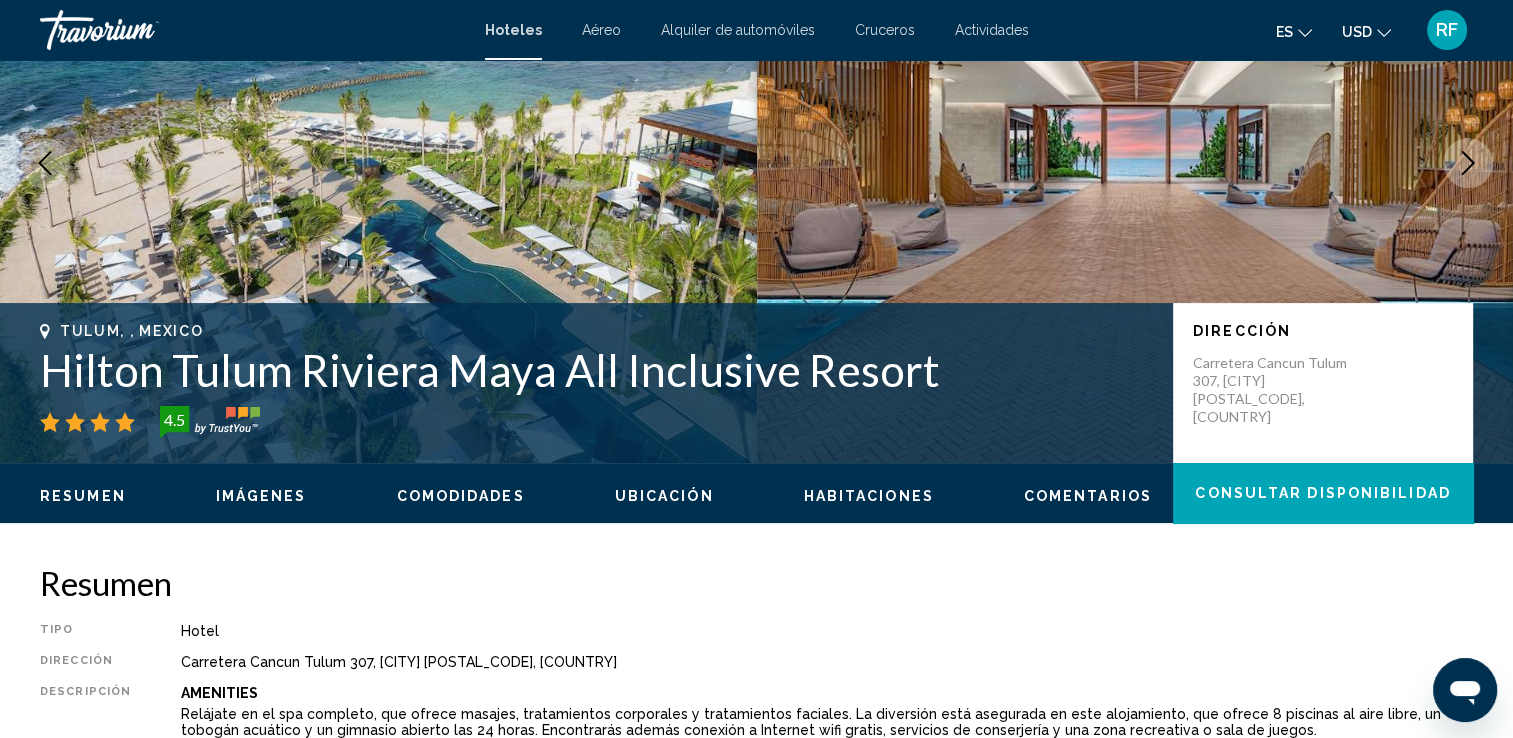 scroll, scrollTop: 200, scrollLeft: 0, axis: vertical 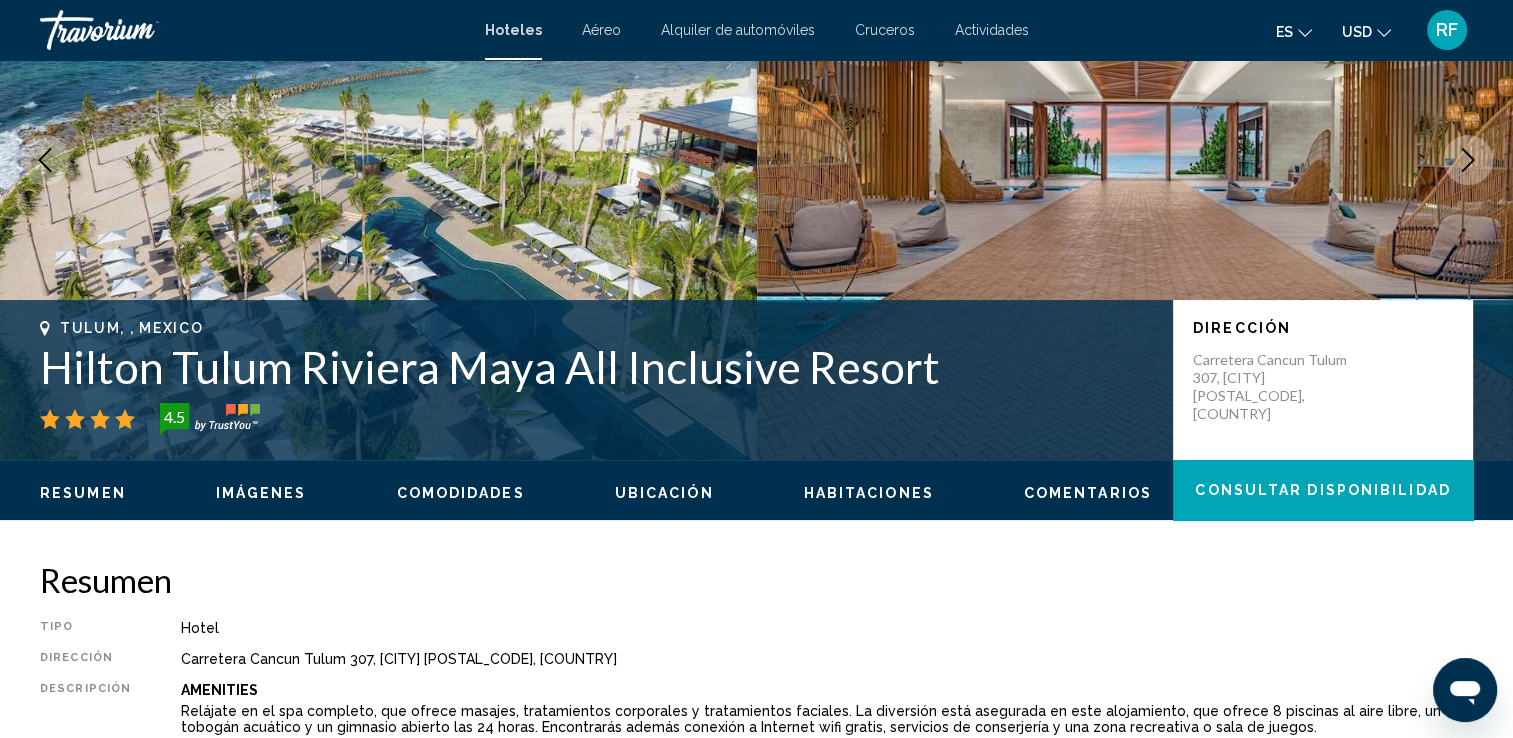 click on "Habitaciones" at bounding box center [869, 493] 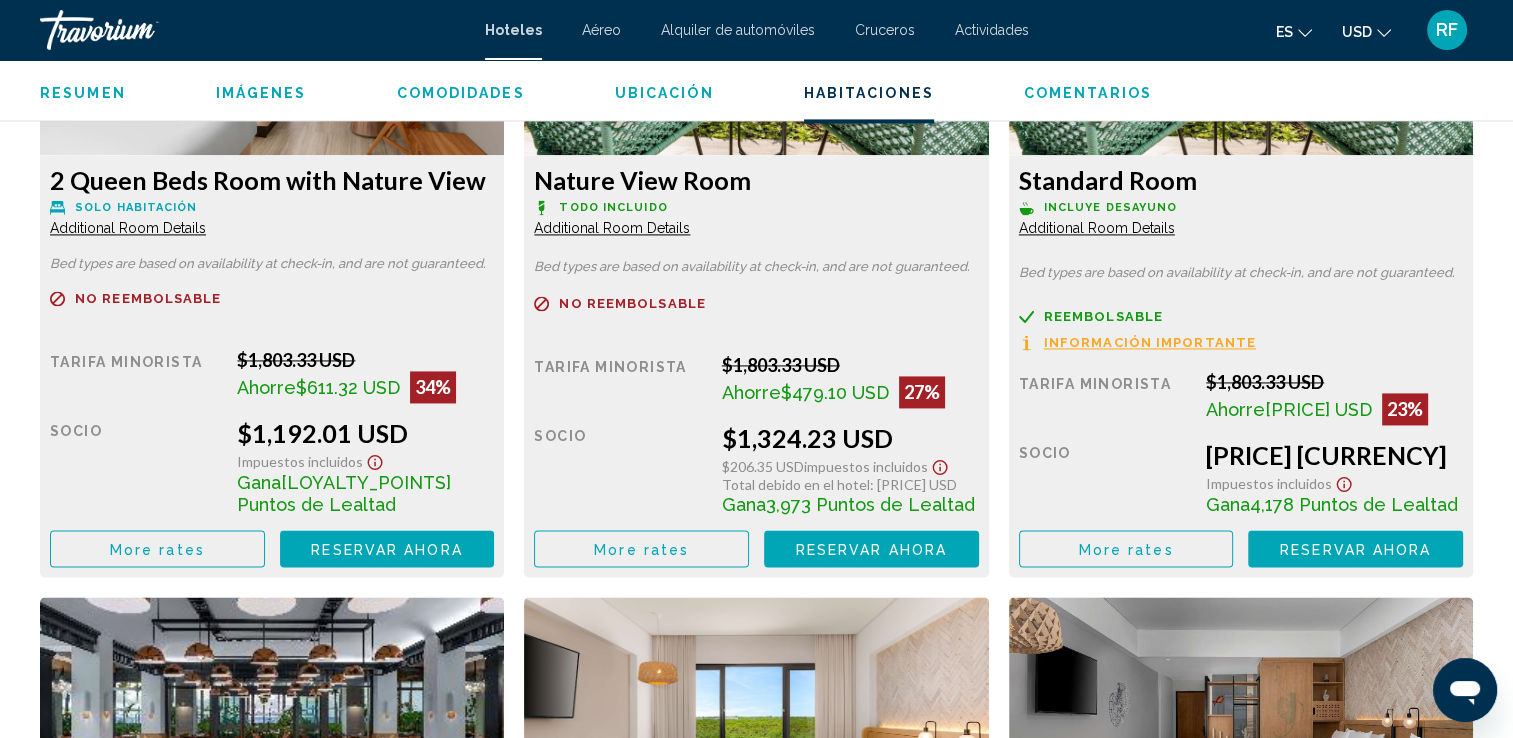 scroll, scrollTop: 2831, scrollLeft: 0, axis: vertical 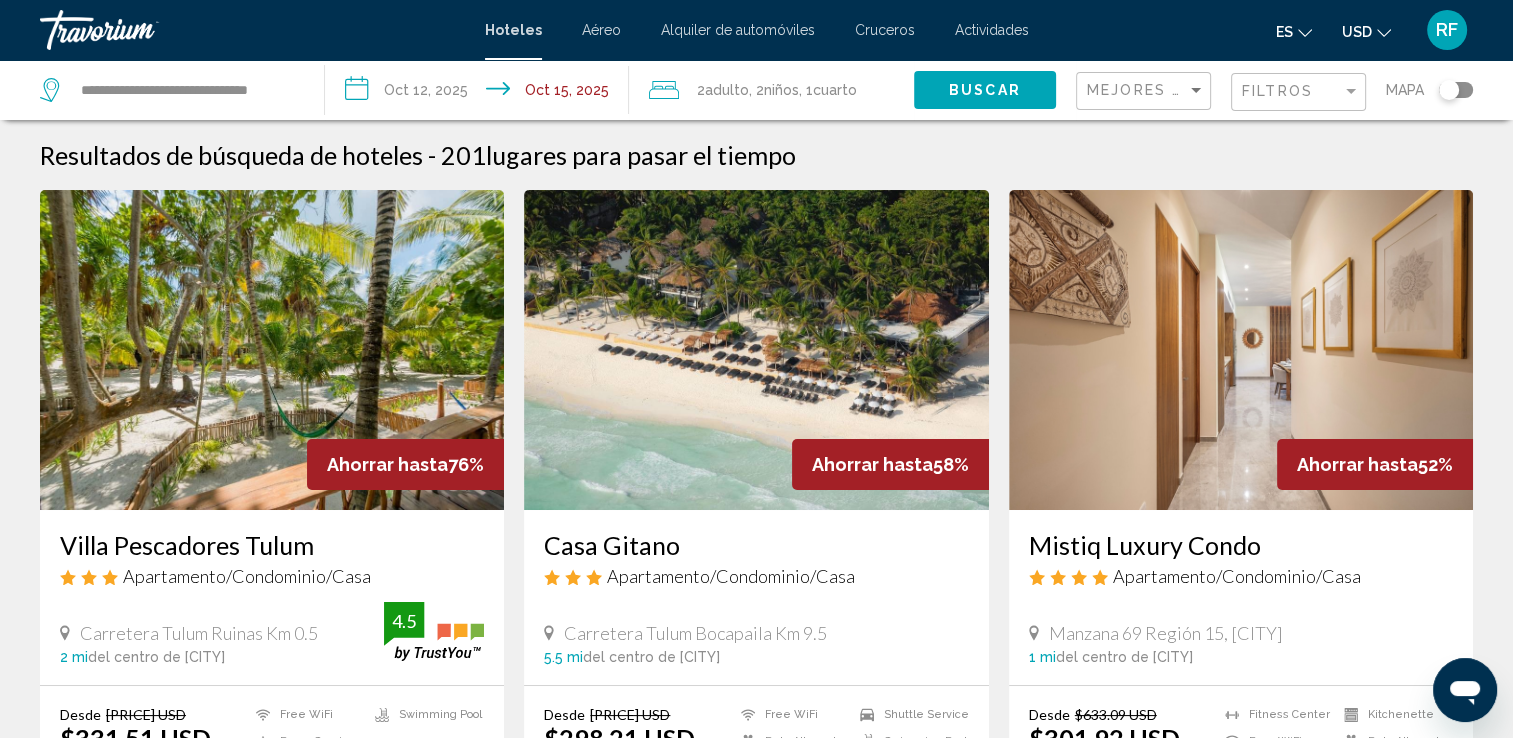 click on "**********" at bounding box center [481, 93] 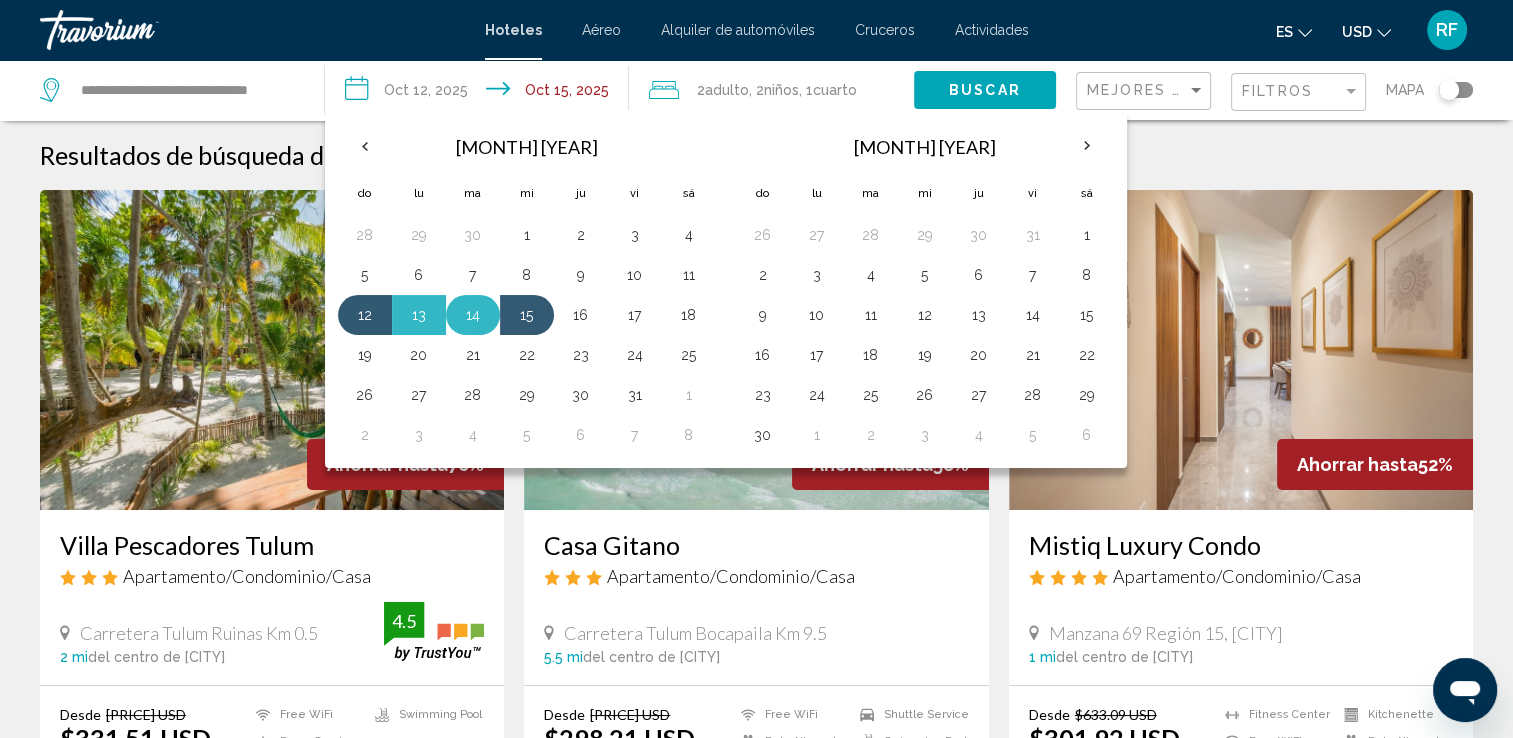 click on "14" at bounding box center (473, 315) 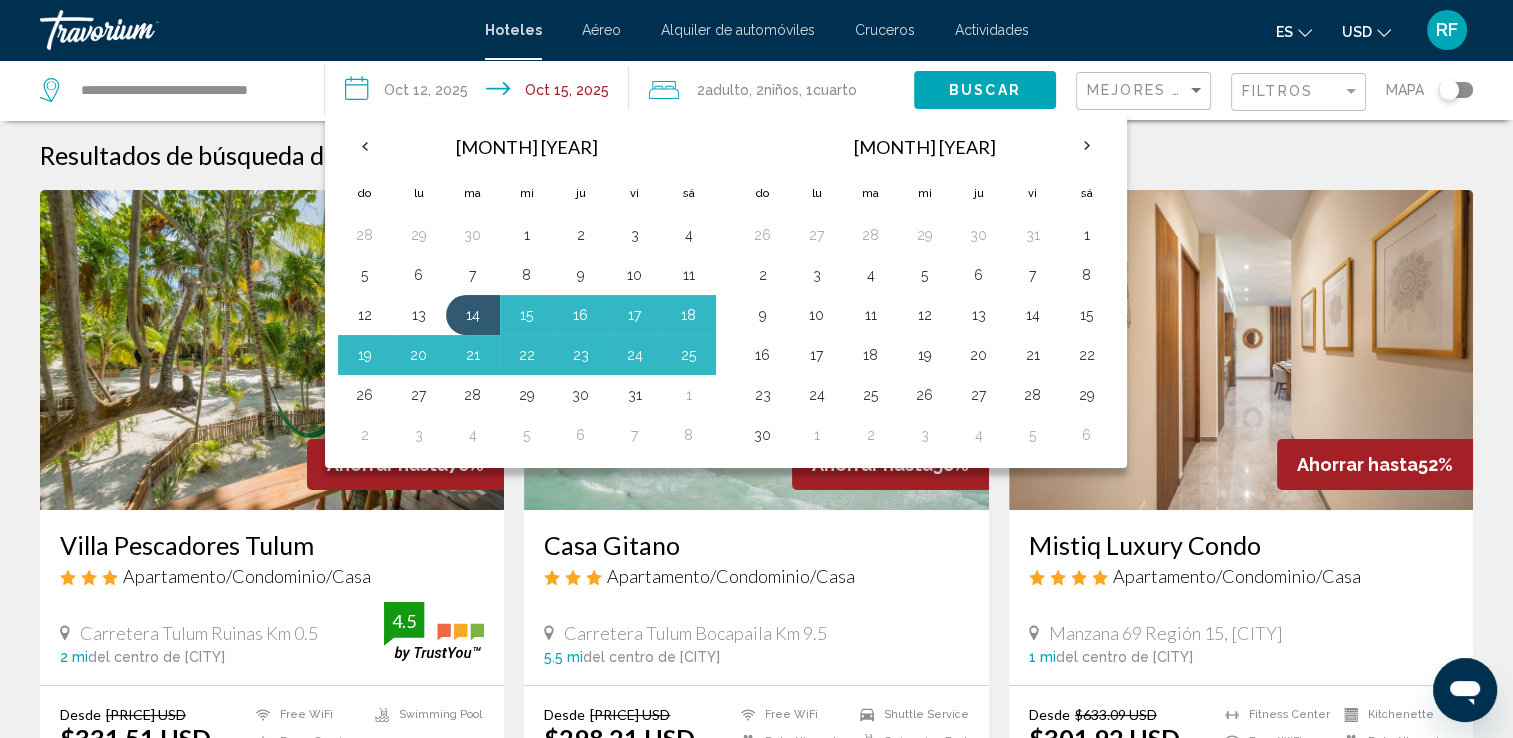 click on "Buscar" 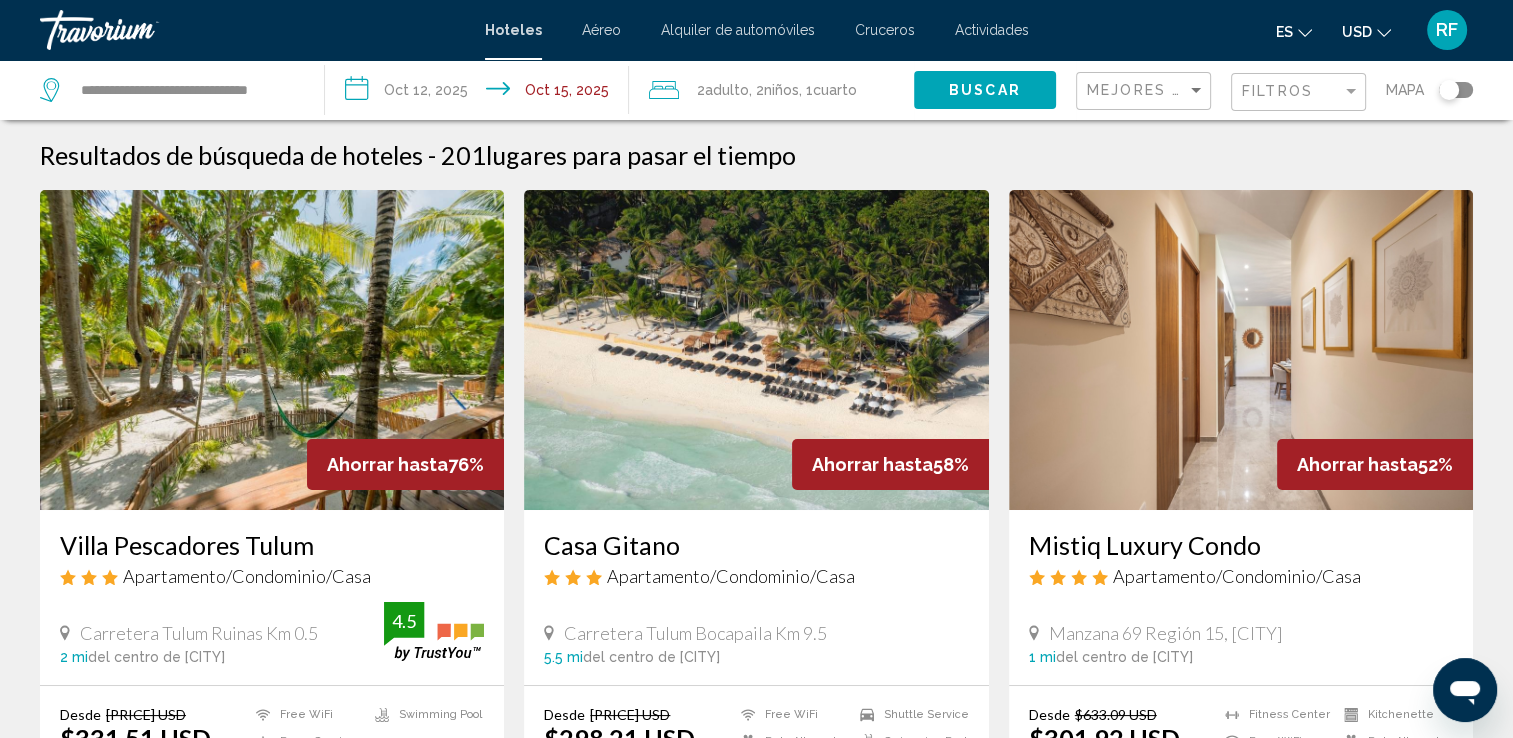 click on "Buscar" 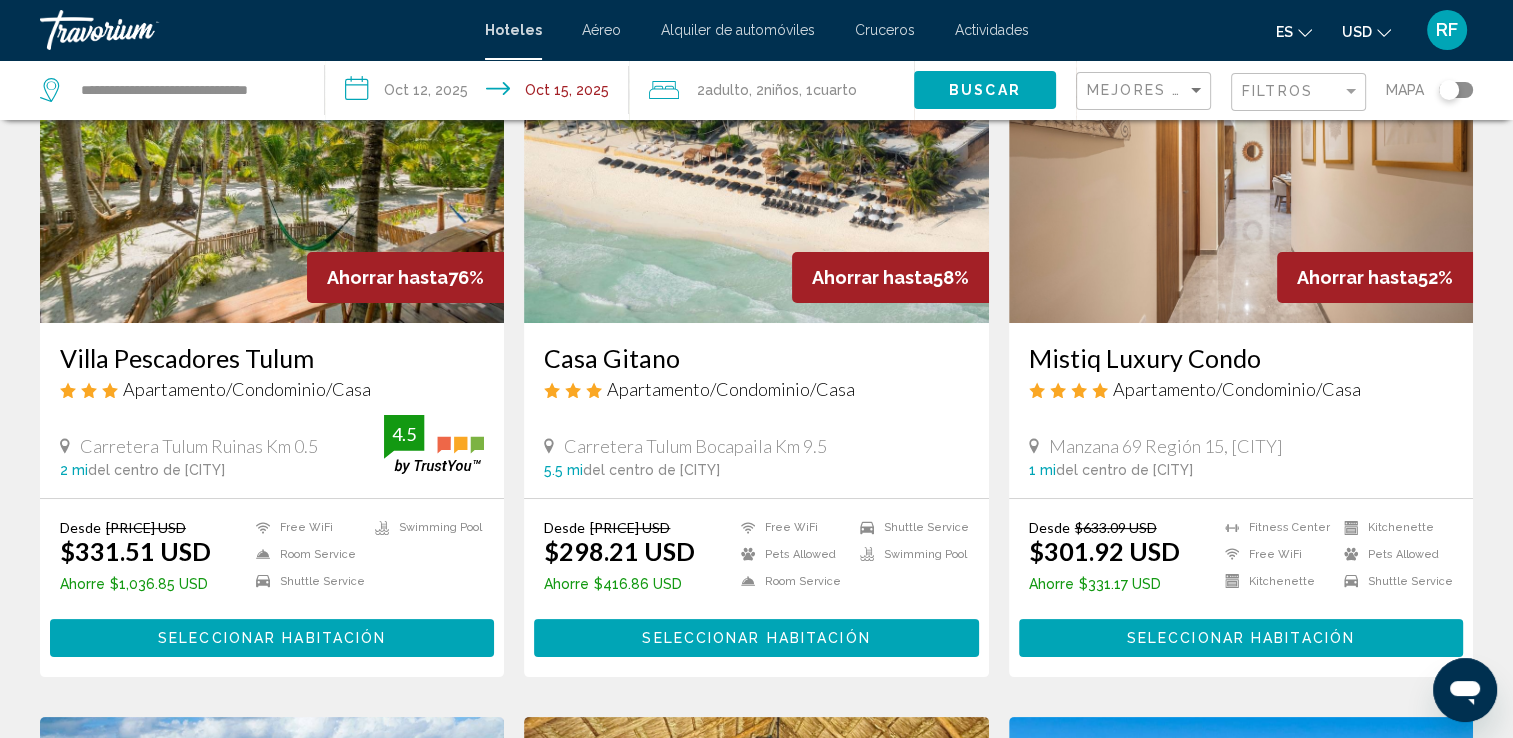 scroll, scrollTop: 0, scrollLeft: 0, axis: both 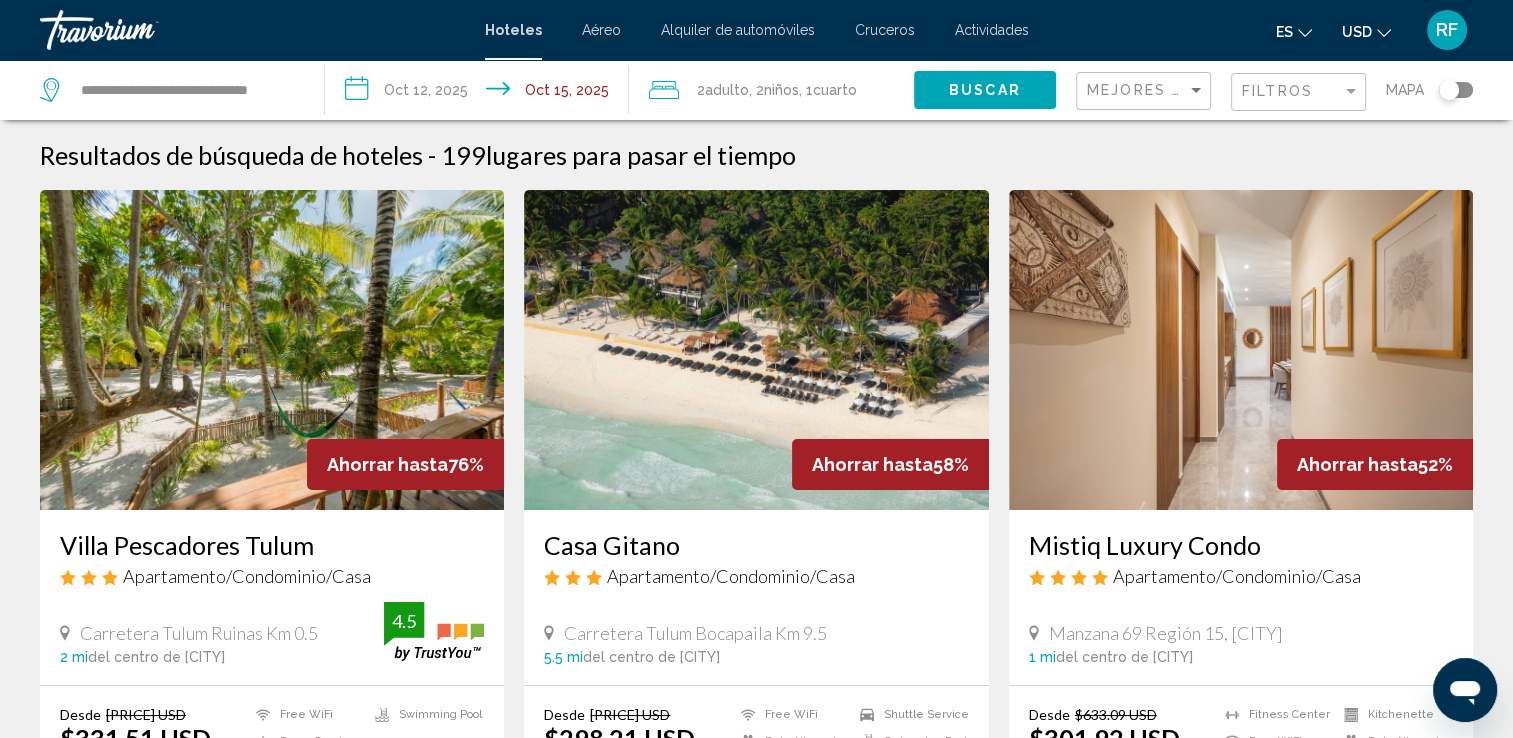 click on "**********" at bounding box center (481, 93) 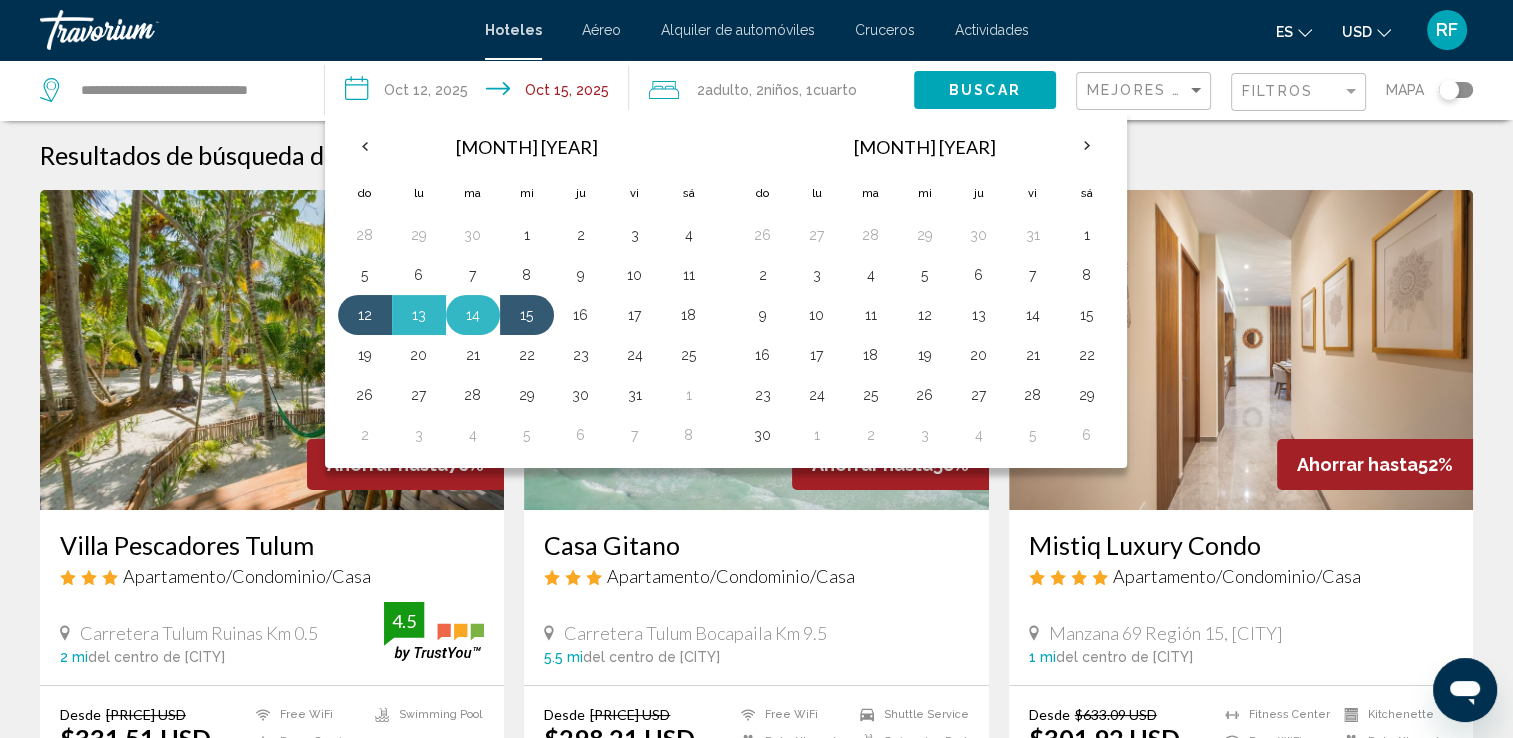 click on "14" at bounding box center (473, 315) 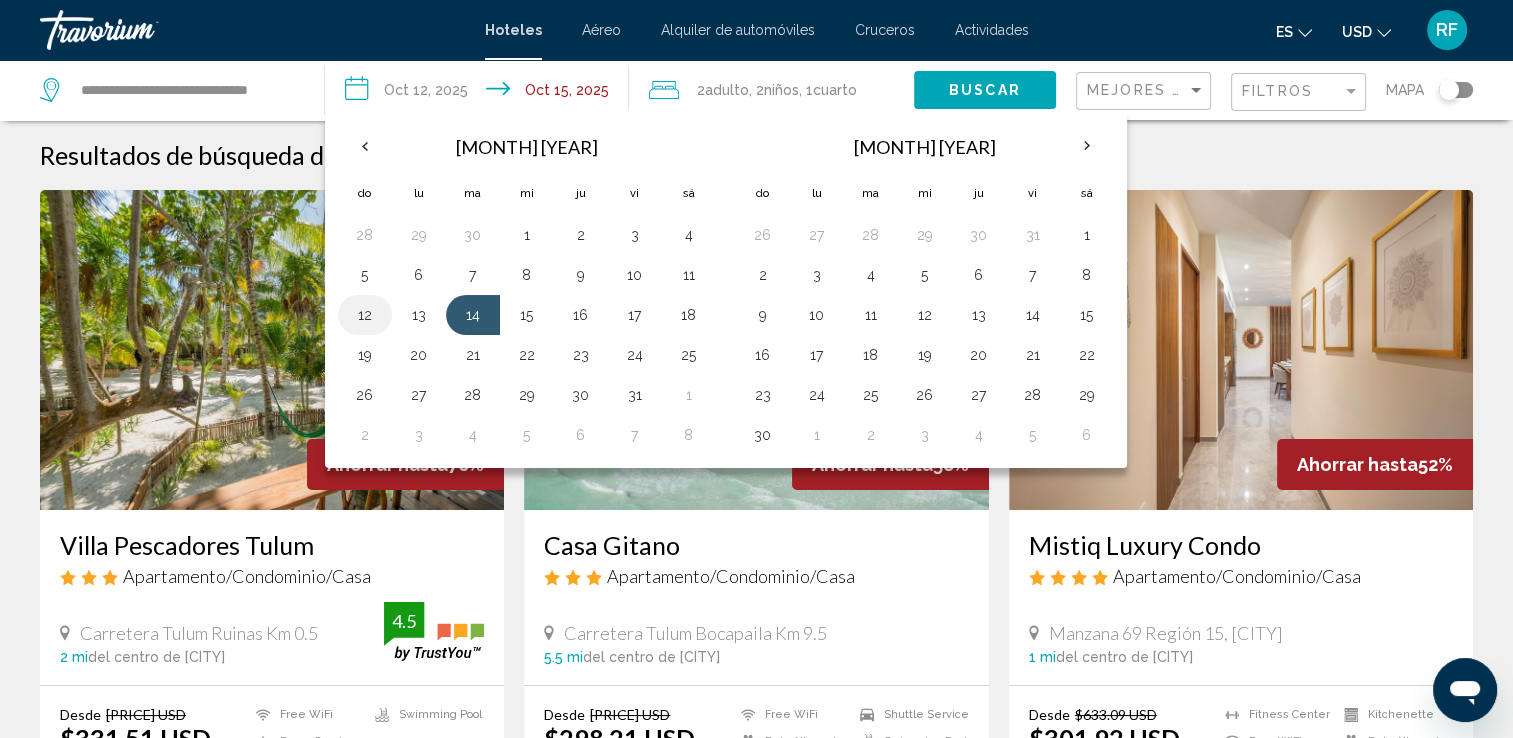 click on "12" at bounding box center [365, 315] 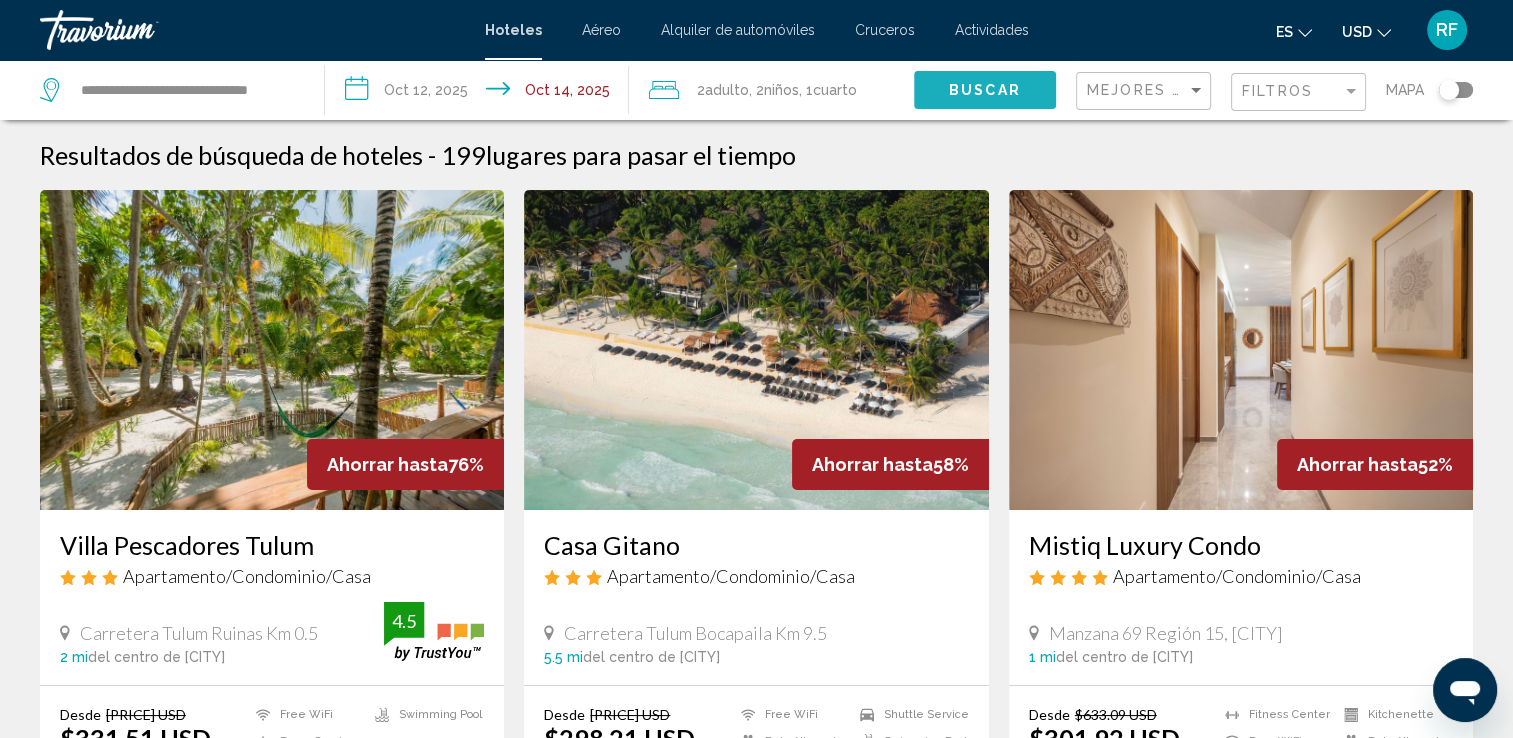 click on "Buscar" 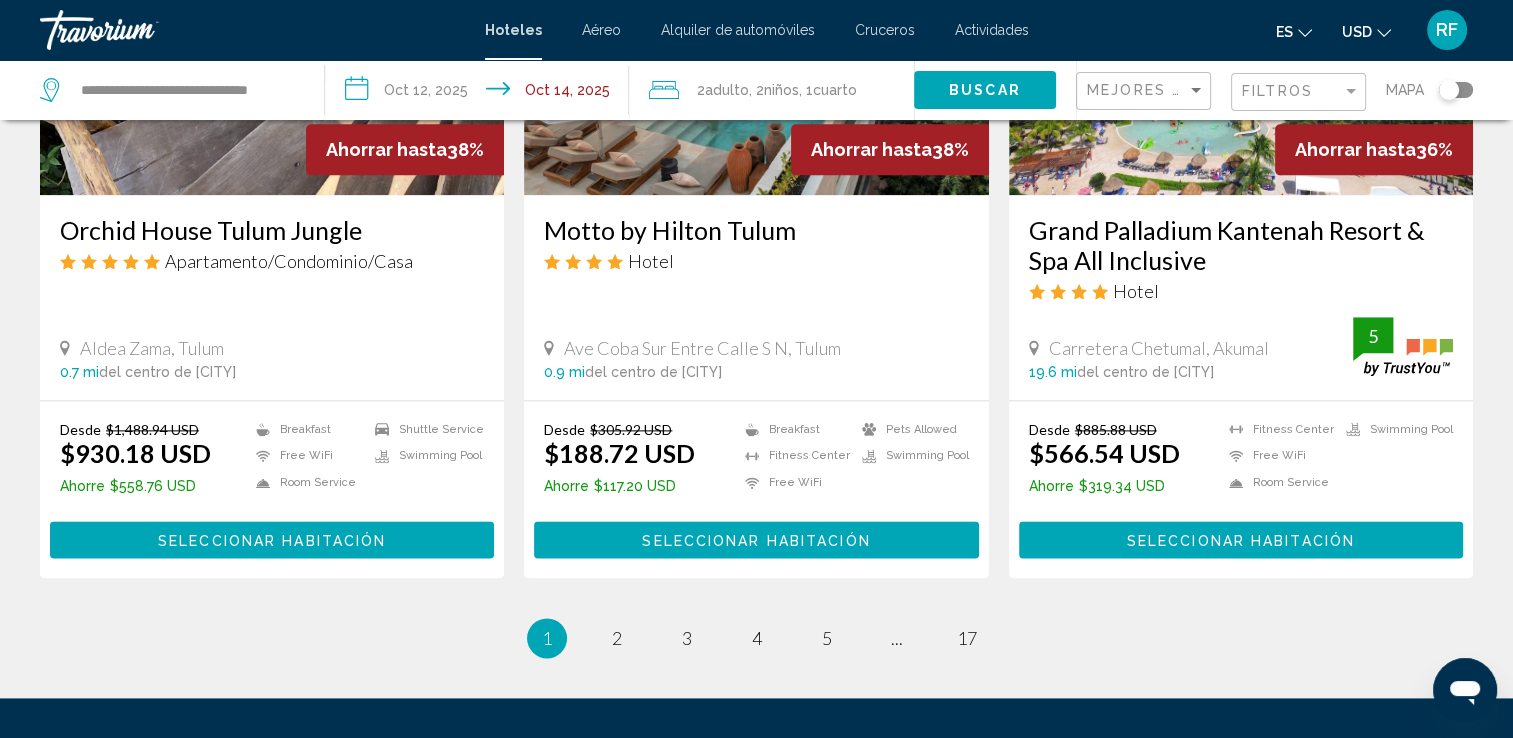 scroll, scrollTop: 2562, scrollLeft: 0, axis: vertical 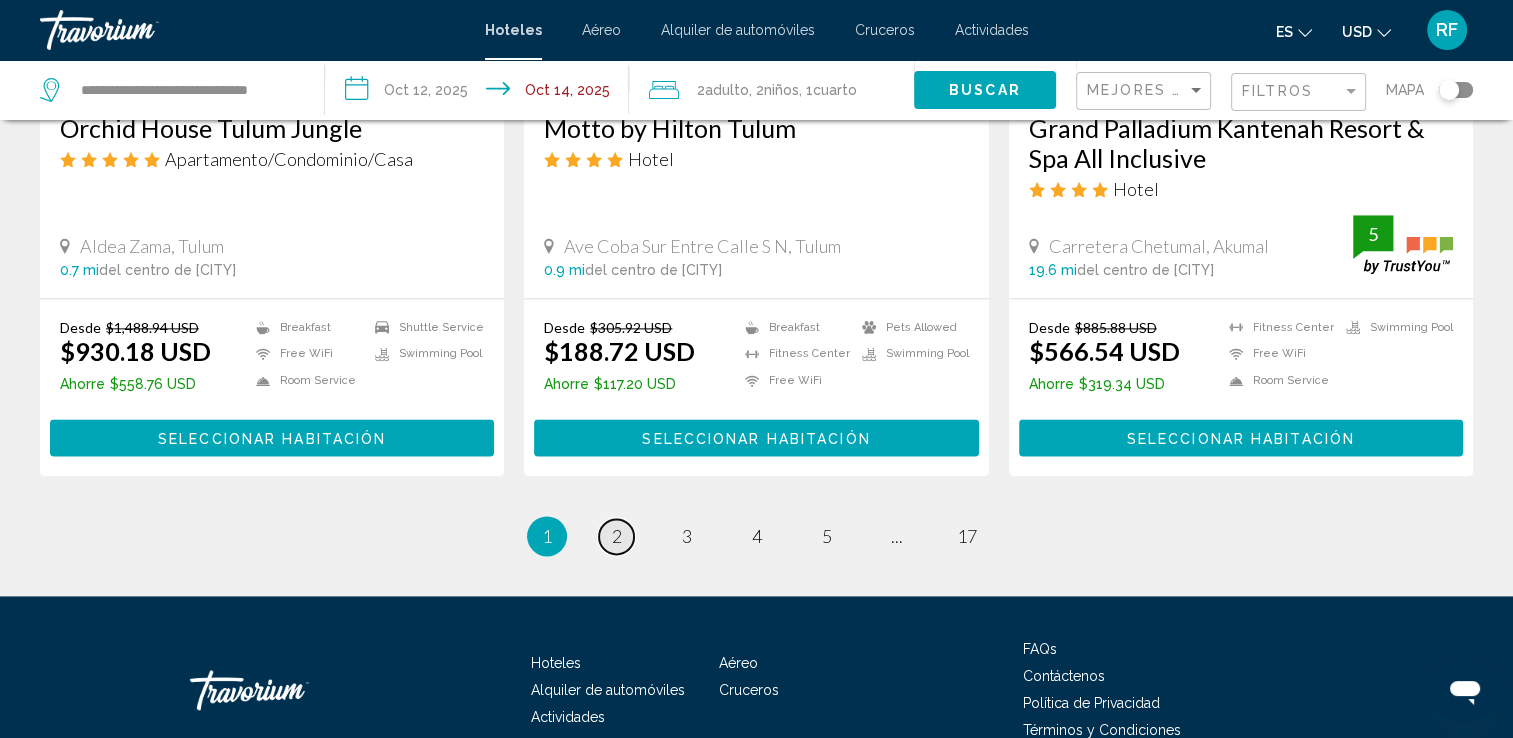 drag, startPoint x: 610, startPoint y: 535, endPoint x: 622, endPoint y: 538, distance: 12.369317 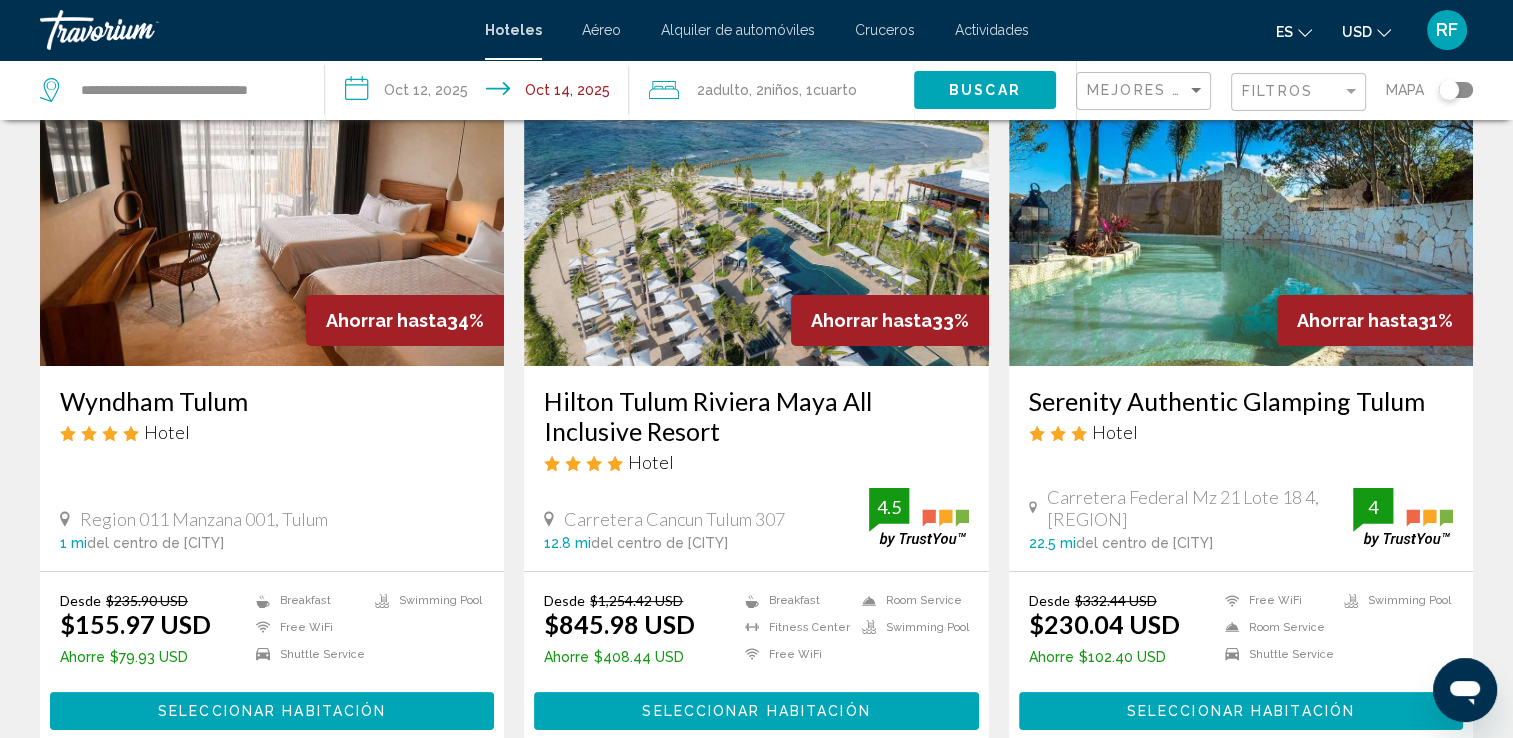 scroll, scrollTop: 200, scrollLeft: 0, axis: vertical 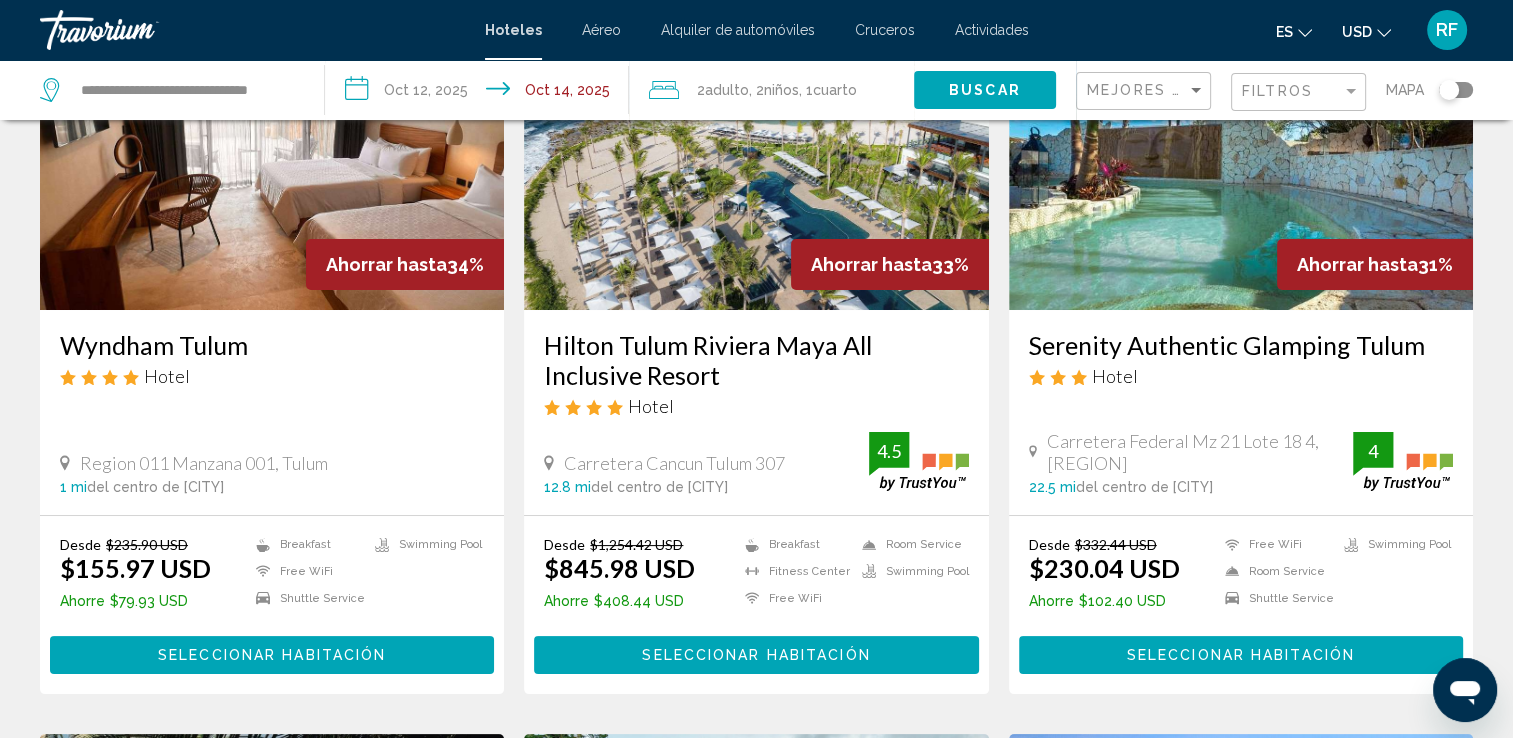 click at bounding box center [756, 150] 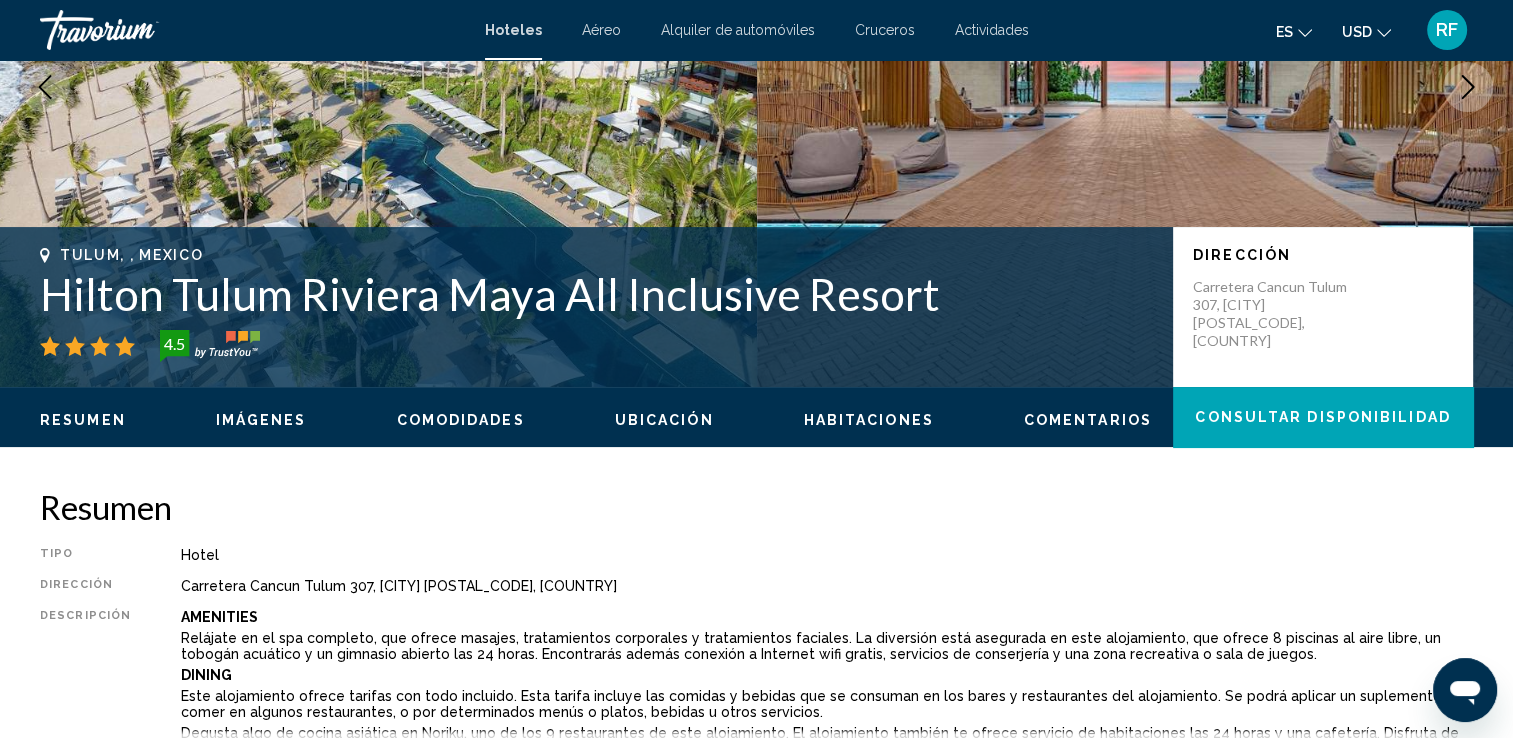 scroll, scrollTop: 400, scrollLeft: 0, axis: vertical 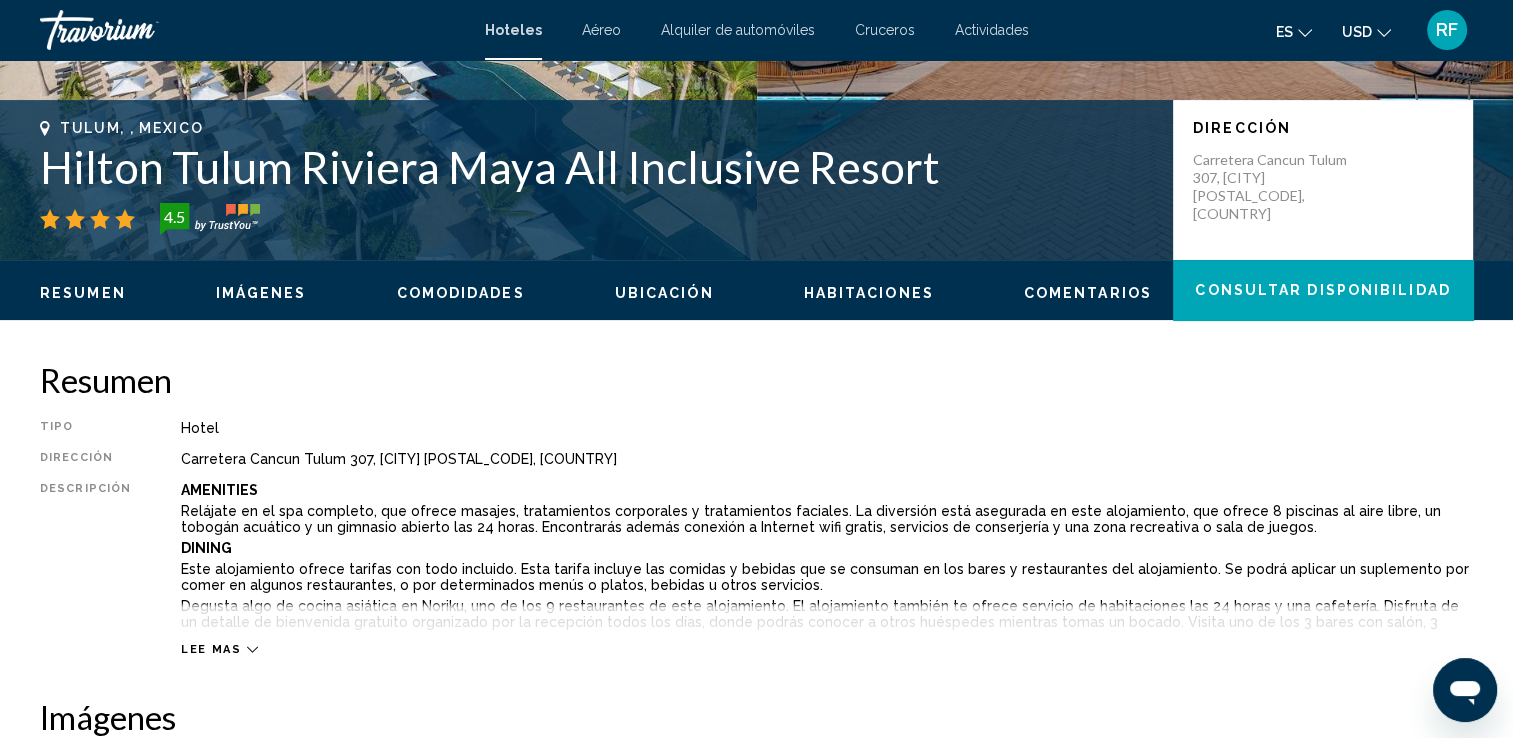 click on "Habitaciones" at bounding box center [869, 293] 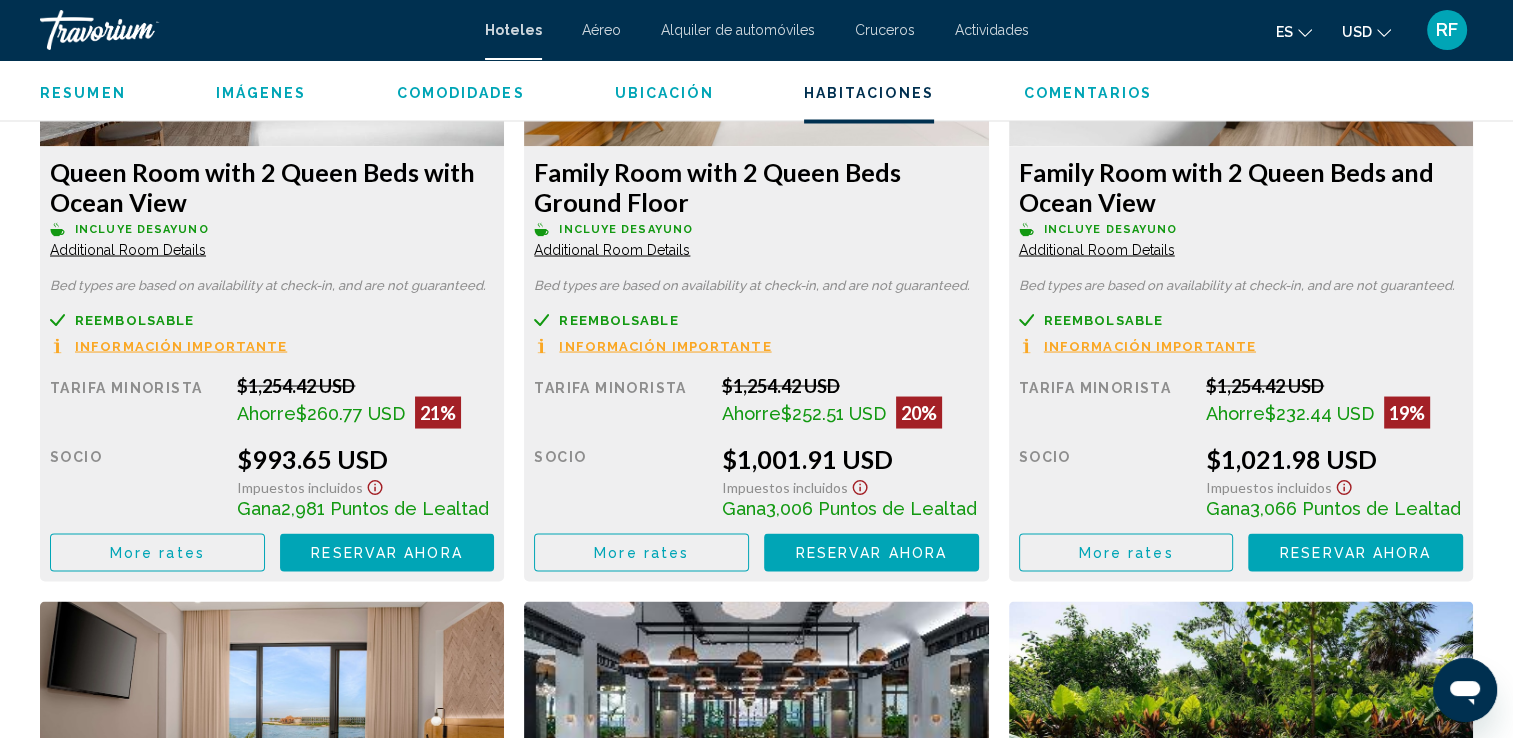 scroll, scrollTop: 3631, scrollLeft: 0, axis: vertical 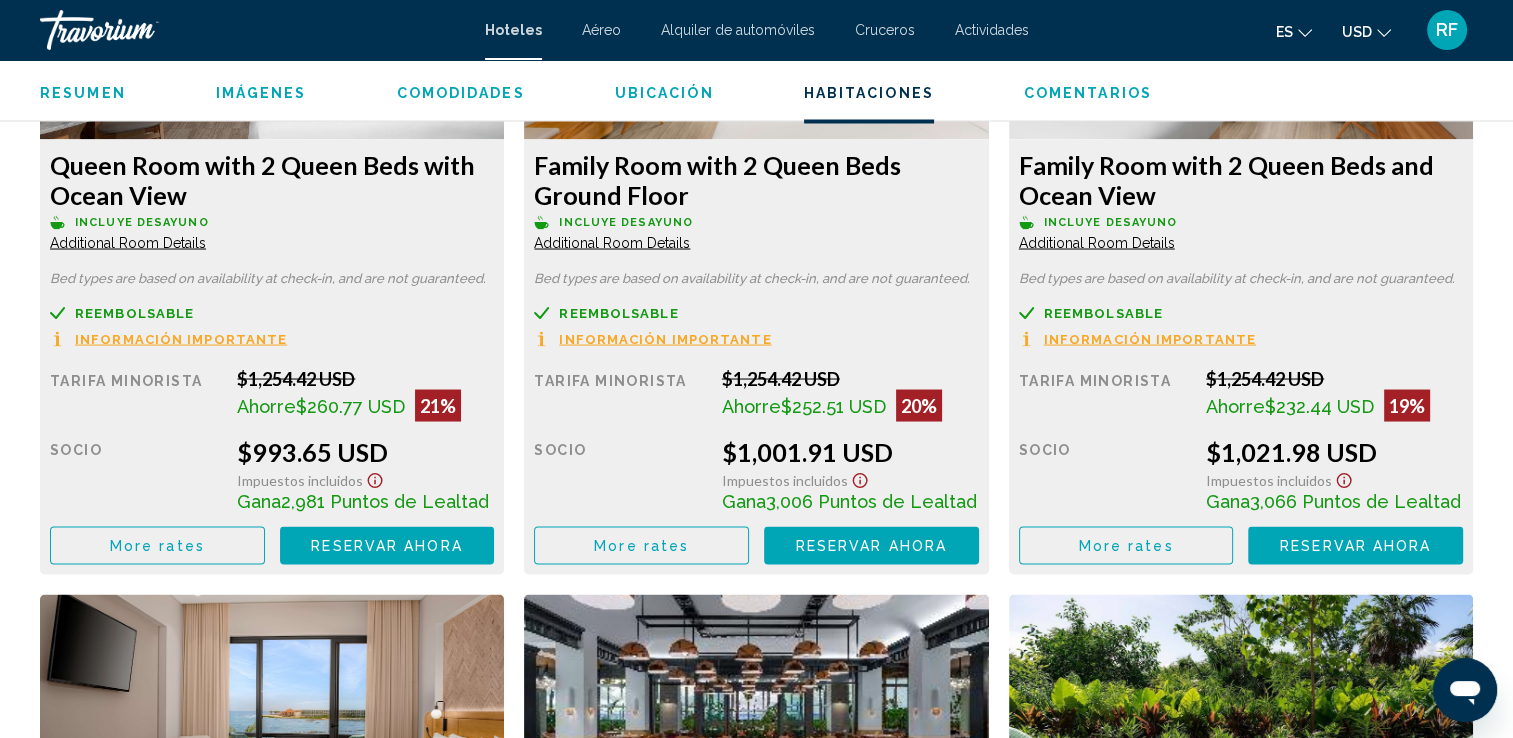 click on "Reservar ahora" at bounding box center [386, -159] 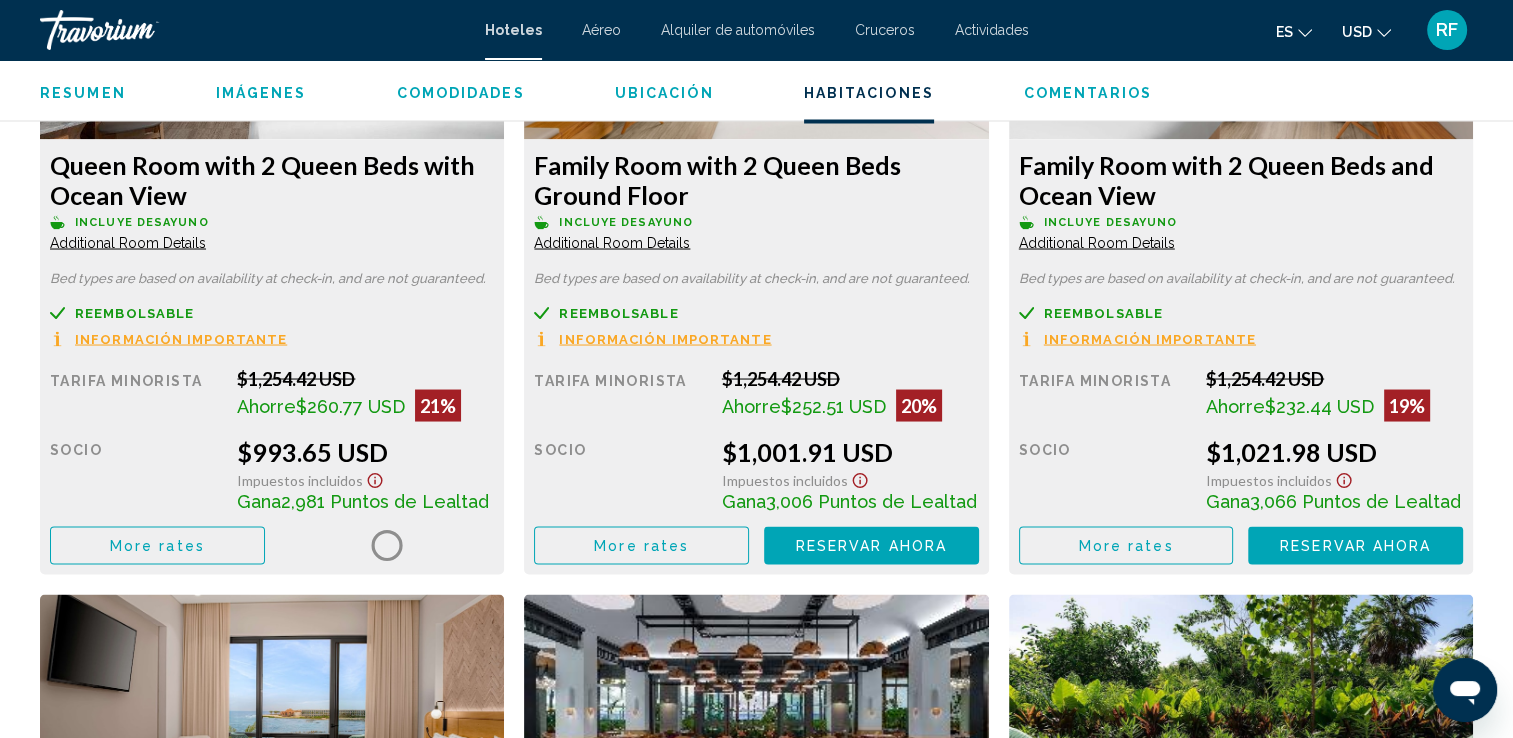scroll, scrollTop: 3630, scrollLeft: 0, axis: vertical 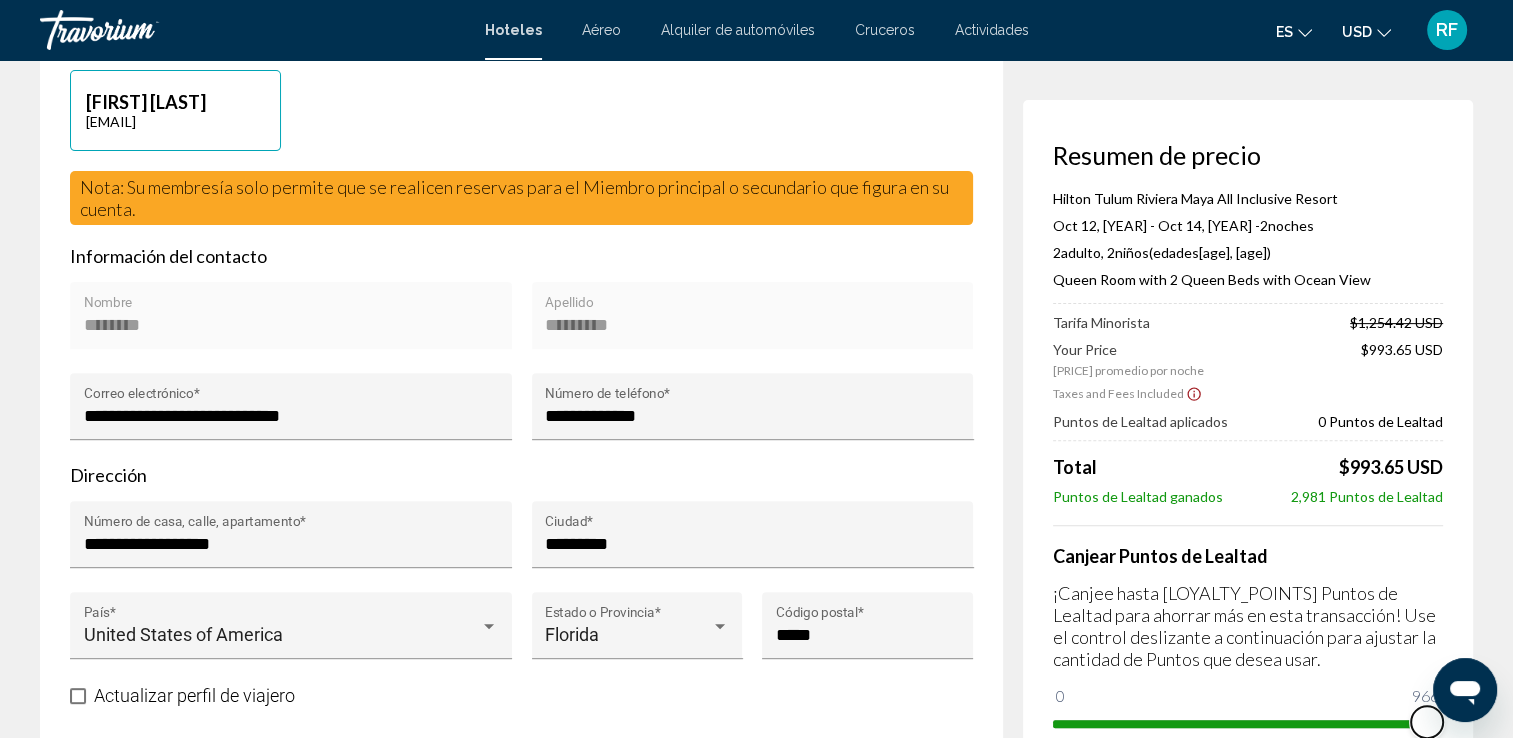 drag, startPoint x: 2507, startPoint y: 1352, endPoint x: 1466, endPoint y: 708, distance: 1224.0984 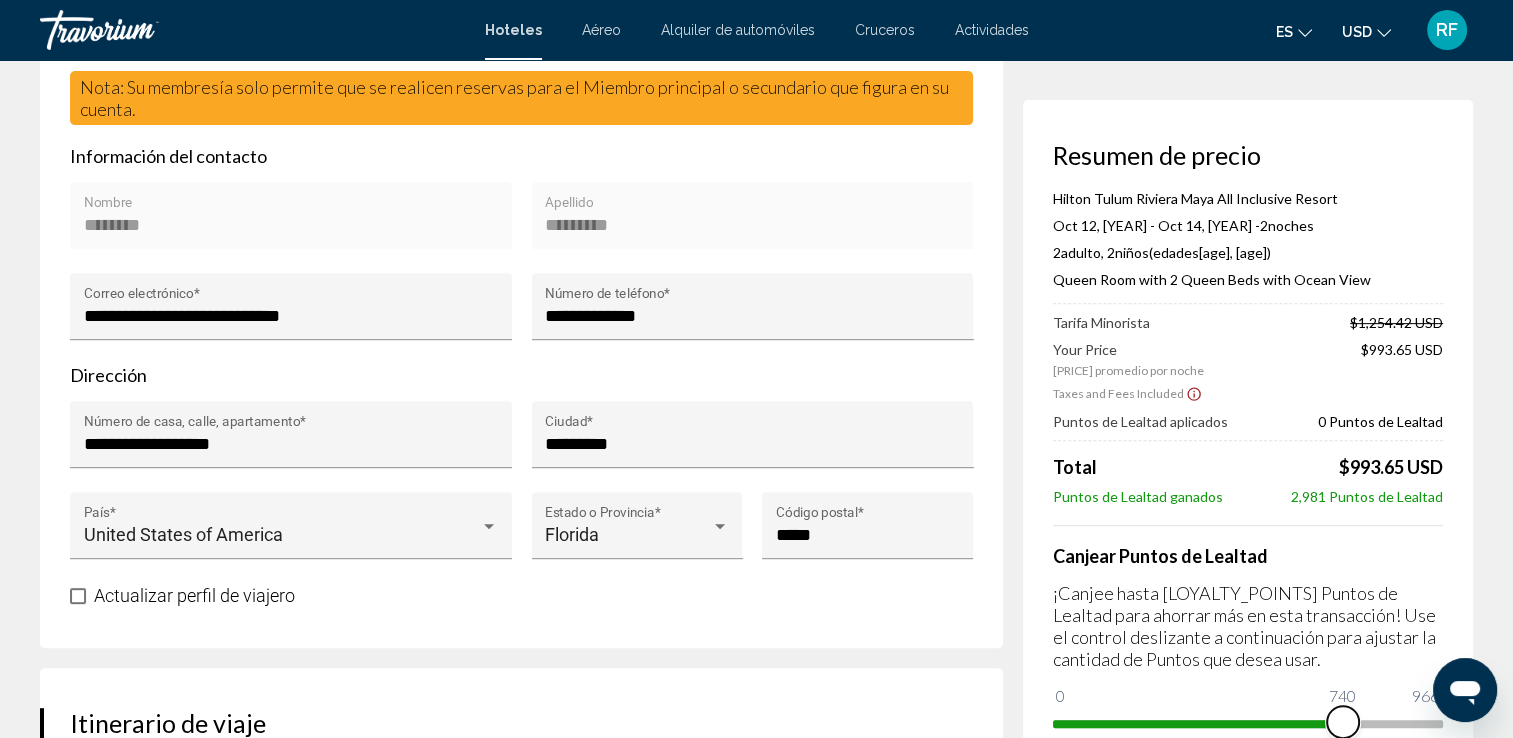 scroll, scrollTop: 800, scrollLeft: 0, axis: vertical 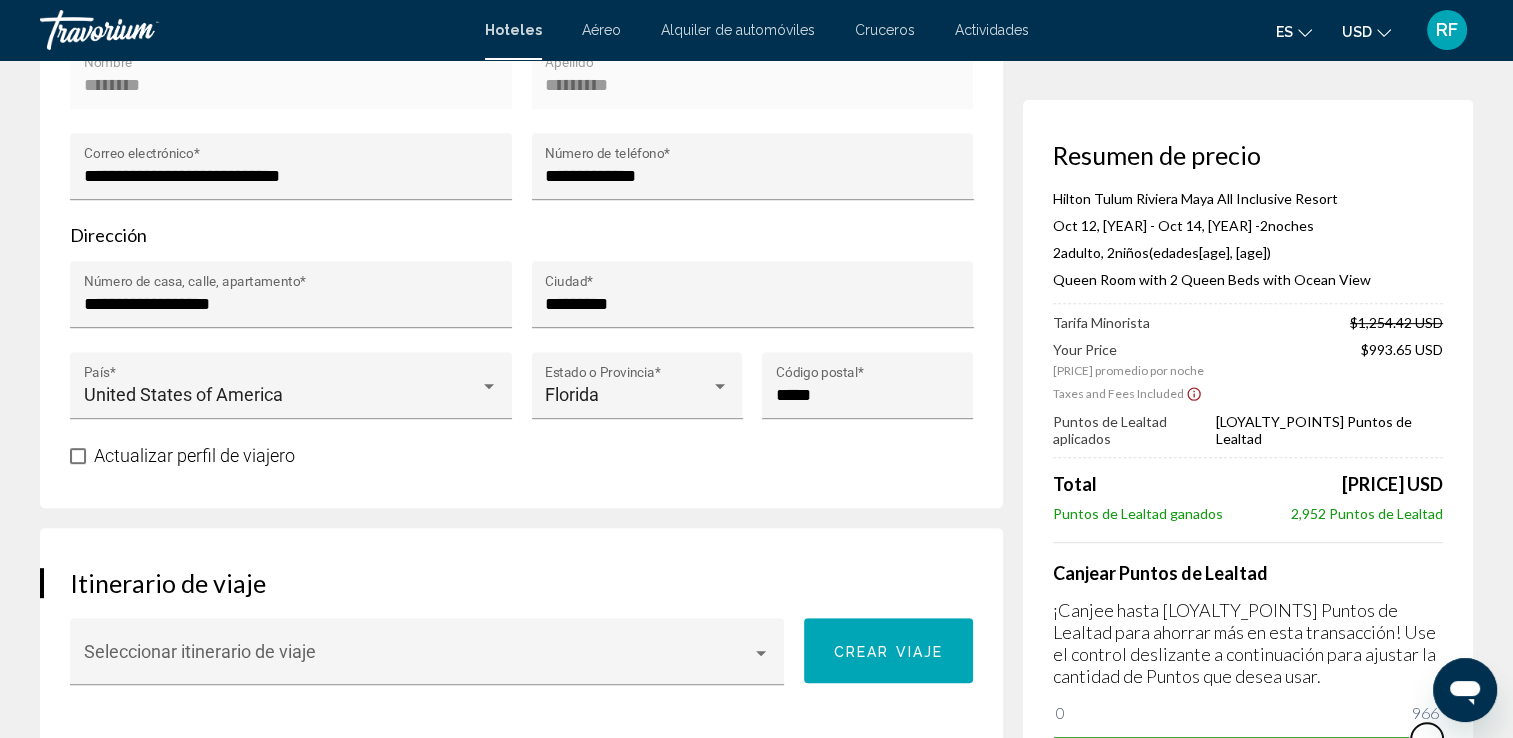 drag, startPoint x: 1434, startPoint y: 722, endPoint x: 1461, endPoint y: 722, distance: 27 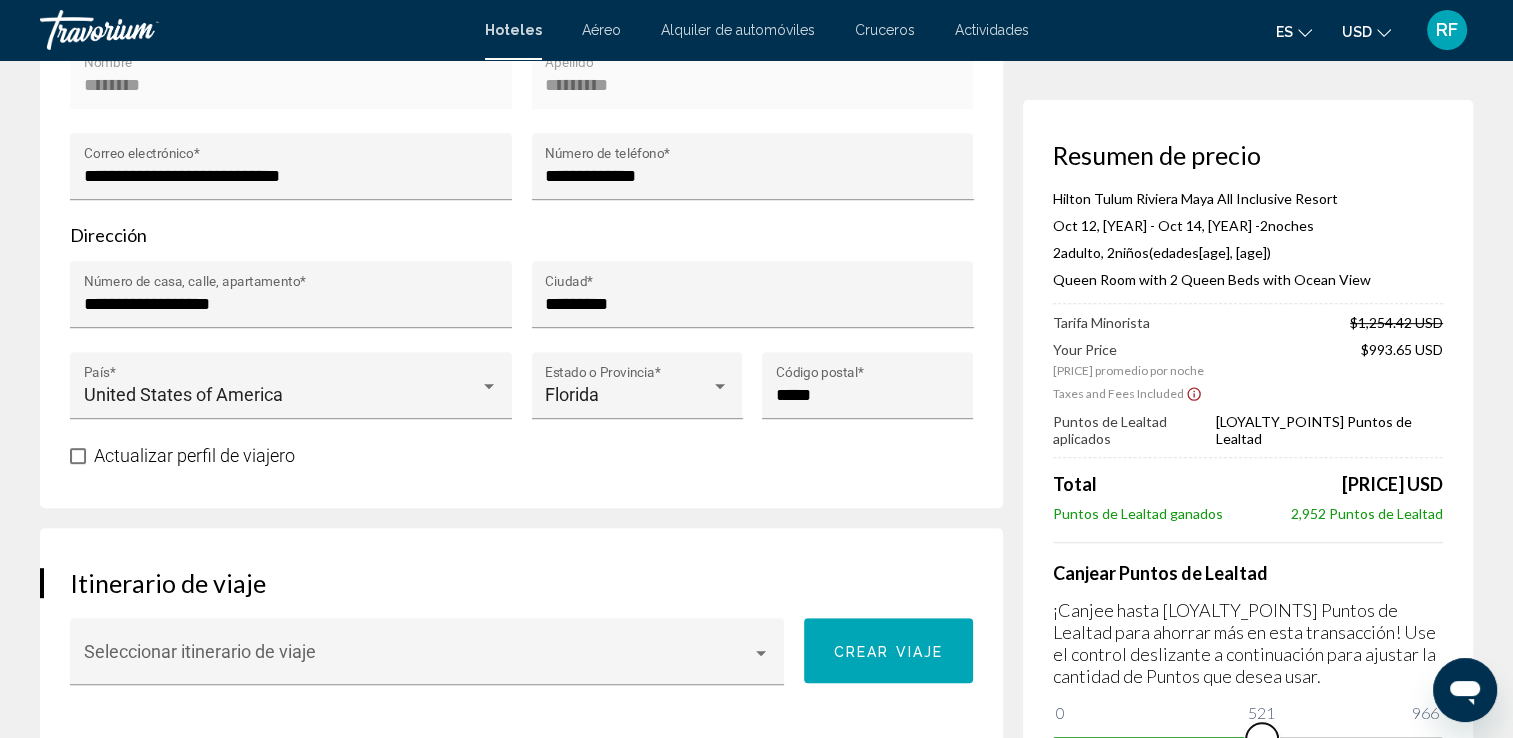 click at bounding box center [1157, 741] 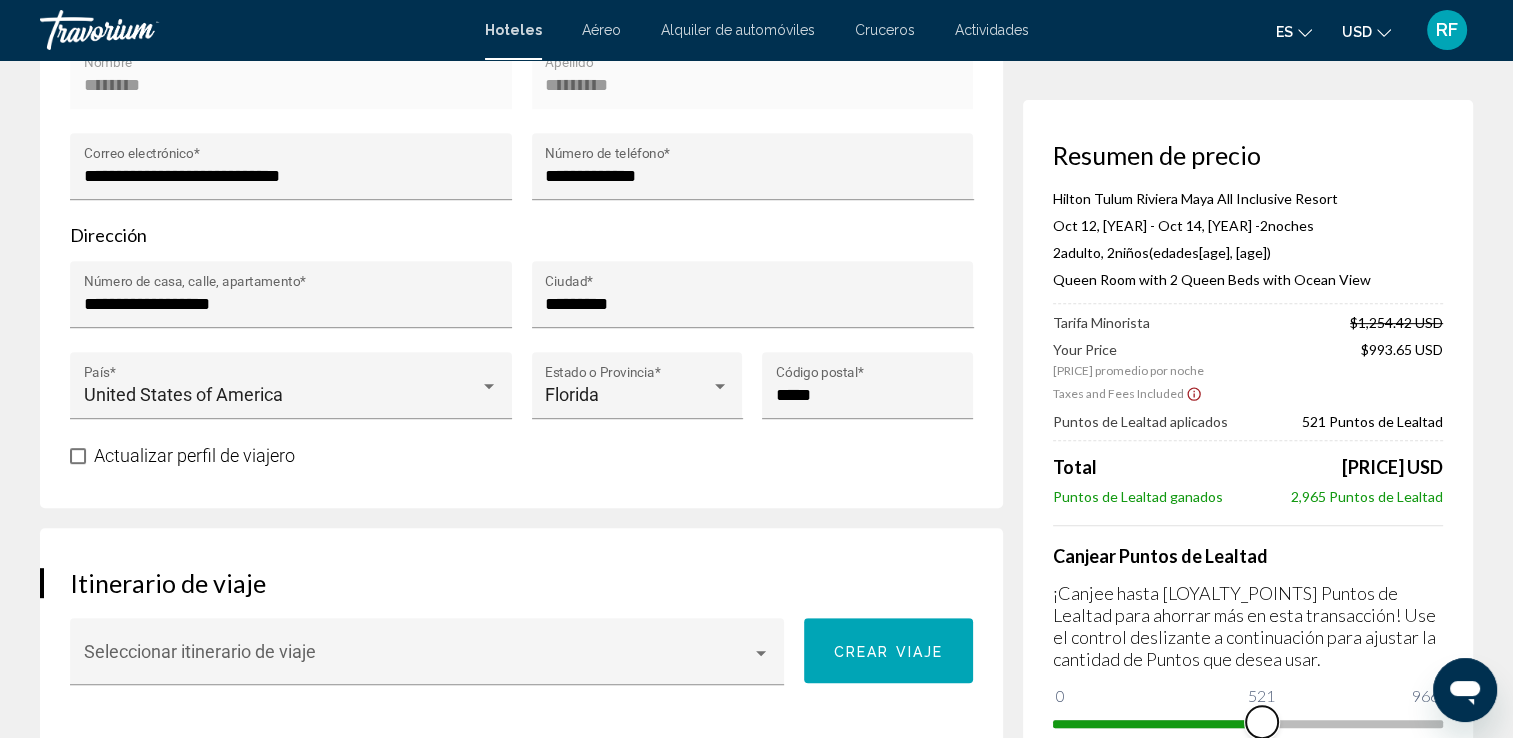 click at bounding box center [1248, 724] 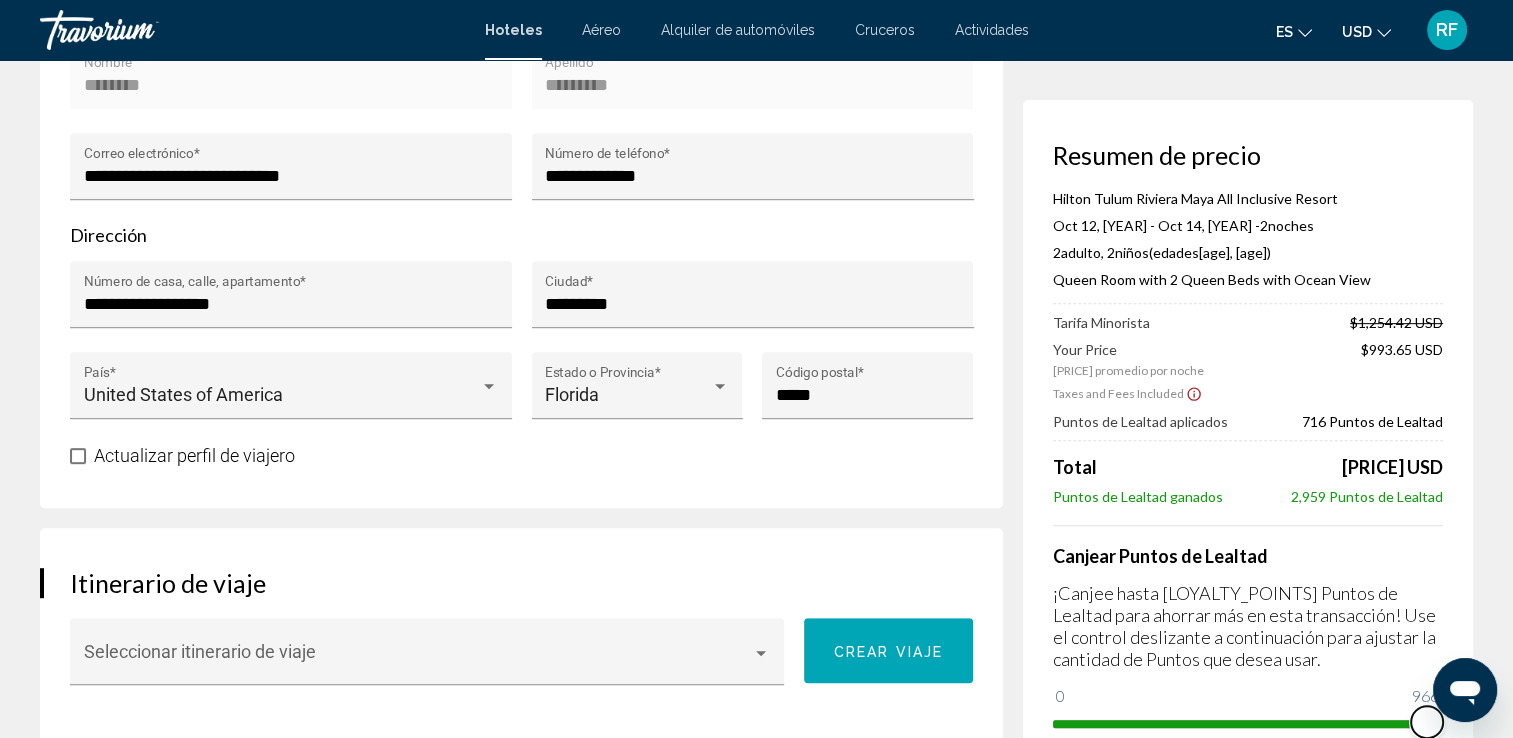 drag, startPoint x: 1332, startPoint y: 720, endPoint x: 1455, endPoint y: 722, distance: 123.01626 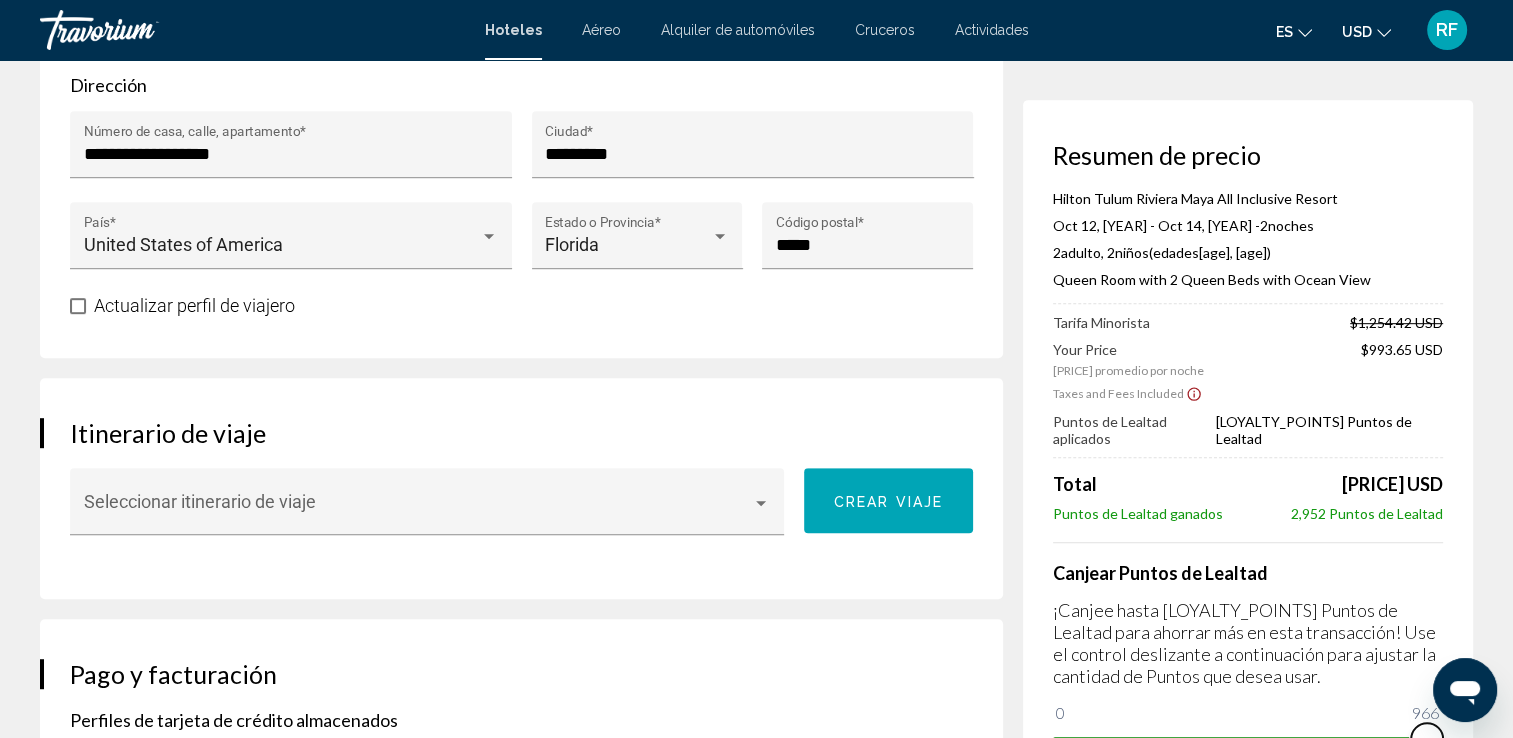 scroll, scrollTop: 1040, scrollLeft: 0, axis: vertical 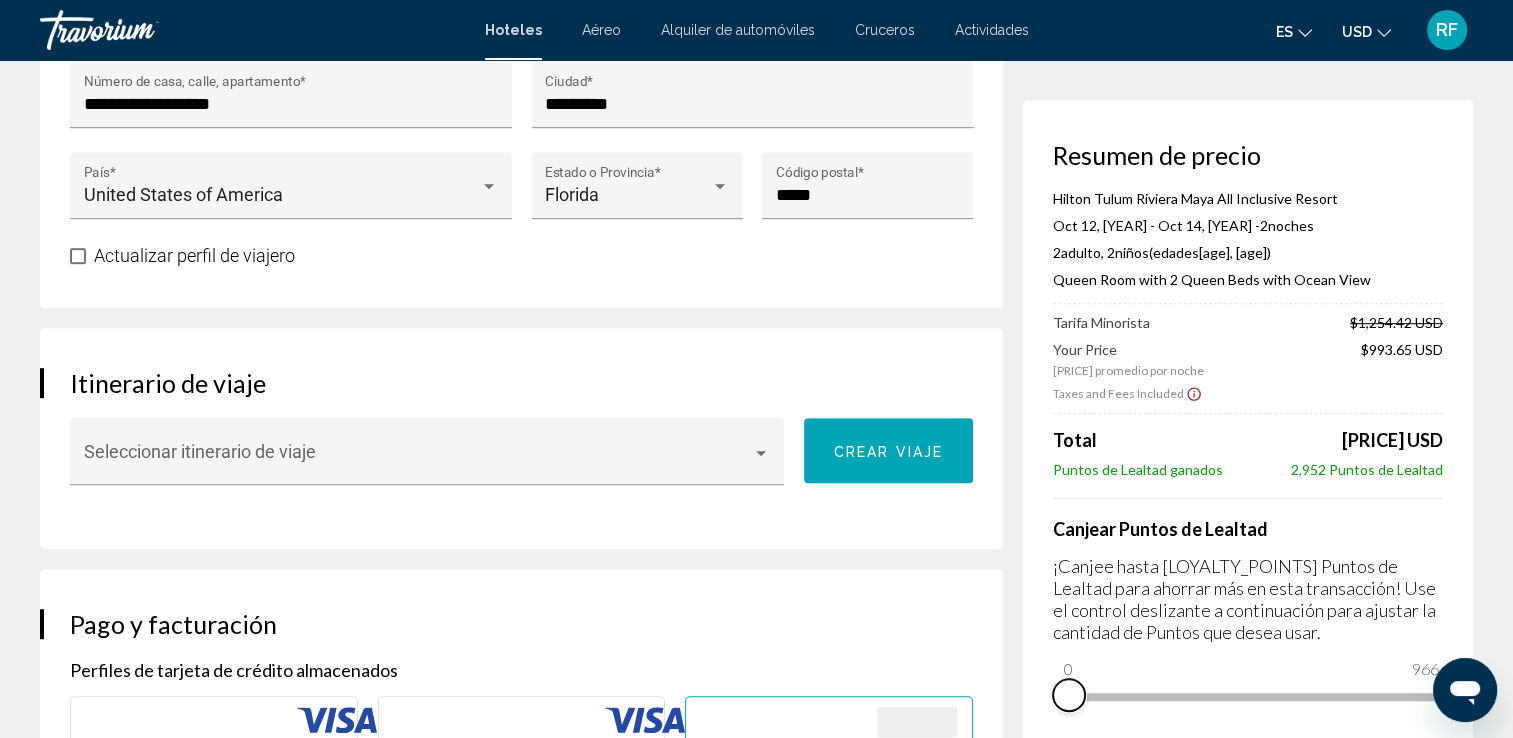 drag, startPoint x: 1413, startPoint y: 722, endPoint x: 996, endPoint y: 734, distance: 417.17264 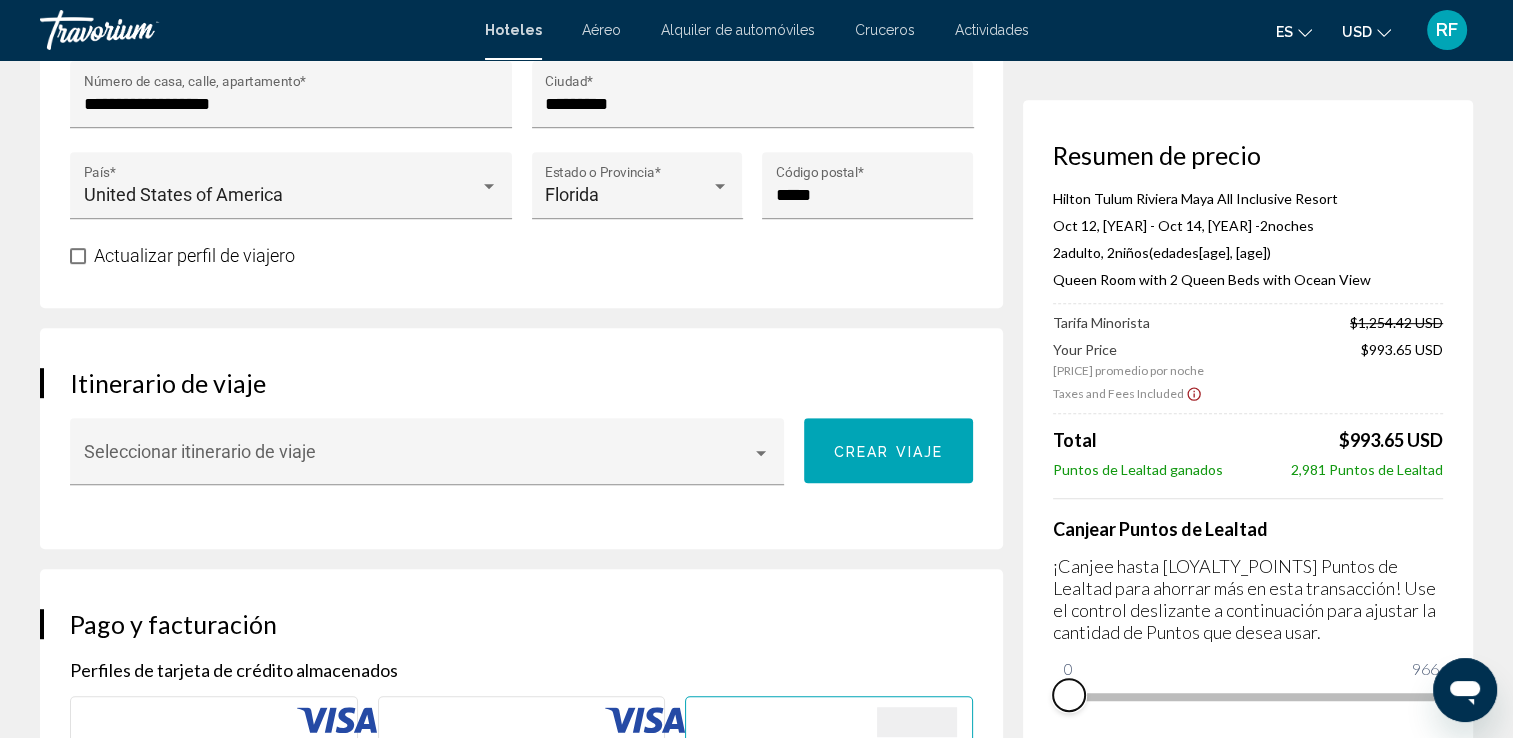 drag, startPoint x: 1078, startPoint y: 701, endPoint x: 1055, endPoint y: 741, distance: 46.141087 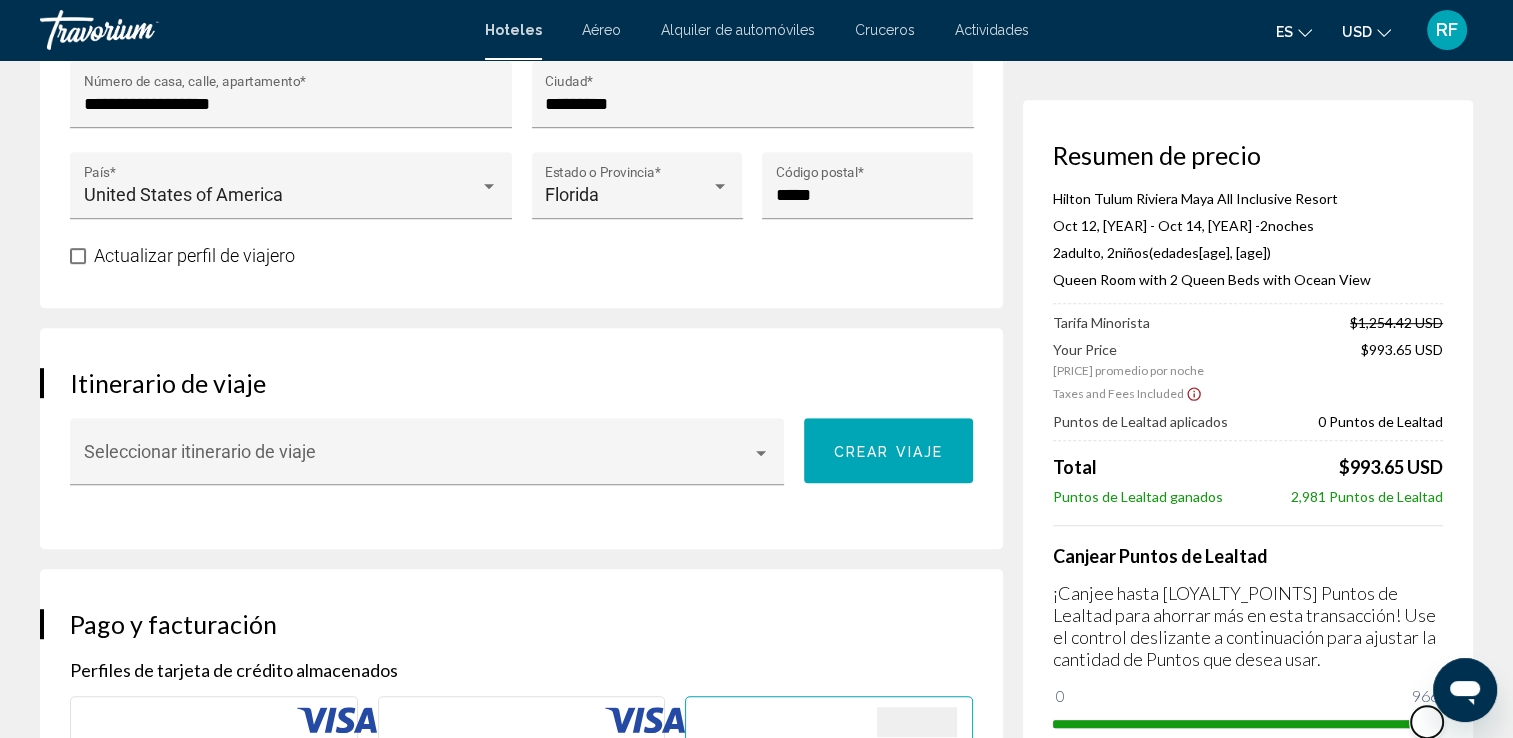 drag, startPoint x: 1075, startPoint y: 694, endPoint x: 1438, endPoint y: 722, distance: 364.07828 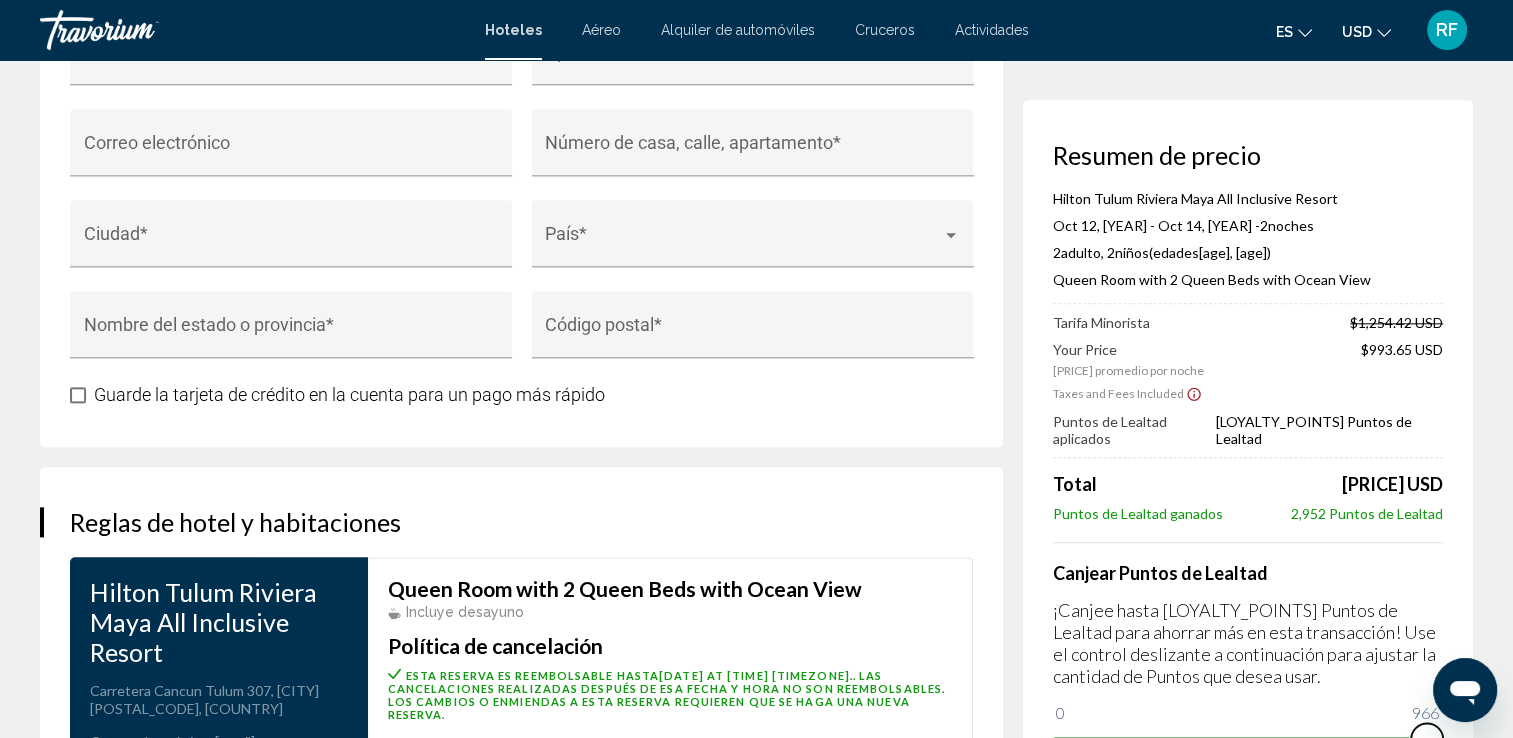 scroll, scrollTop: 2340, scrollLeft: 0, axis: vertical 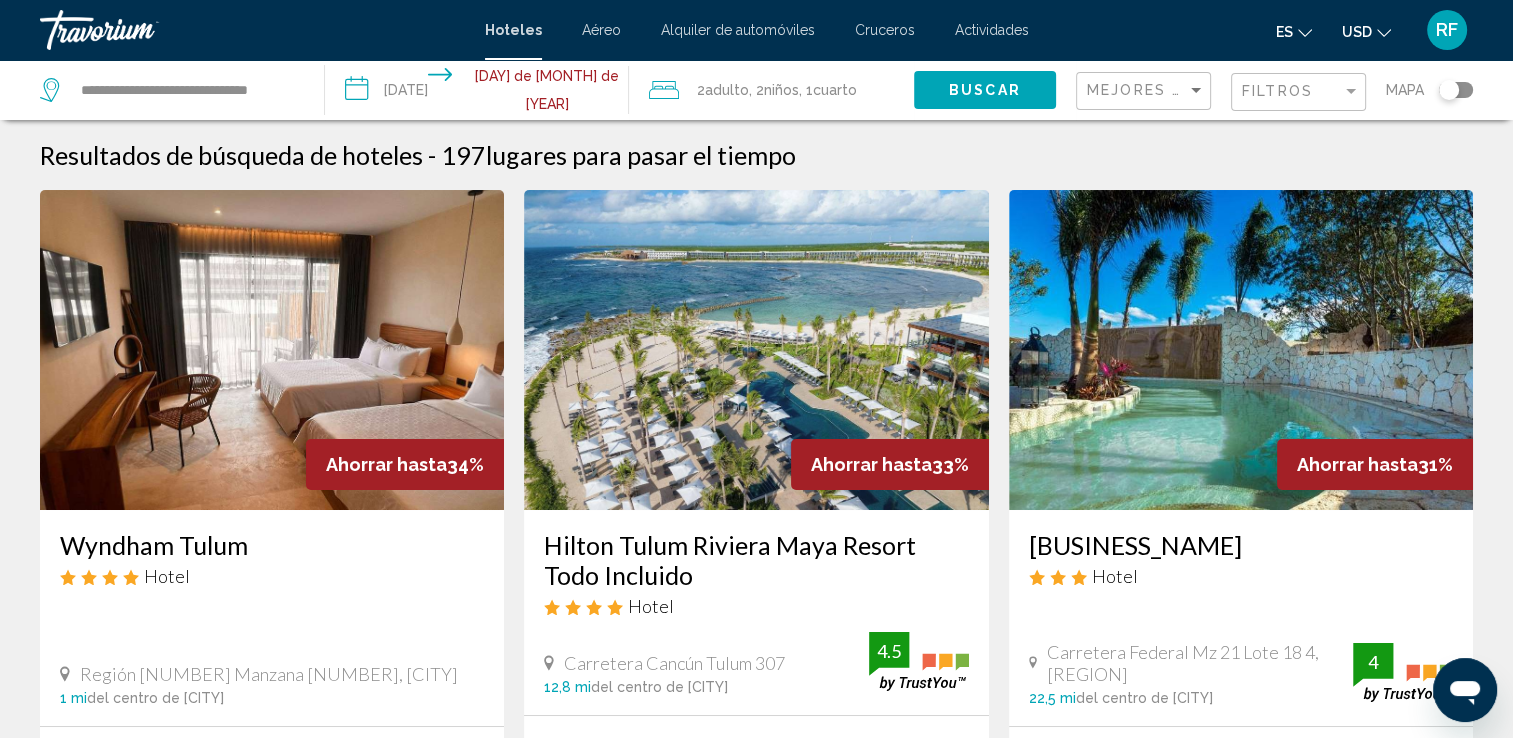 click on "**********" at bounding box center [481, 93] 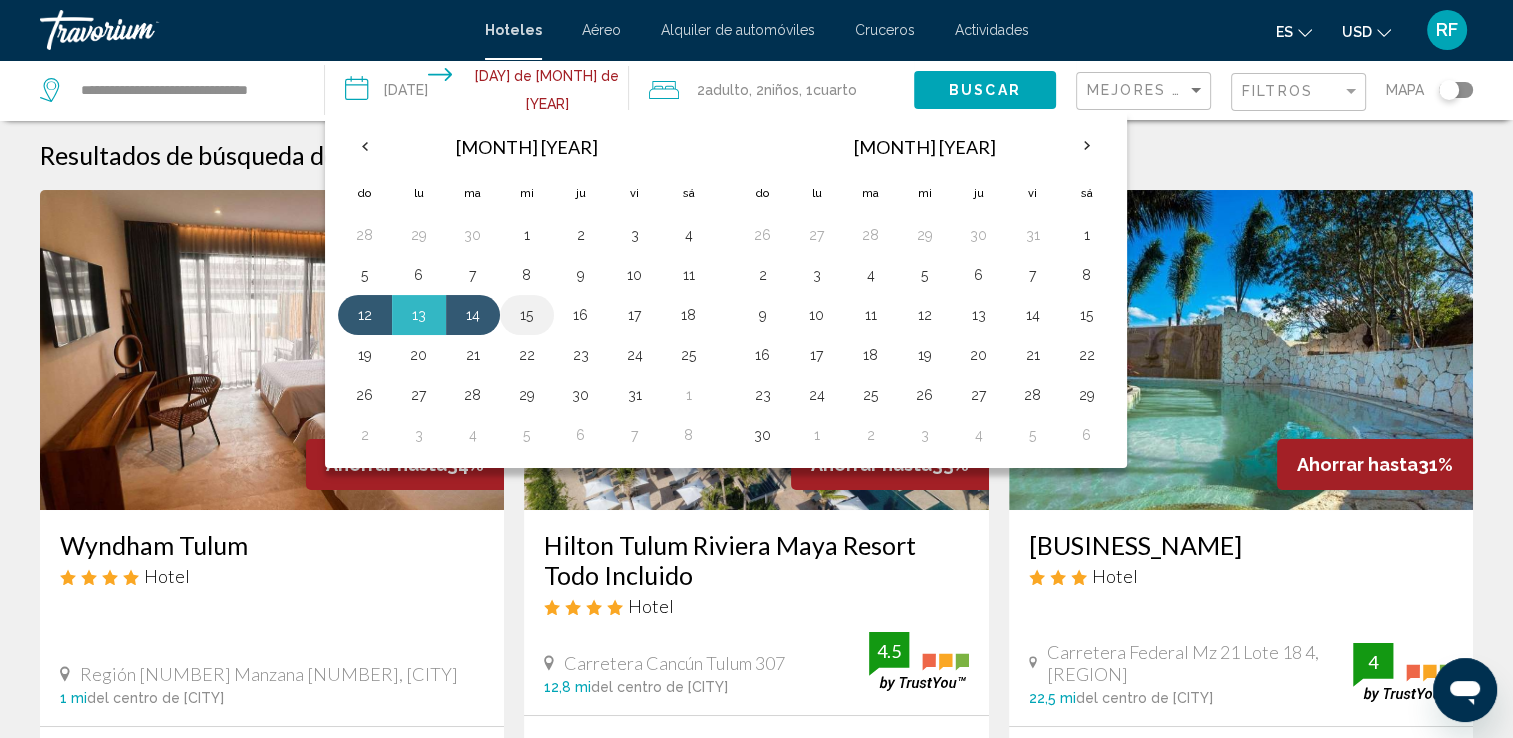 click on "15" at bounding box center (527, 315) 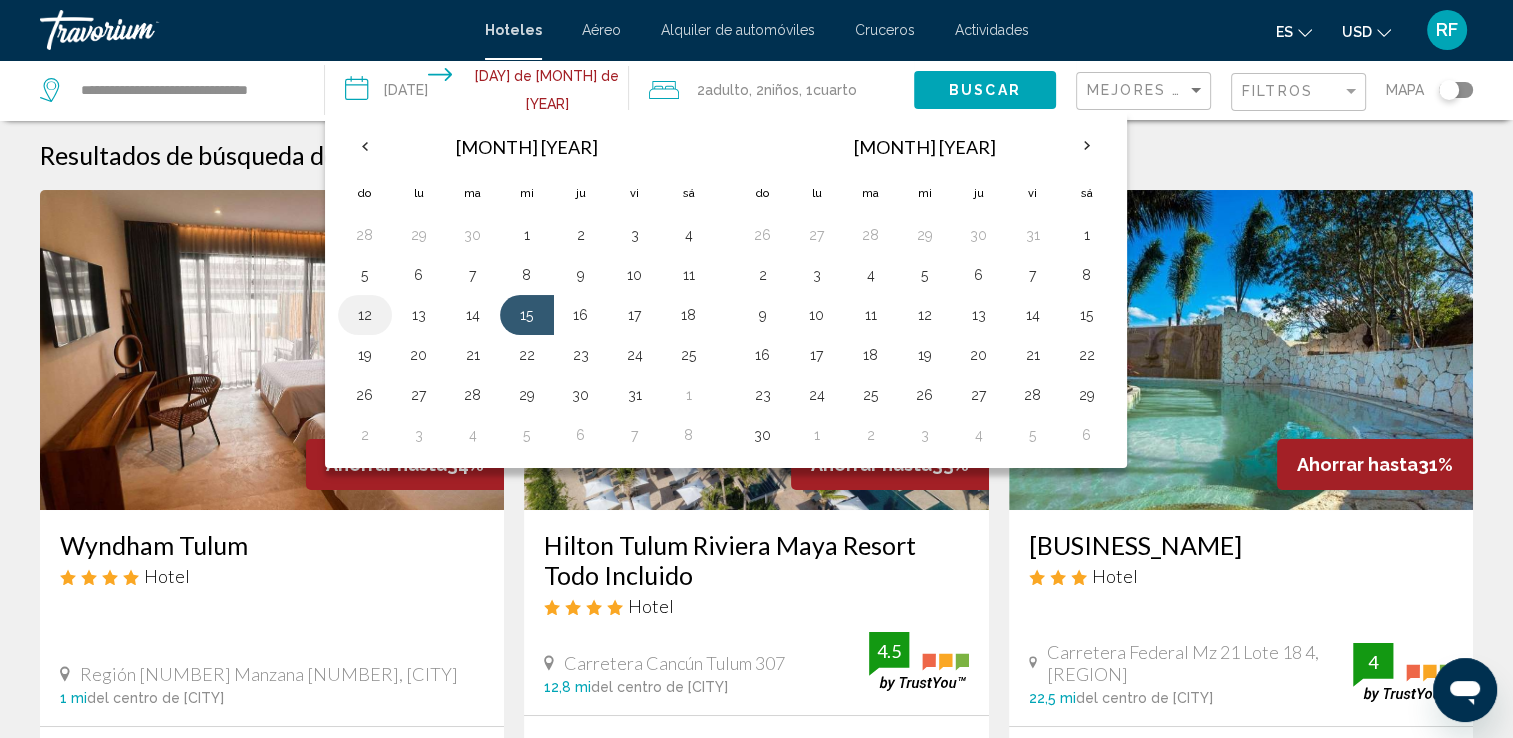 click on "12" at bounding box center (365, 315) 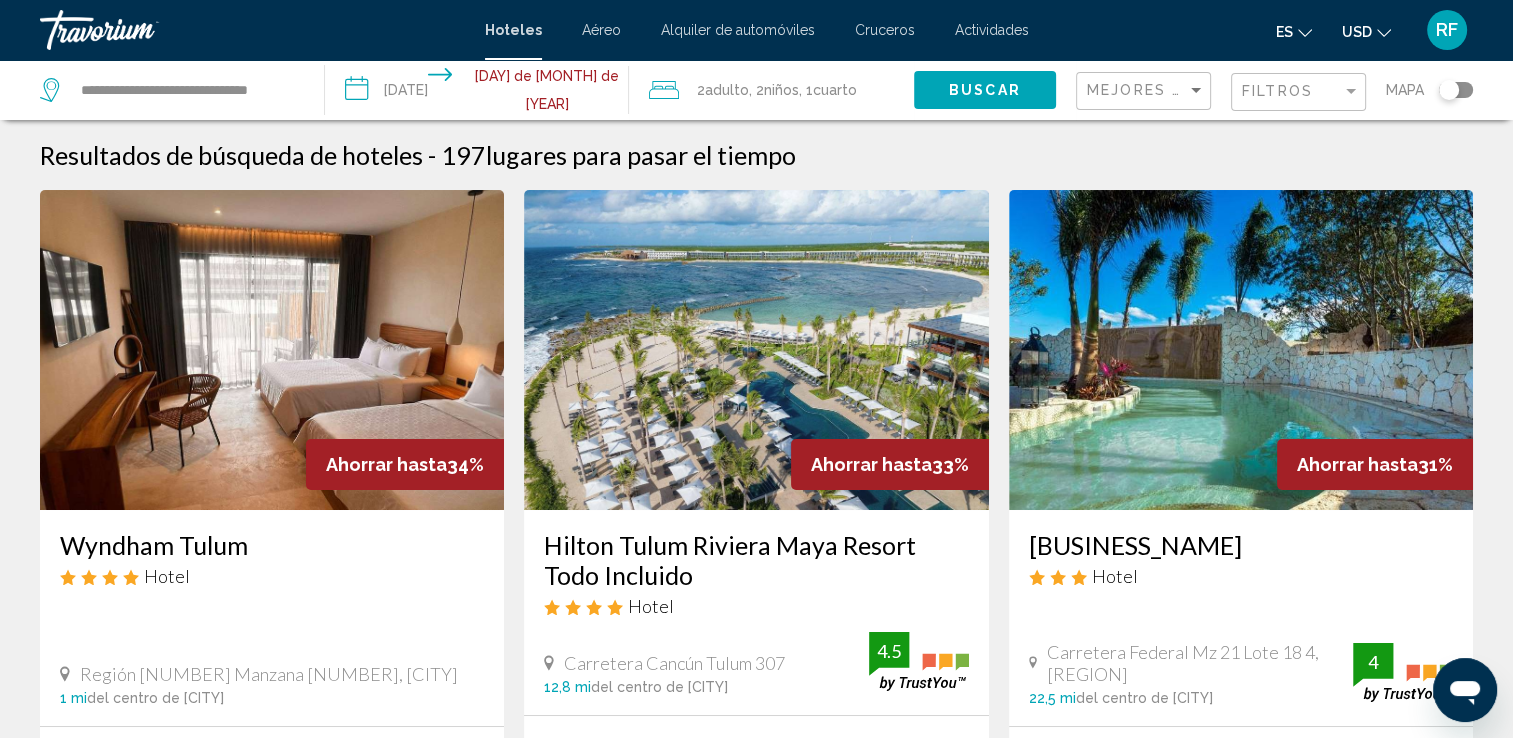 click on "Buscar" 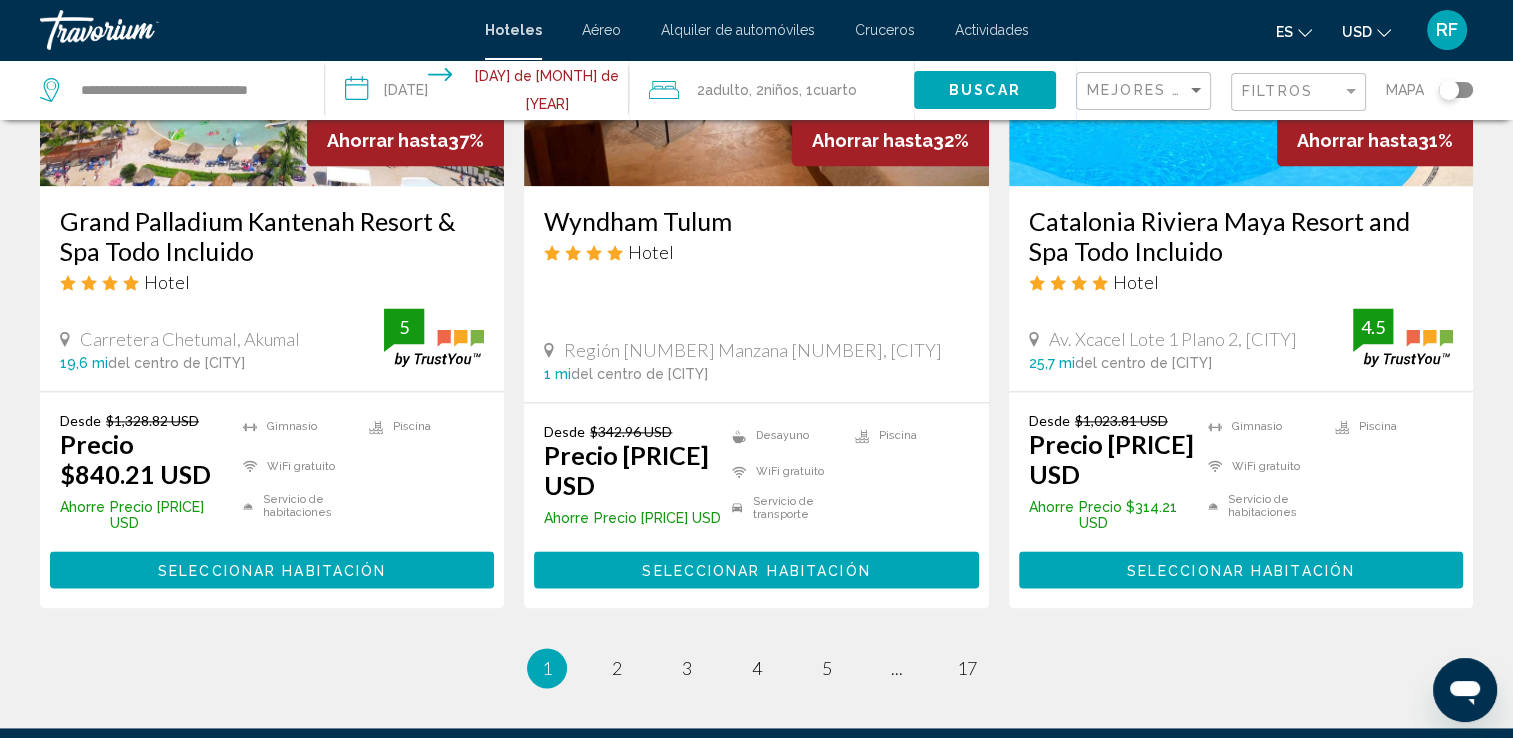 scroll, scrollTop: 2597, scrollLeft: 0, axis: vertical 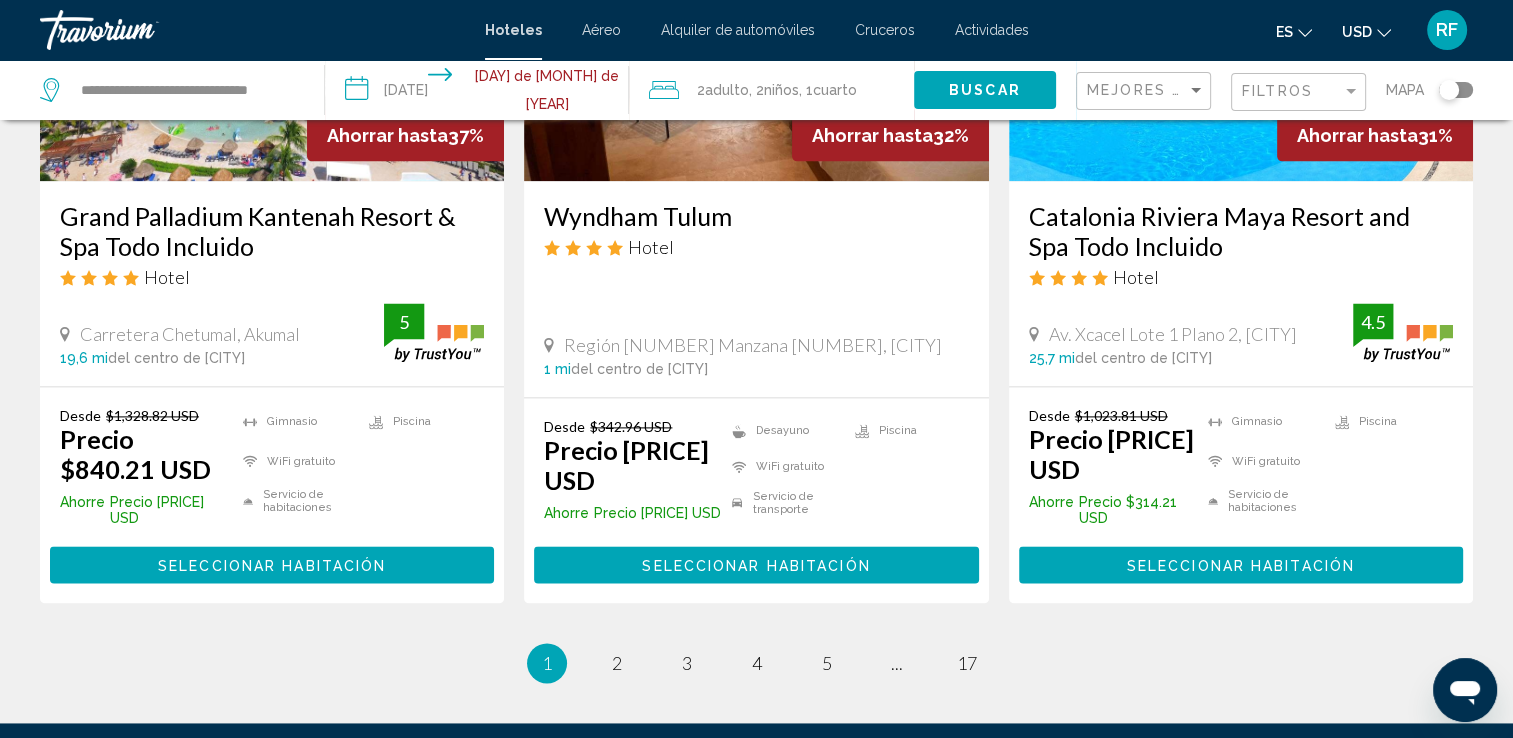 click on "página [NUMBER]" at bounding box center (617, 663) 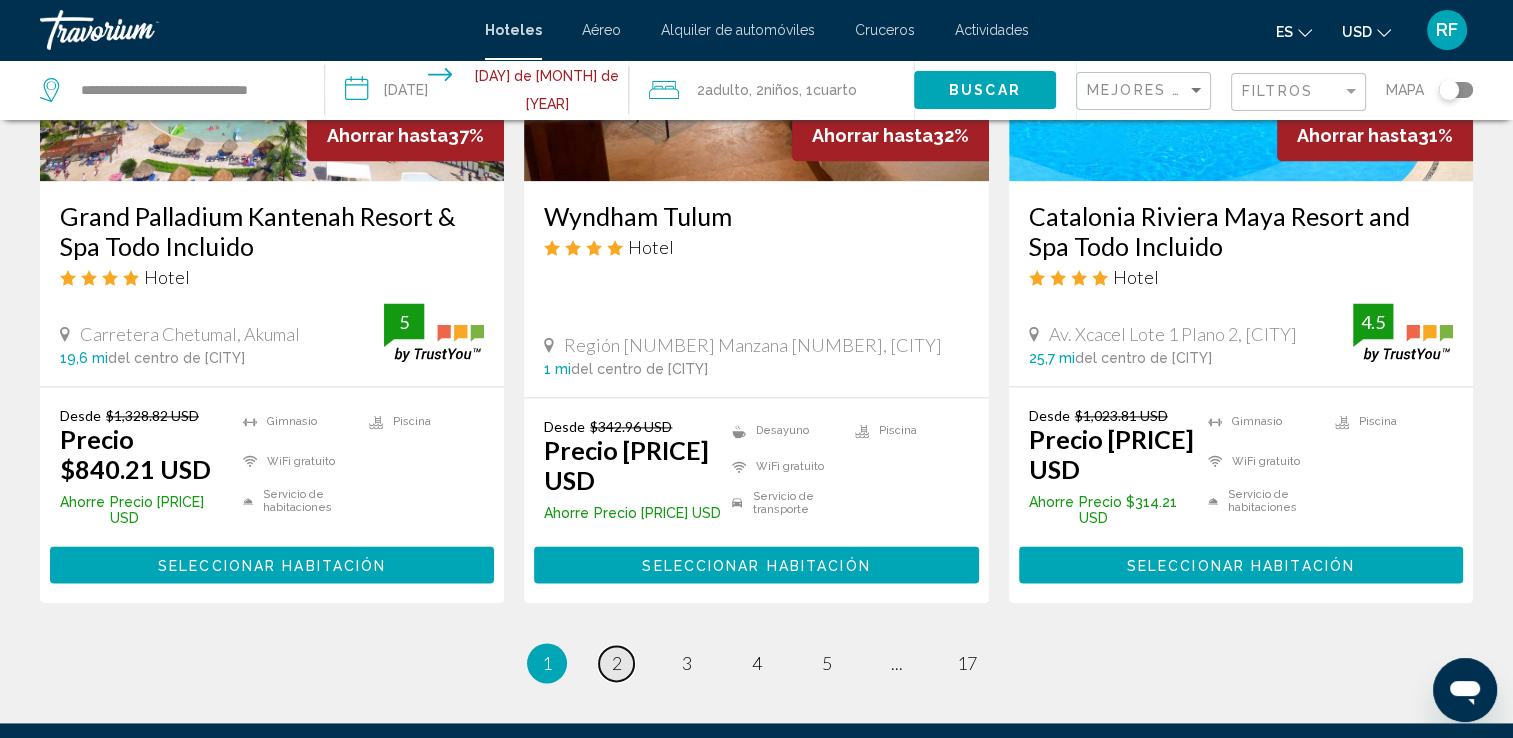 click on "página [NUMBER]" at bounding box center [616, 663] 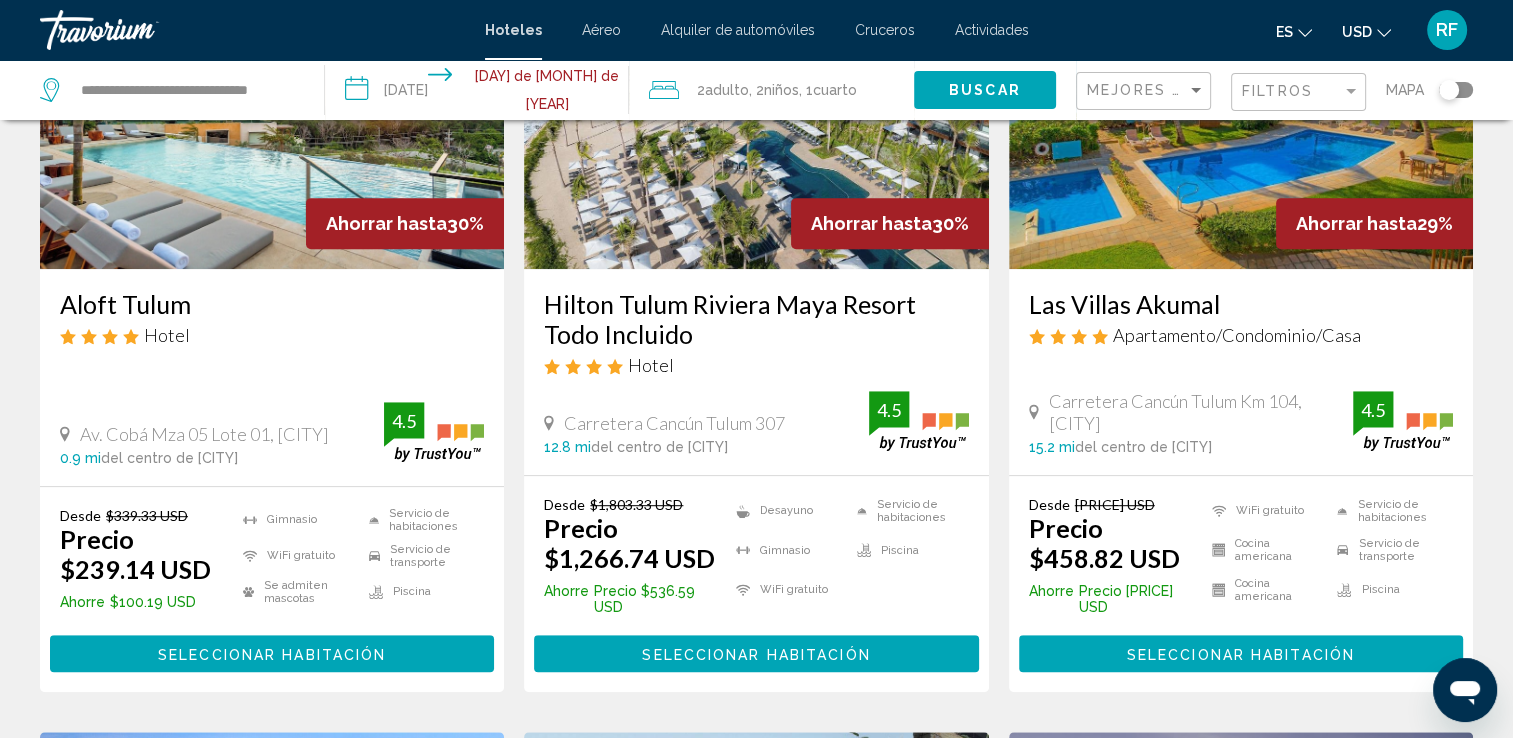 scroll, scrollTop: 1000, scrollLeft: 0, axis: vertical 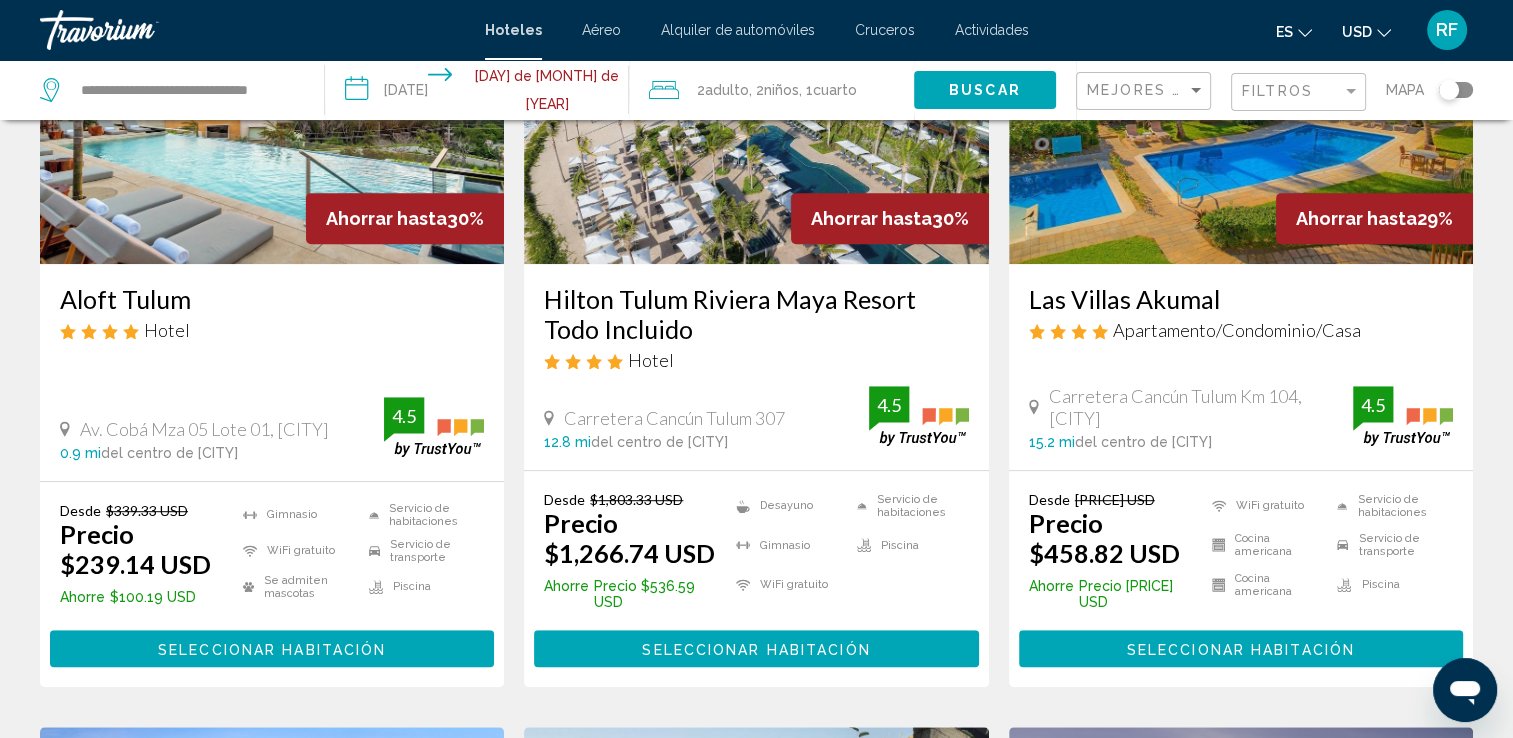 click on "Seleccionar habitación" at bounding box center (756, 649) 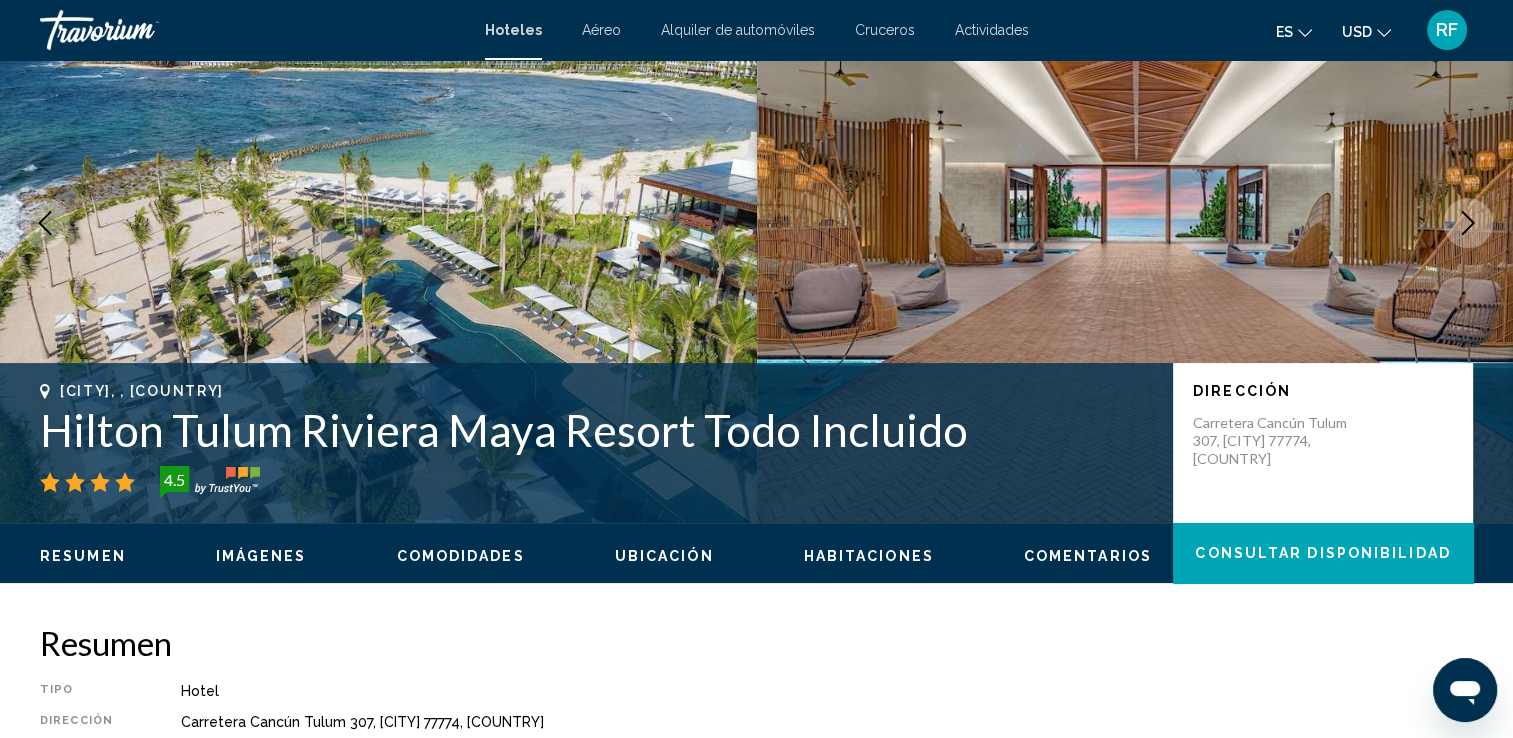 scroll, scrollTop: 300, scrollLeft: 0, axis: vertical 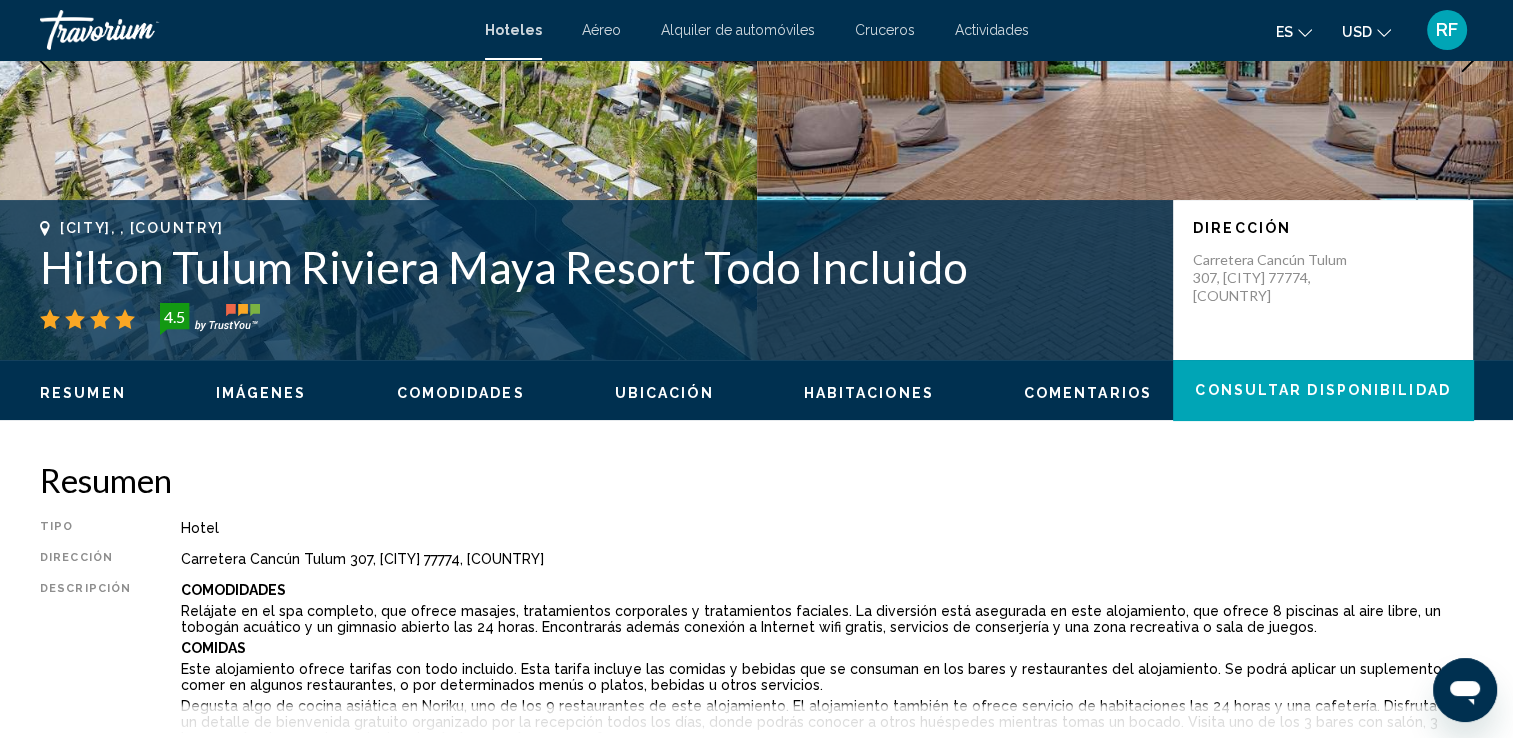 click on "Habitaciones" at bounding box center (869, 393) 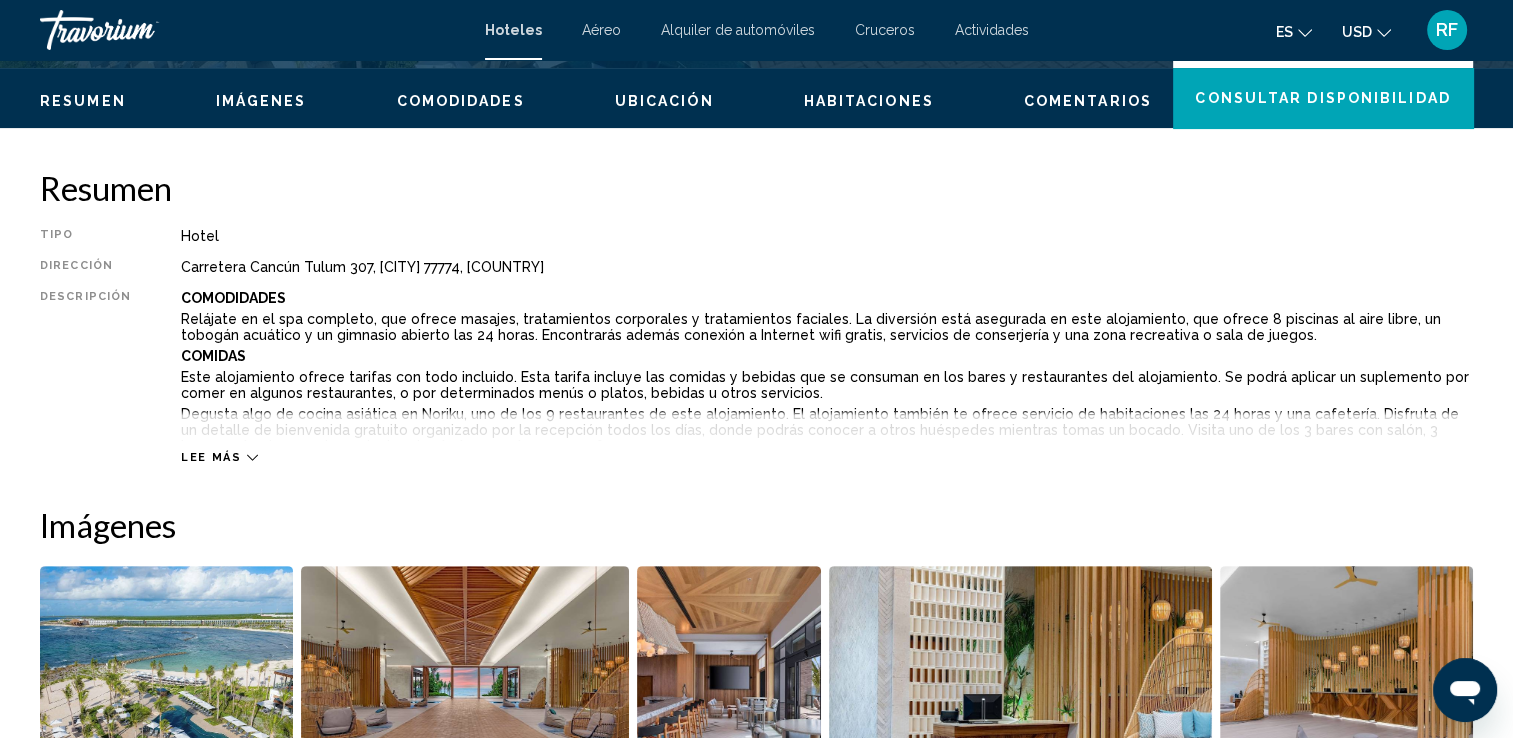scroll, scrollTop: 336, scrollLeft: 0, axis: vertical 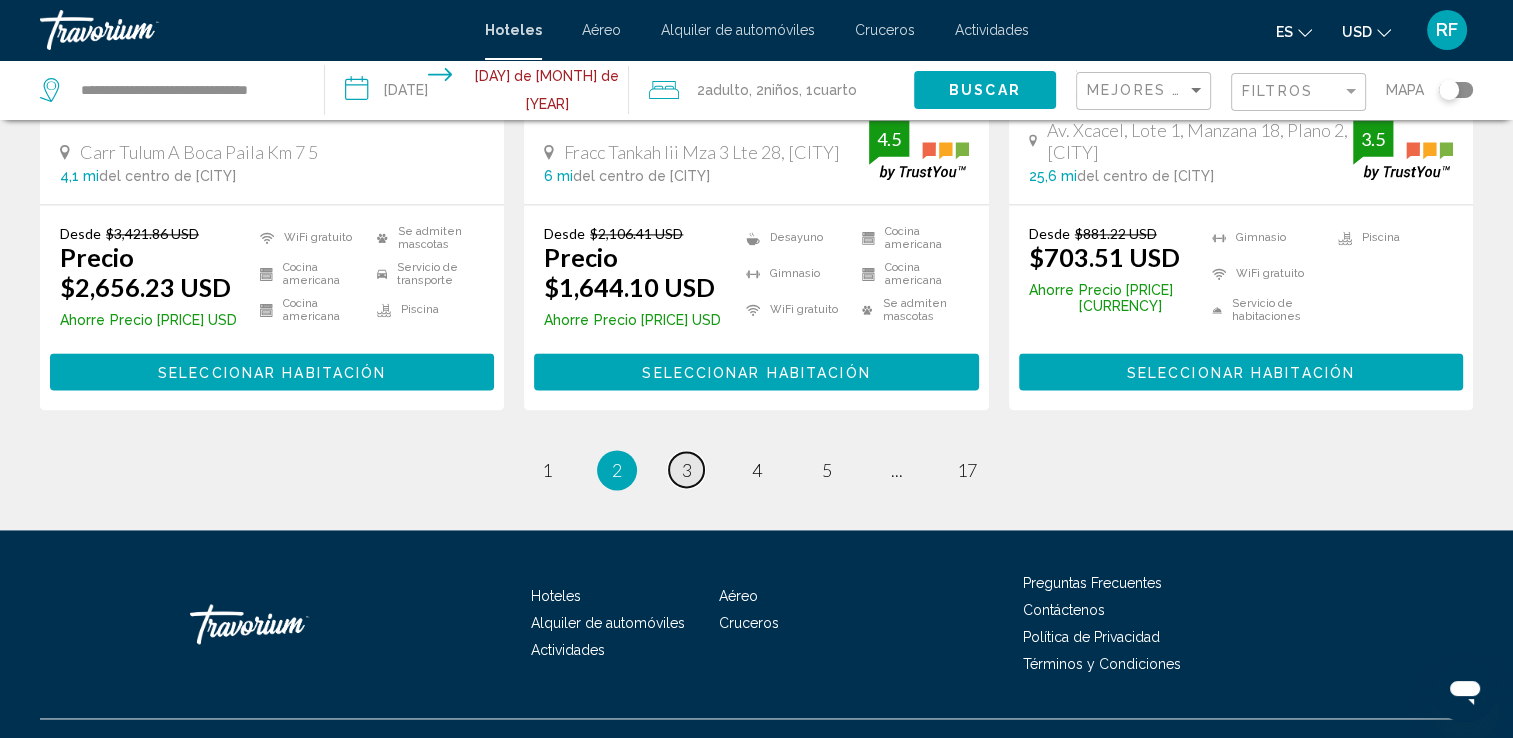 drag, startPoint x: 684, startPoint y: 434, endPoint x: 897, endPoint y: 430, distance: 213.03755 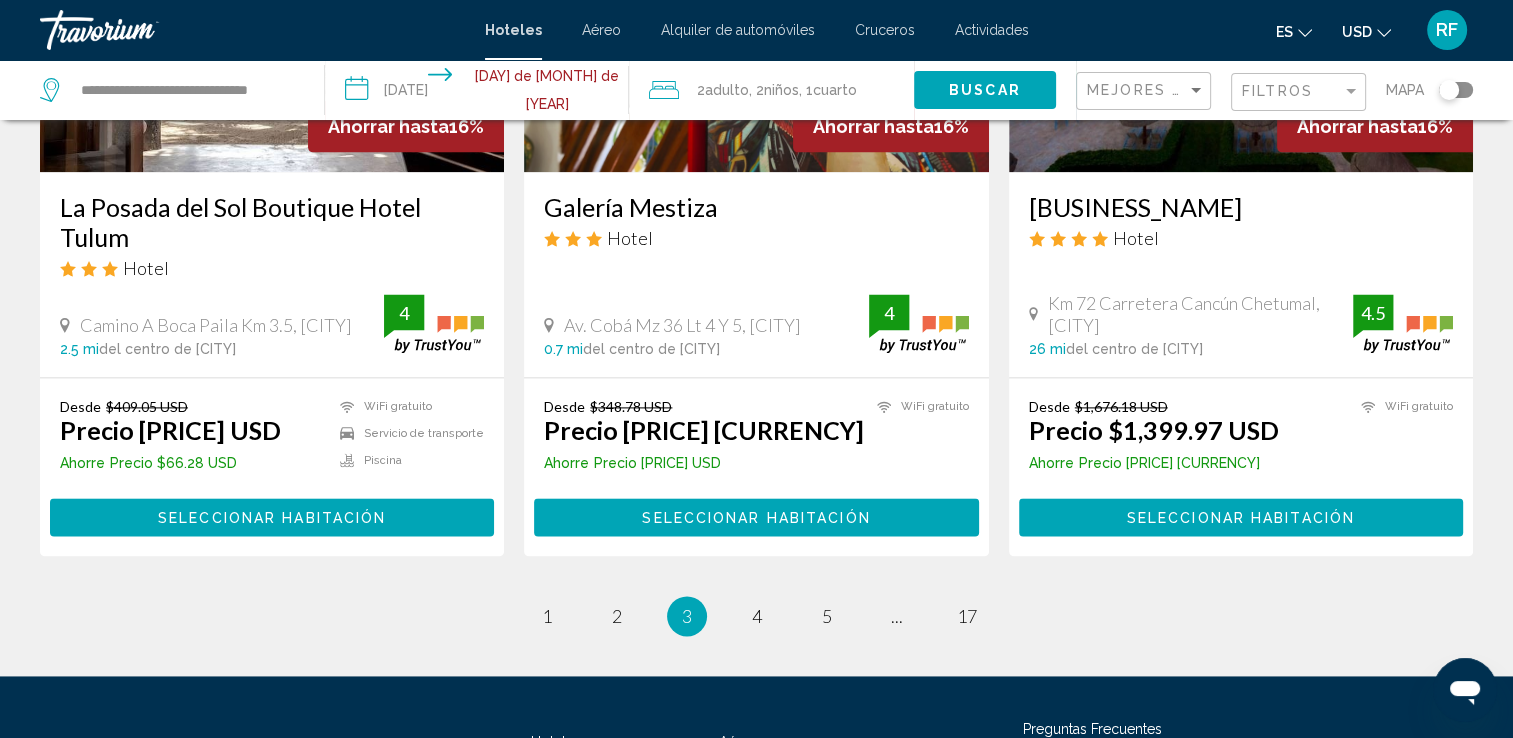 scroll, scrollTop: 2777, scrollLeft: 0, axis: vertical 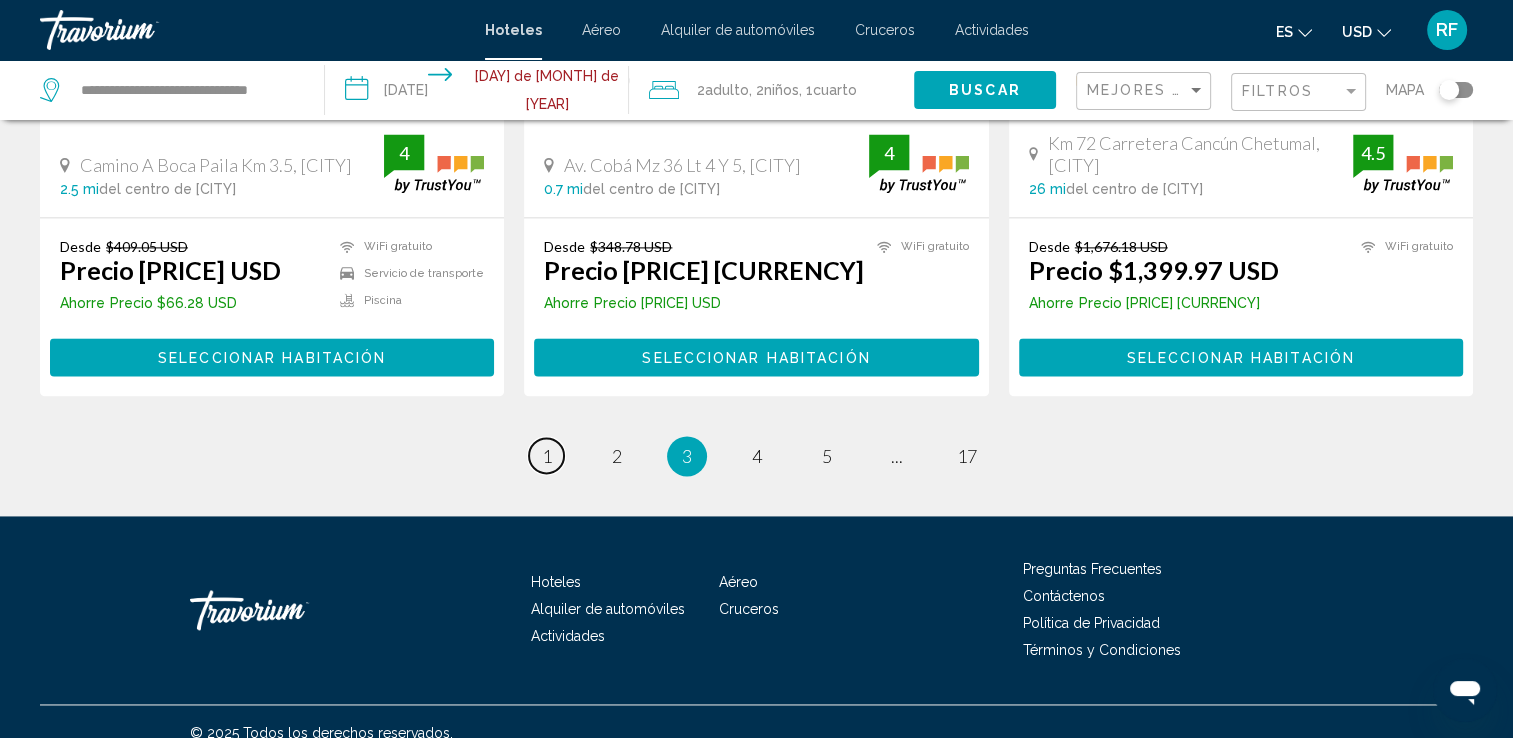 click on "página  1" at bounding box center (546, 455) 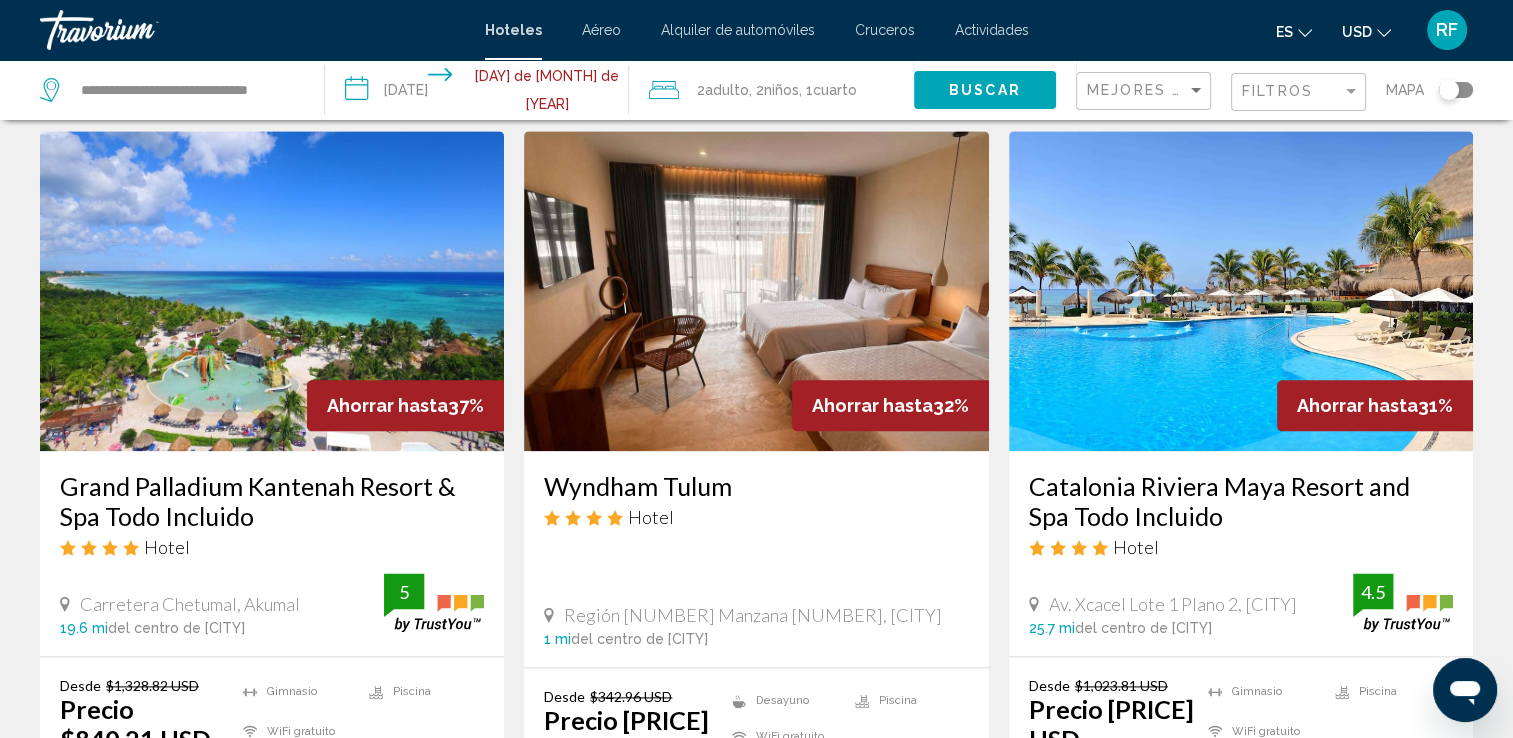 scroll, scrollTop: 2400, scrollLeft: 0, axis: vertical 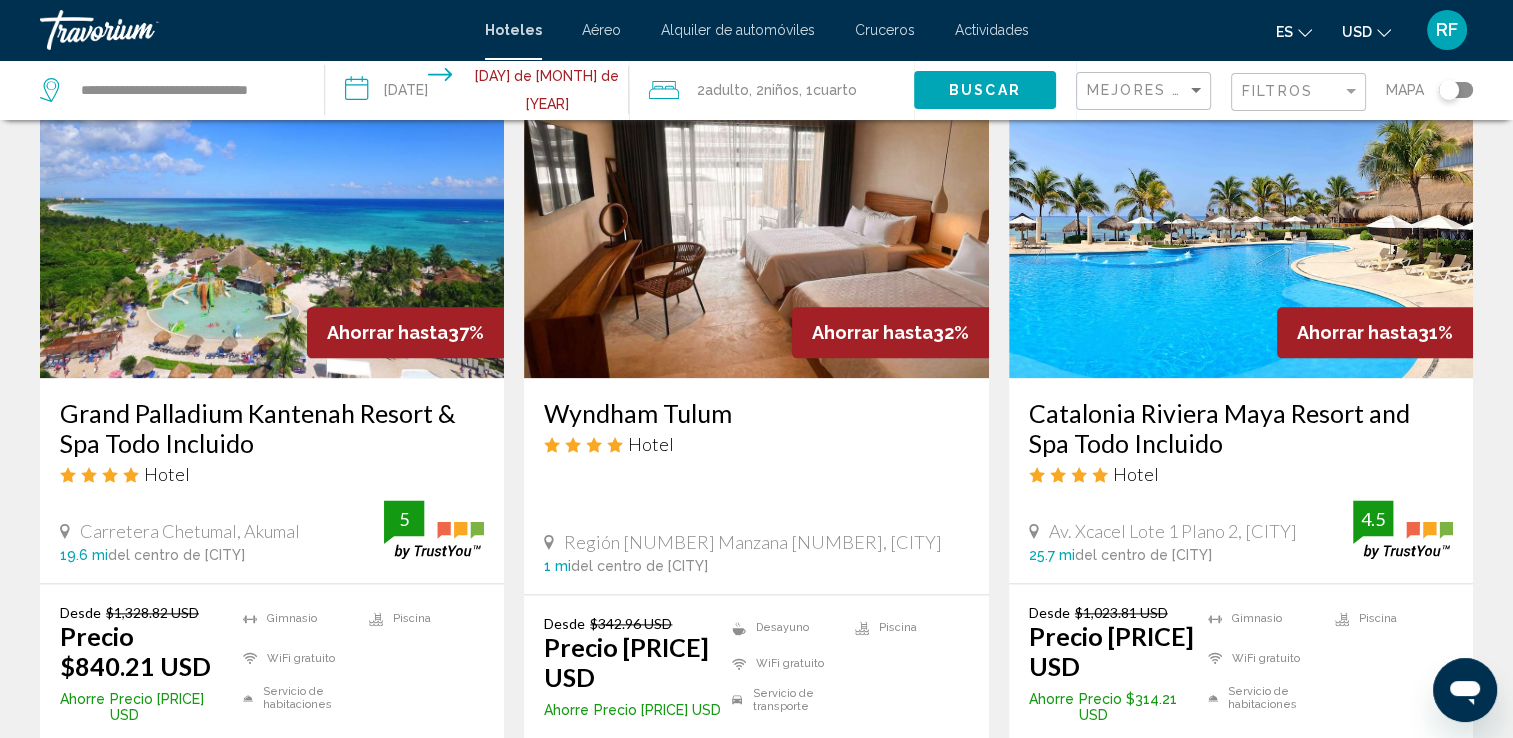 click at bounding box center (272, 218) 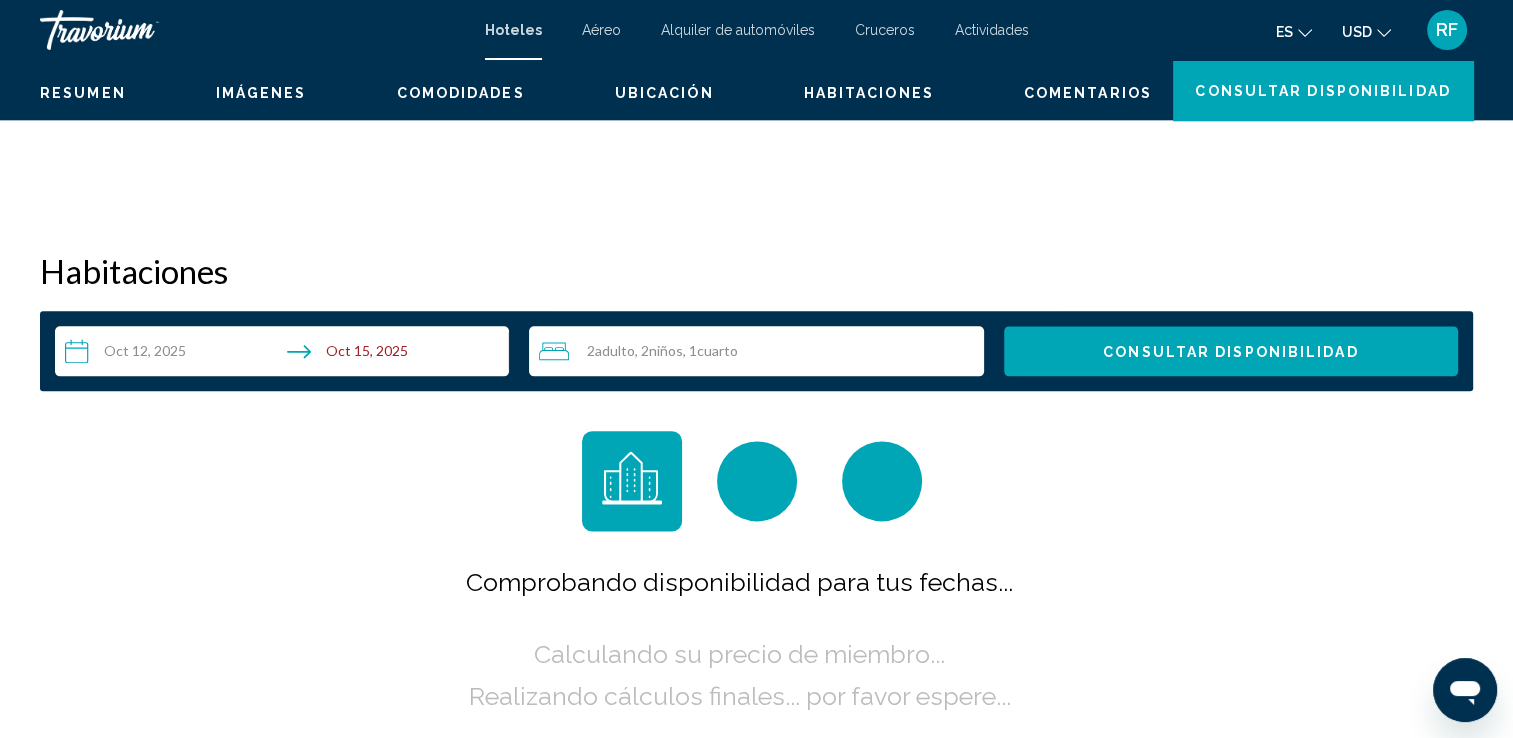 scroll, scrollTop: 0, scrollLeft: 0, axis: both 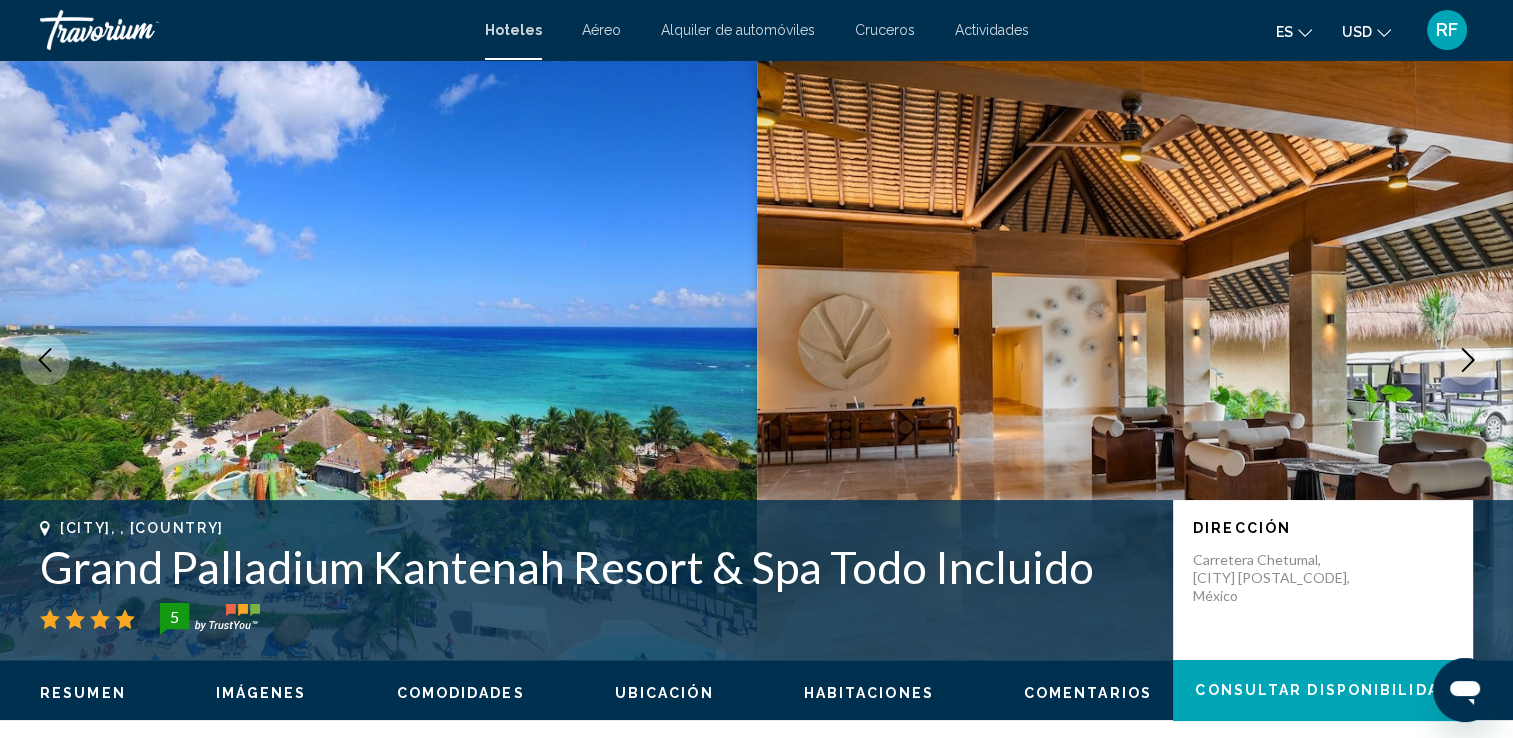 click 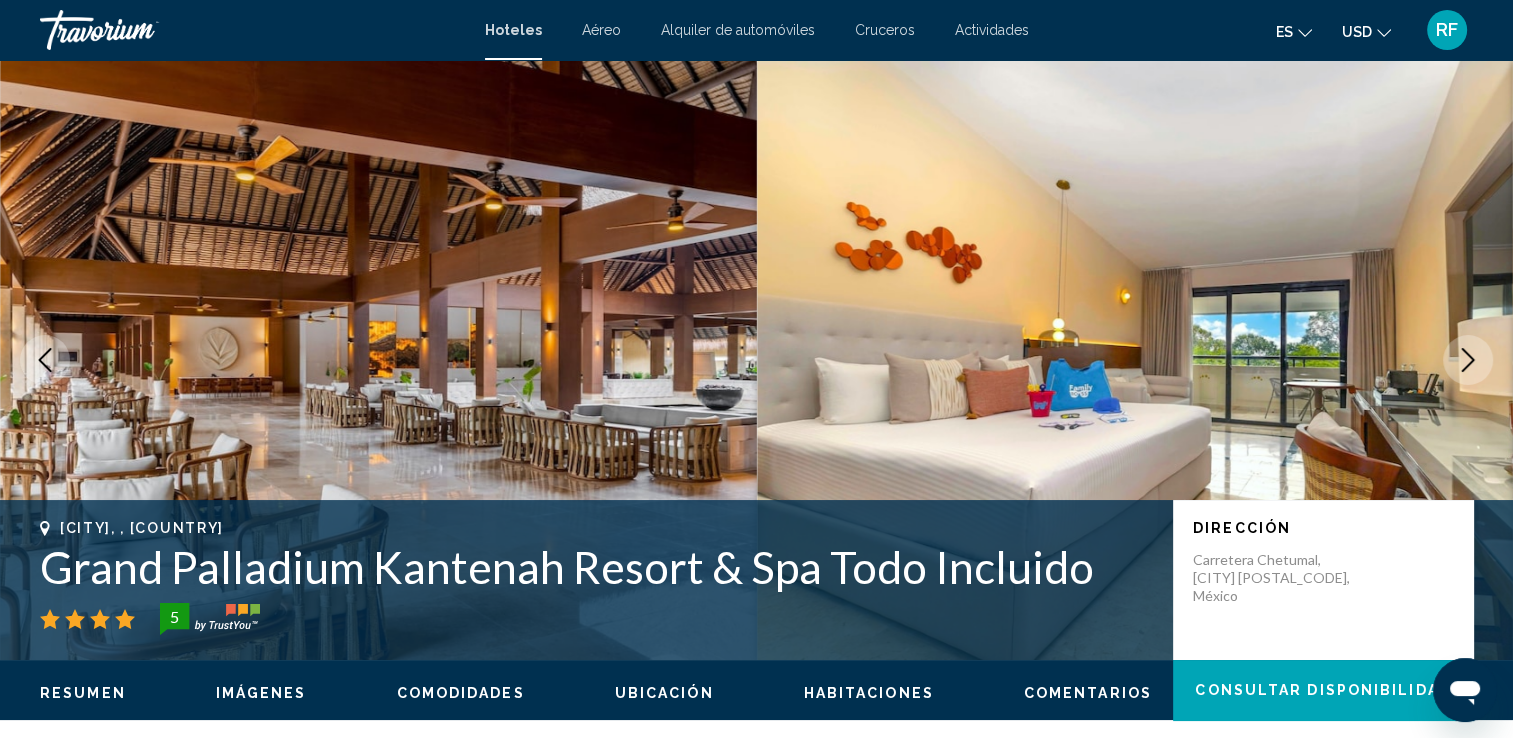 click 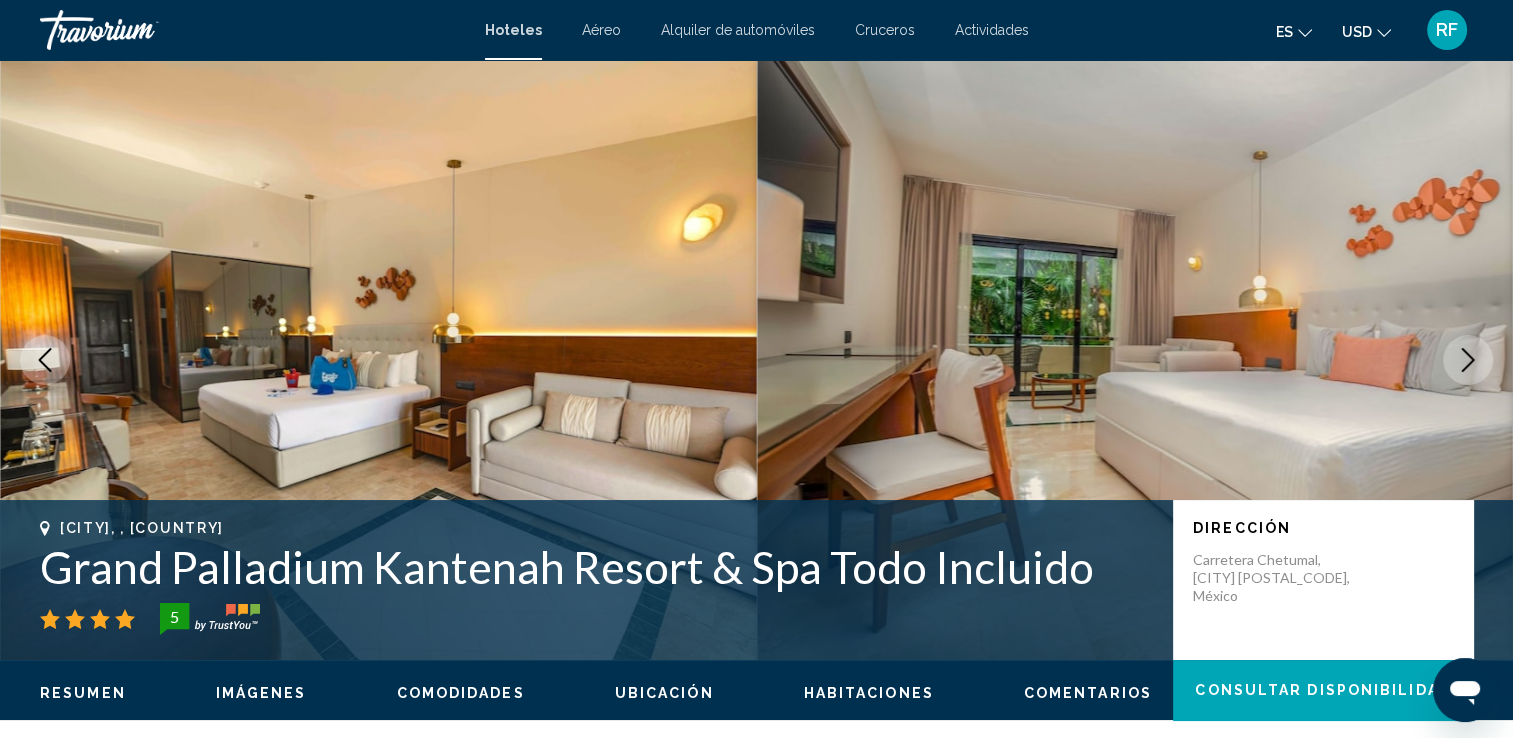 click 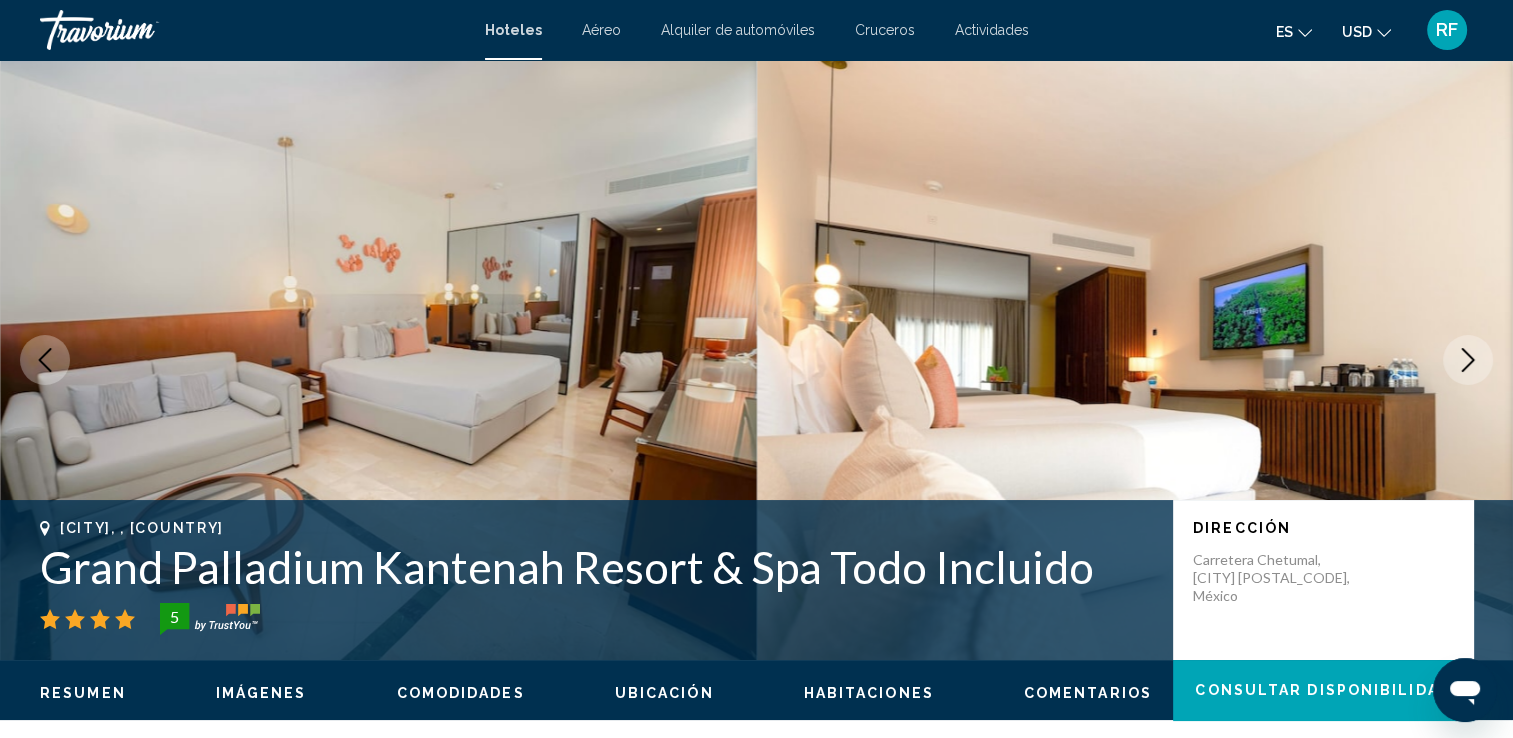 click 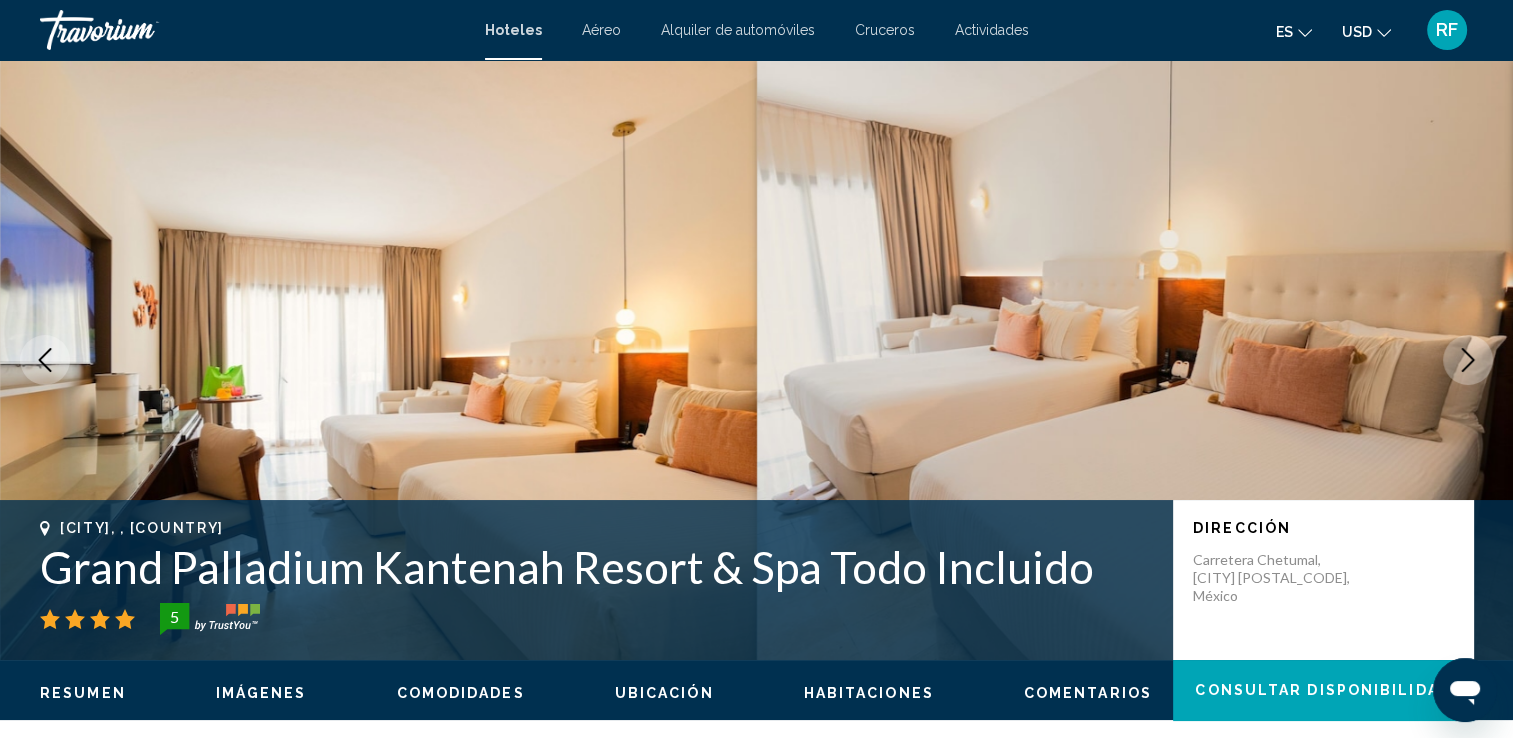 click 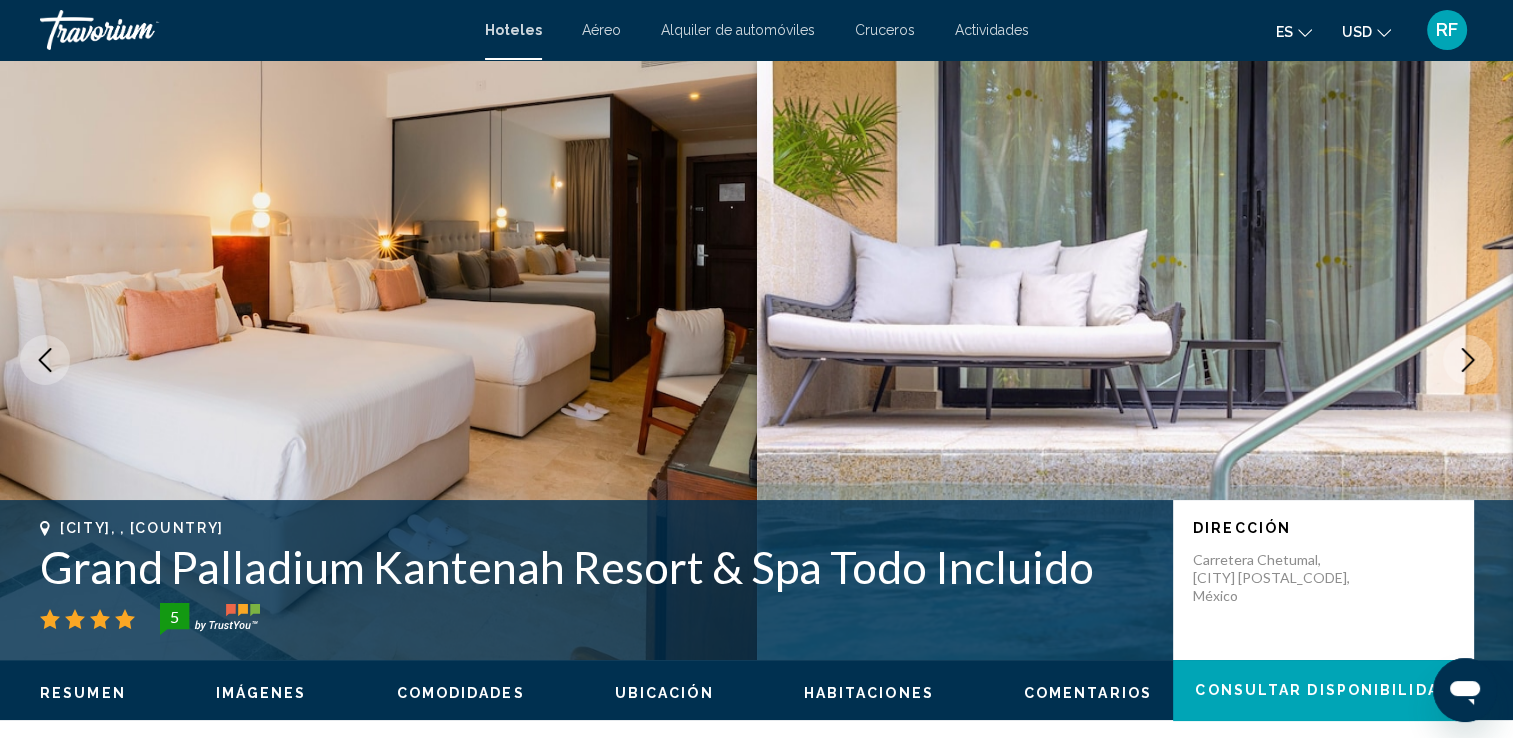 click 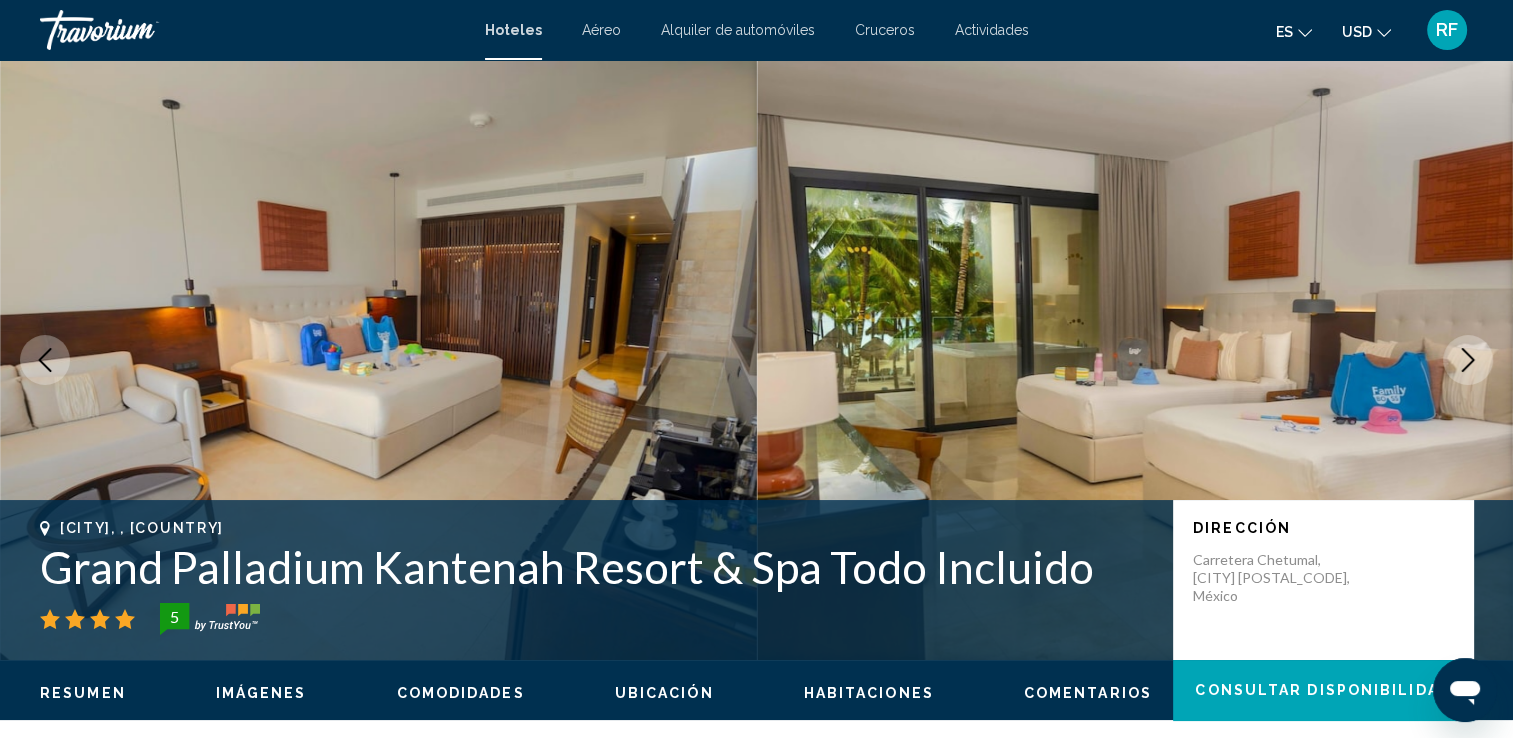 click 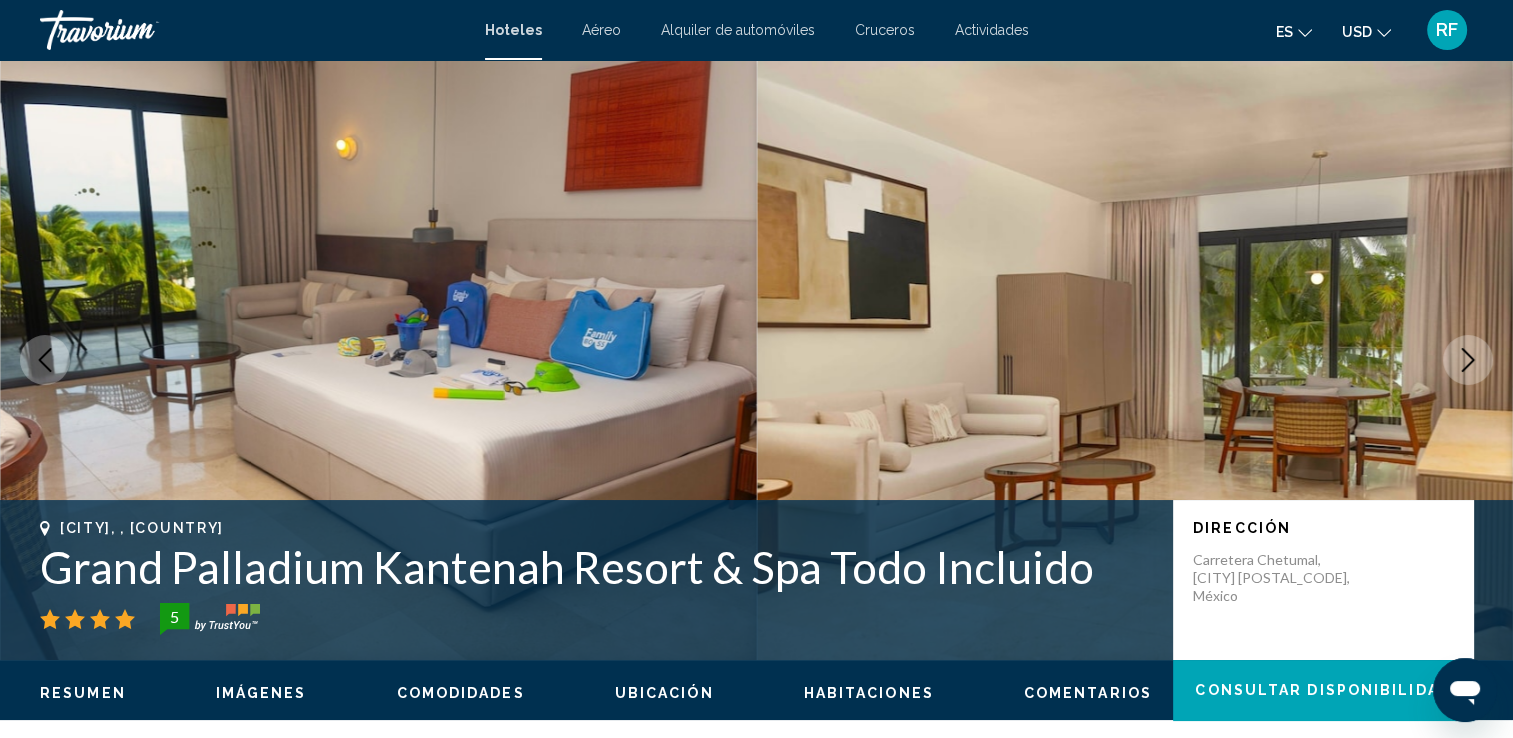 click 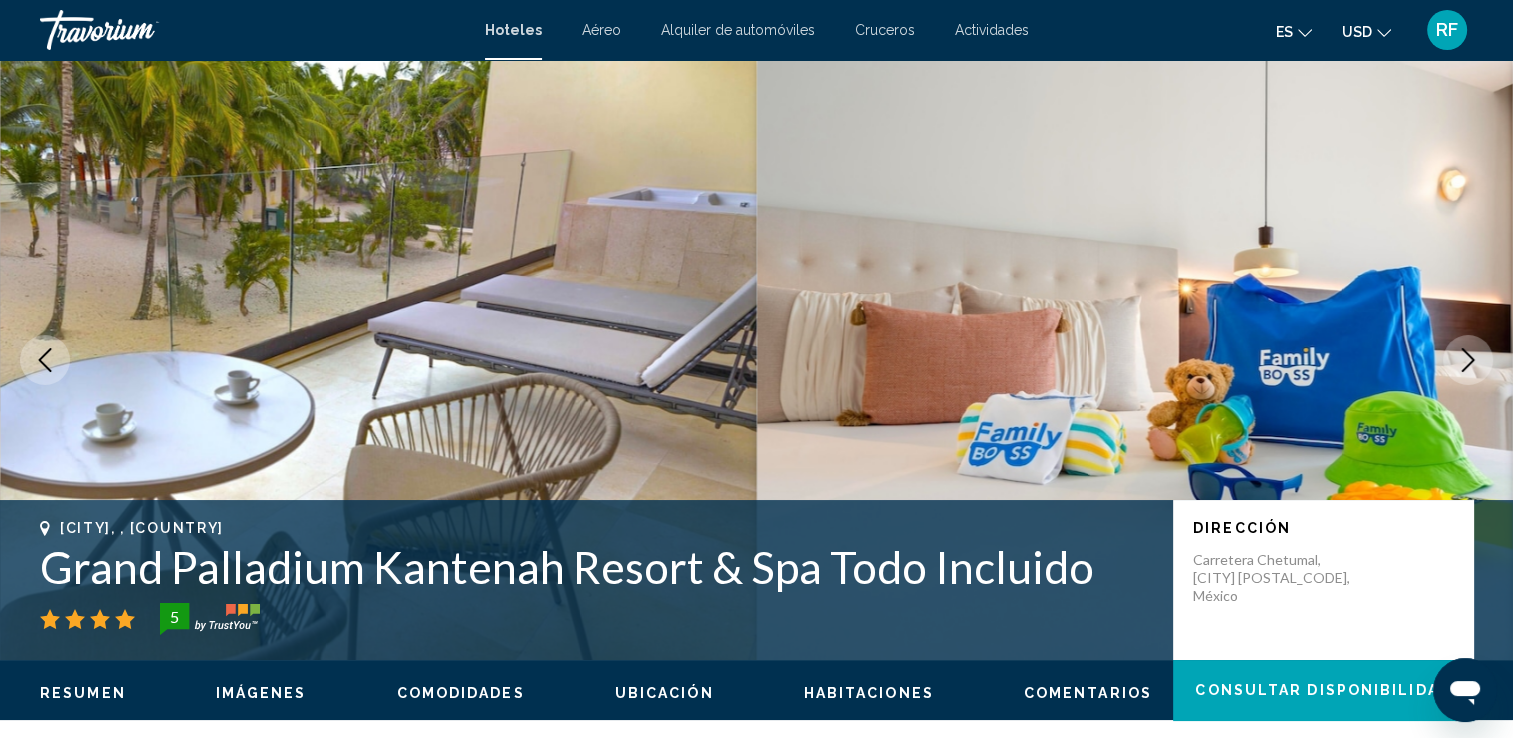 click 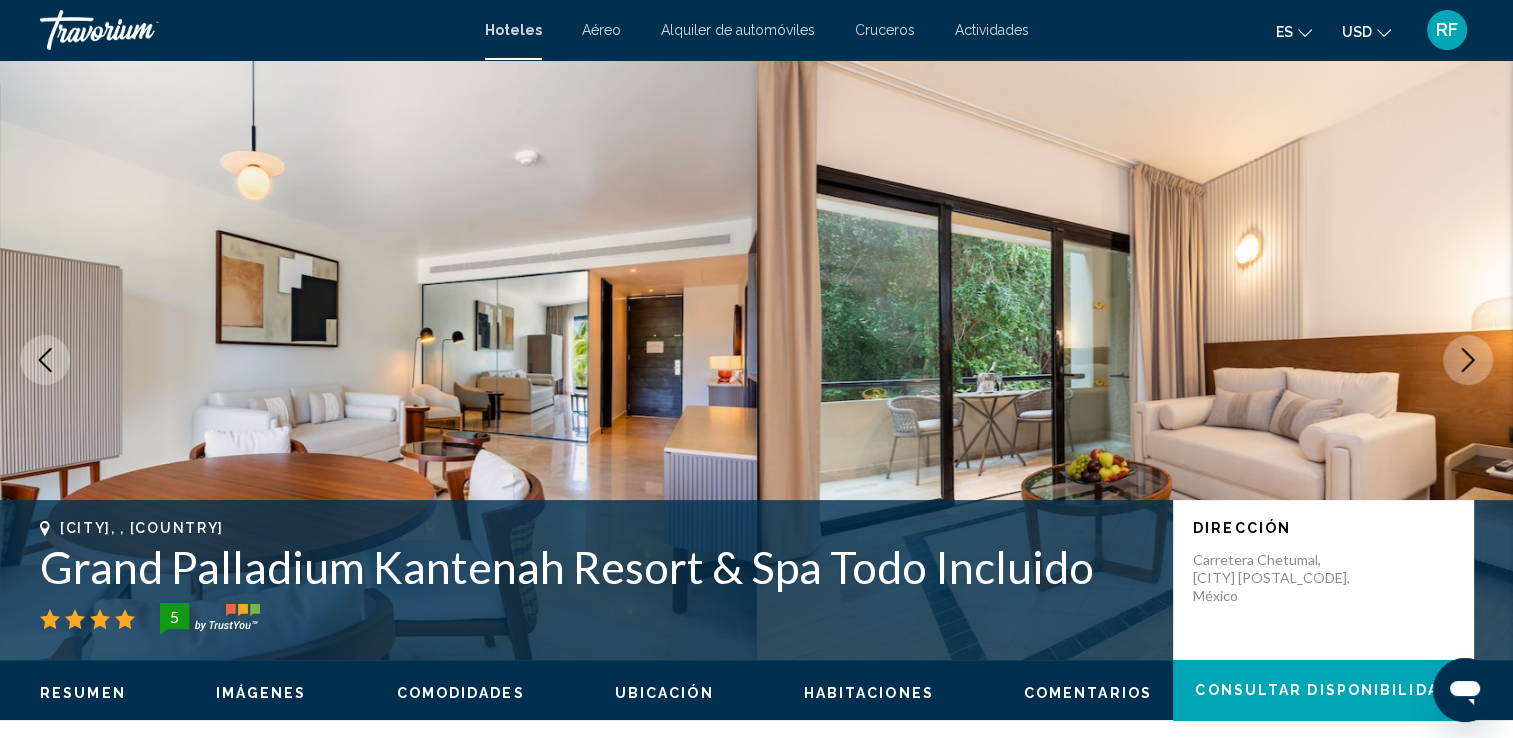 click 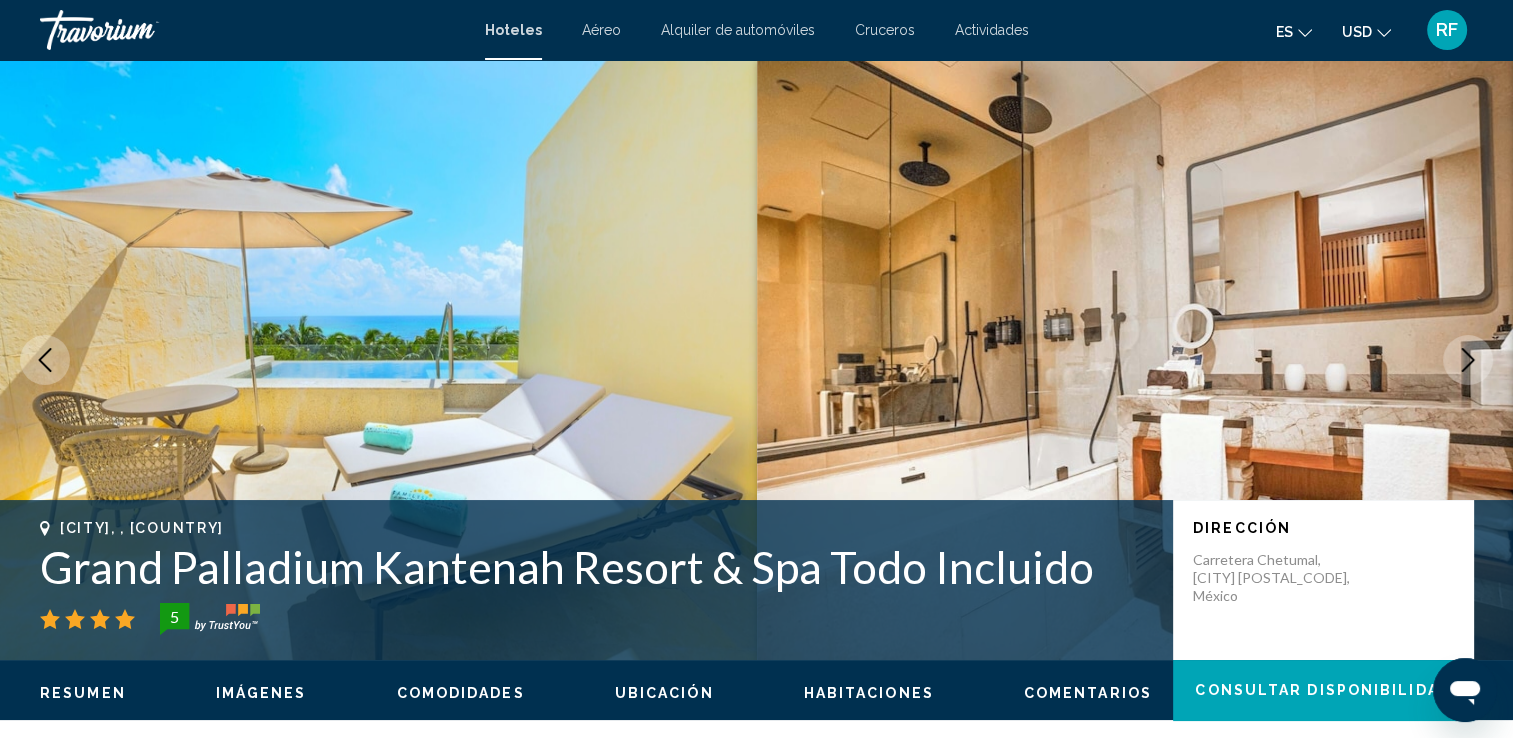 click 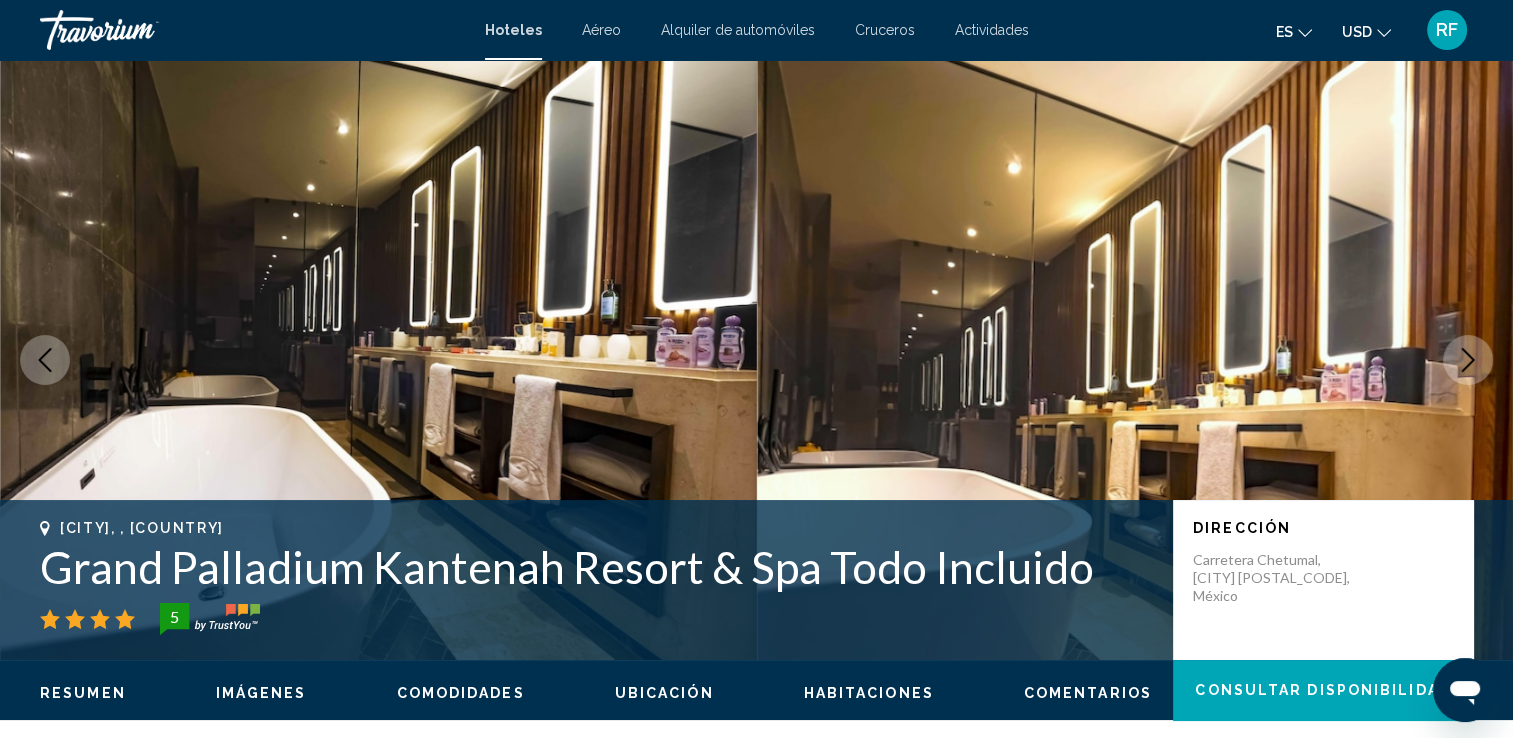 click 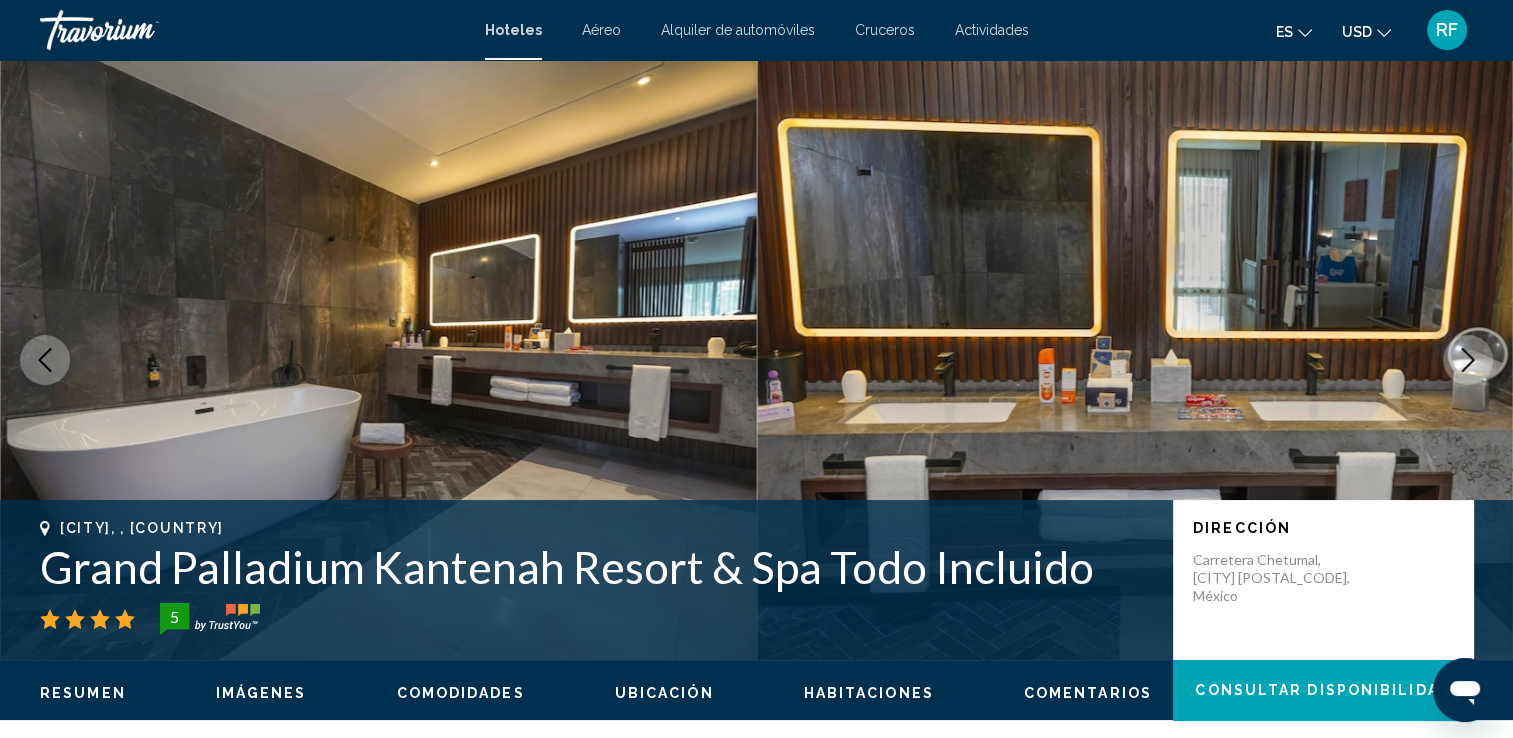 click 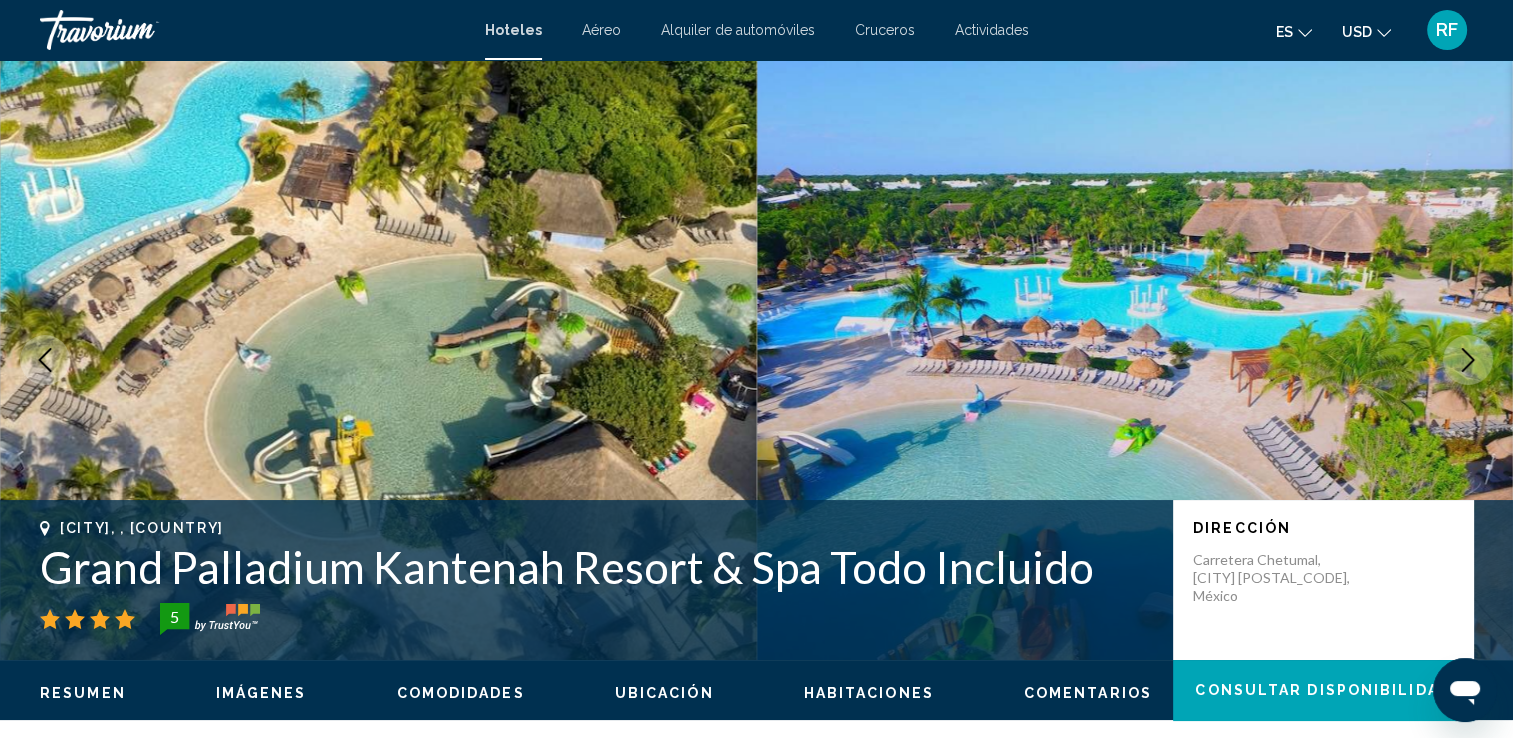click 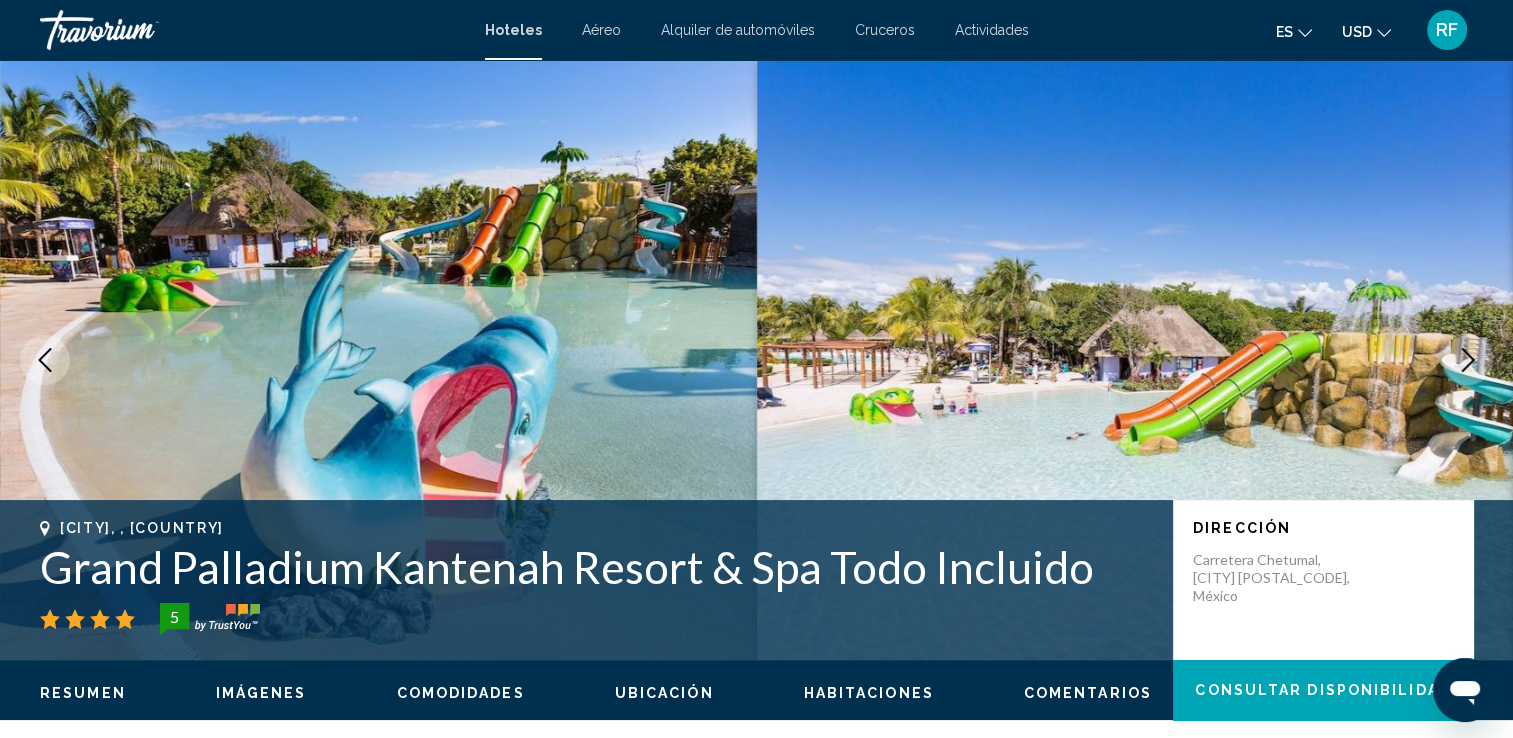 click 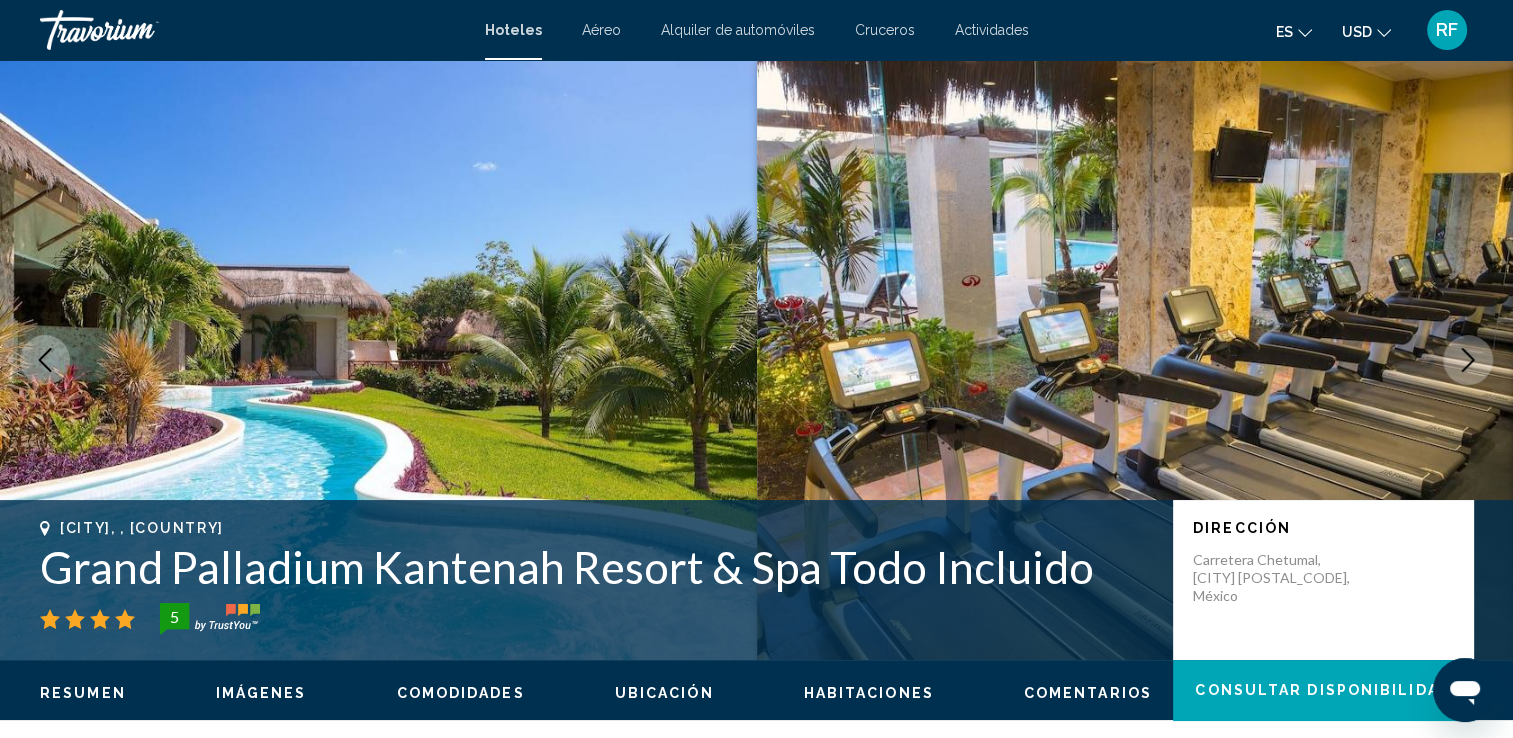 click 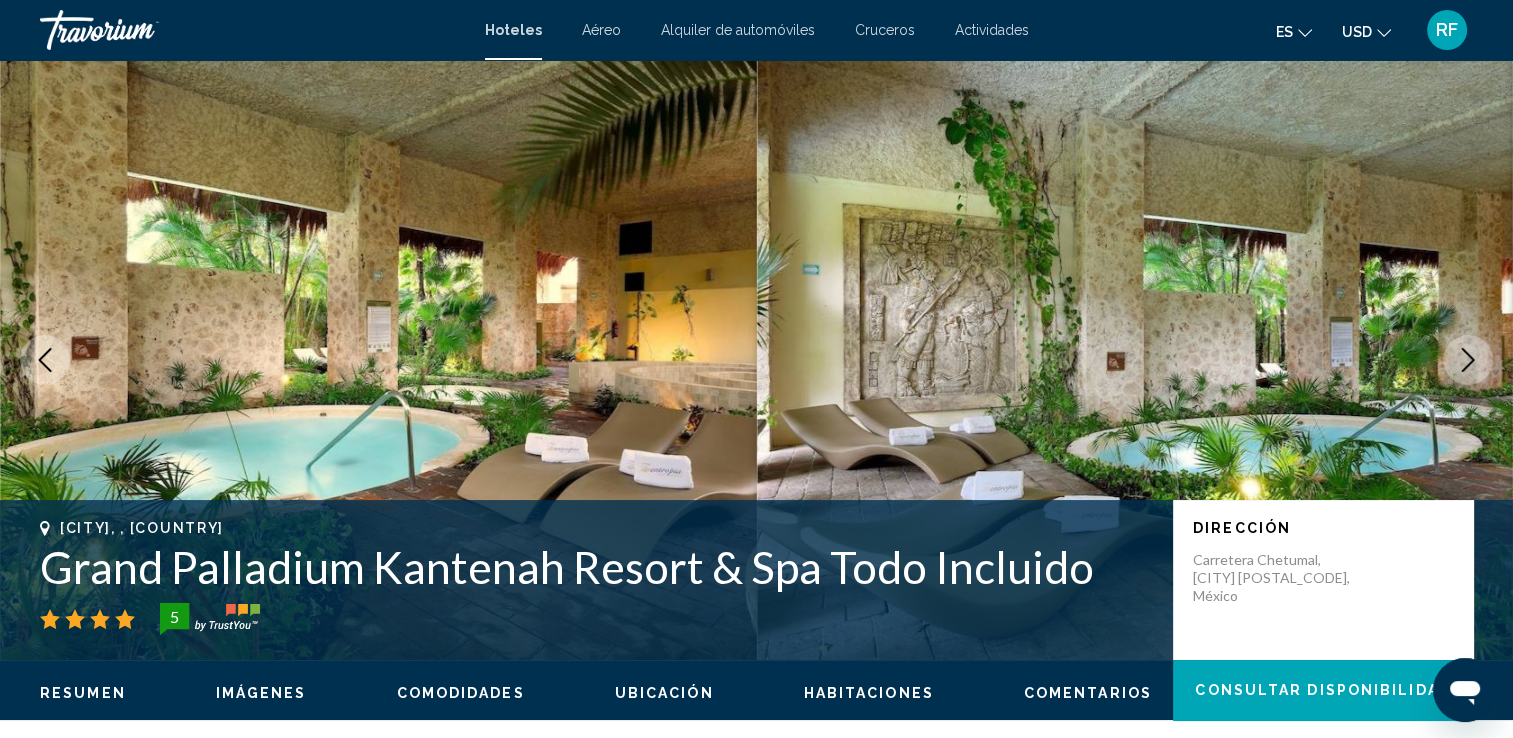 click 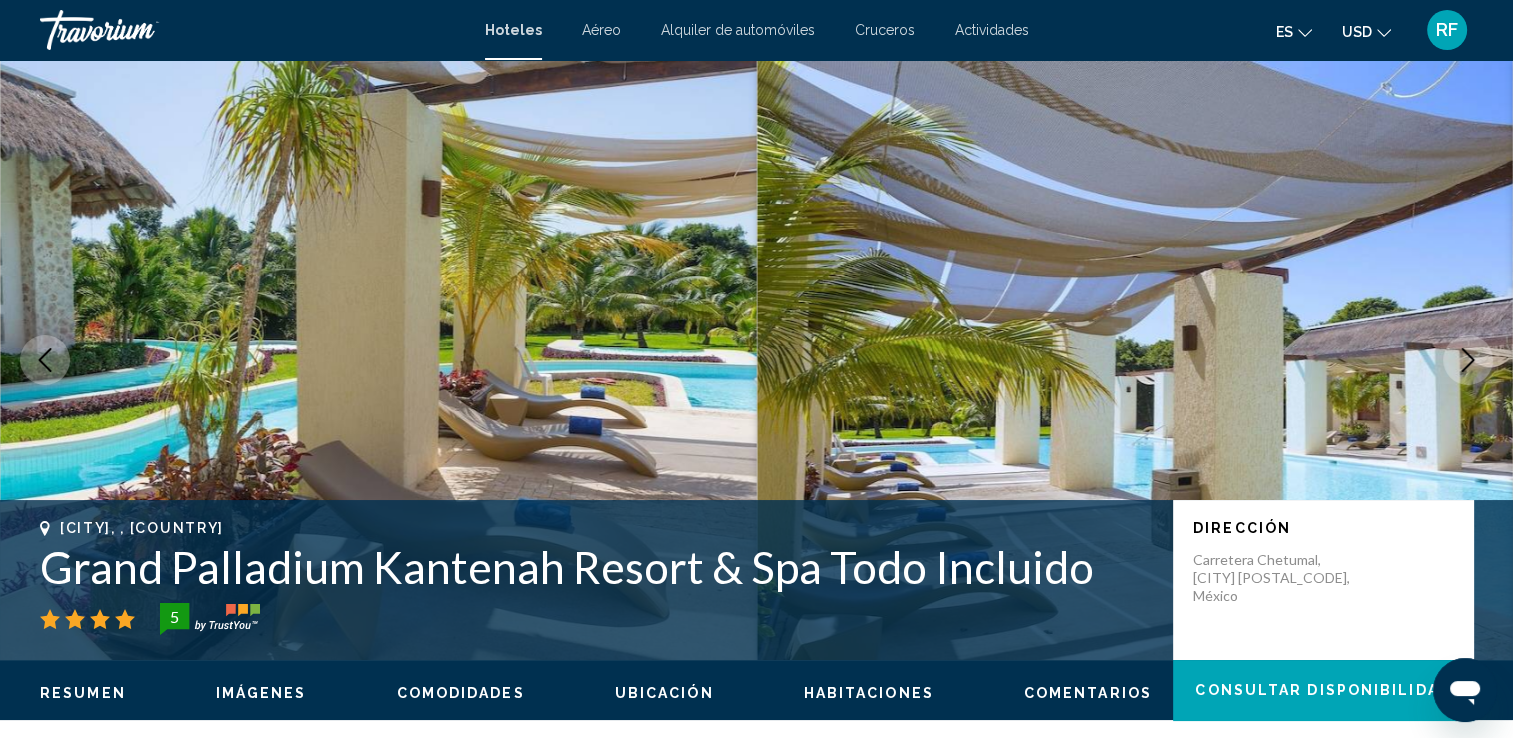 click 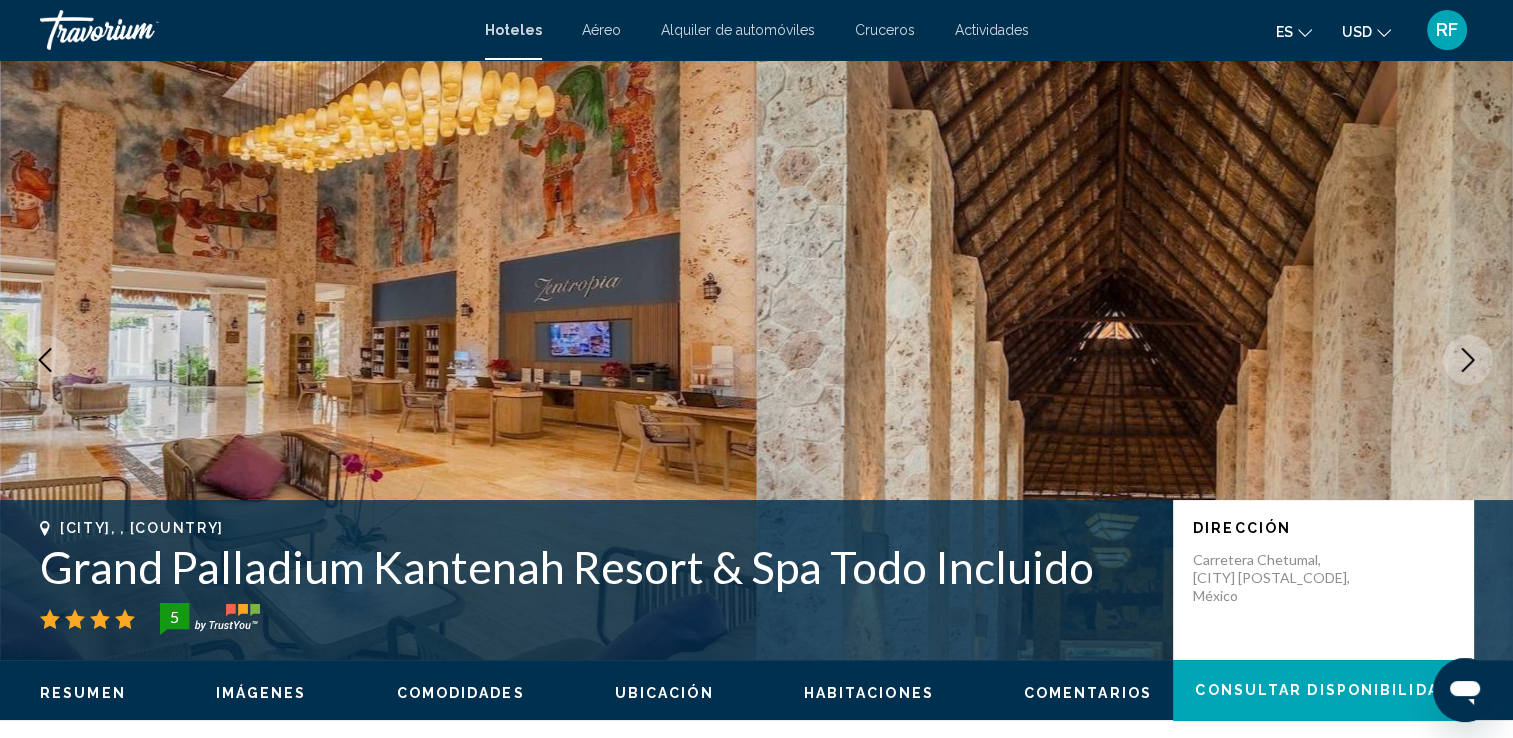 click 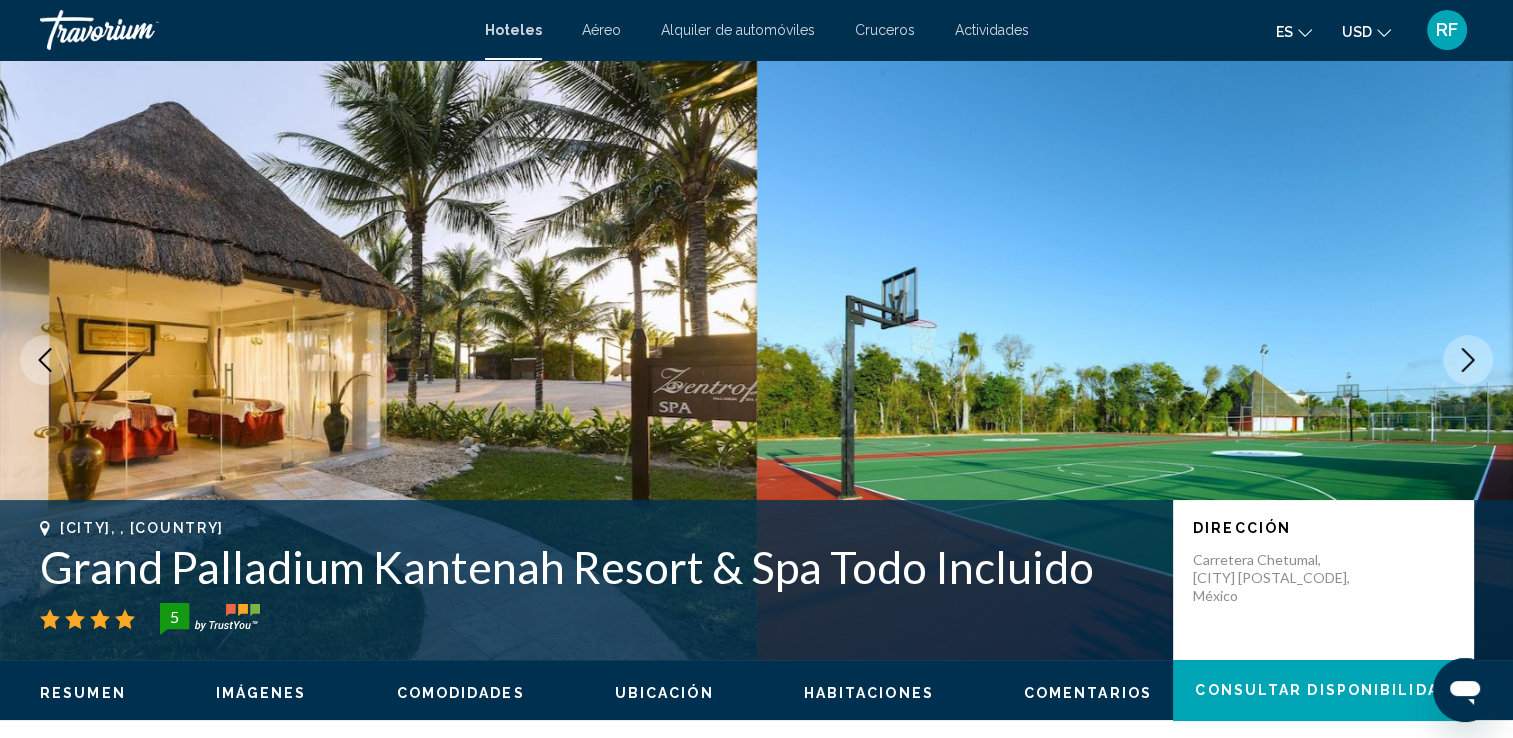 click 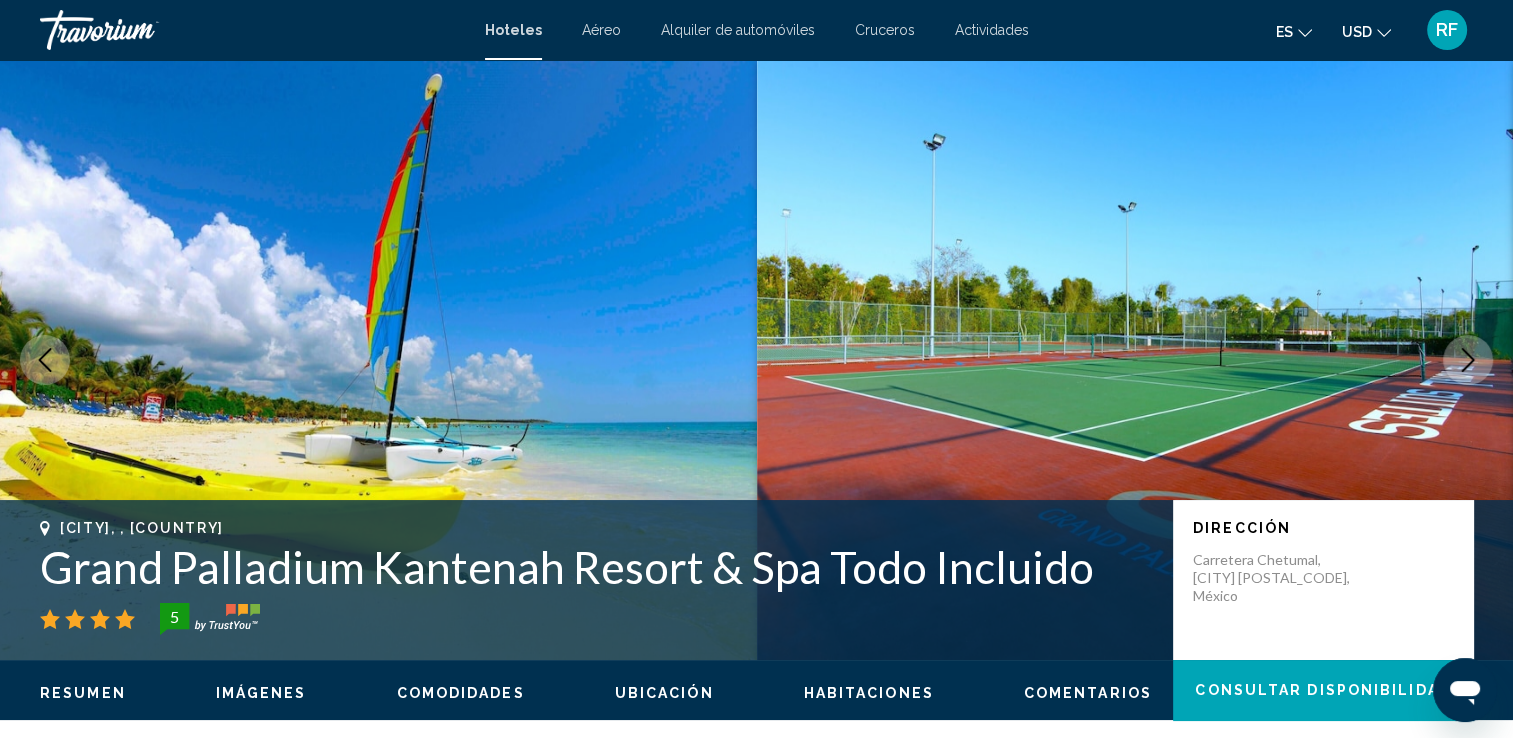 click 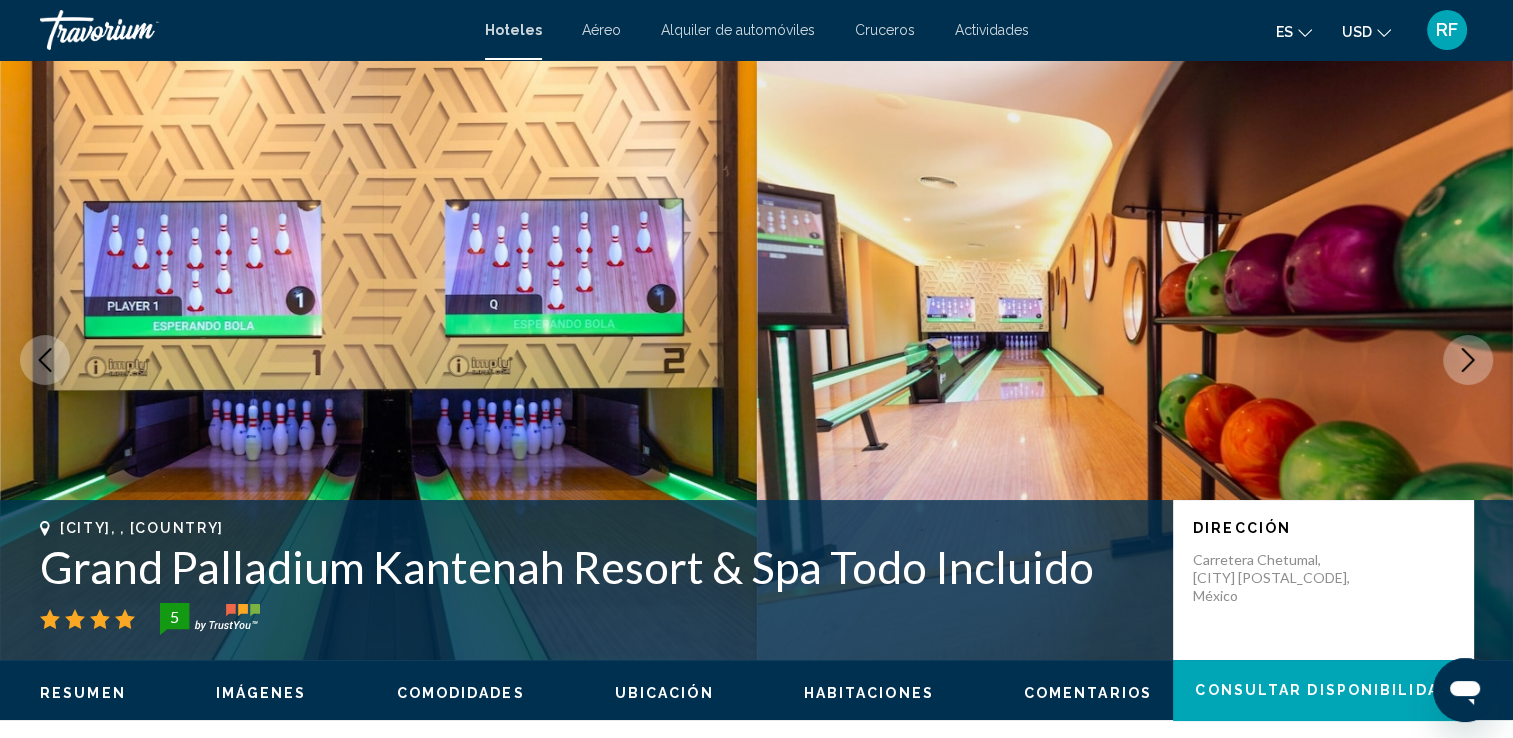 click 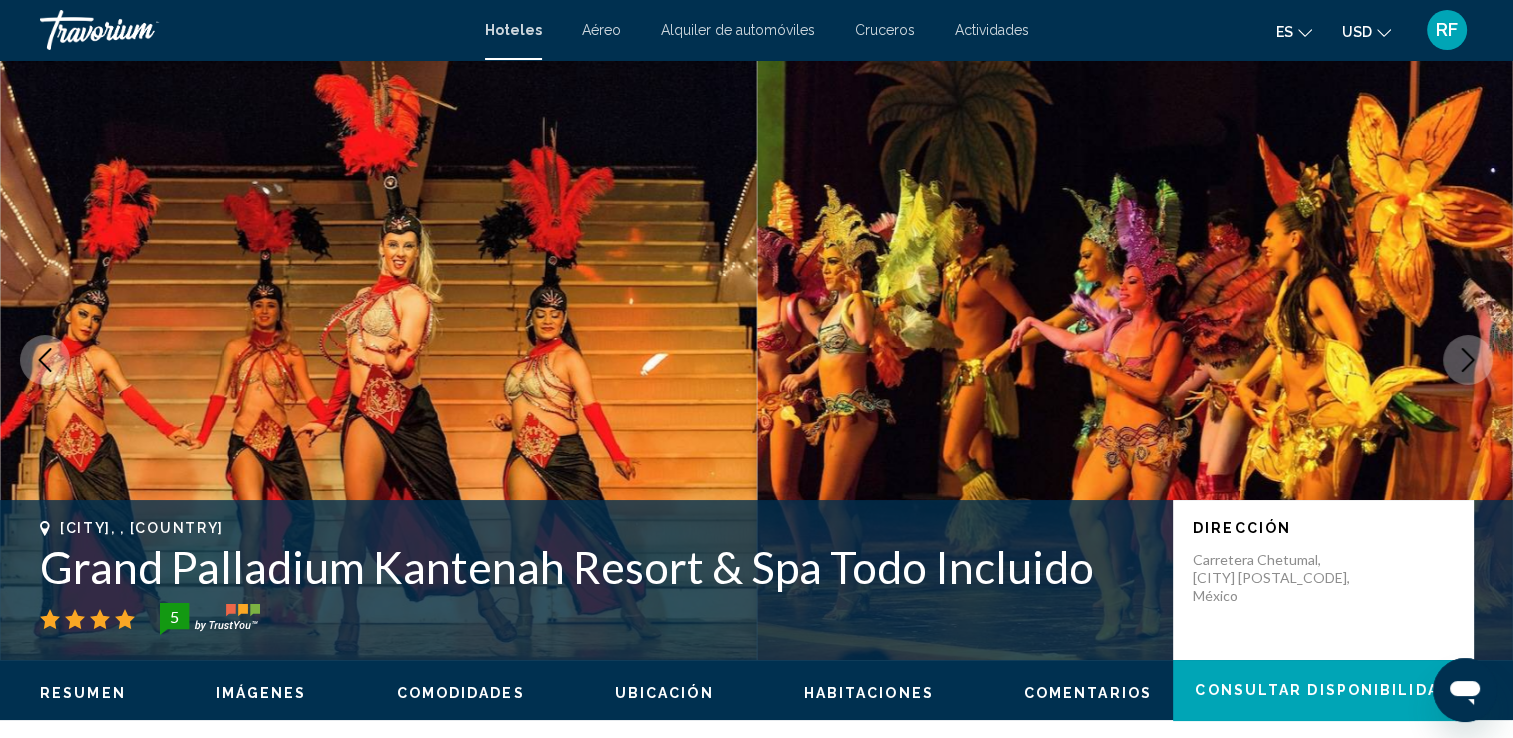 click 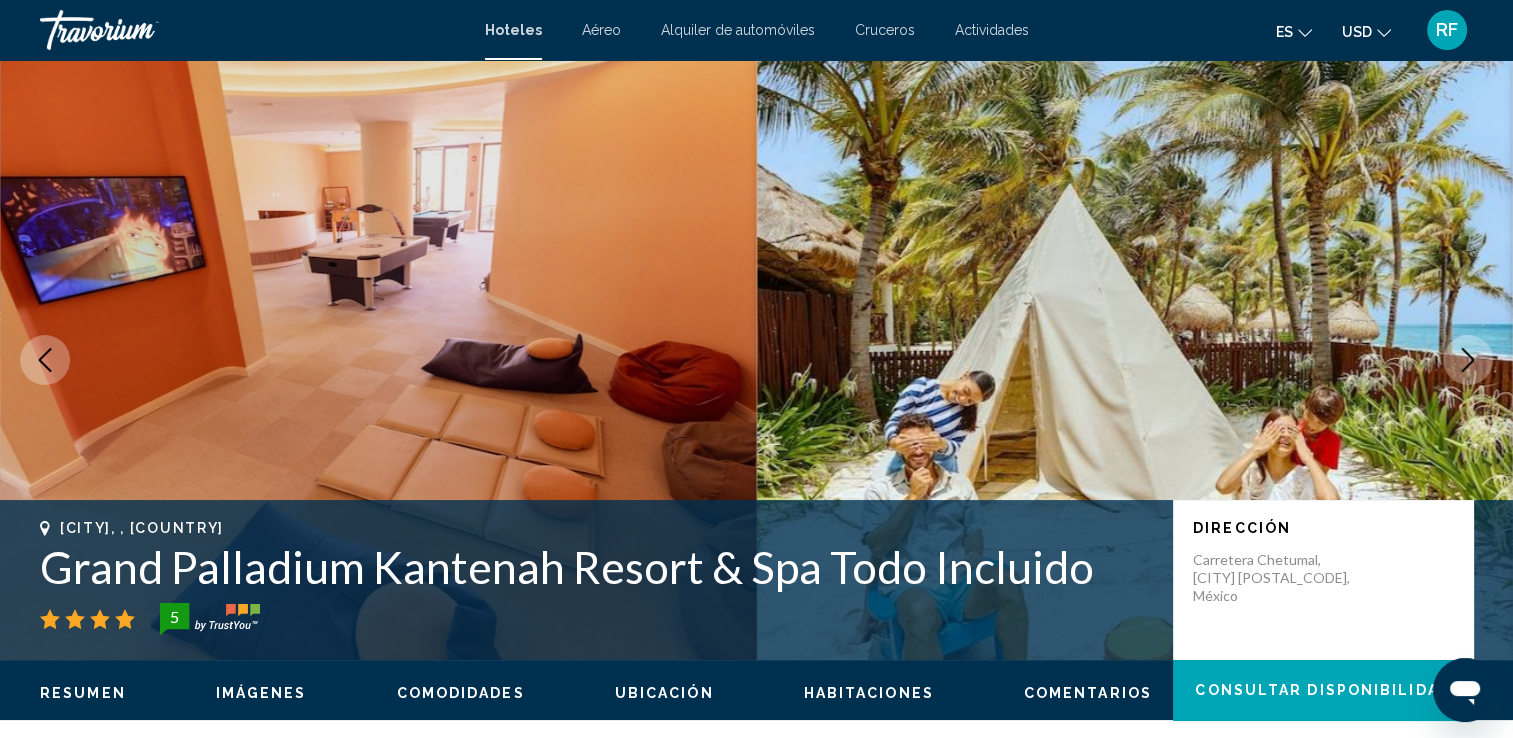 click 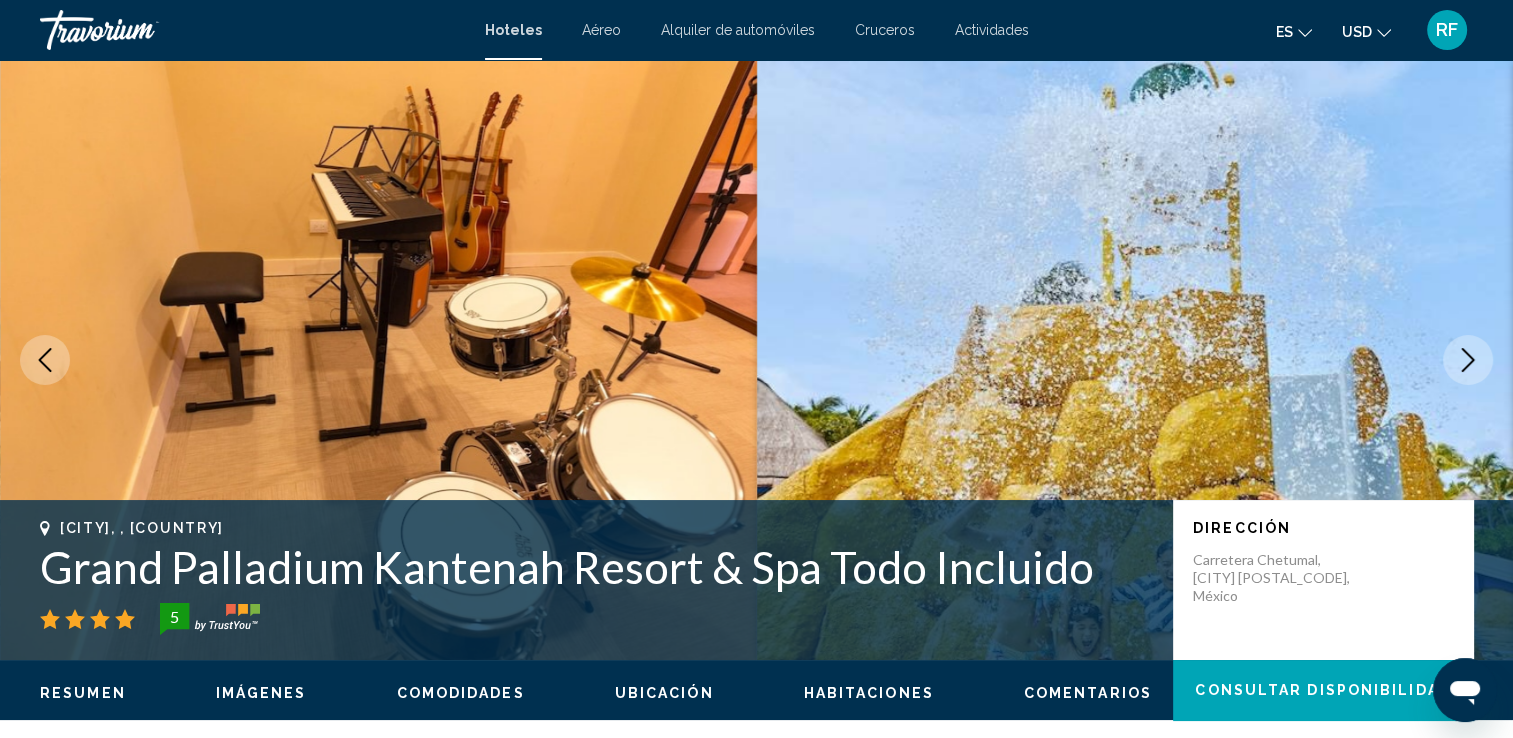 click 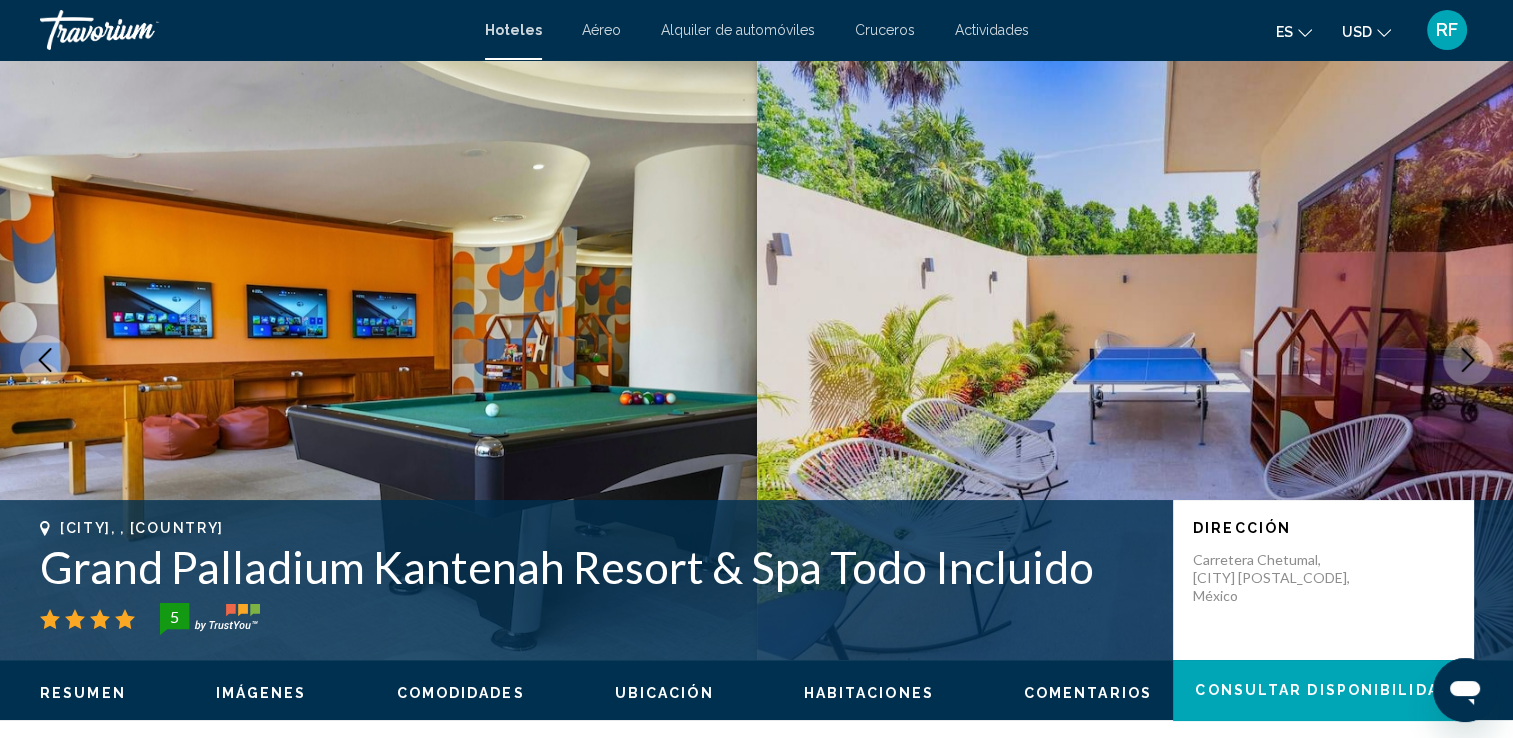 click 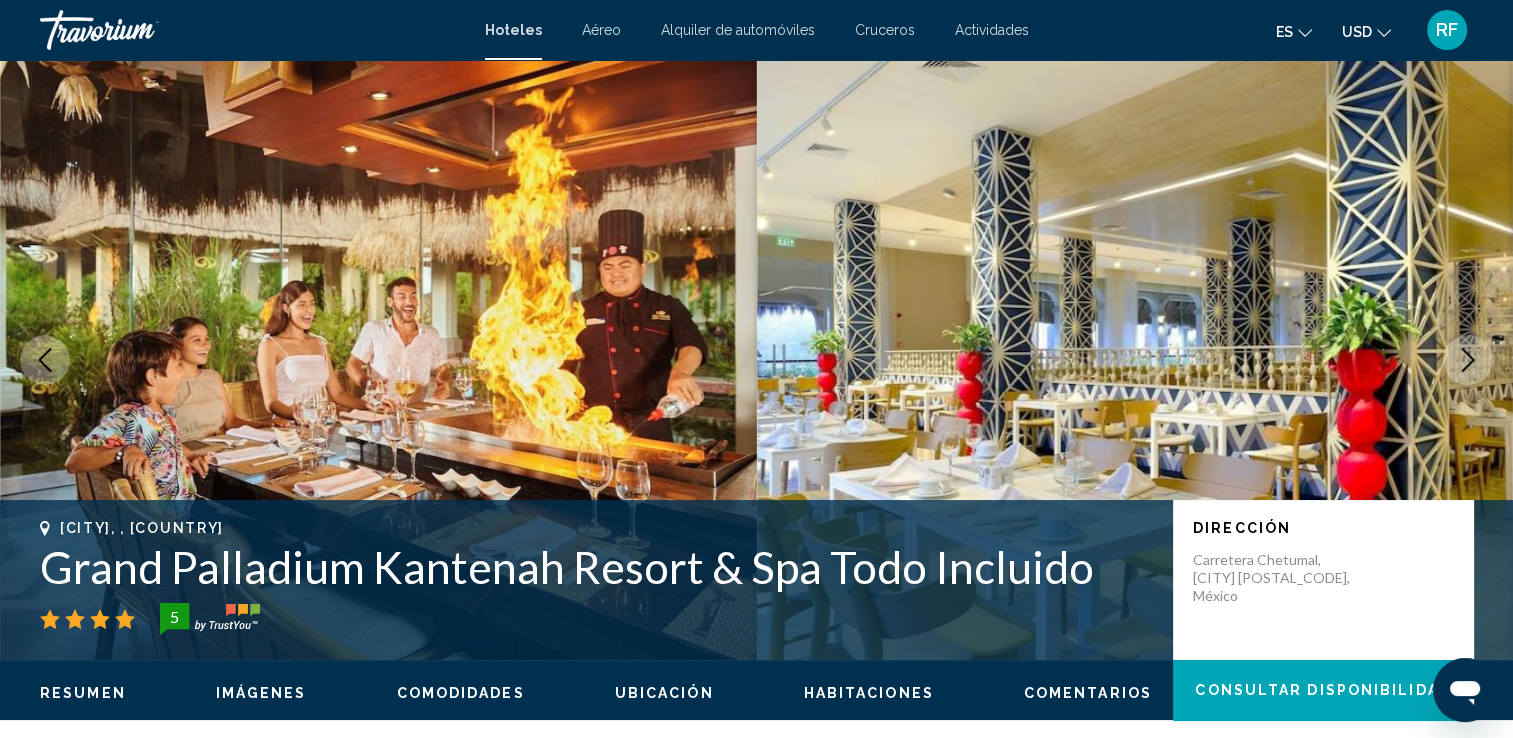 click 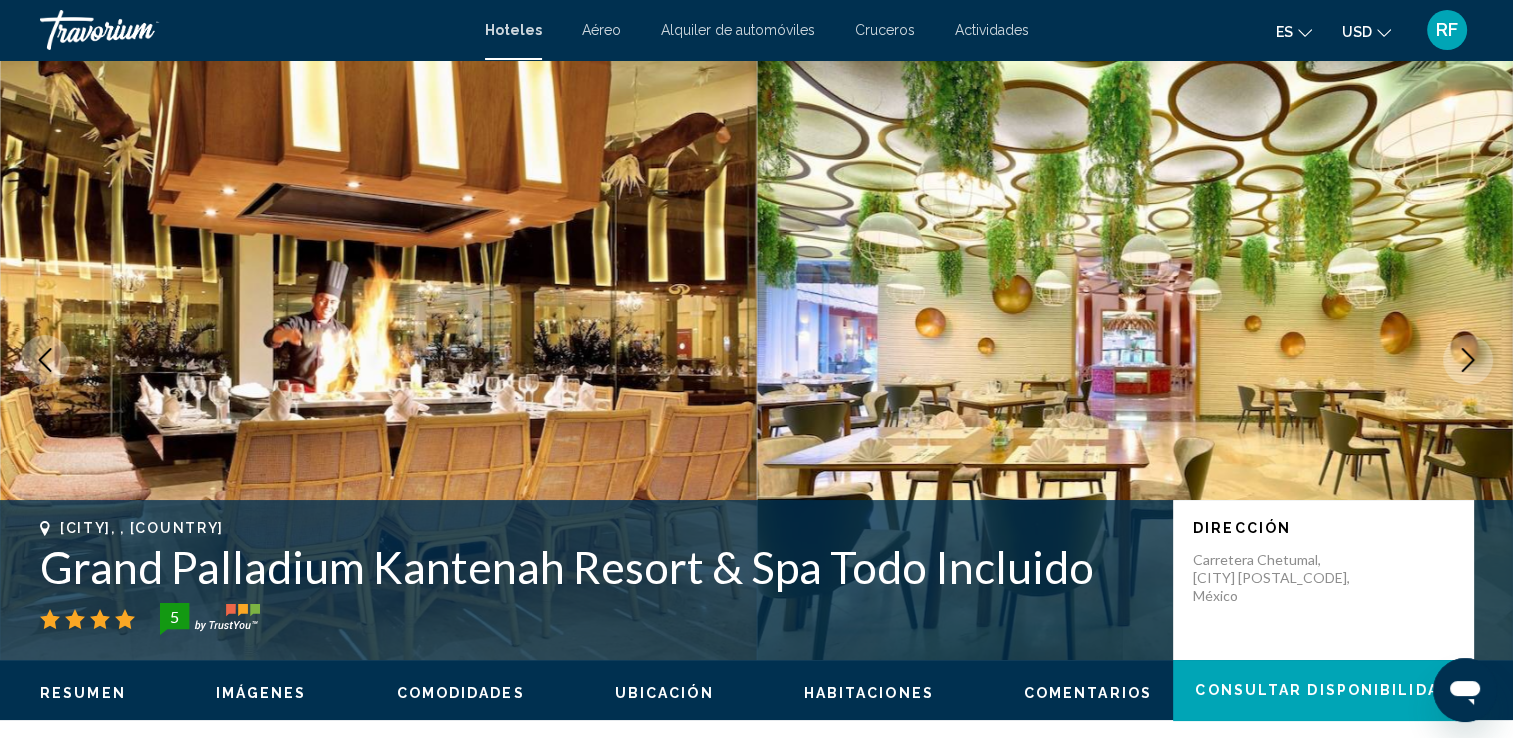 click 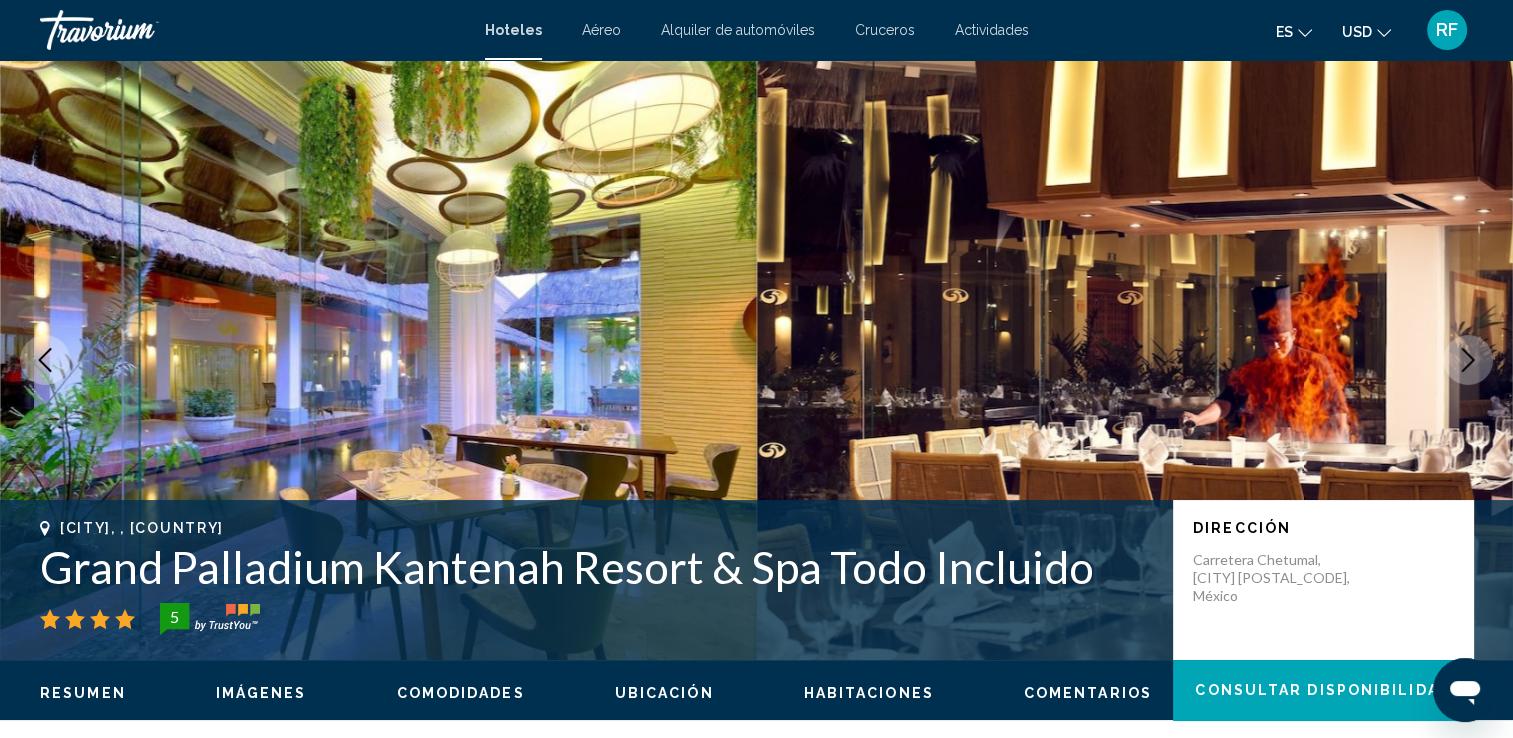 click 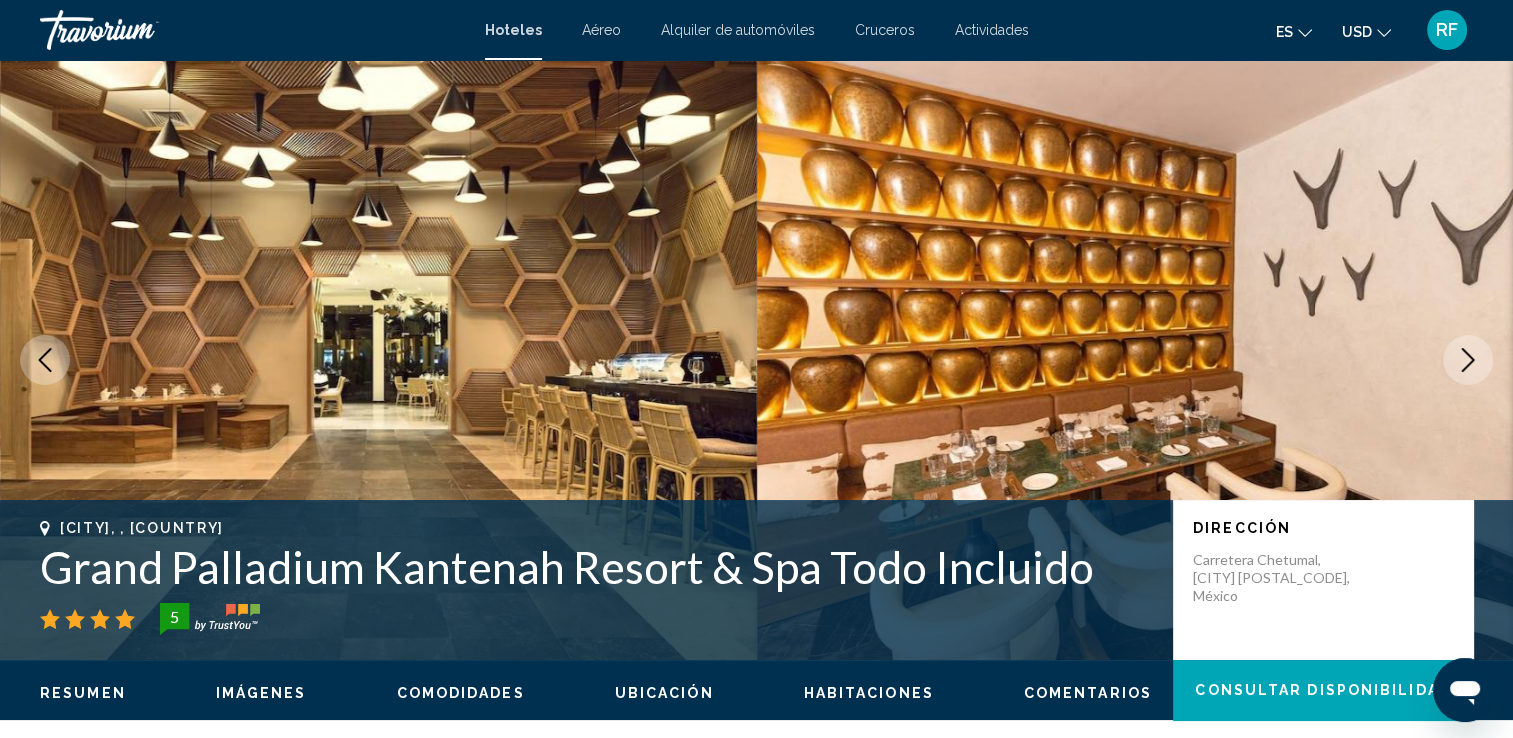 click 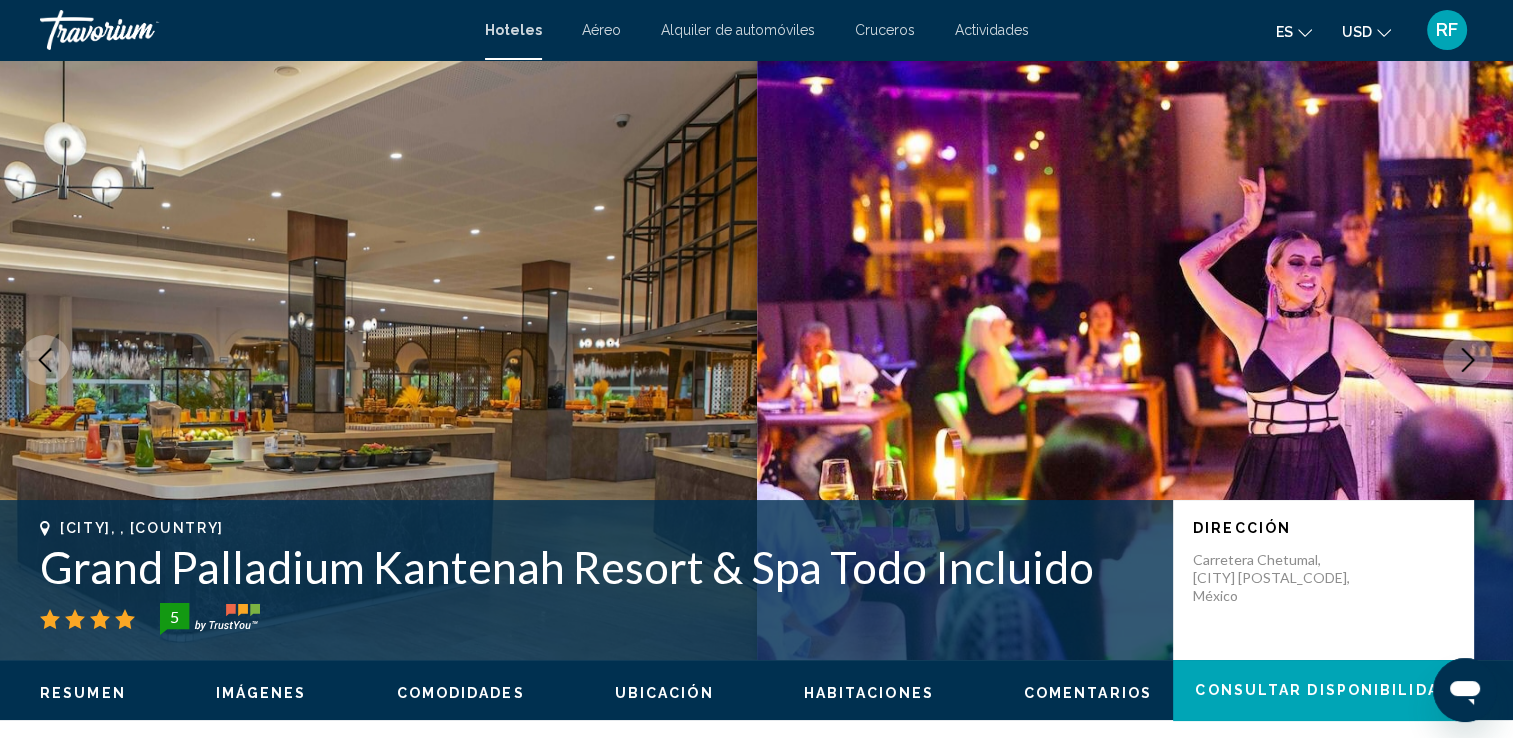 click 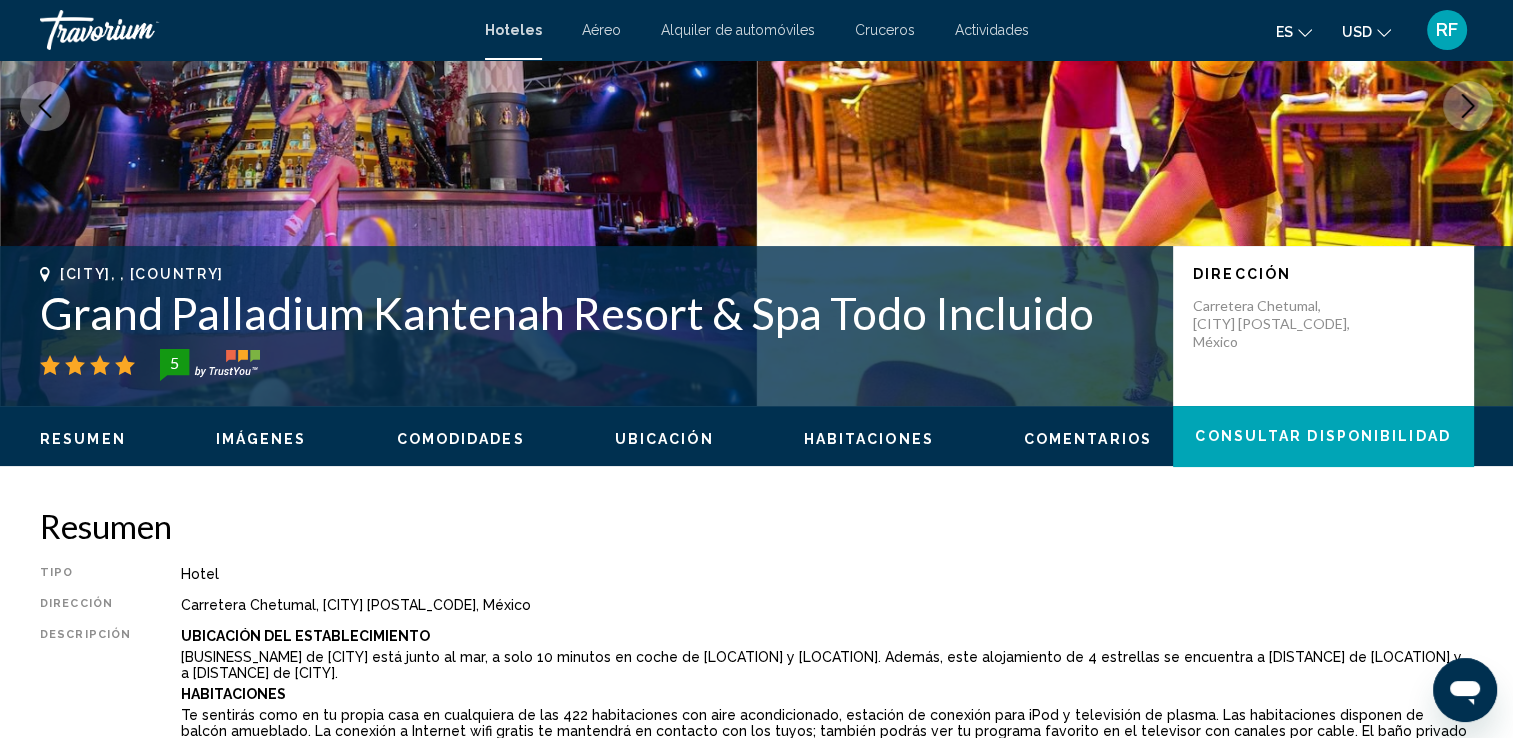 scroll, scrollTop: 300, scrollLeft: 0, axis: vertical 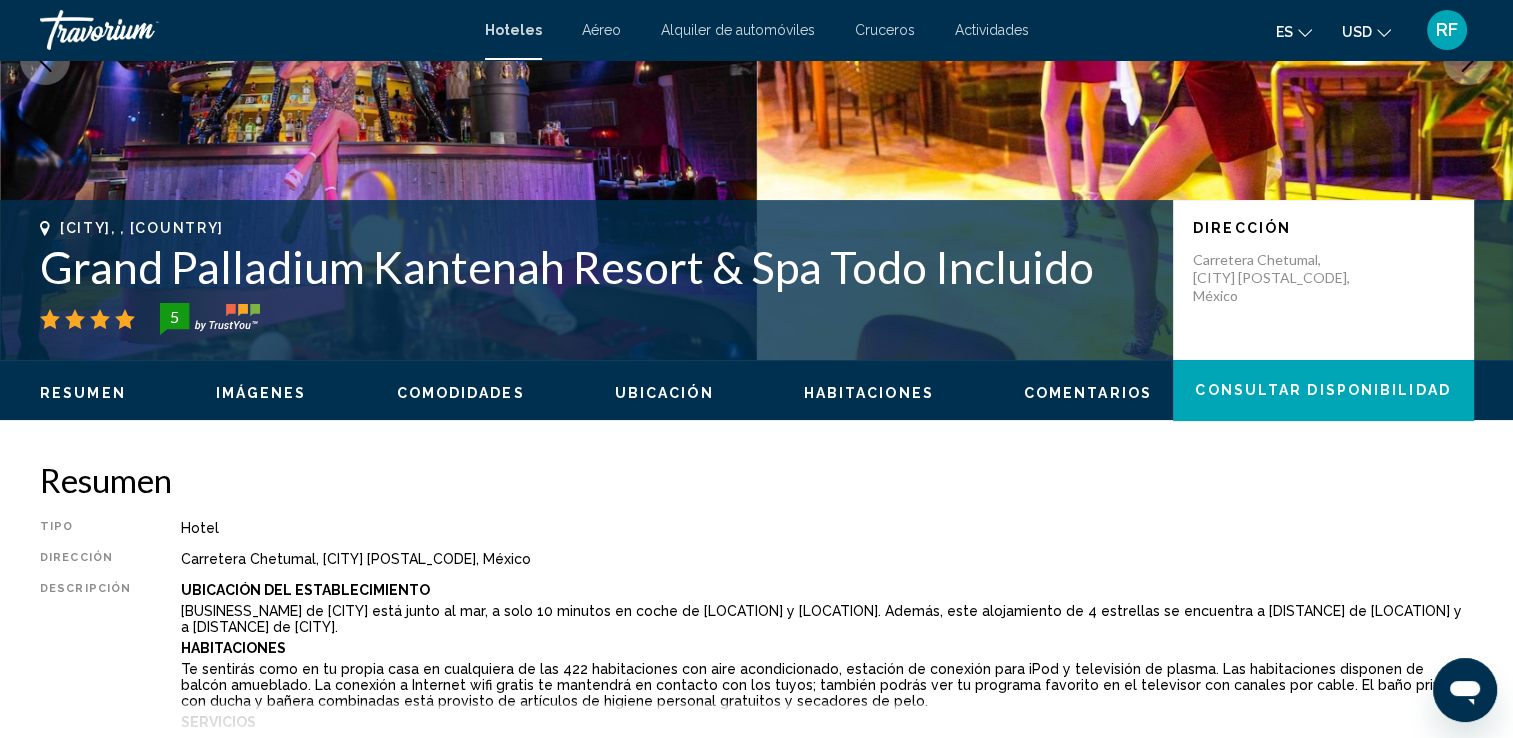 click on "Habitaciones" at bounding box center [869, 393] 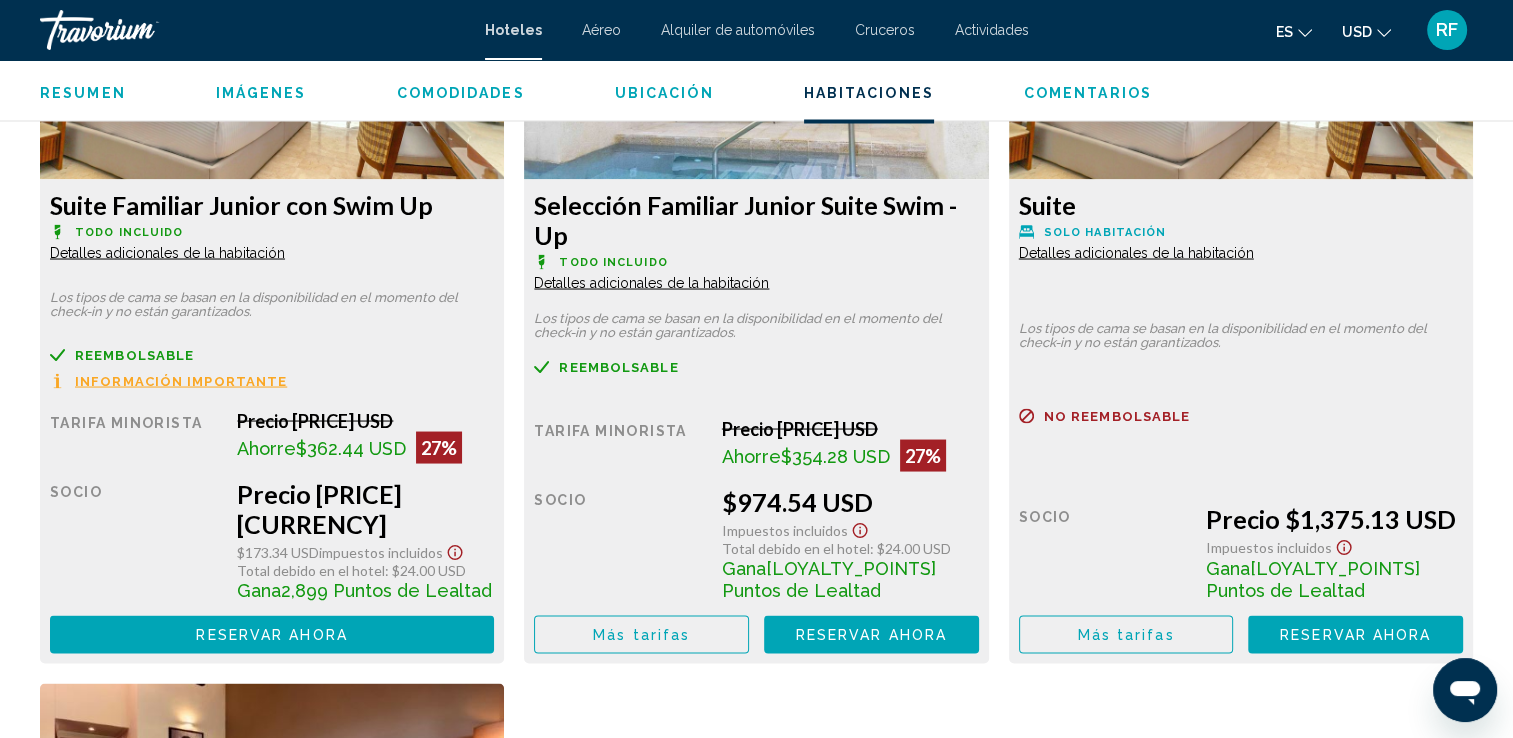 scroll, scrollTop: 3831, scrollLeft: 0, axis: vertical 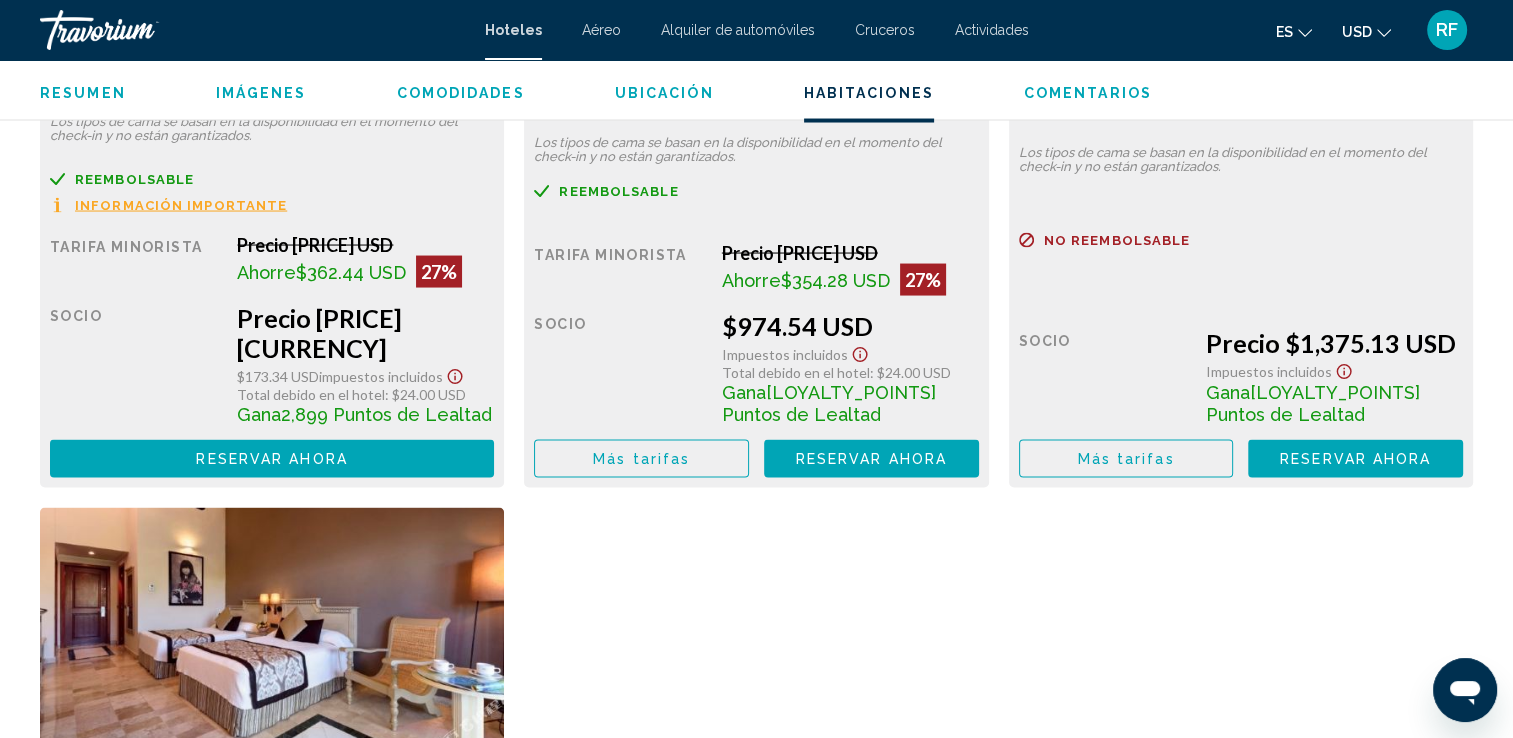 click on "Reservar ahora" at bounding box center [271, -294] 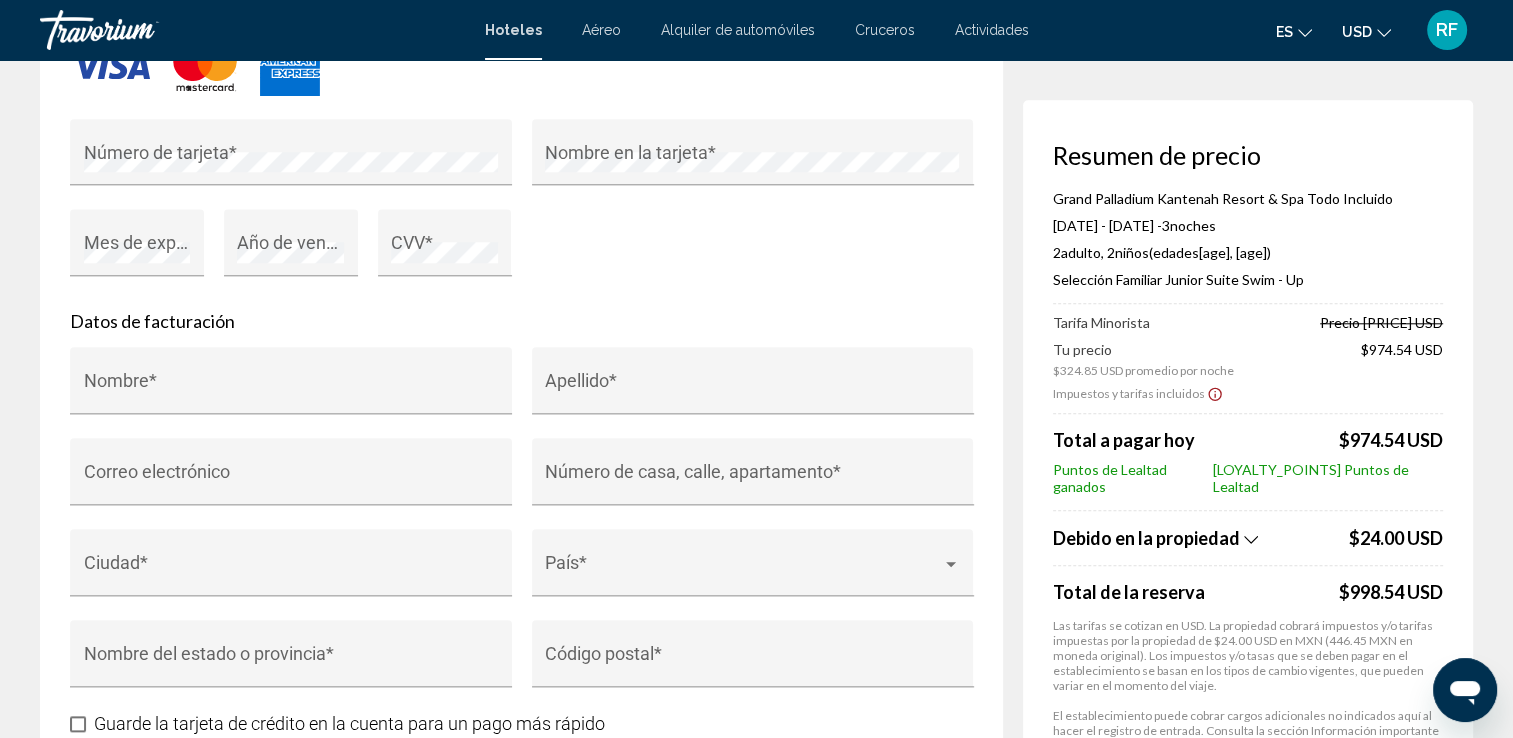 scroll, scrollTop: 1985, scrollLeft: 0, axis: vertical 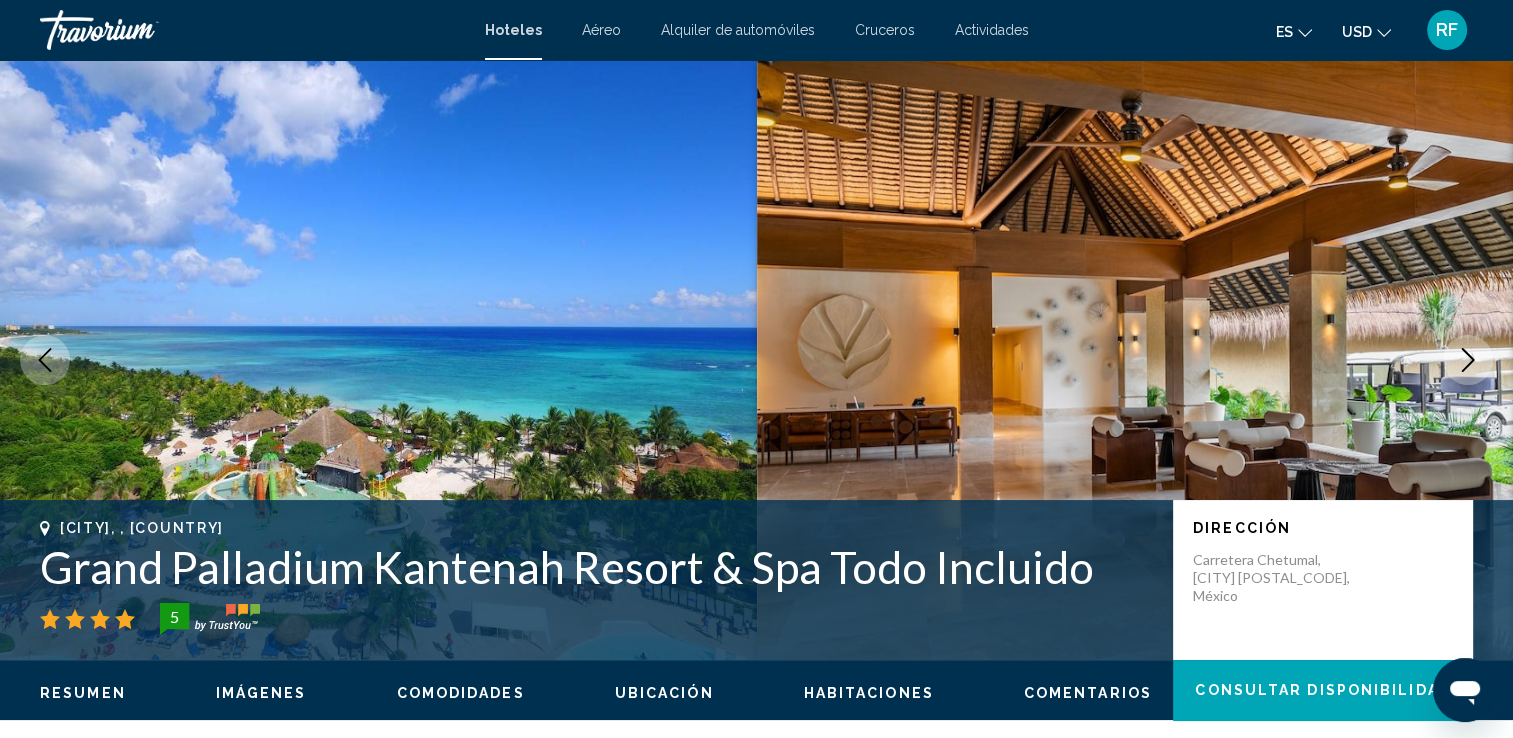 drag, startPoint x: 1467, startPoint y: 356, endPoint x: 1439, endPoint y: 386, distance: 41.036568 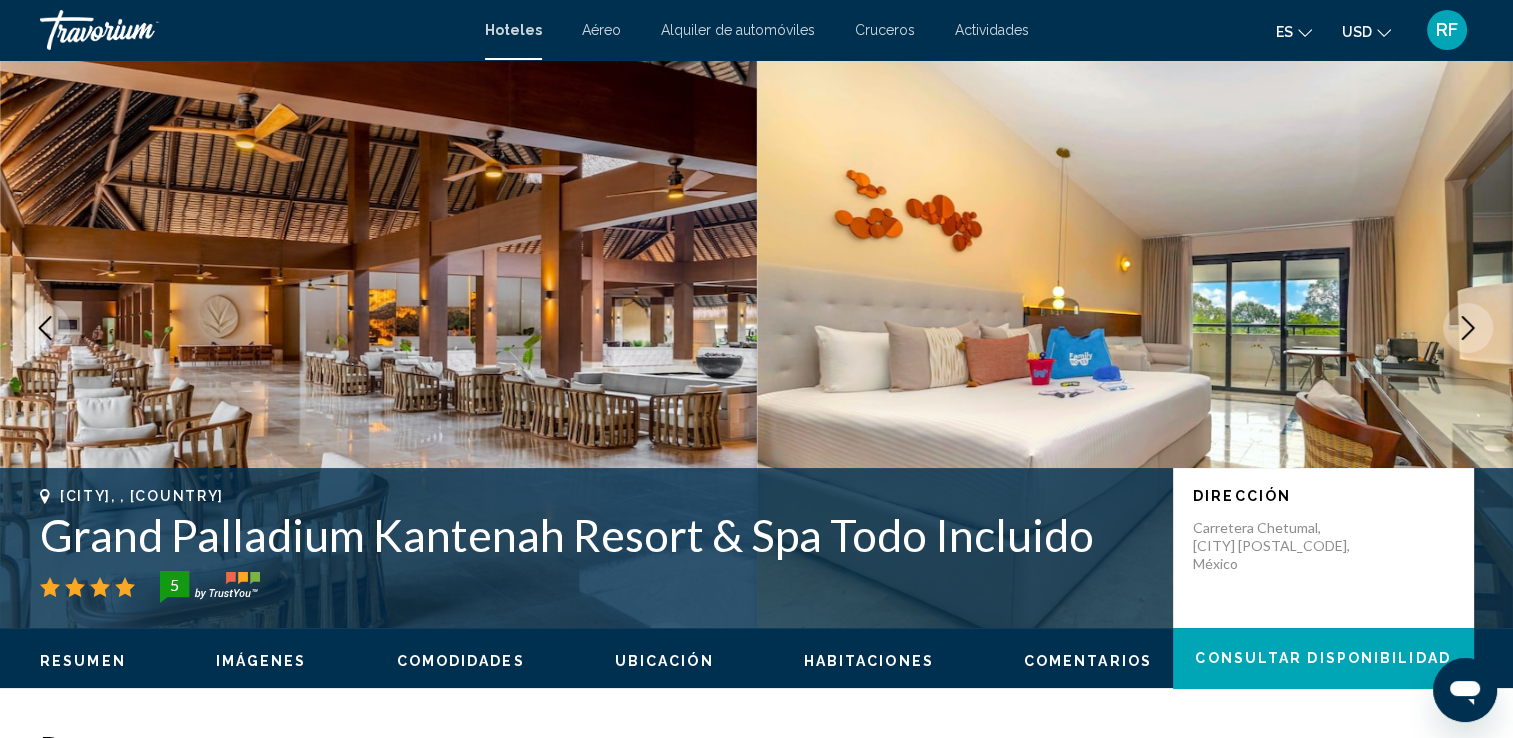 scroll, scrollTop: 0, scrollLeft: 0, axis: both 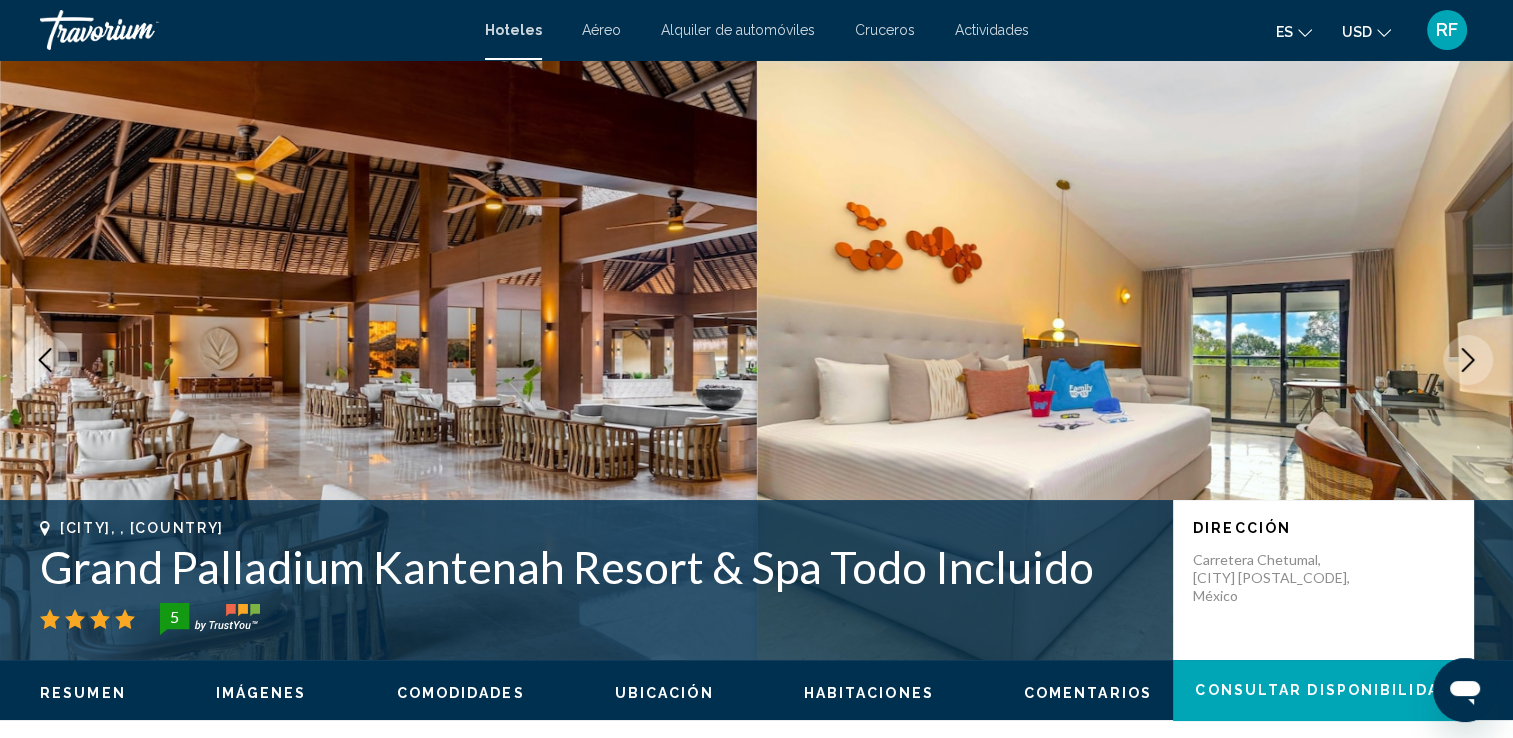 click at bounding box center [1468, 360] 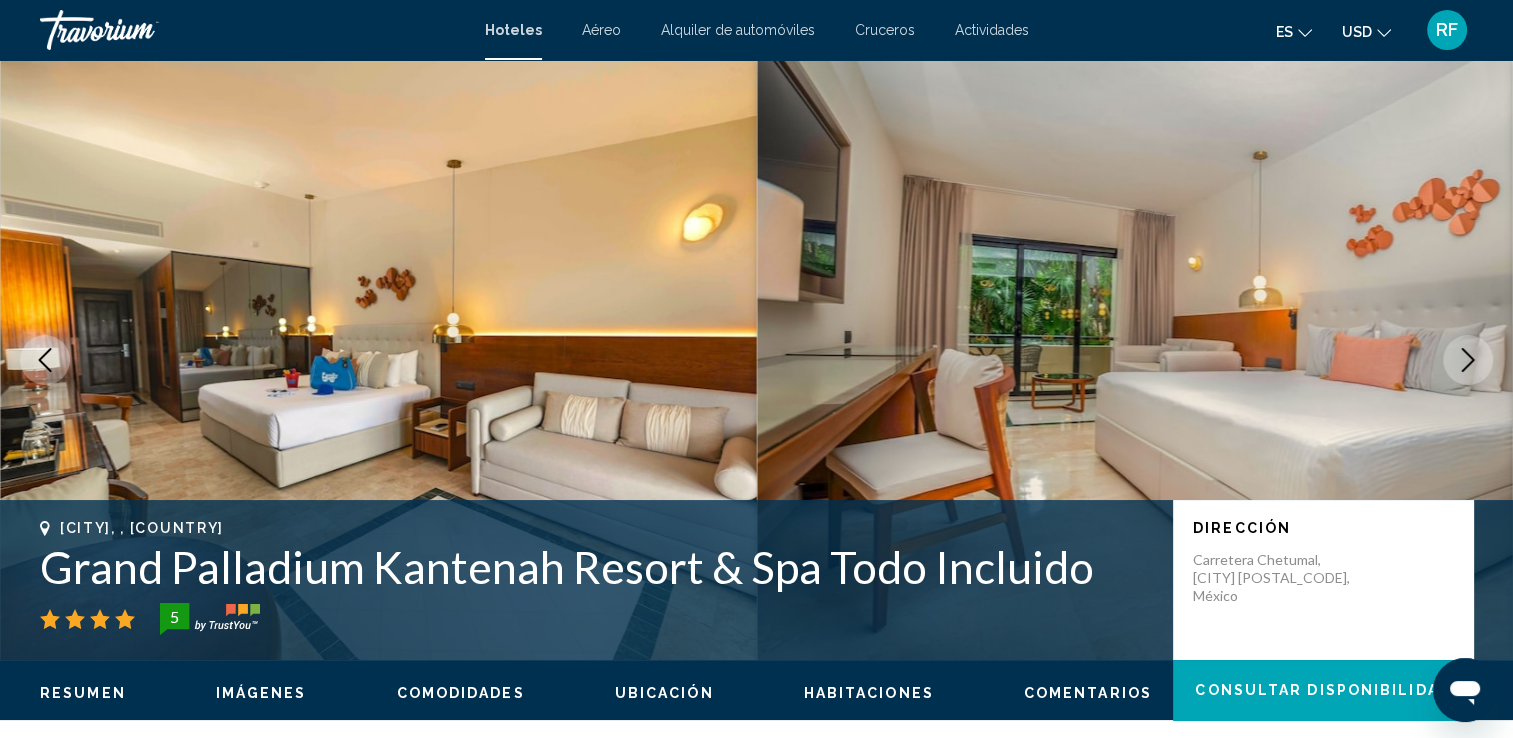 click 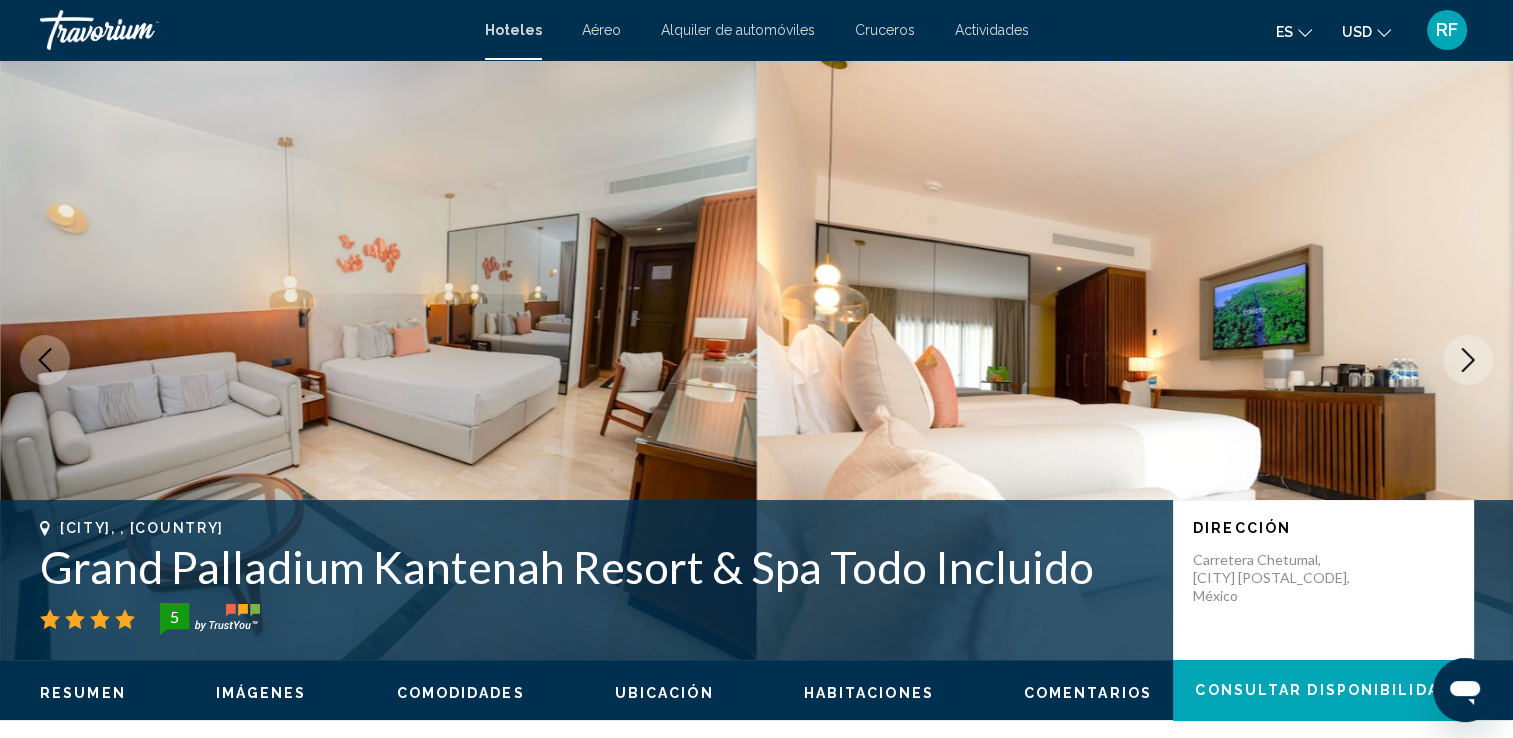 click 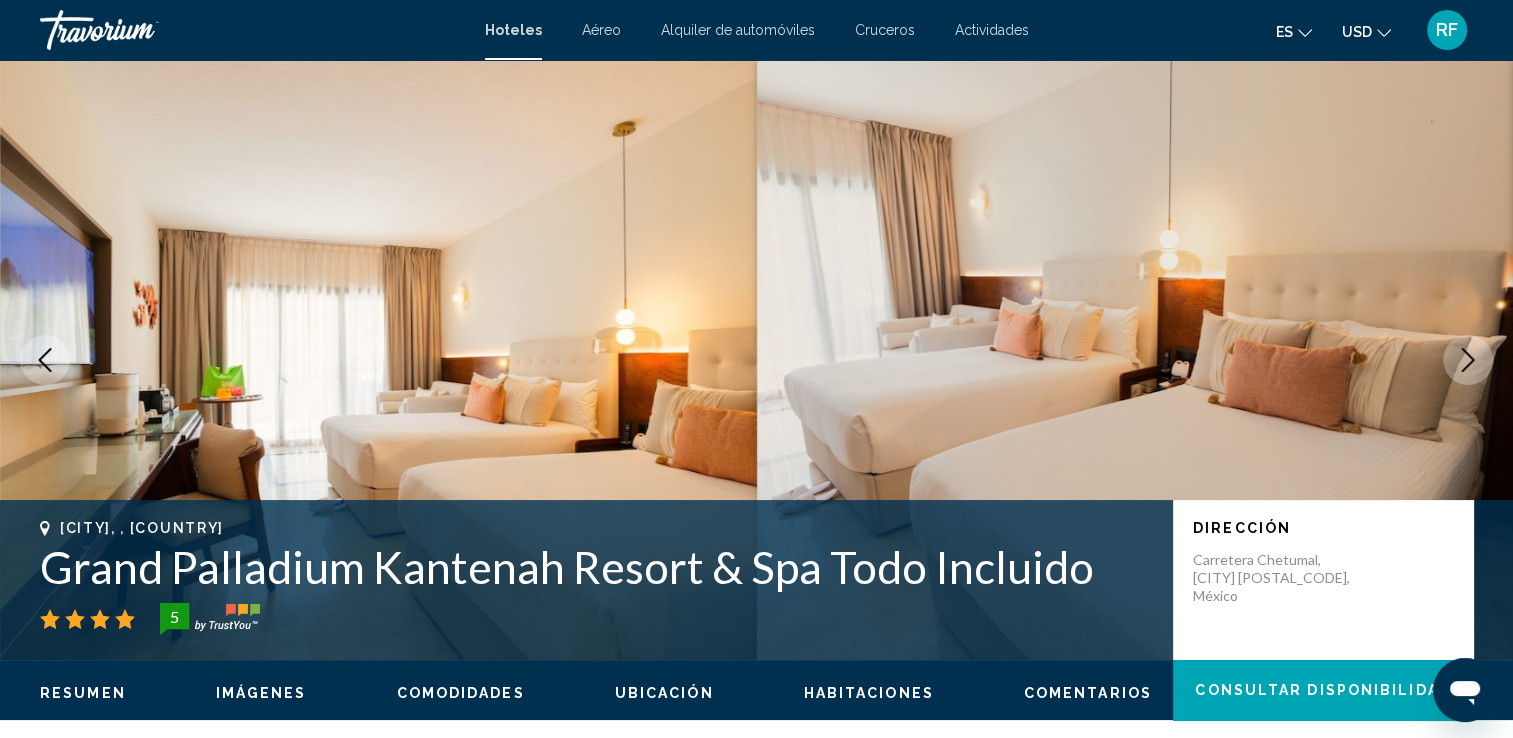 click 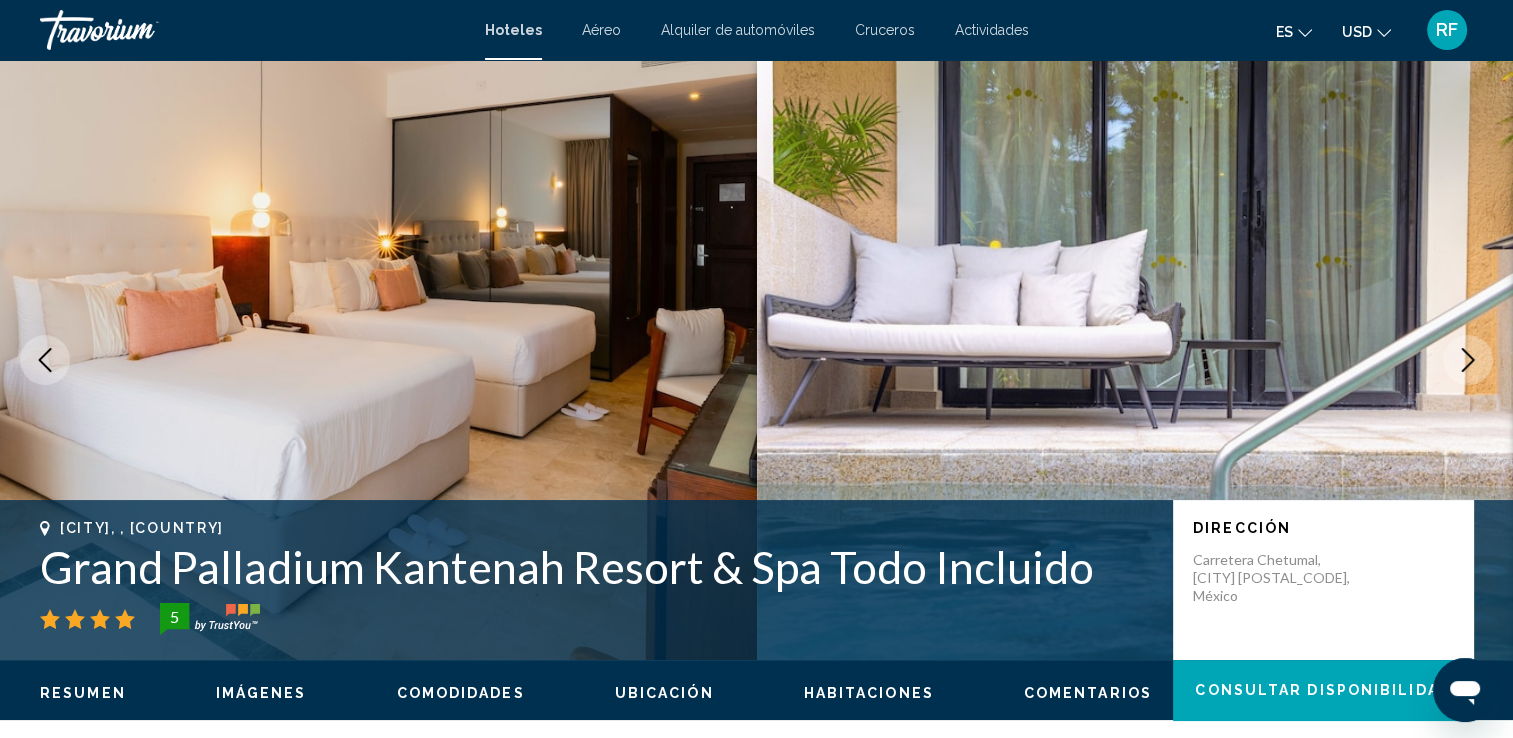 click 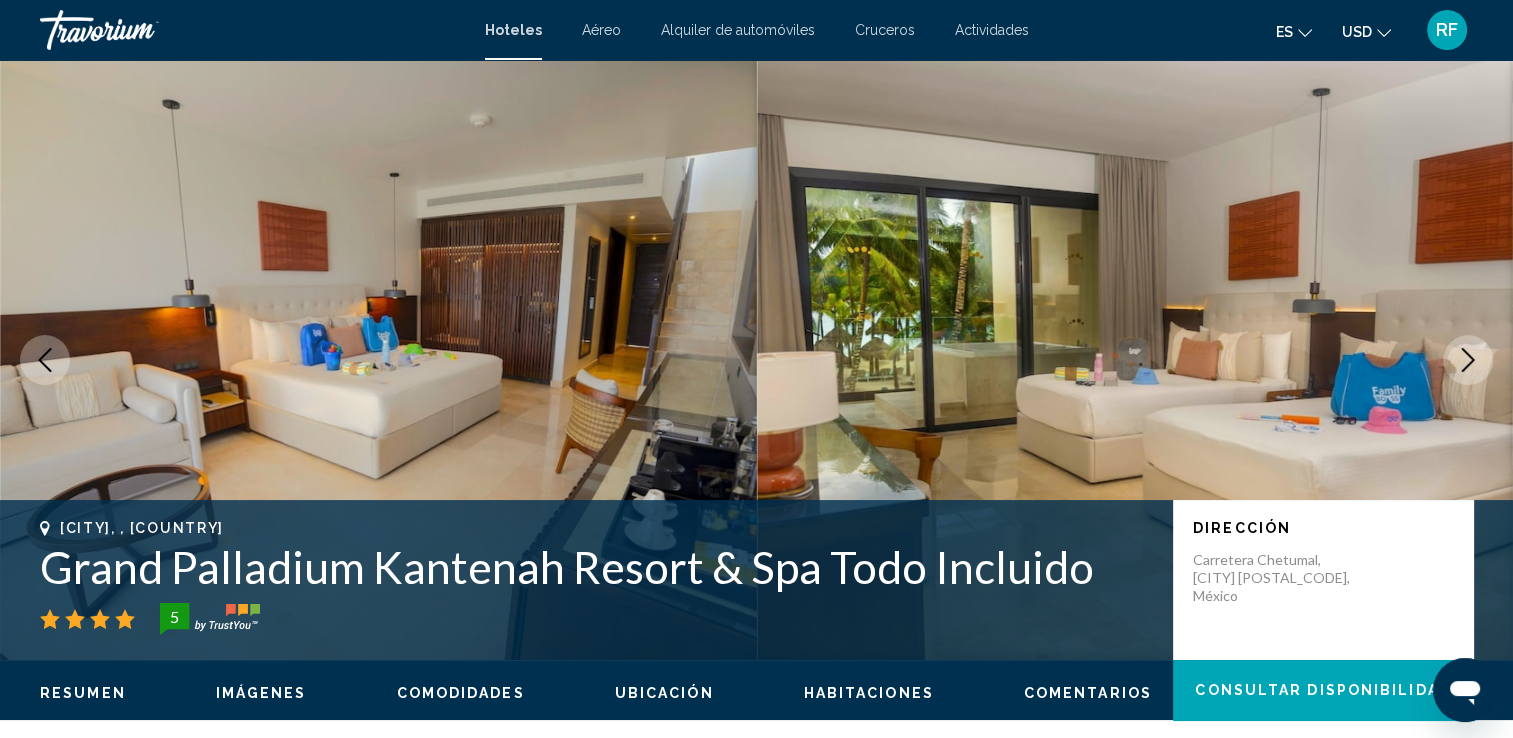 click 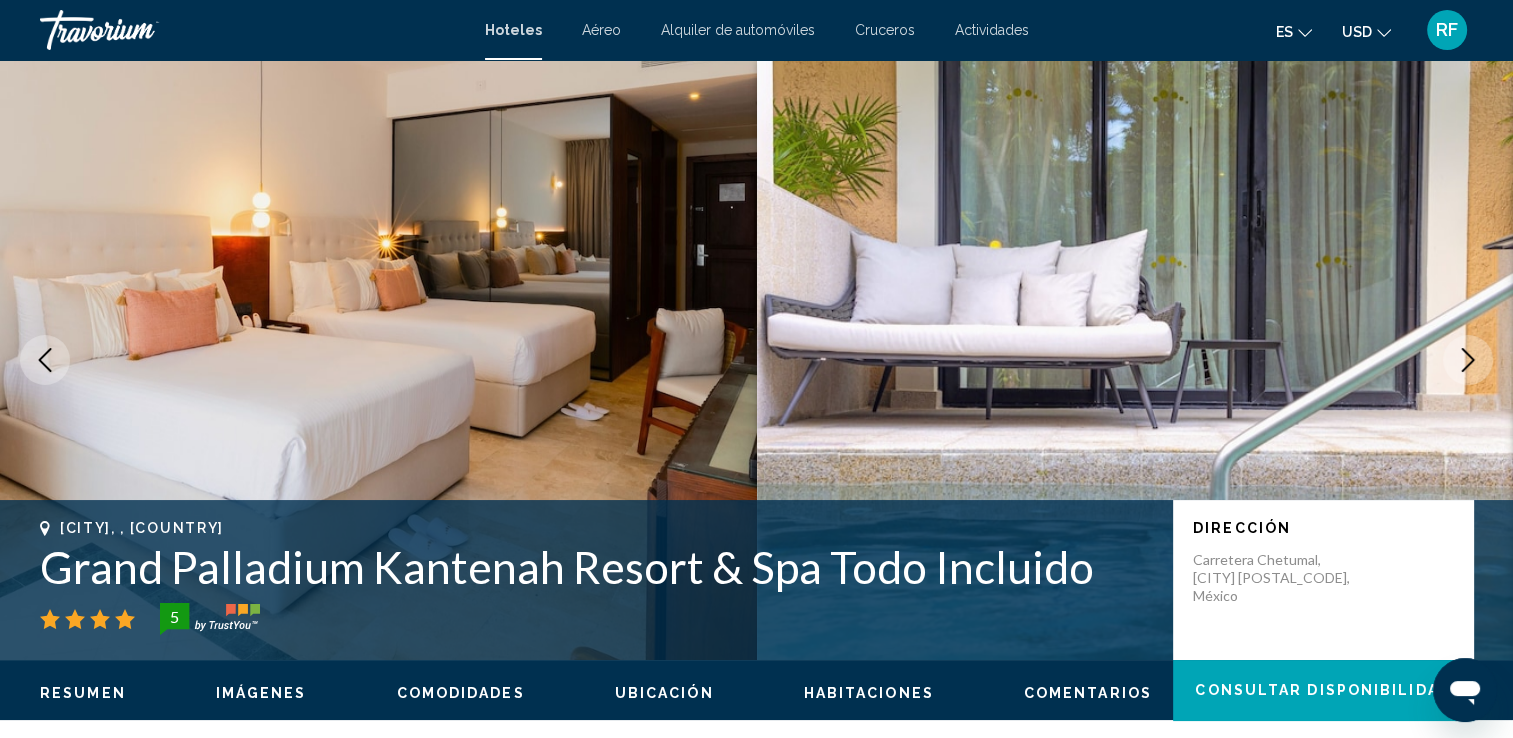click 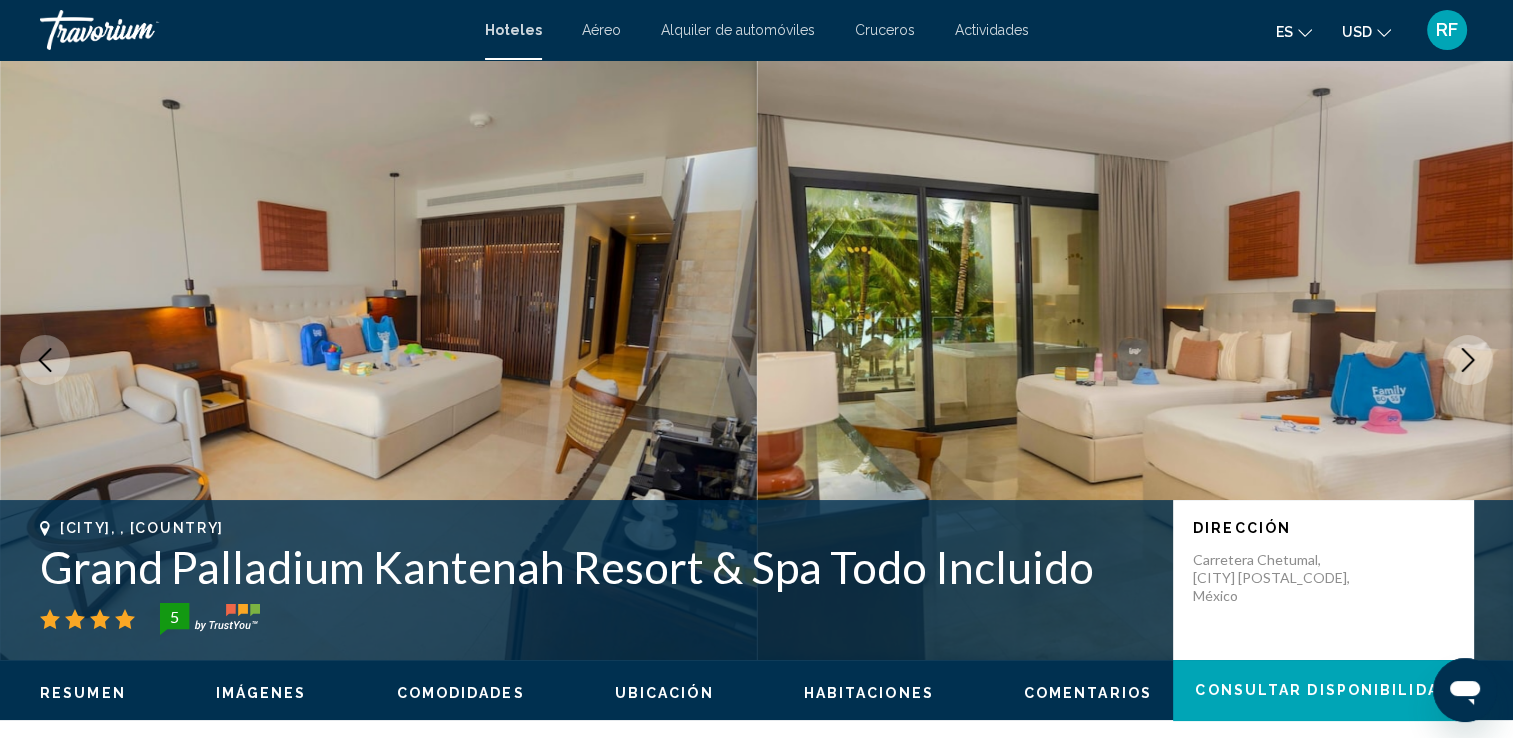 click 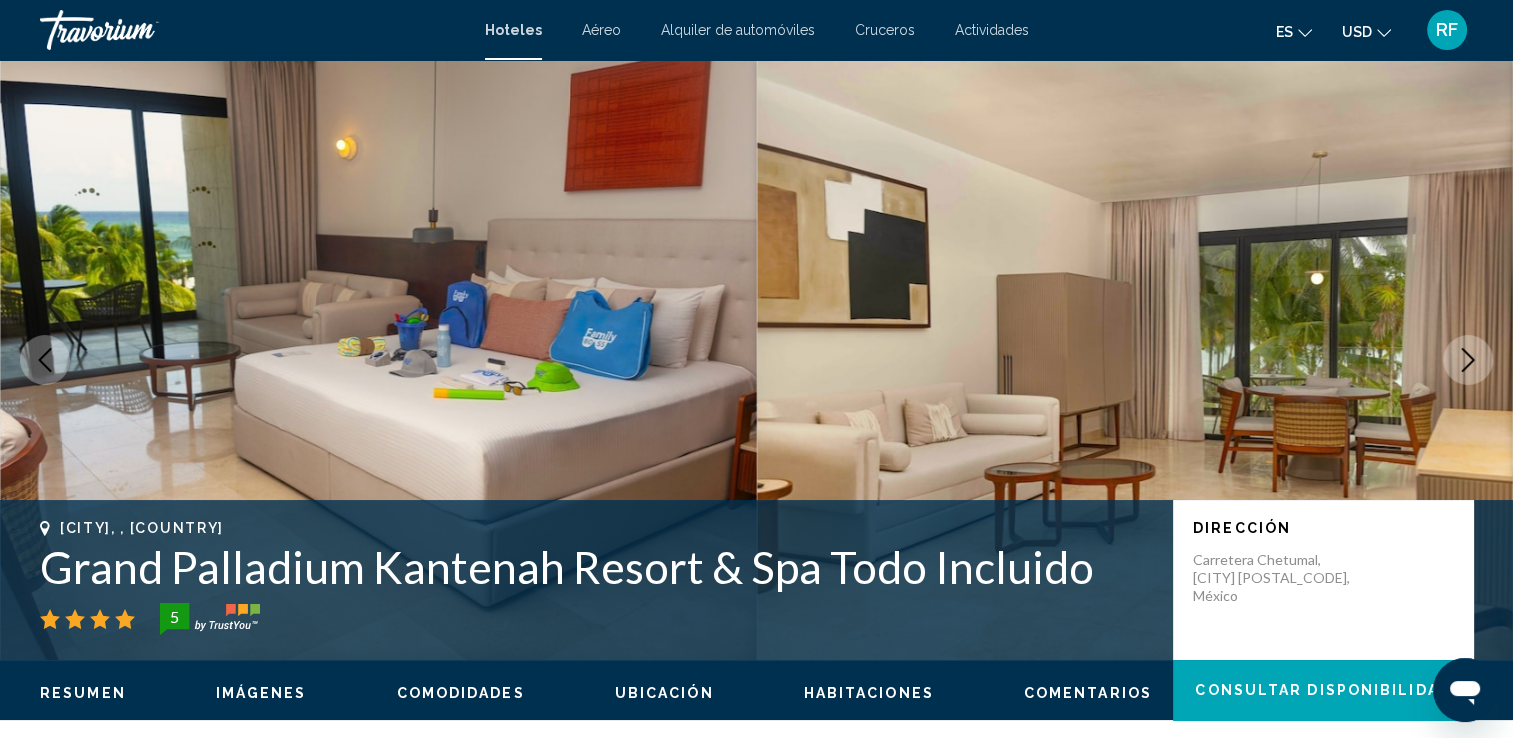 click at bounding box center (1468, 360) 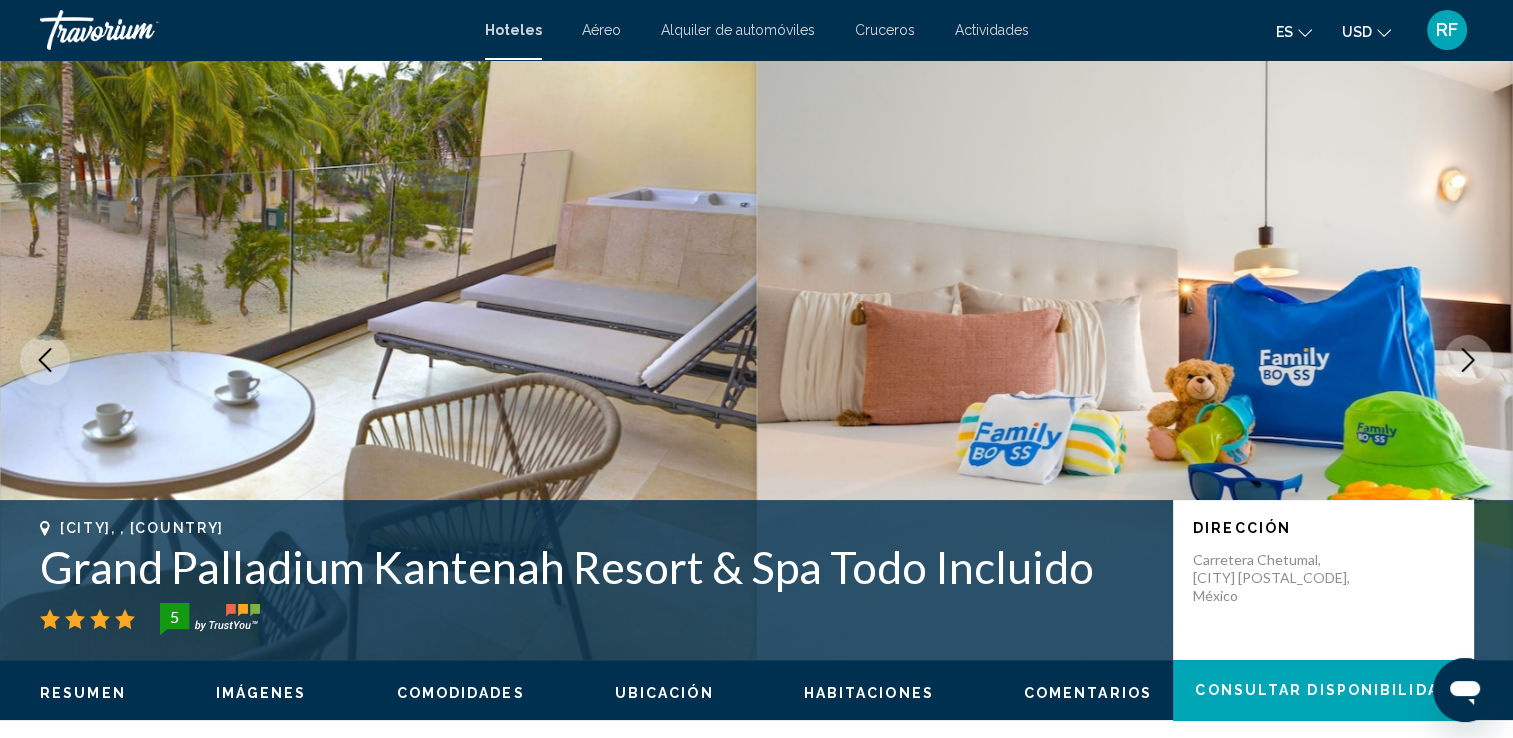 click at bounding box center [1468, 360] 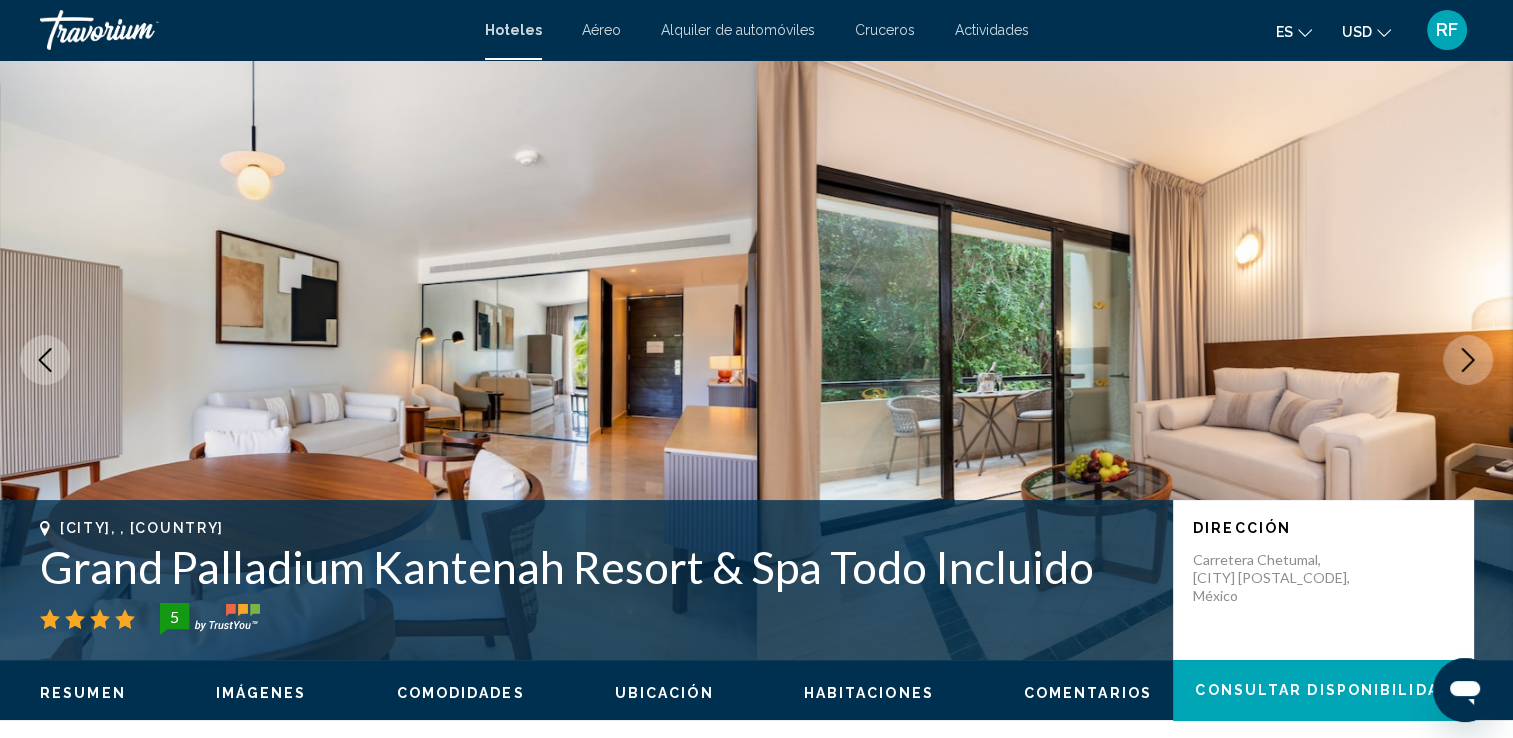 click at bounding box center (1468, 360) 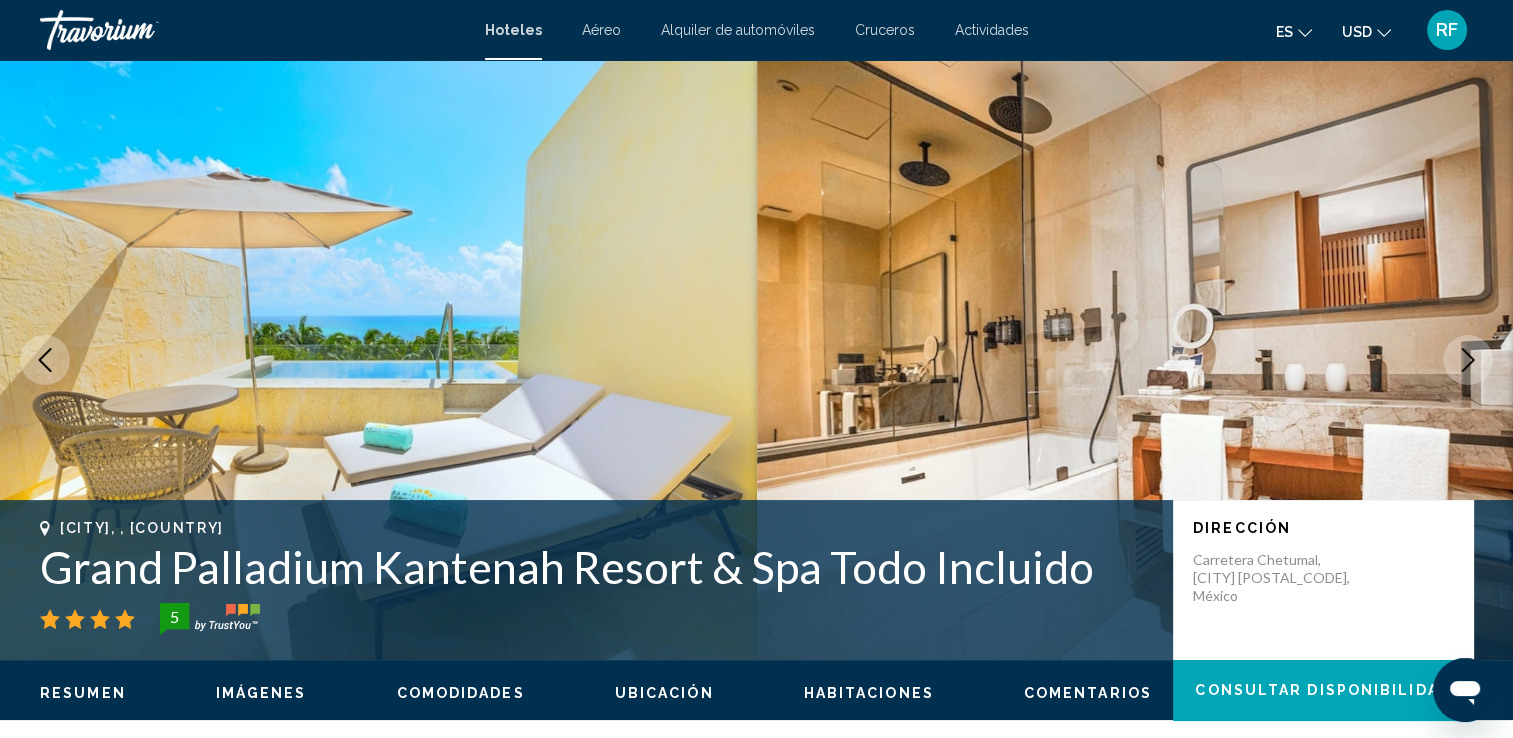 click at bounding box center (1468, 360) 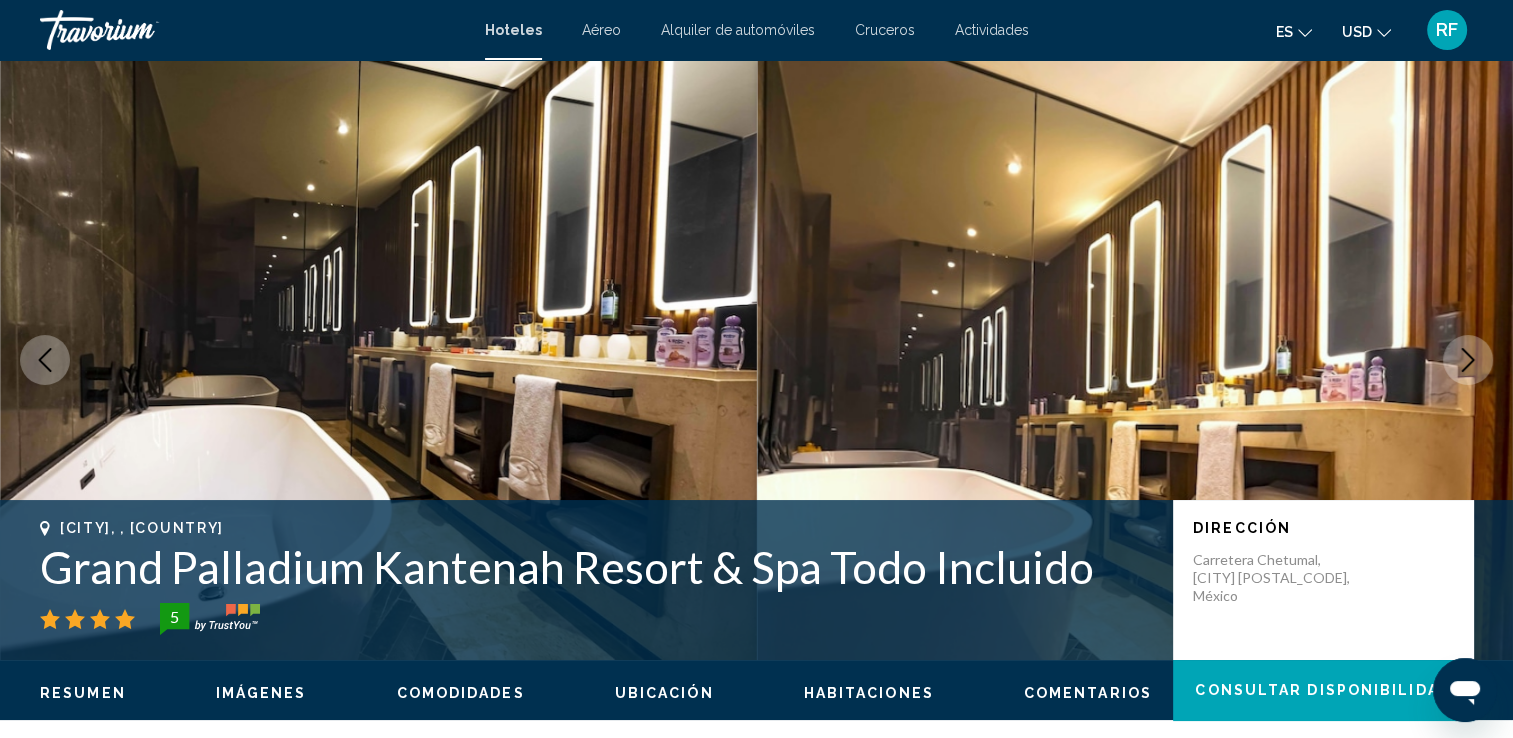 click at bounding box center (1468, 360) 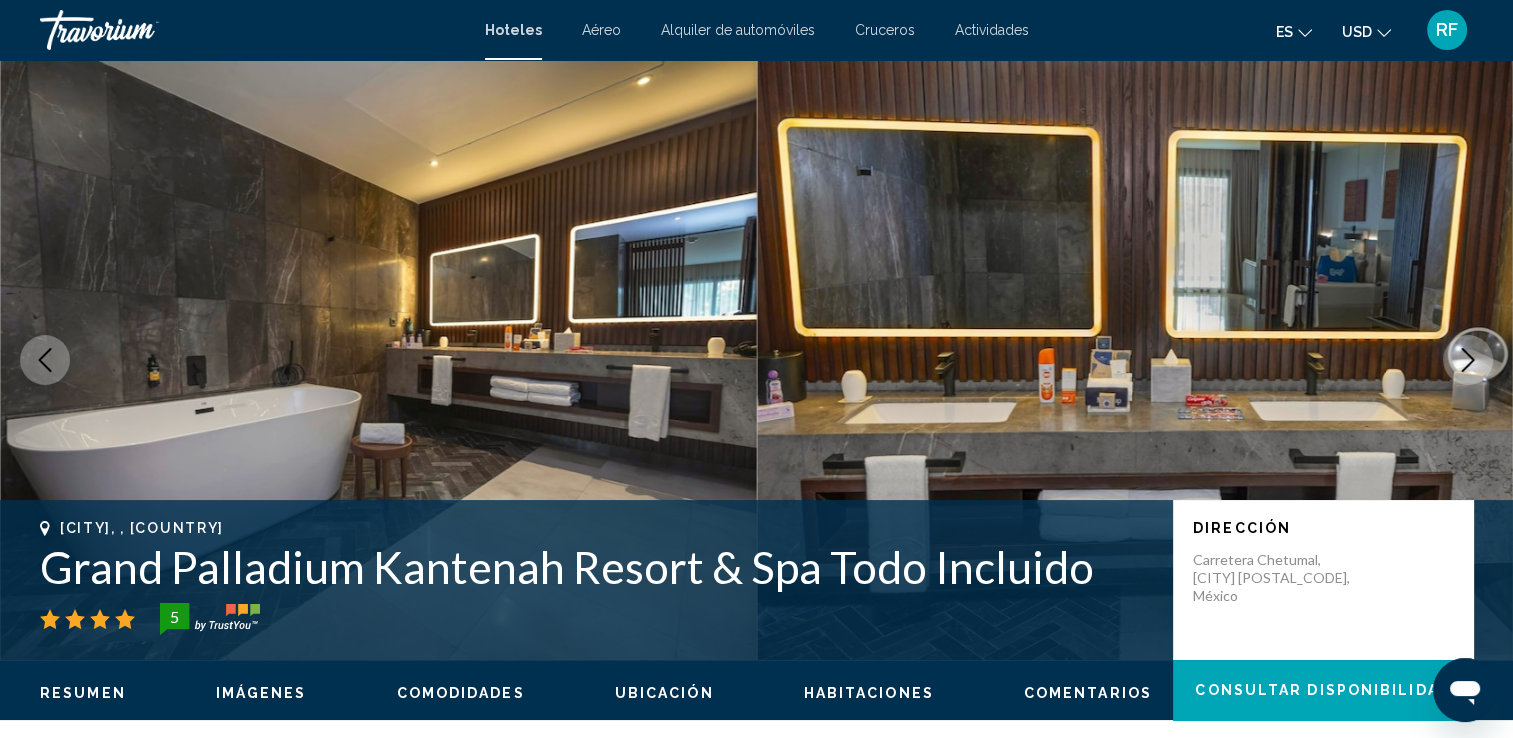 drag, startPoint x: 1482, startPoint y: 356, endPoint x: 1467, endPoint y: 363, distance: 16.552946 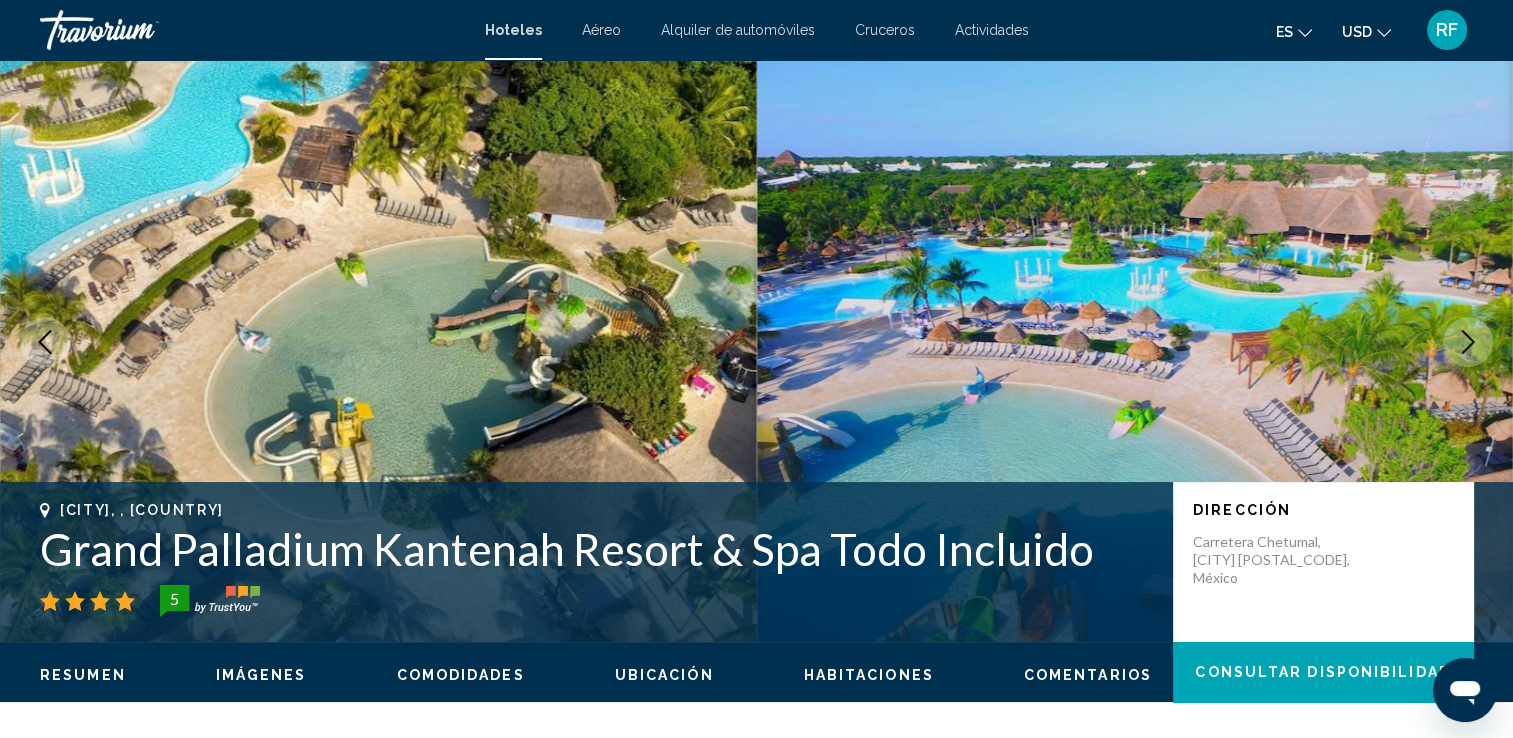 scroll, scrollTop: 0, scrollLeft: 0, axis: both 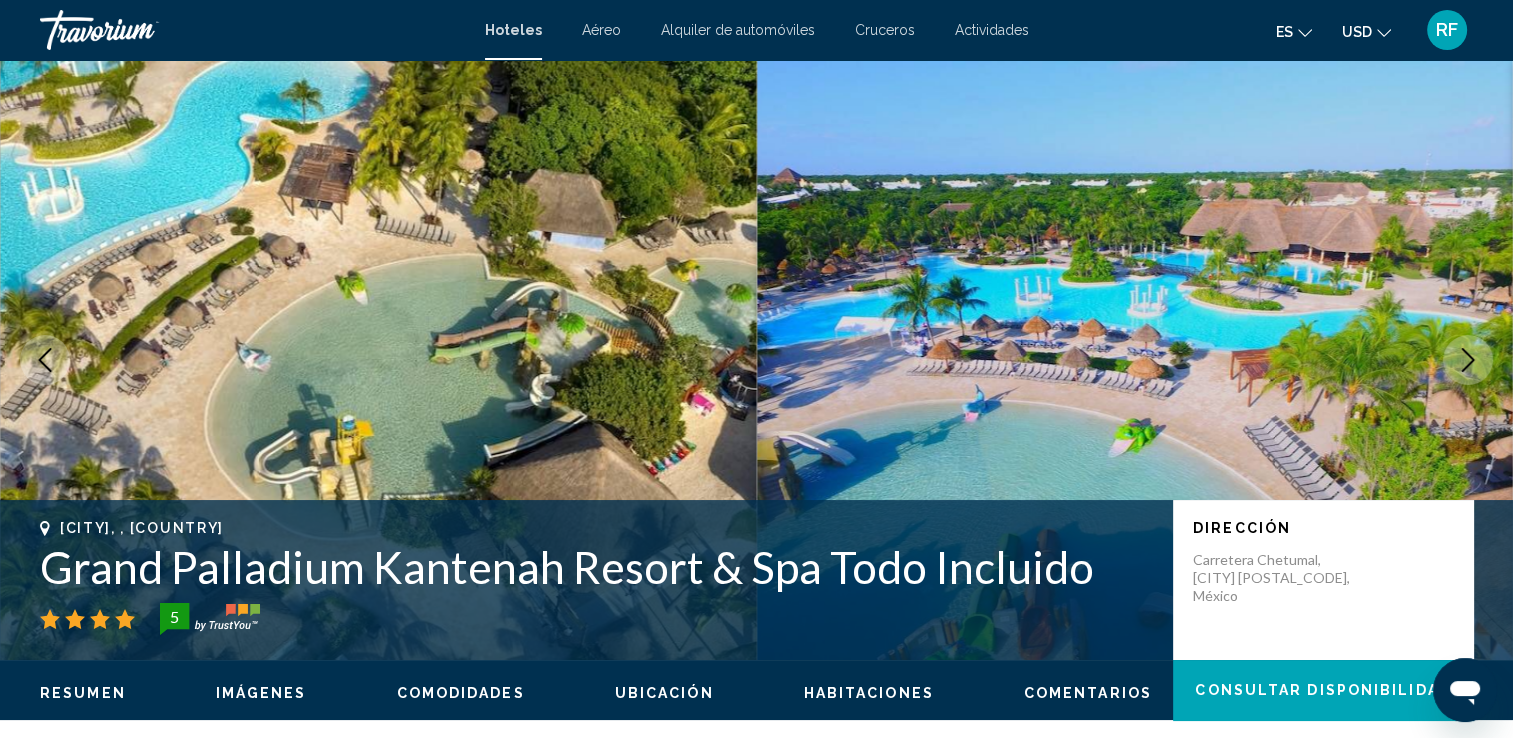 click 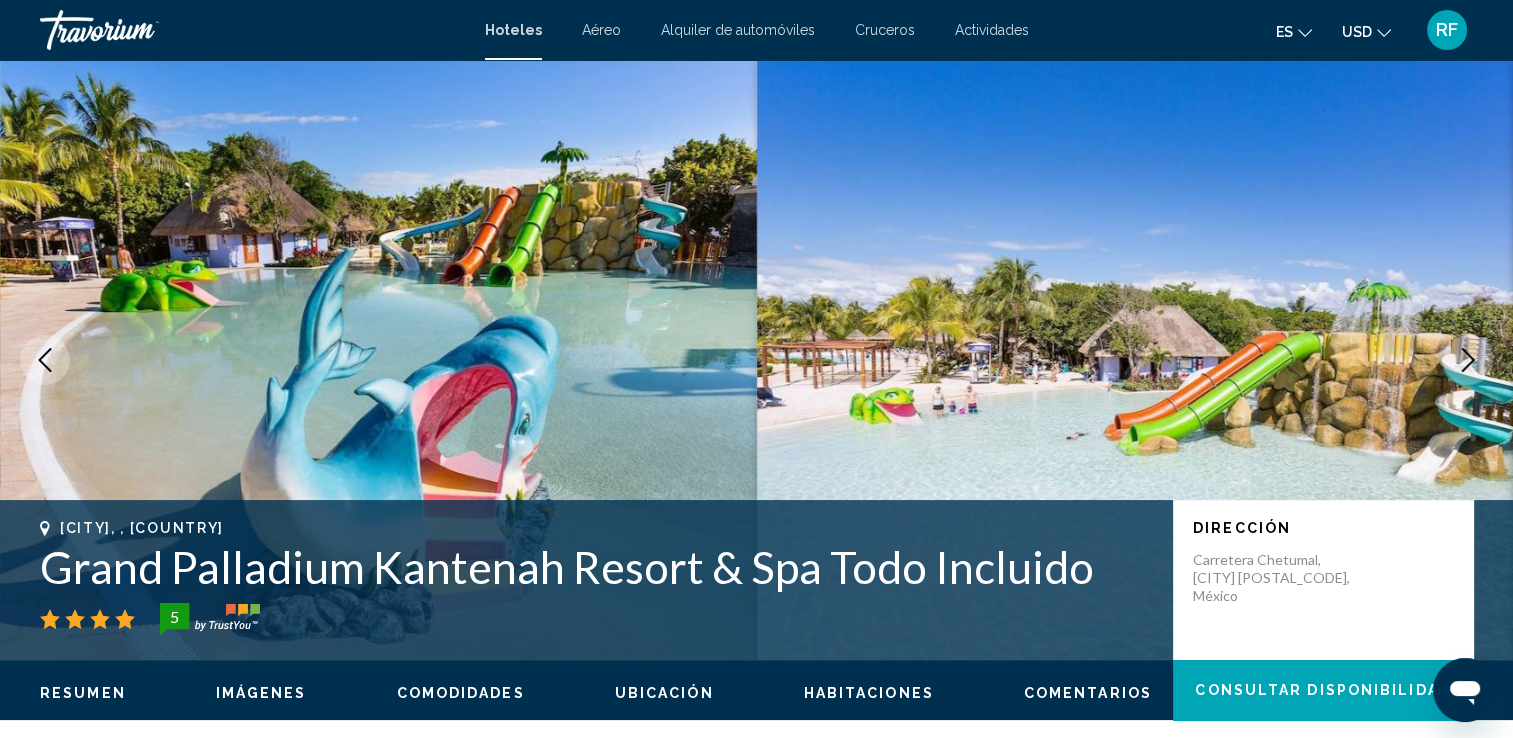 click at bounding box center [1468, 360] 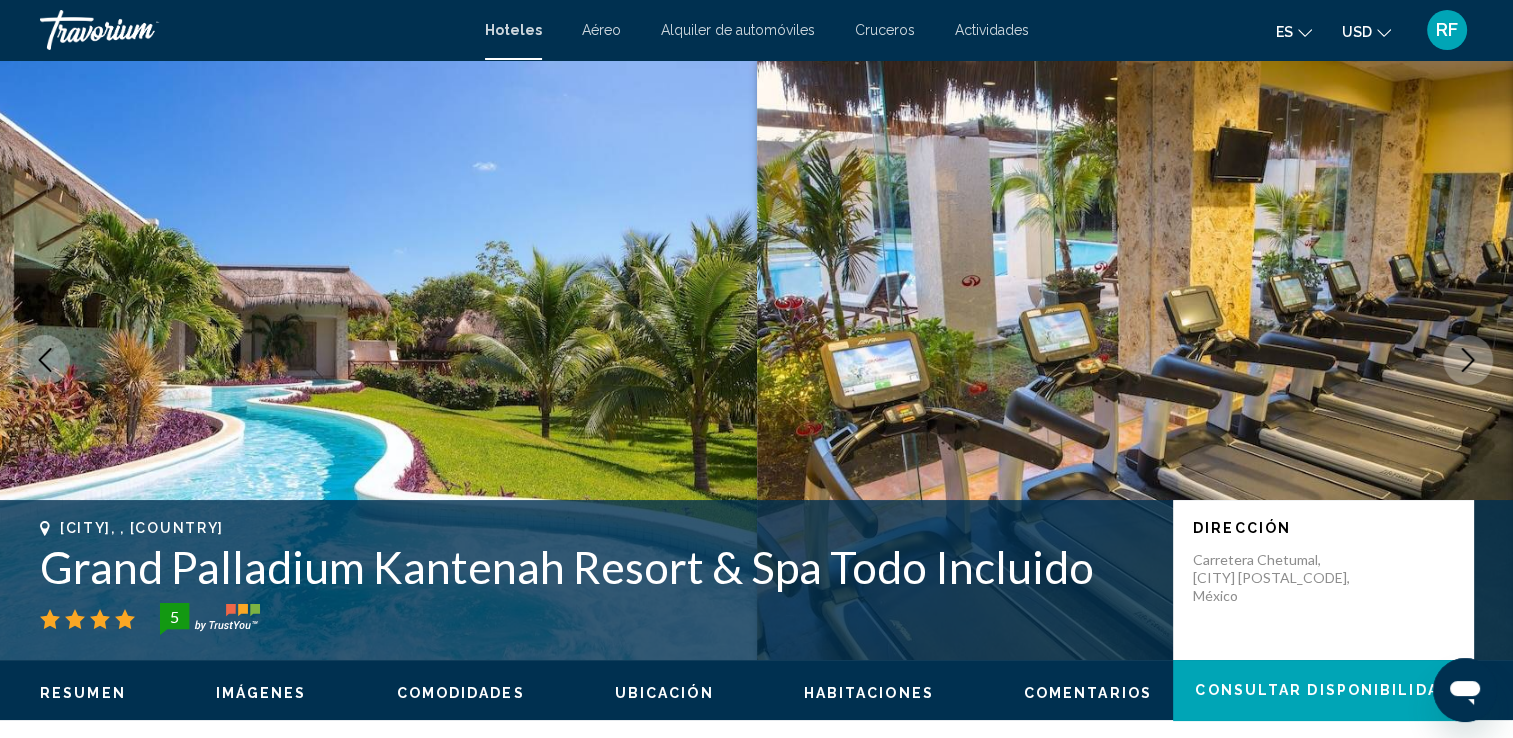 click 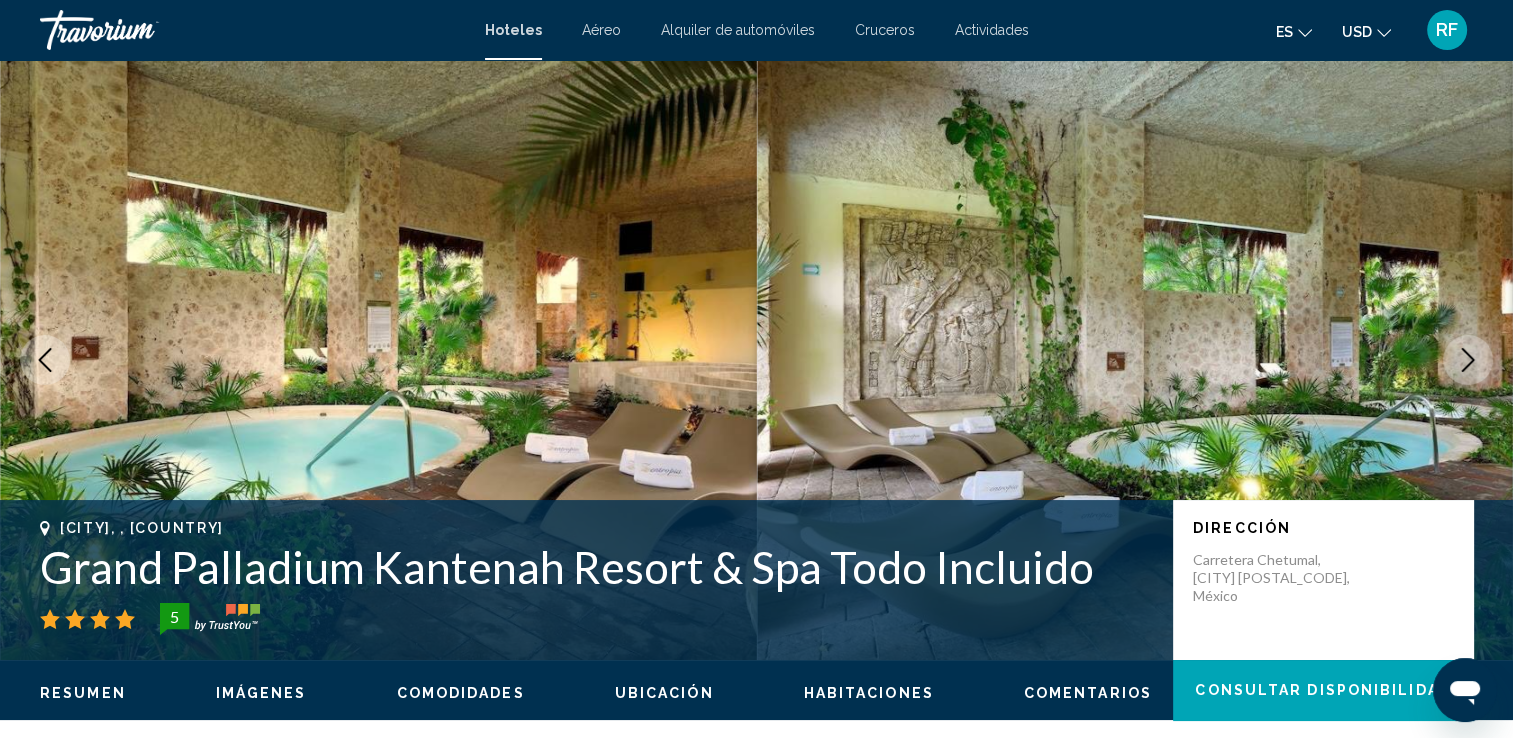 click 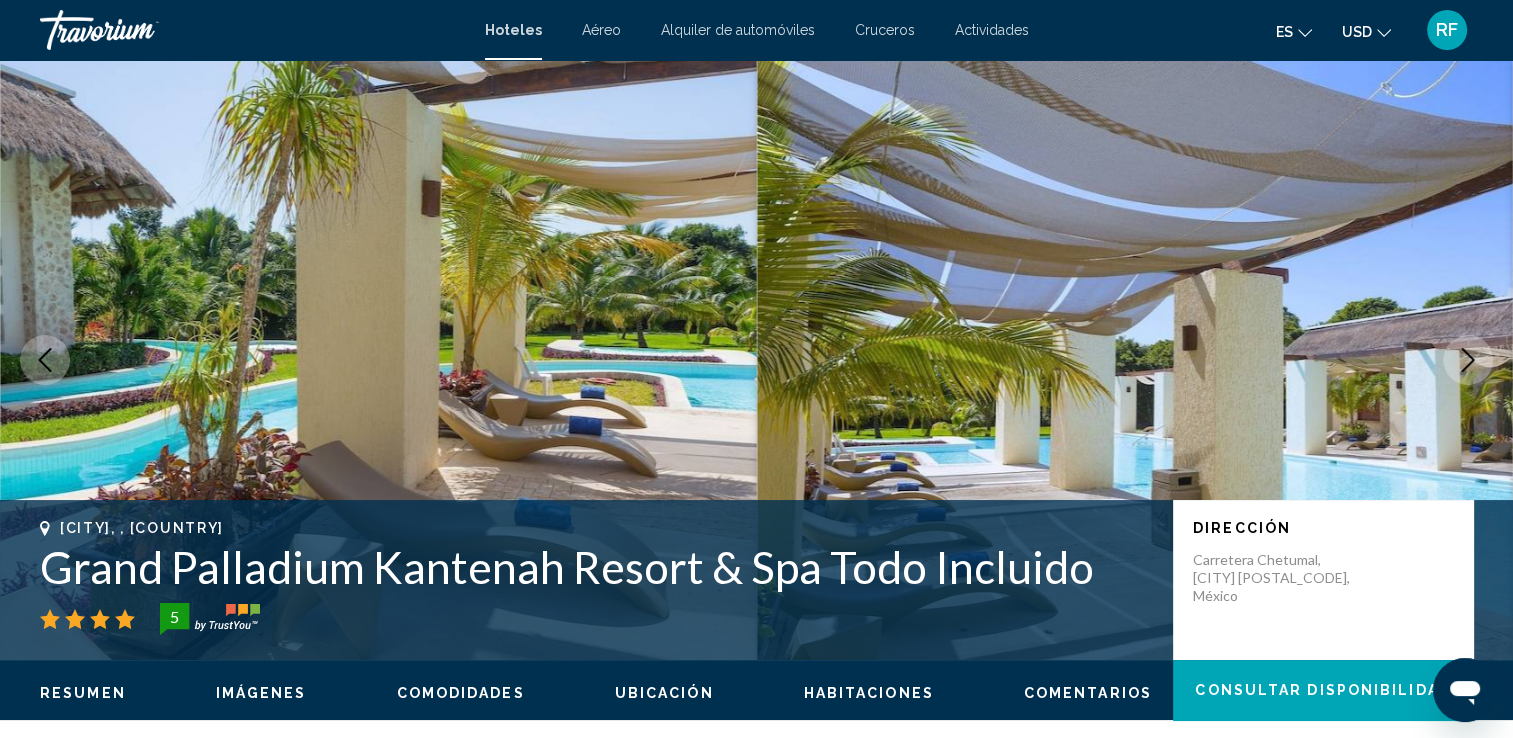 click at bounding box center (1468, 360) 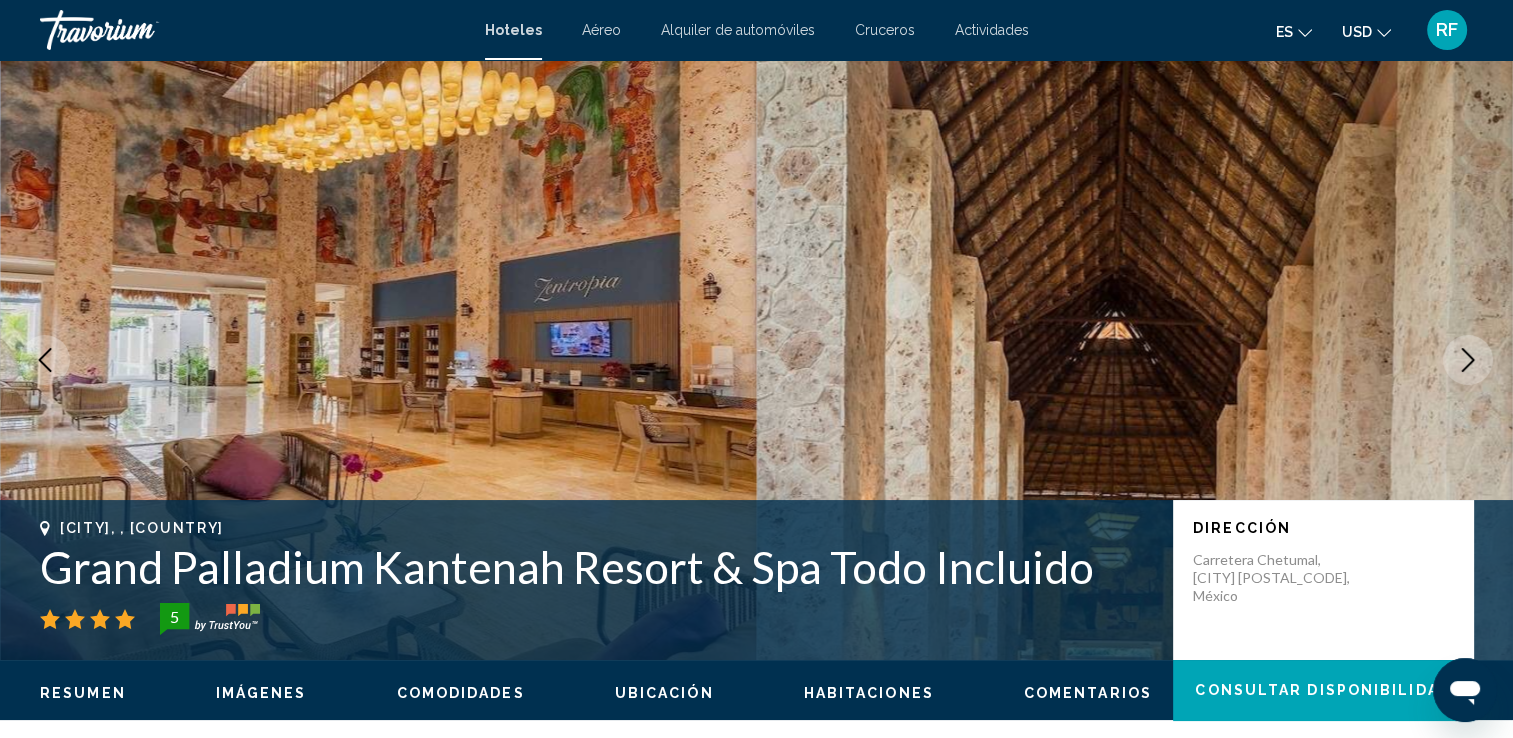 click 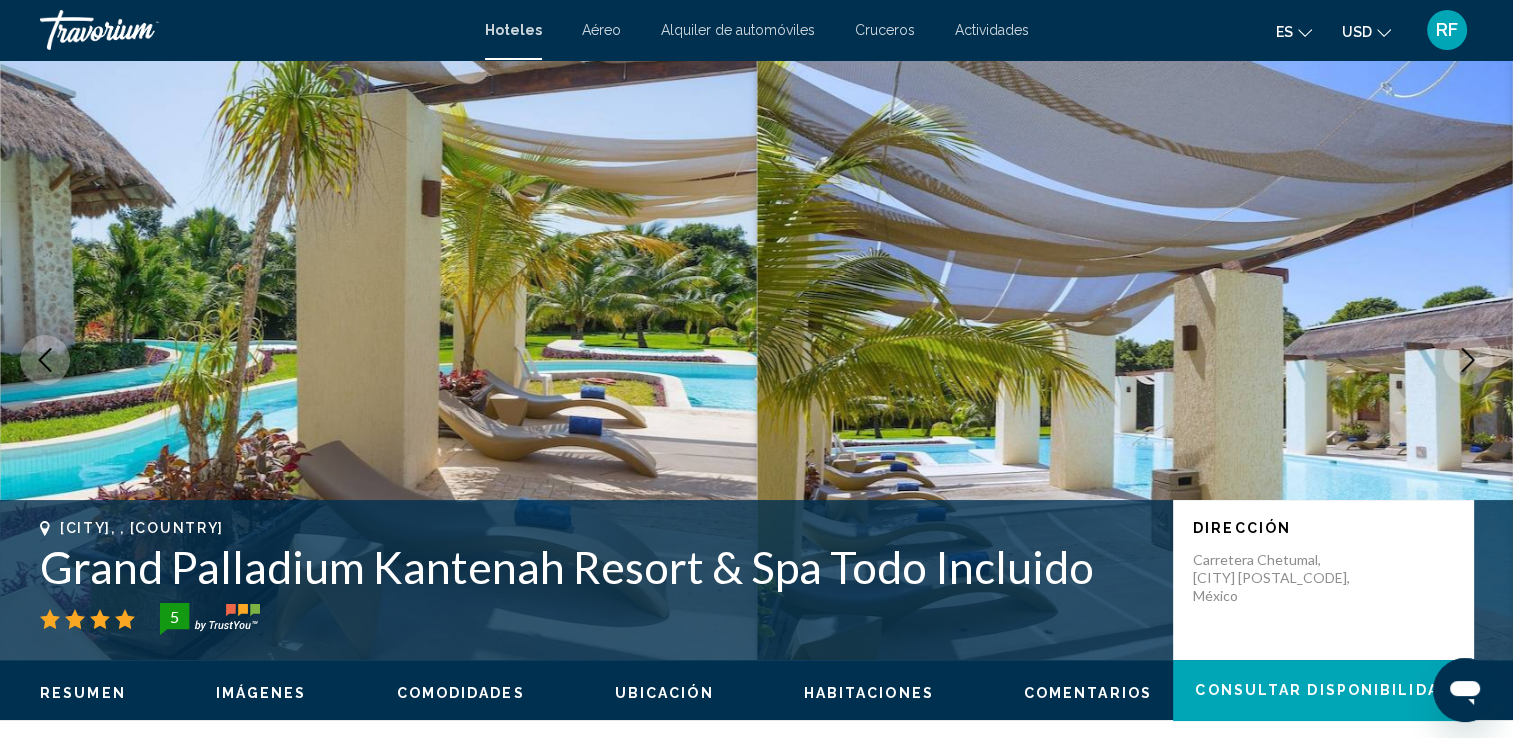 click 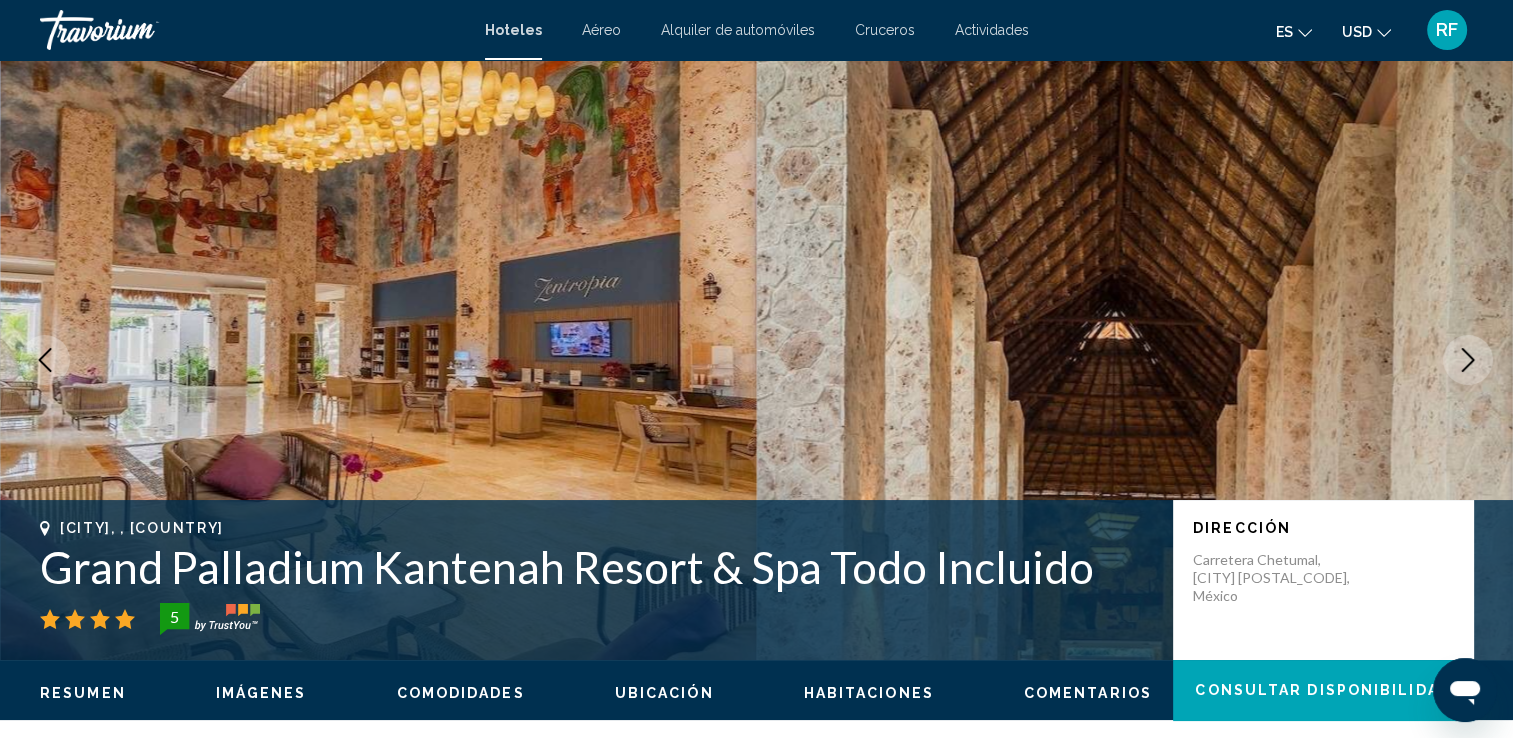 click 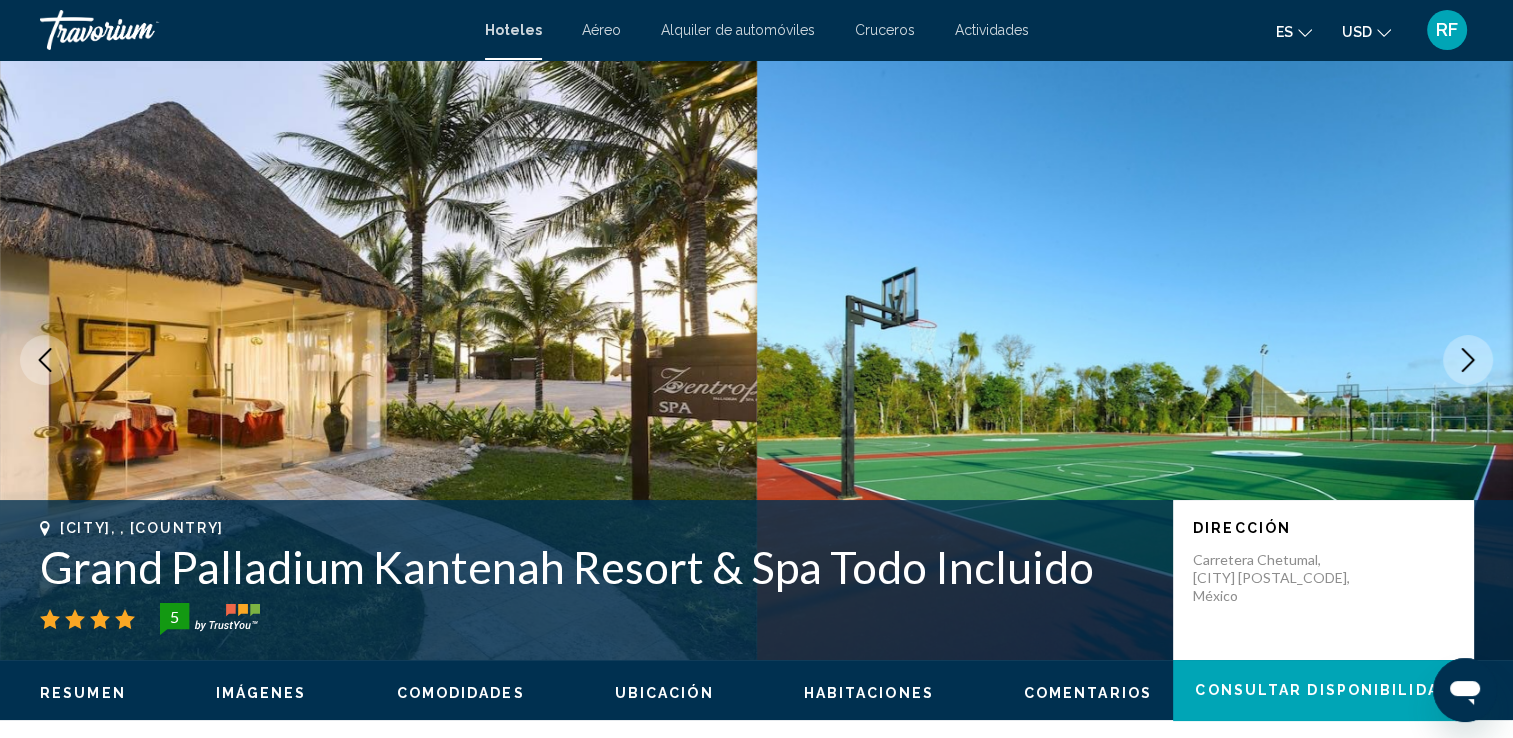 click 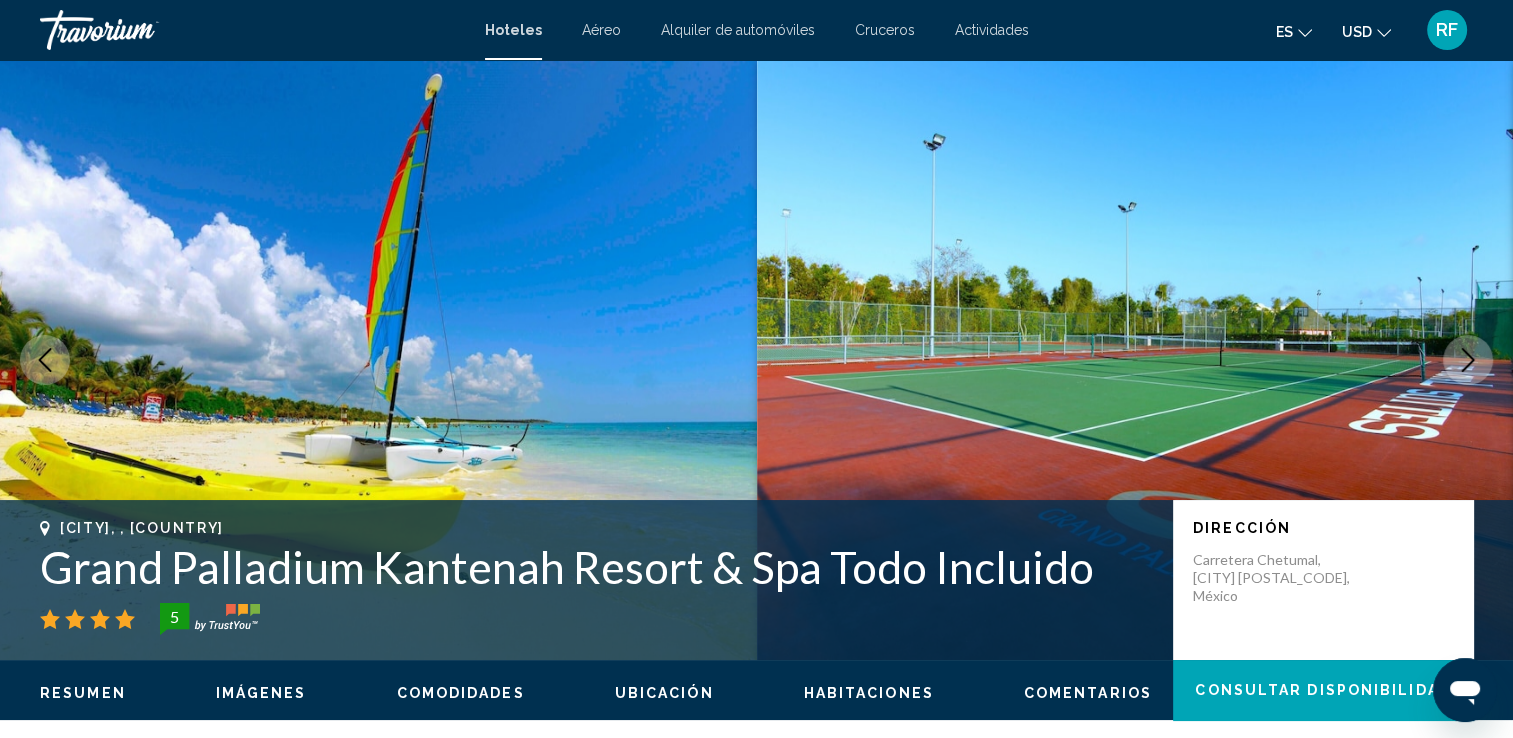 click 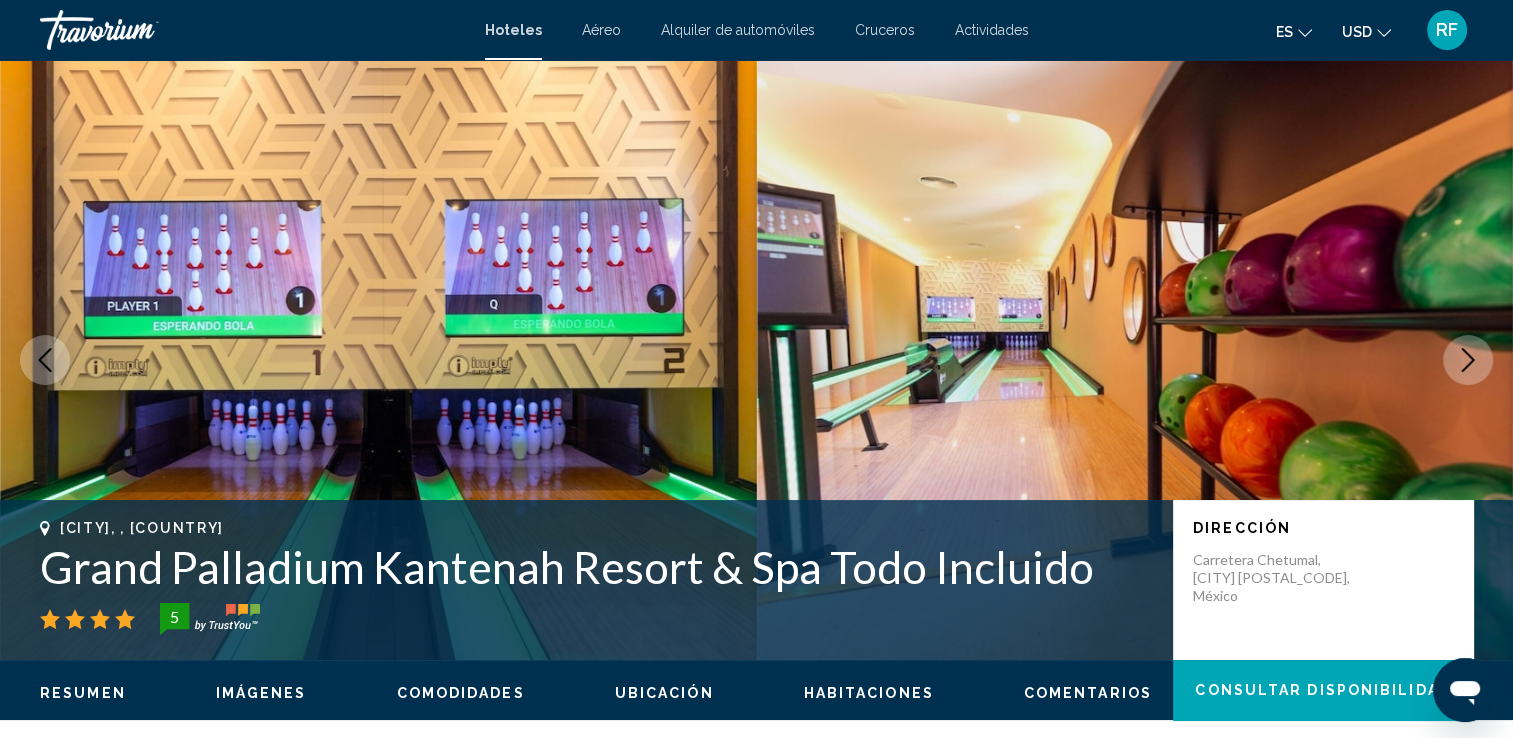 click 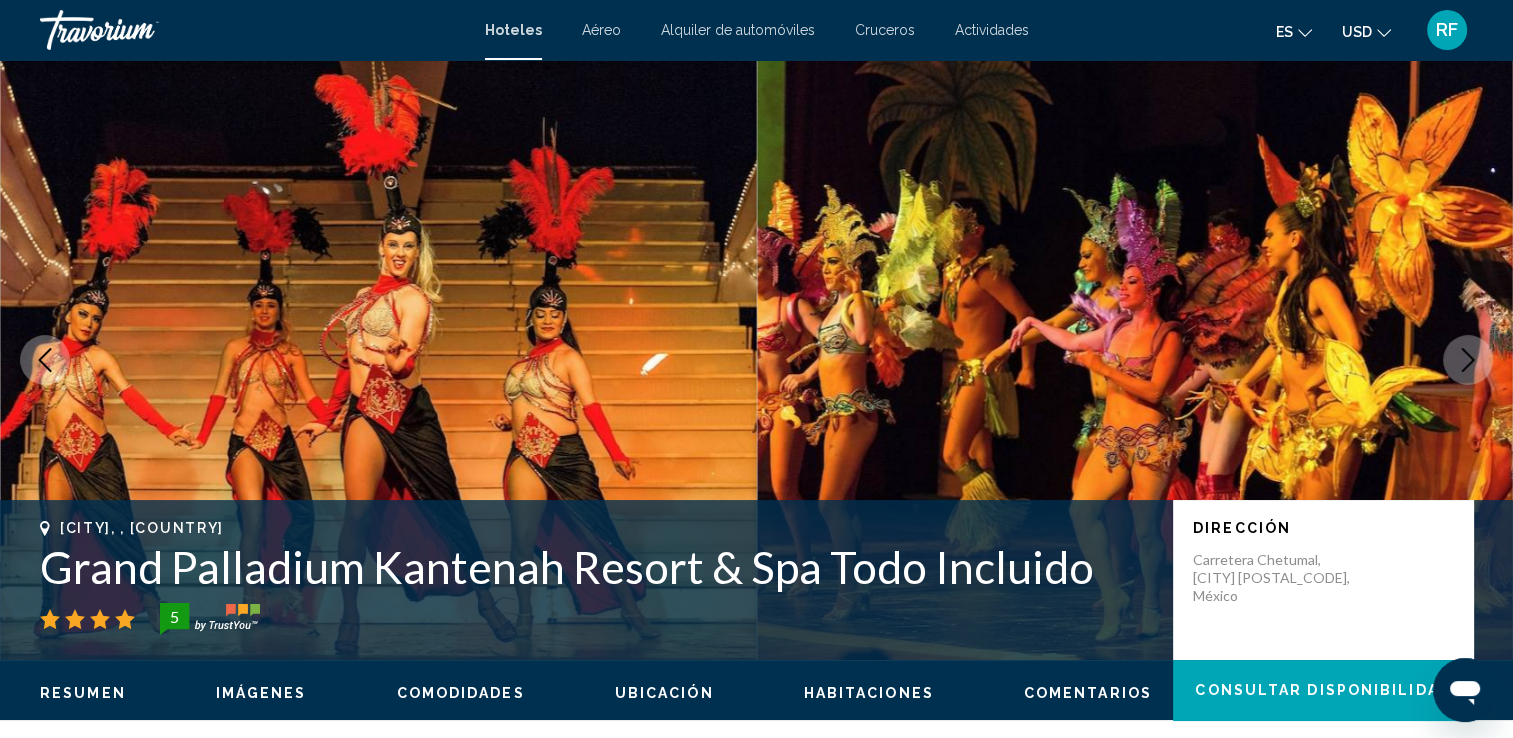 click 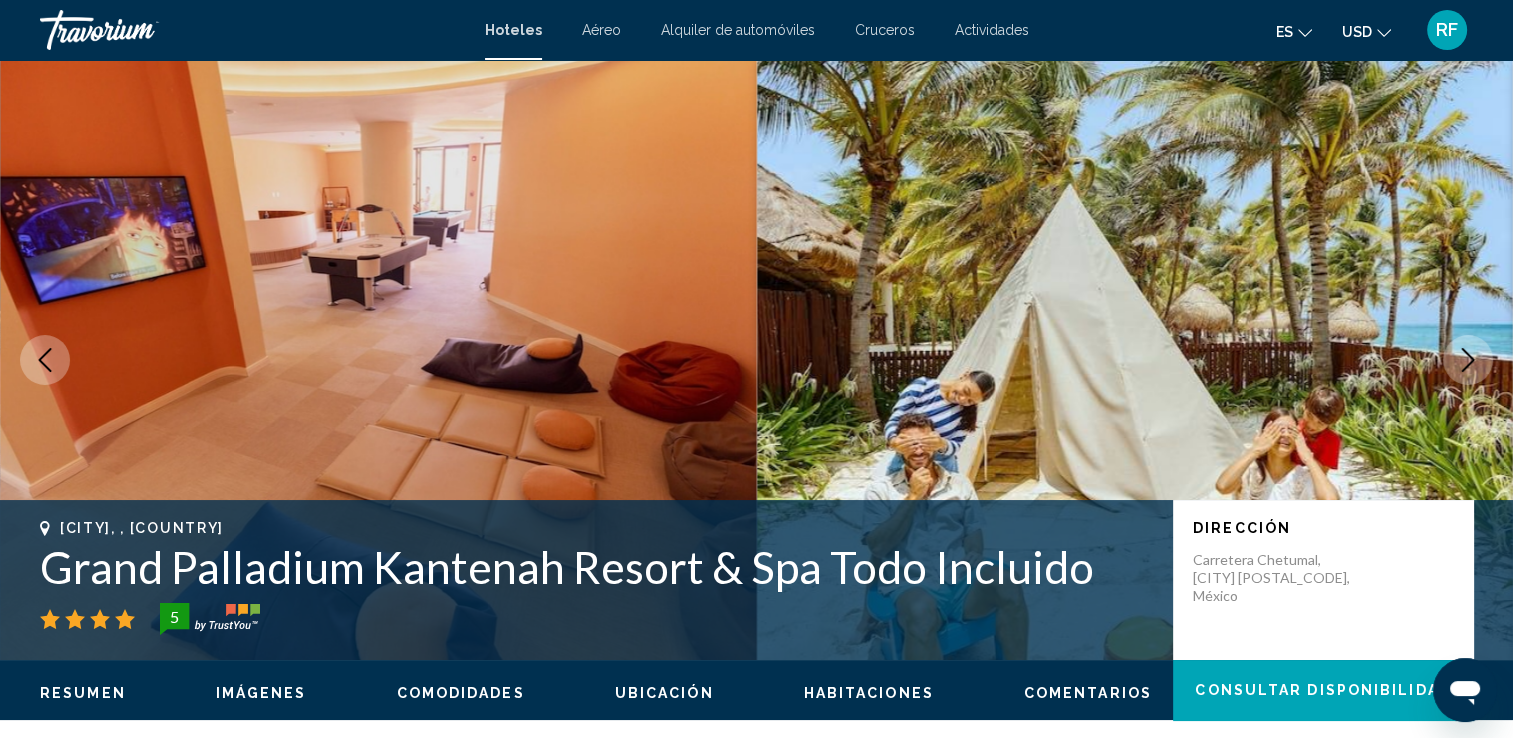click 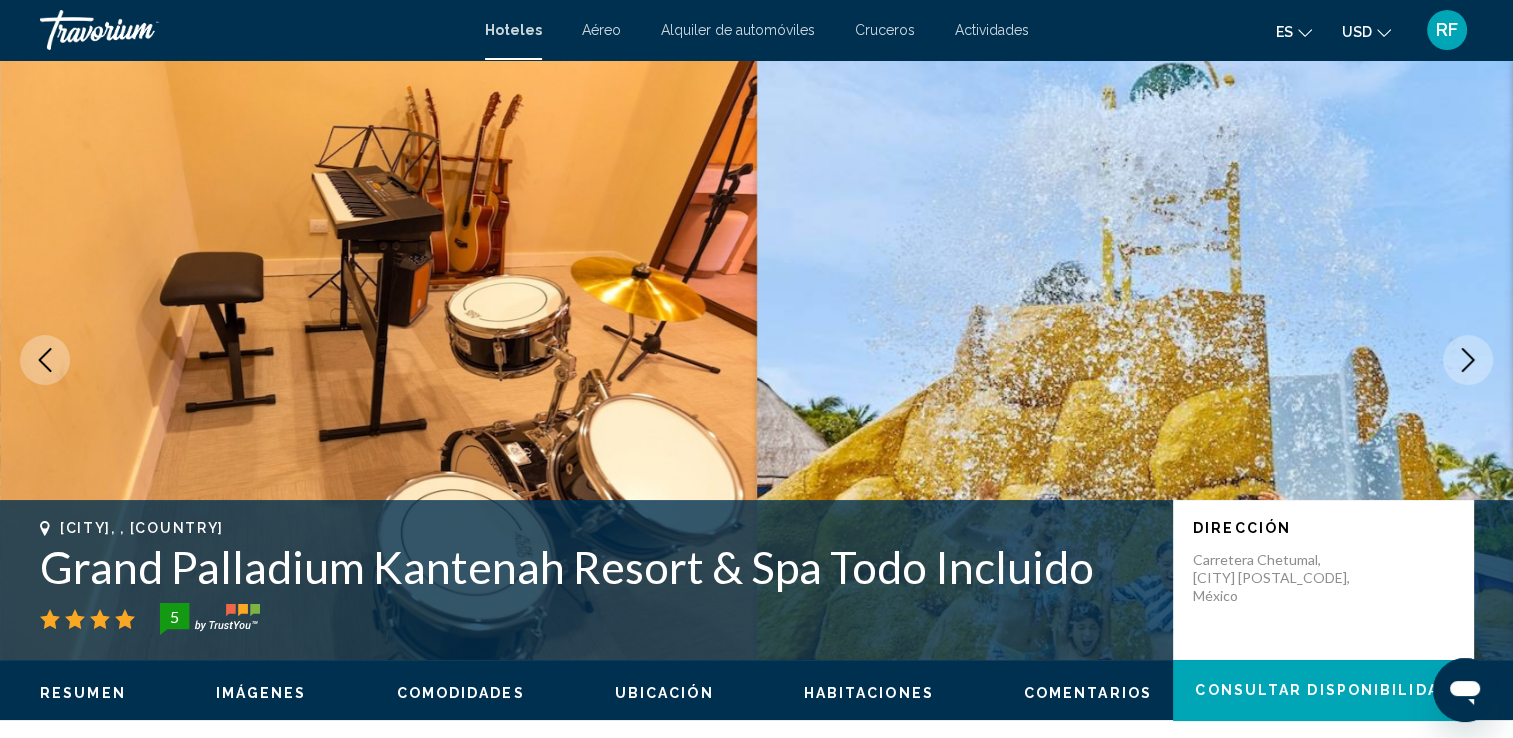 click at bounding box center [1468, 360] 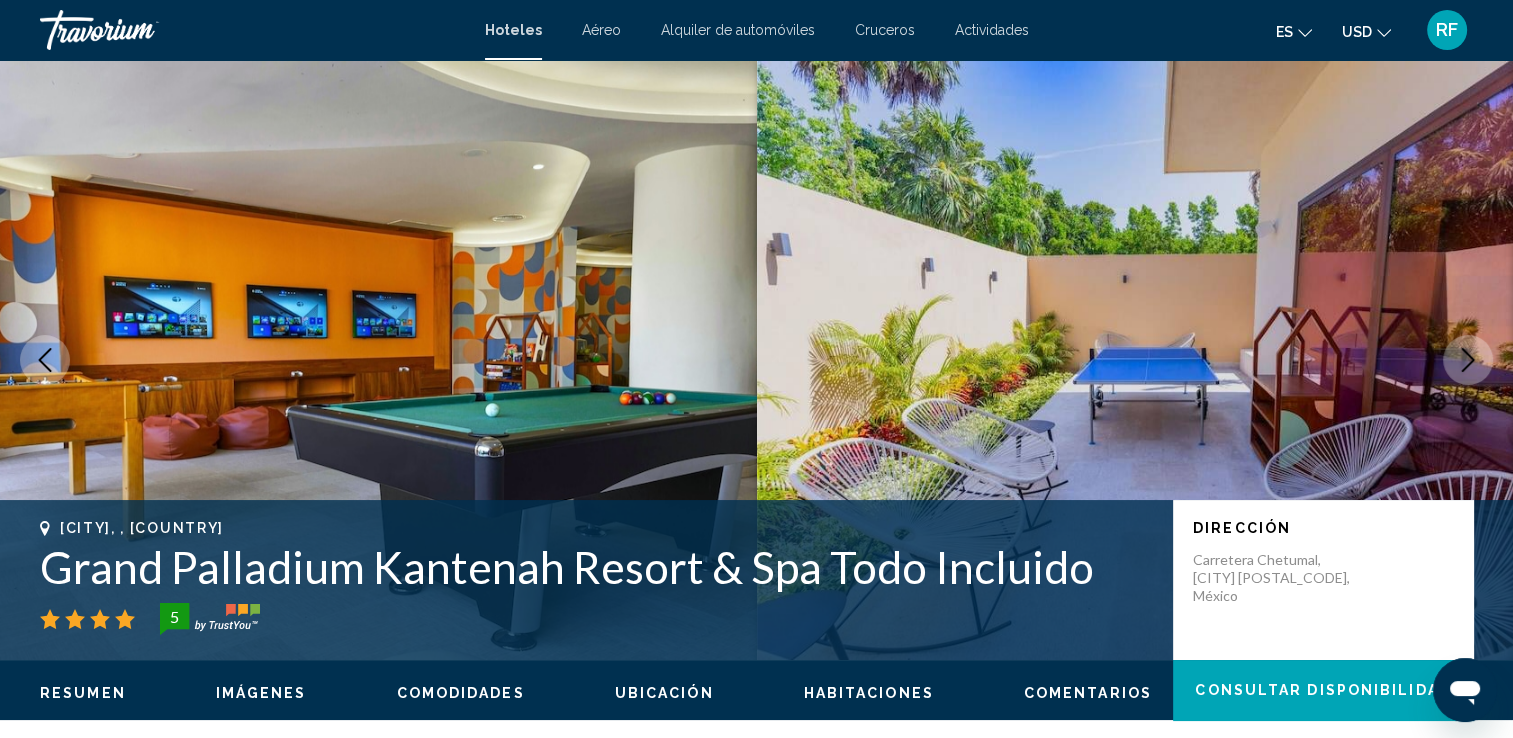 click 